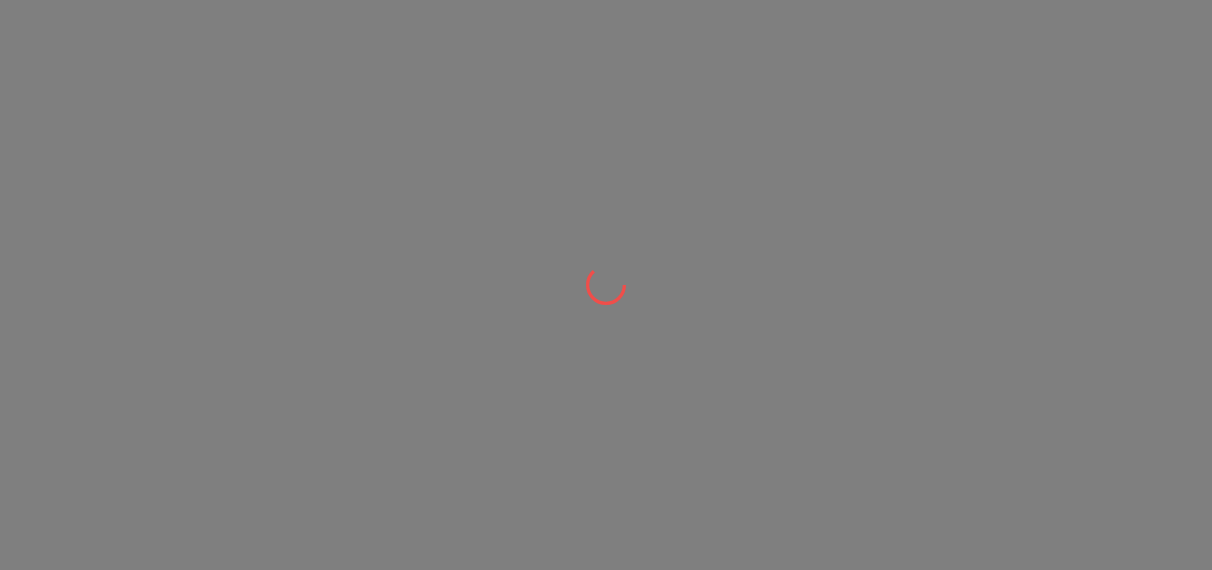 scroll, scrollTop: 0, scrollLeft: 0, axis: both 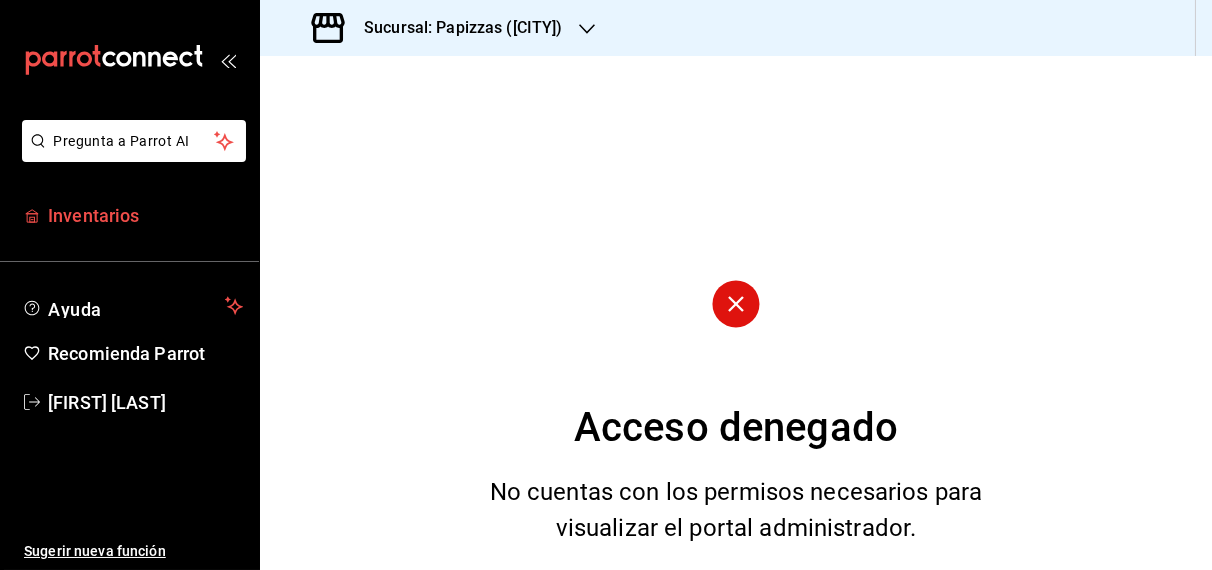 click on "Inventarios" at bounding box center (145, 215) 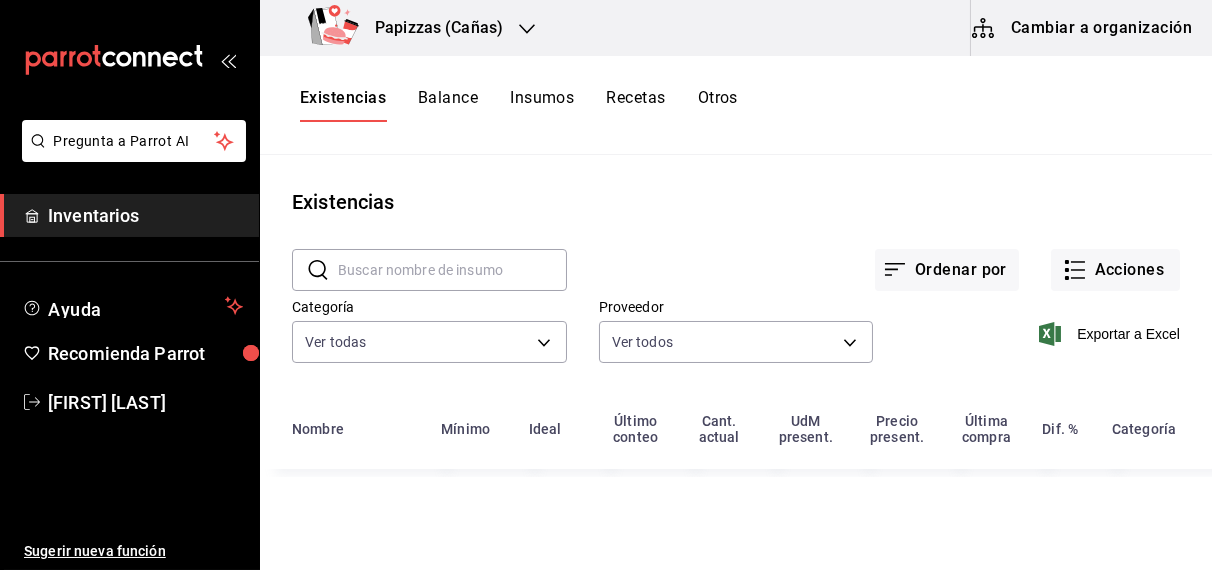 click on "Papizzas (Cañas)" at bounding box center [409, 28] 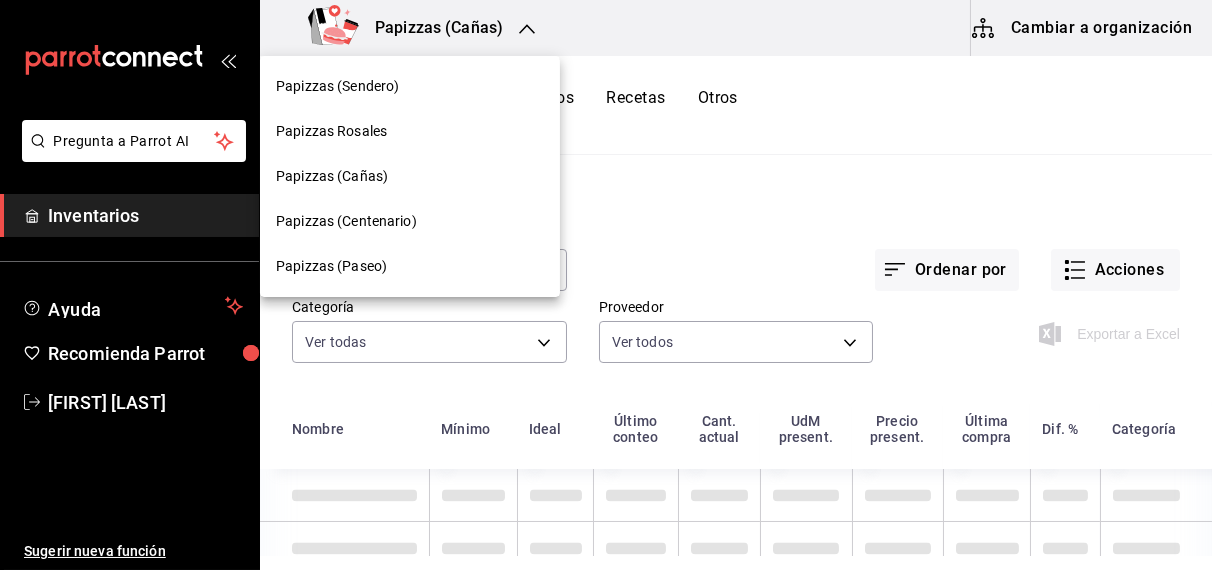 click on "Papizzas (Sendero)" at bounding box center [337, 86] 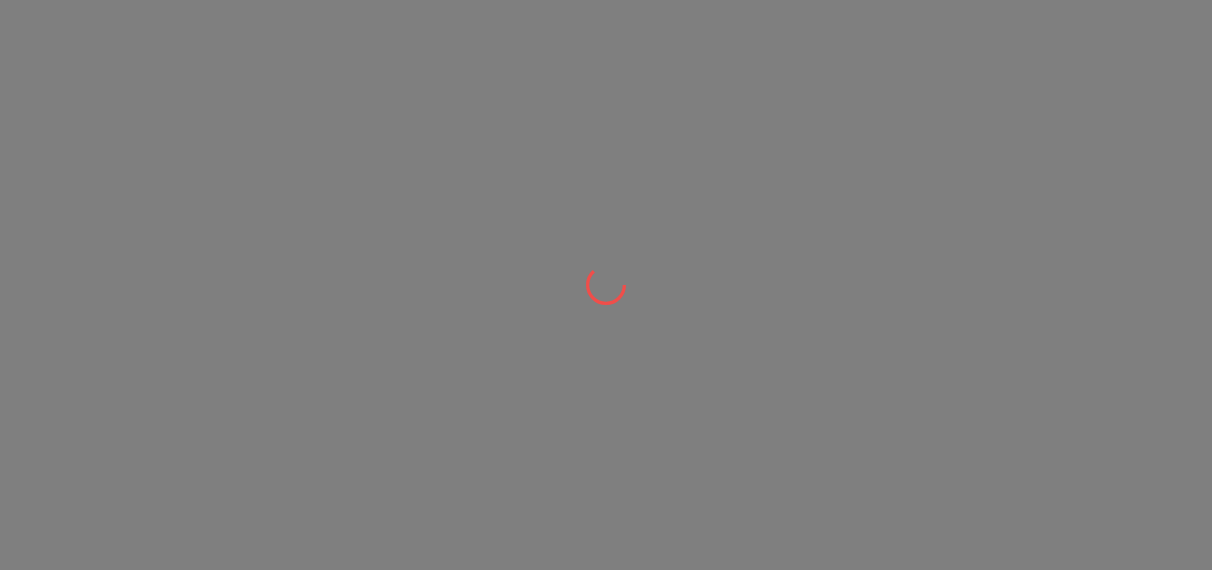 scroll, scrollTop: 0, scrollLeft: 0, axis: both 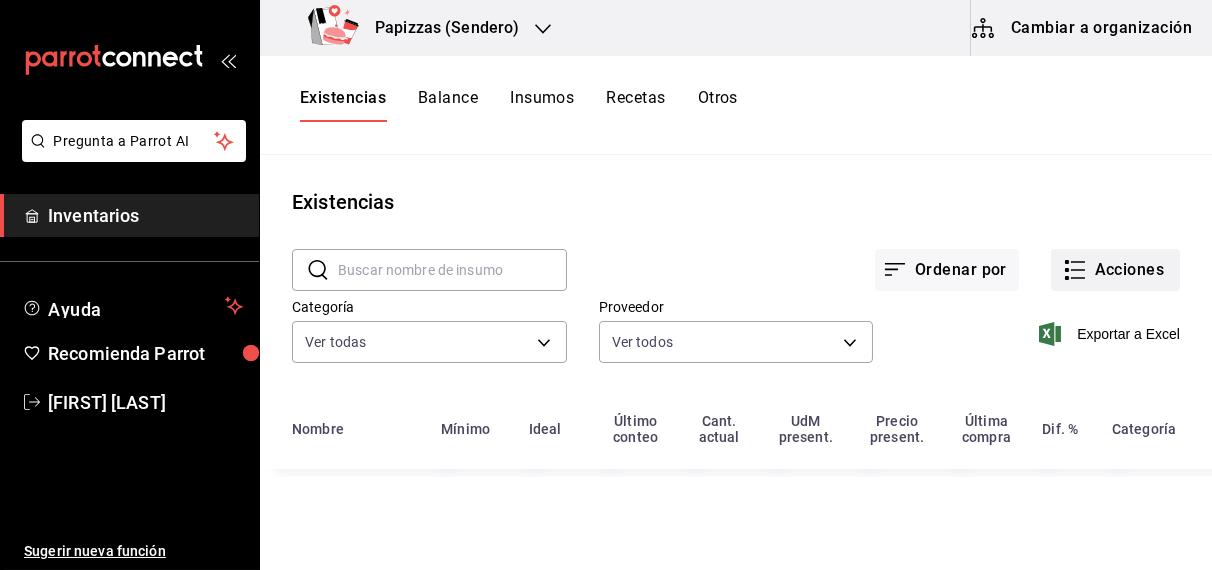 click on "Acciones" at bounding box center [1115, 270] 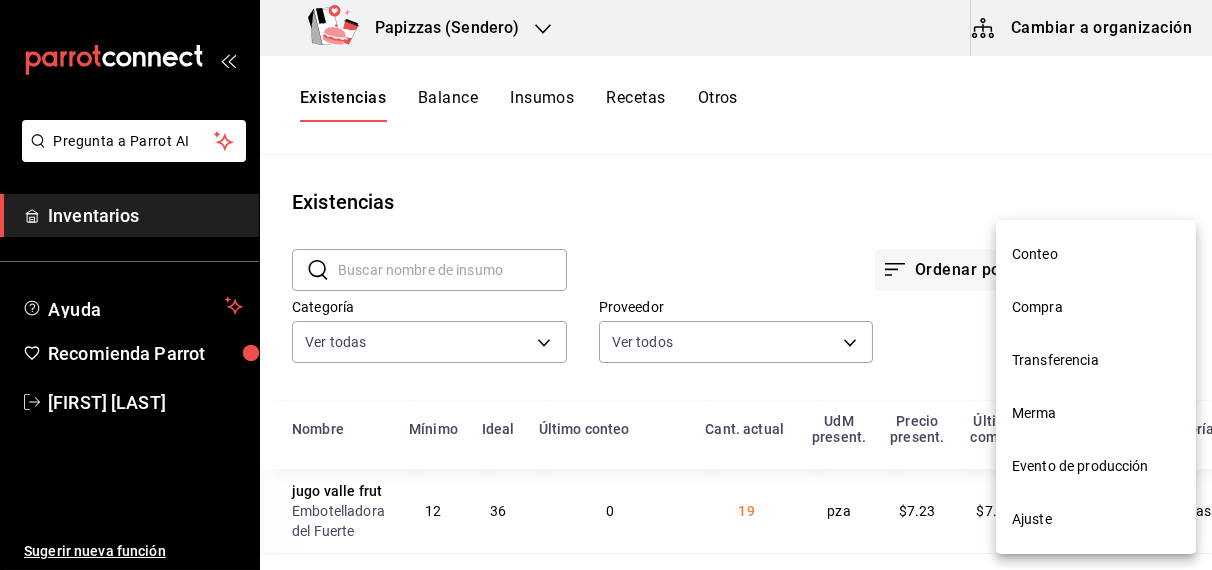click on "Compra" at bounding box center [1096, 307] 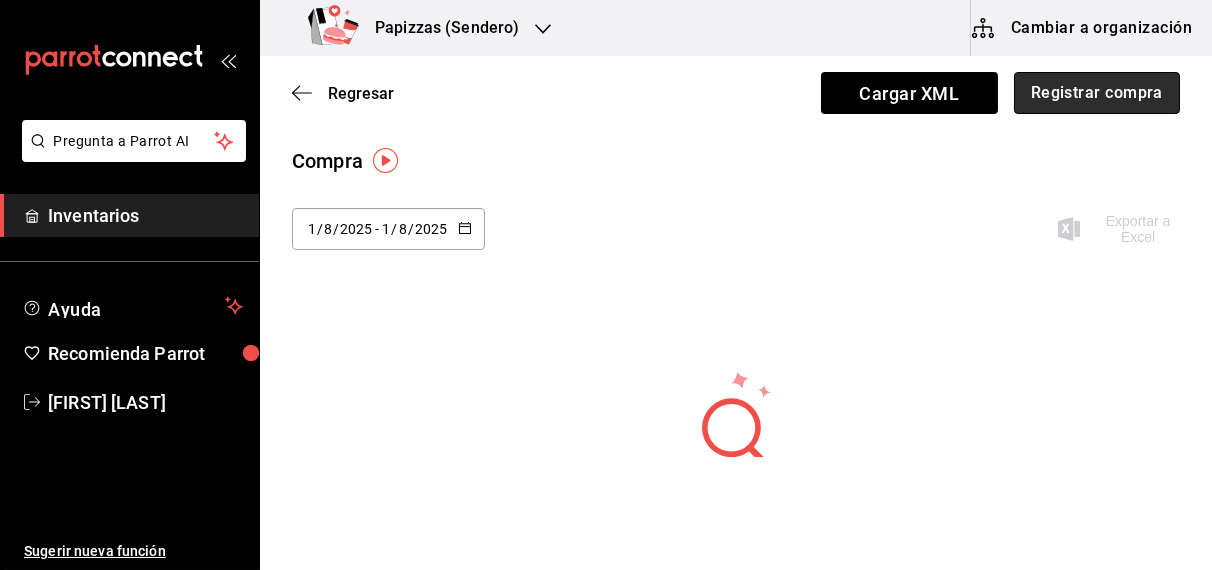 click on "Registrar compra" at bounding box center [1097, 93] 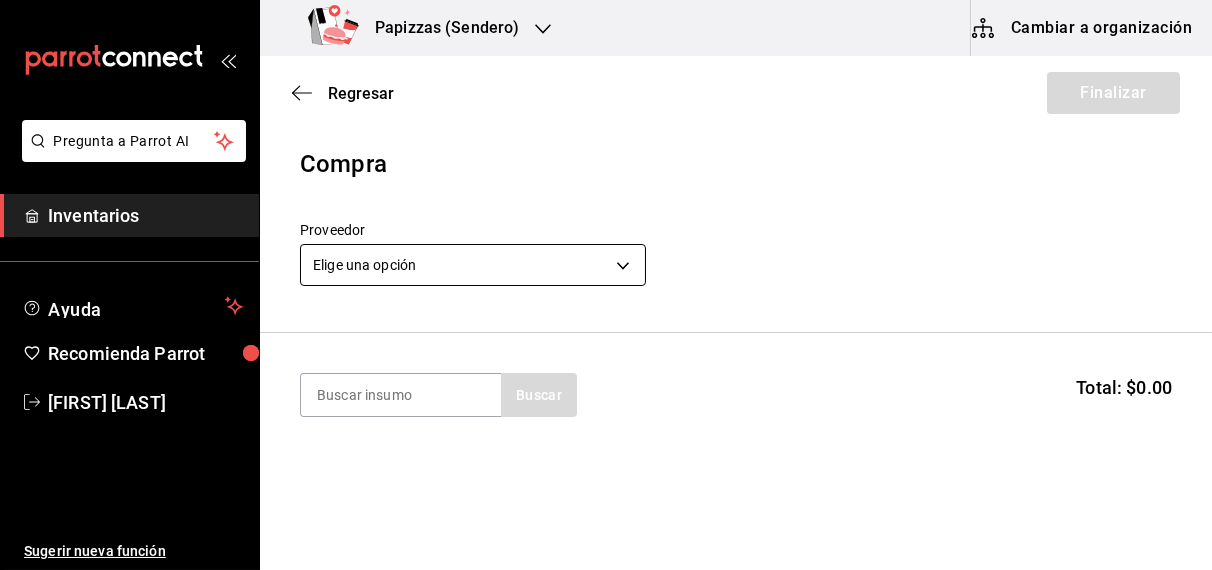 click on "Pregunta a Parrot AI Inventarios   Ayuda Recomienda Parrot   OBDULIA JANNETH CASTRO ESCALANTE   Sugerir nueva función   Papizzas (Sendero) Cambiar a organización Regresar Finalizar Compra Proveedor Elige una opción default Buscar Total: $0.00 No hay insumos a mostrar. Busca un insumo para agregarlo a la lista Pregunta a Parrot AI Inventarios   Ayuda Recomienda Parrot   OBDULIA JANNETH CASTRO ESCALANTE   Sugerir nueva función   GANA 1 MES GRATIS EN TU SUSCRIPCIÓN AQUÍ ¿Recuerdas cómo empezó tu restaurante?
Hoy puedes ayudar a un colega a tener el mismo cambio que tú viviste.
Recomienda Parrot directamente desde tu Portal Administrador.
Es fácil y rápido.
🎁 Por cada restaurante que se una, ganas 1 mes gratis. Ver video tutorial Ir a video Editar Eliminar Visitar centro de ayuda (81) 2046 6363 soporte@parrotsoftware.io Visitar centro de ayuda (81) 2046 6363 soporte@parrotsoftware.io" at bounding box center (606, 228) 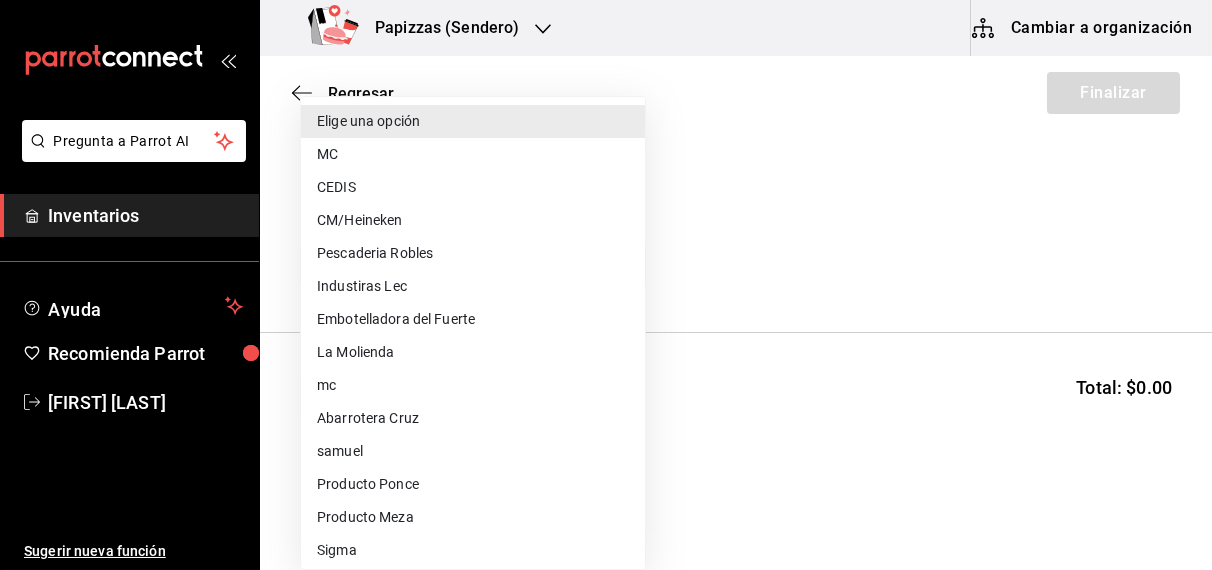 click at bounding box center [606, 285] 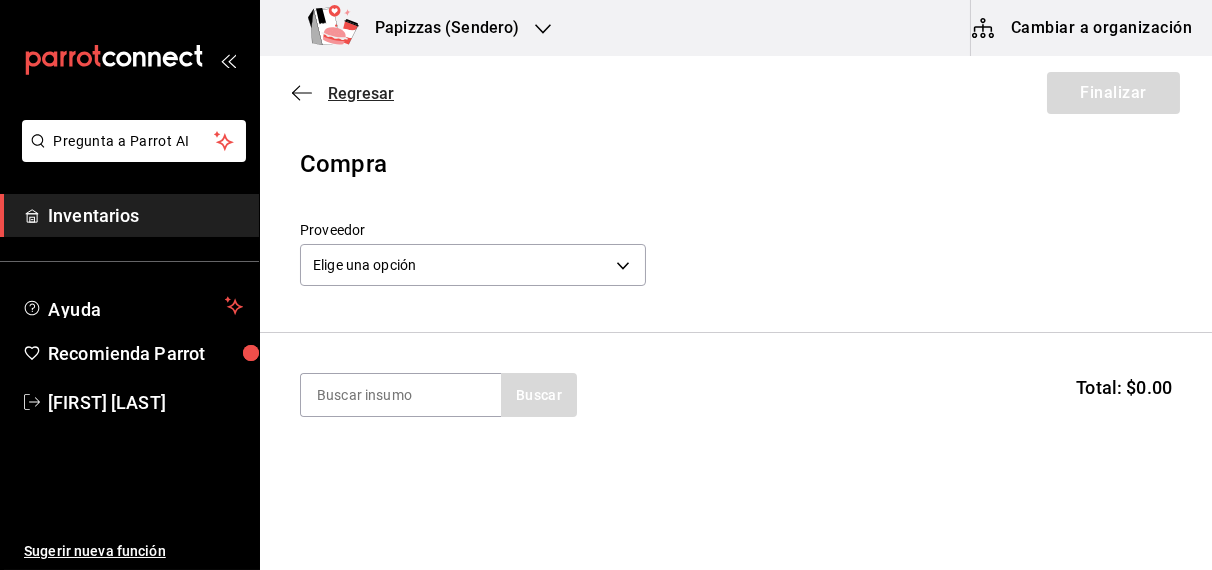 click on "Regresar" at bounding box center [361, 93] 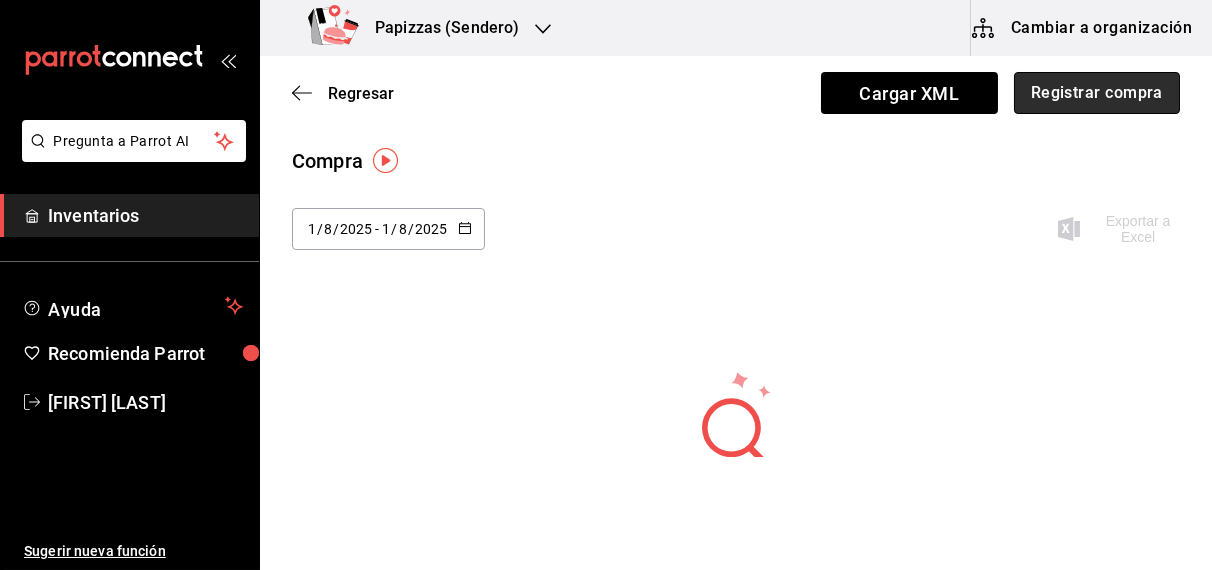 click on "Registrar compra" at bounding box center [1097, 93] 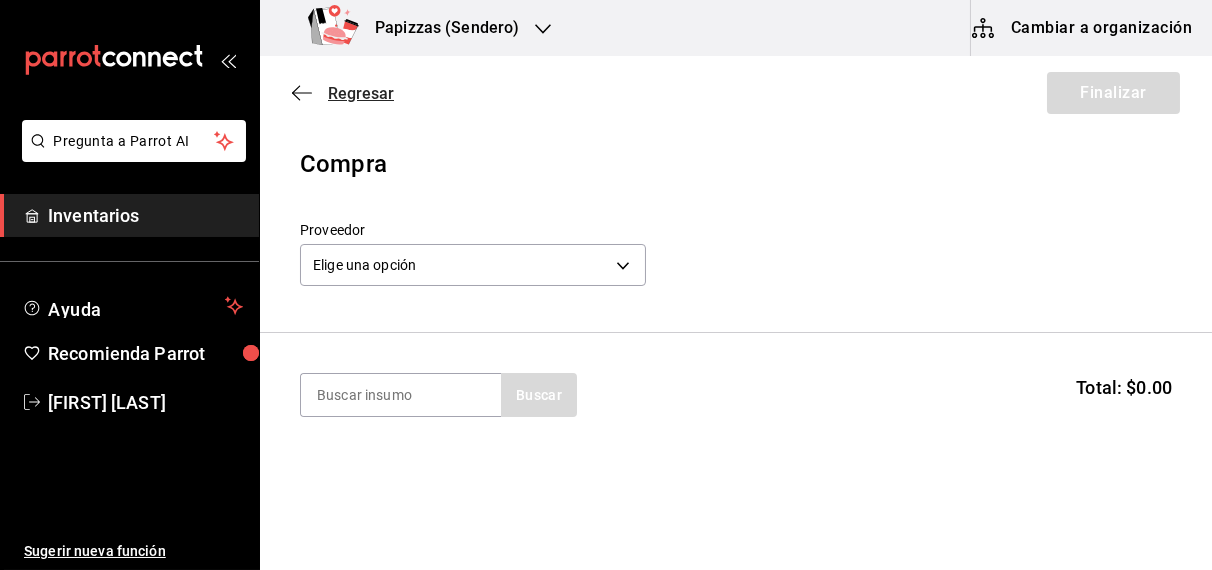 click 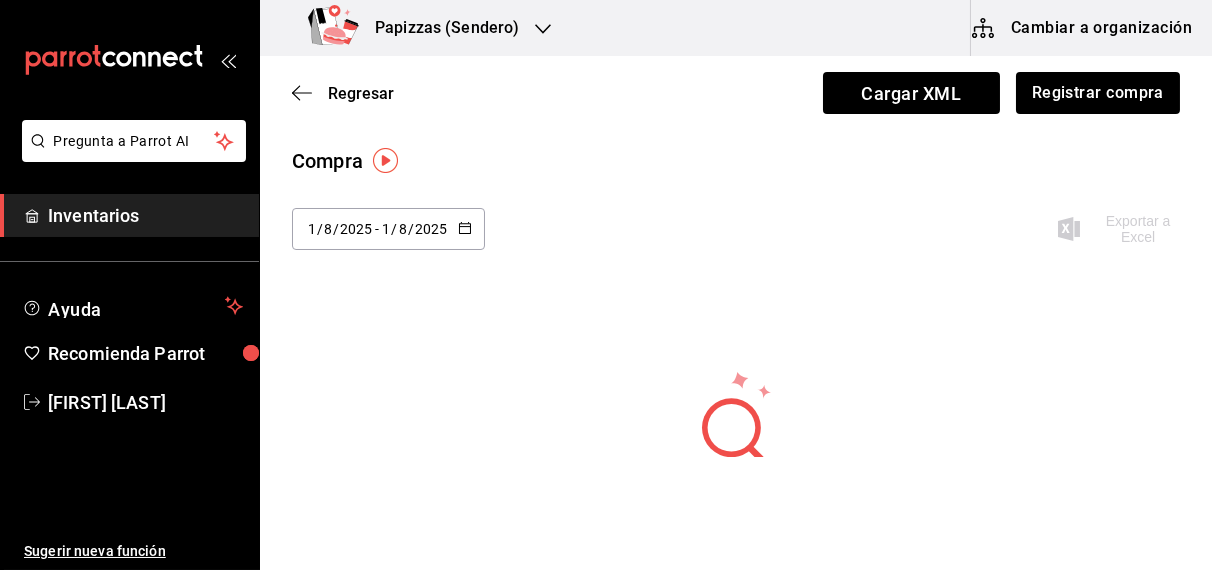 click 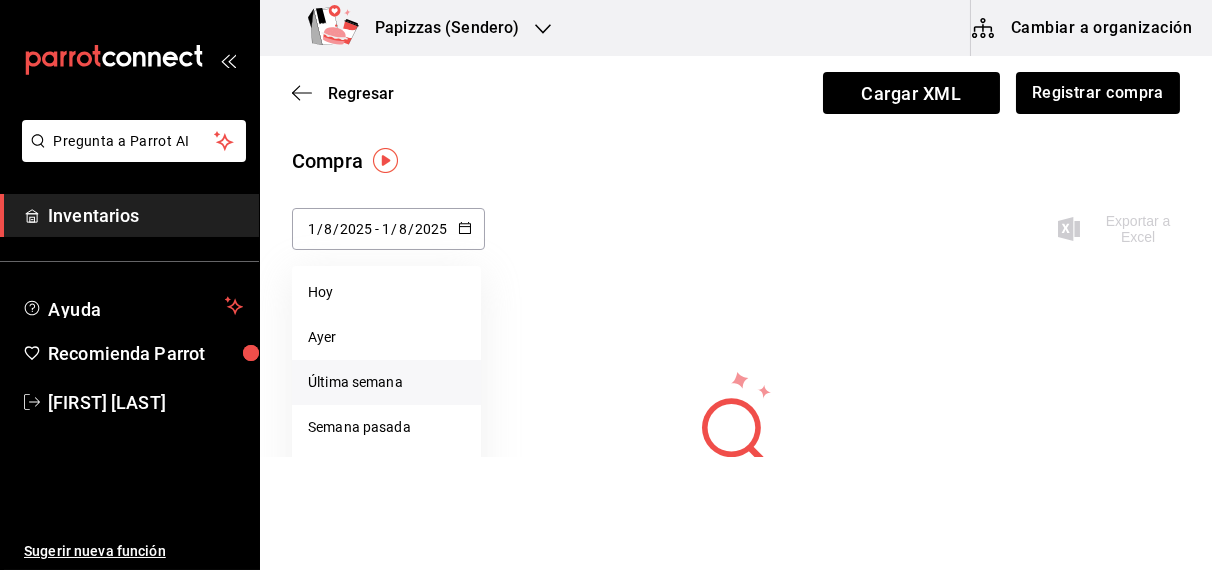 click on "Última semana" at bounding box center [386, 382] 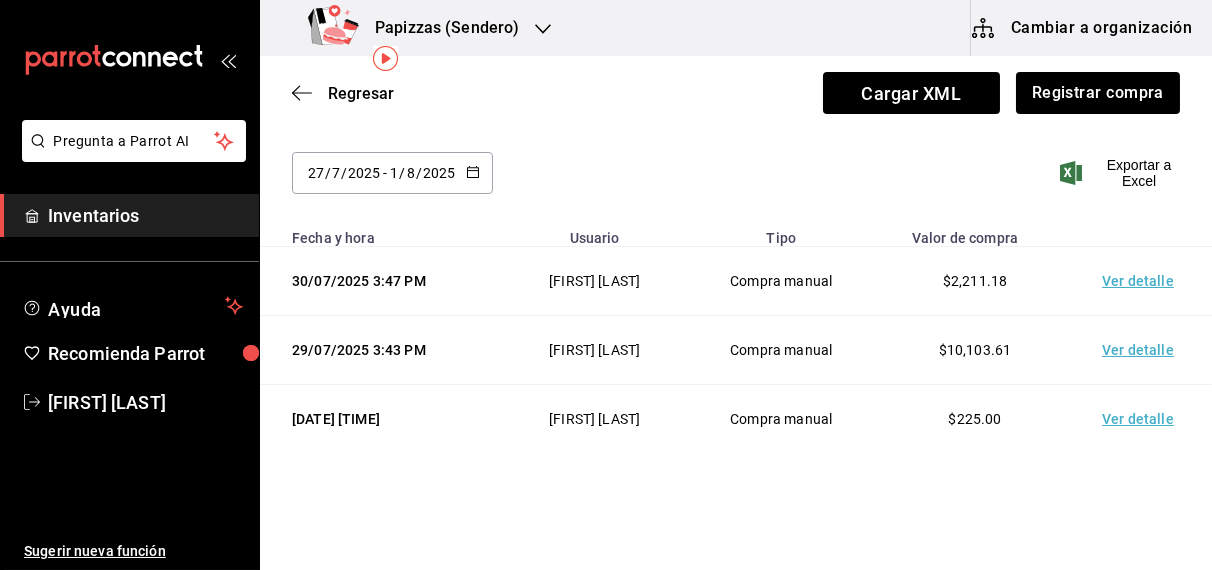 scroll, scrollTop: 0, scrollLeft: 0, axis: both 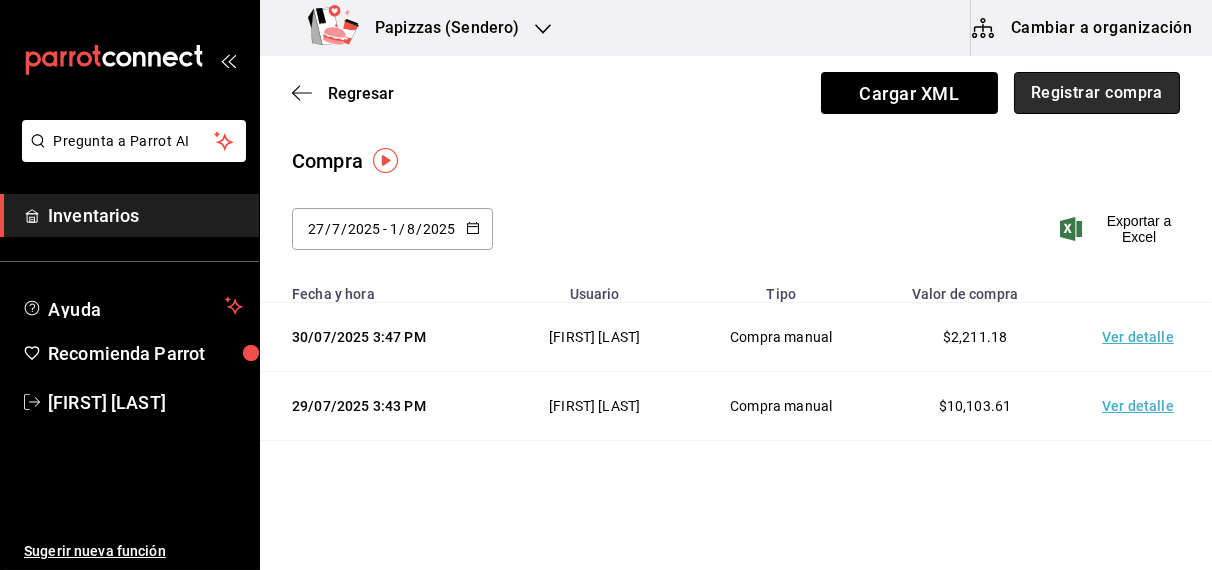 click on "Registrar compra" at bounding box center [1097, 93] 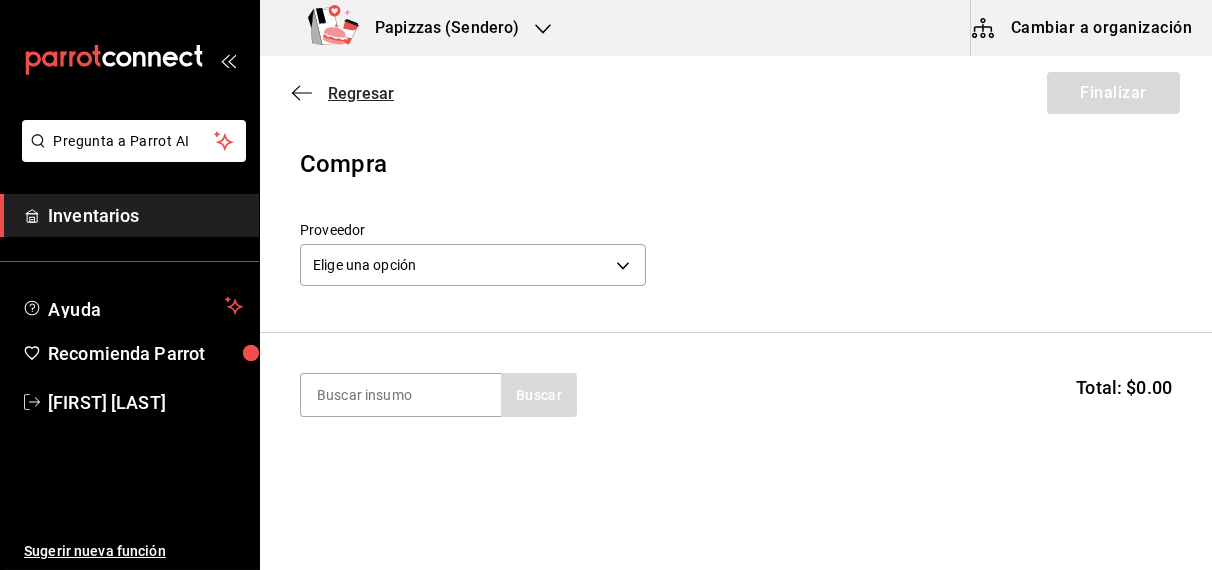 click on "Regresar" at bounding box center (361, 93) 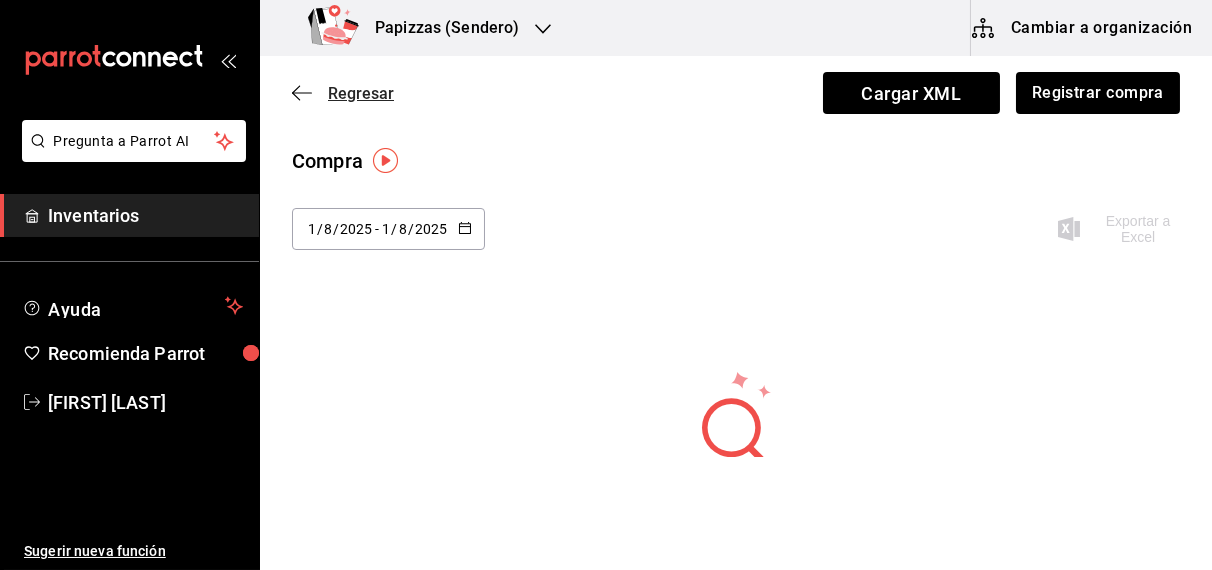 click on "Regresar" at bounding box center [361, 93] 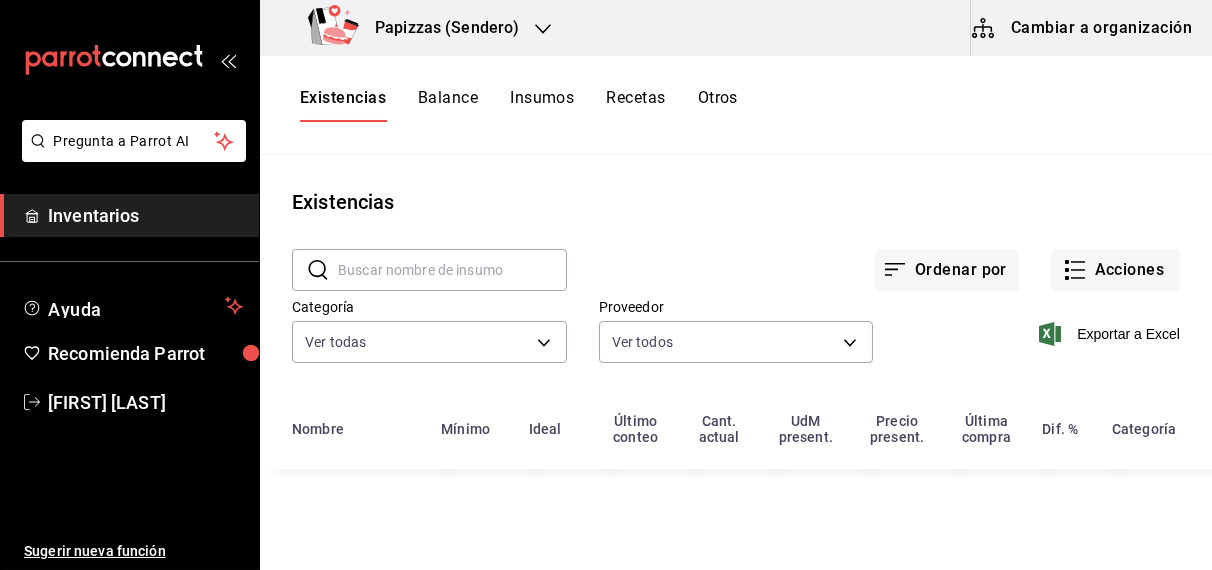 click at bounding box center (452, 270) 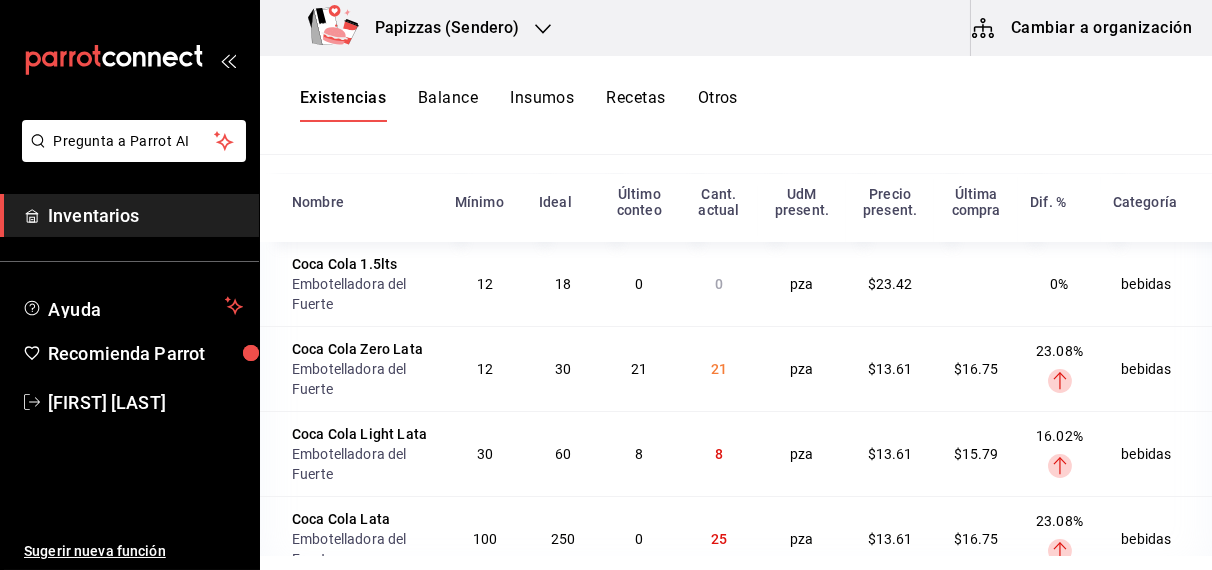 scroll, scrollTop: 245, scrollLeft: 0, axis: vertical 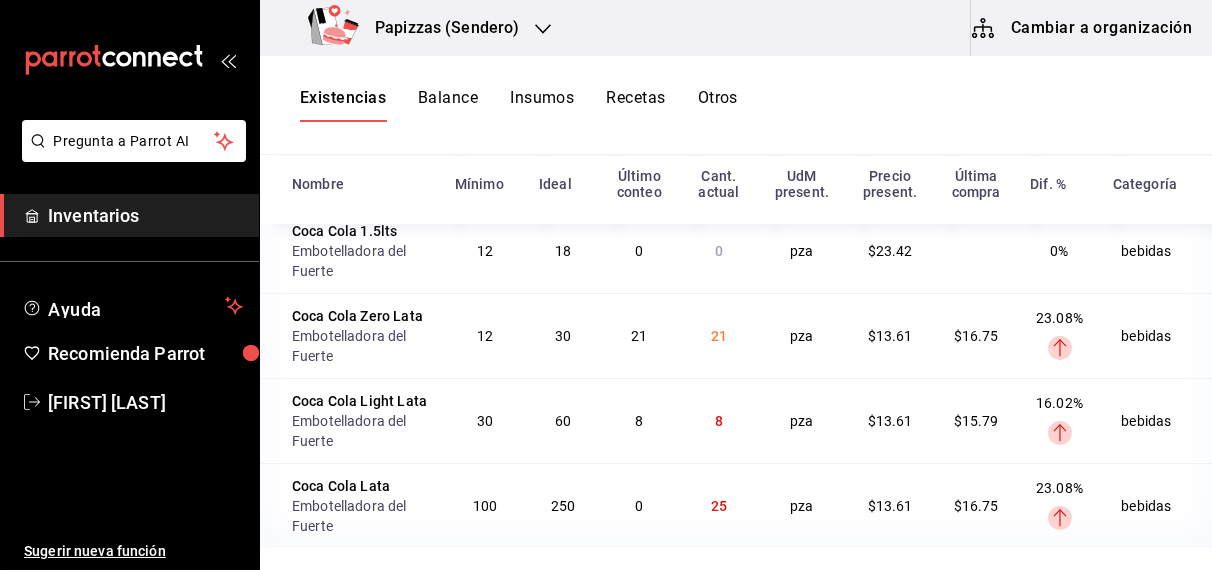 type on "coca cola" 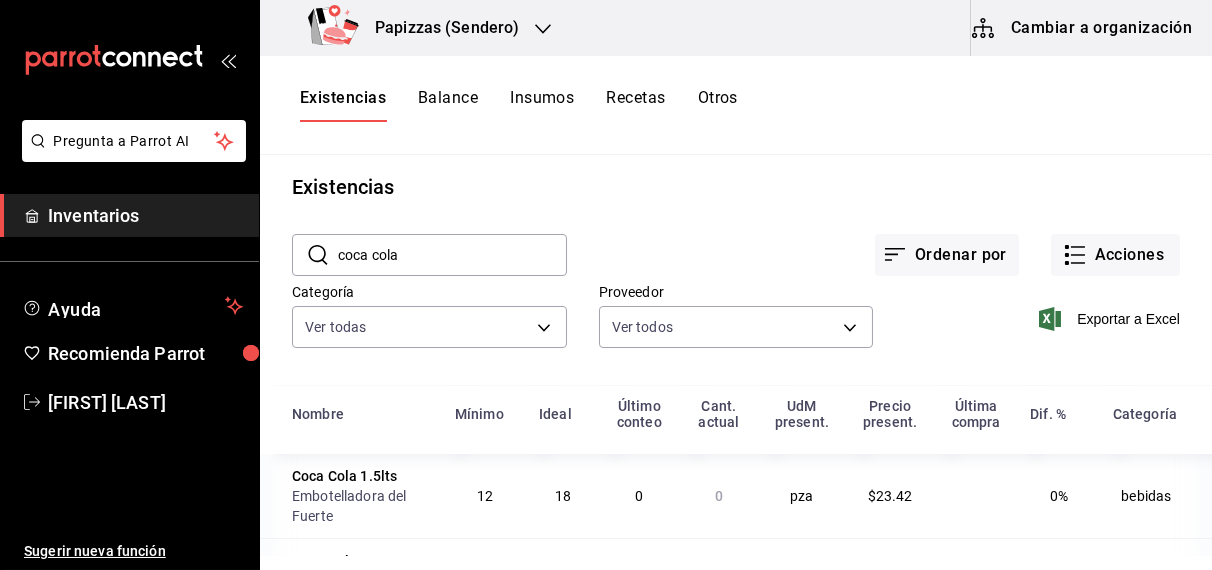 scroll, scrollTop: 0, scrollLeft: 0, axis: both 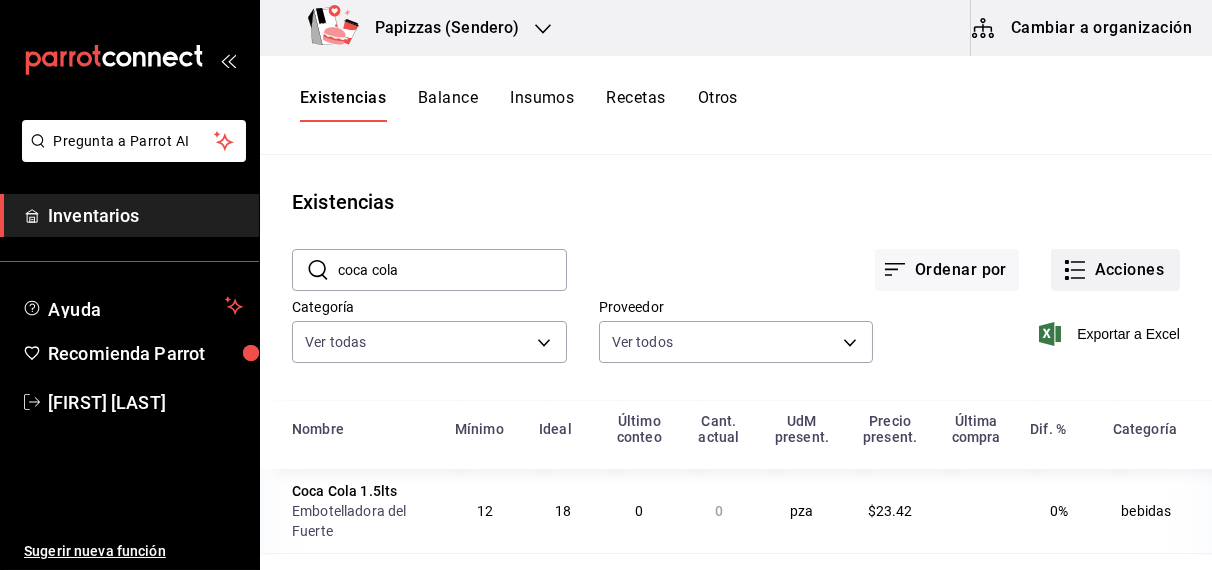 click on "Acciones" at bounding box center [1115, 270] 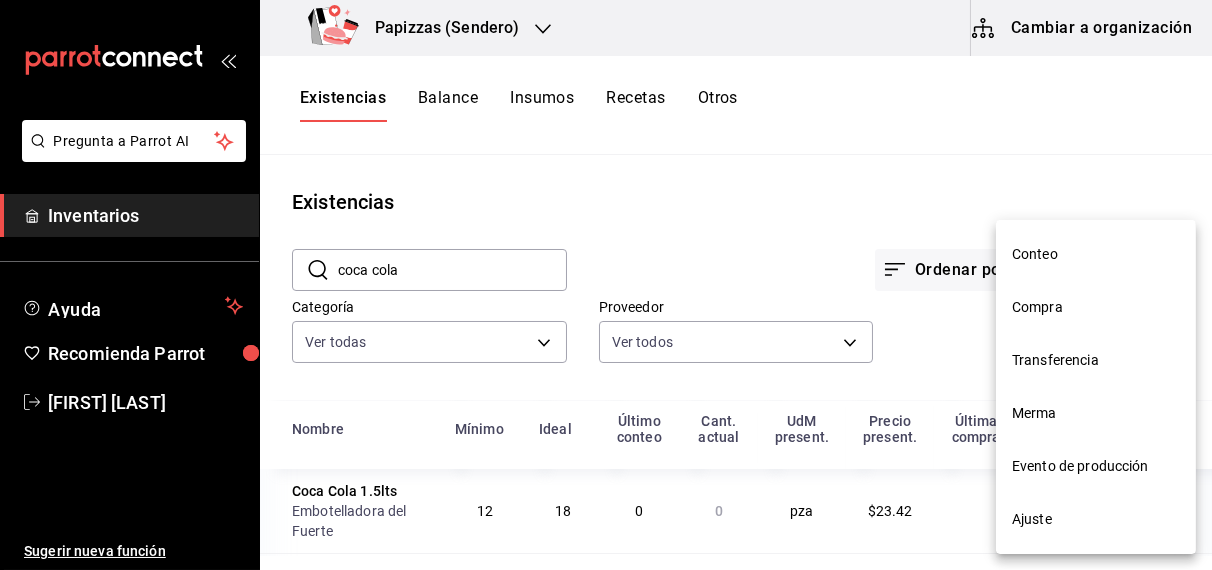 click on "Compra" at bounding box center (1096, 307) 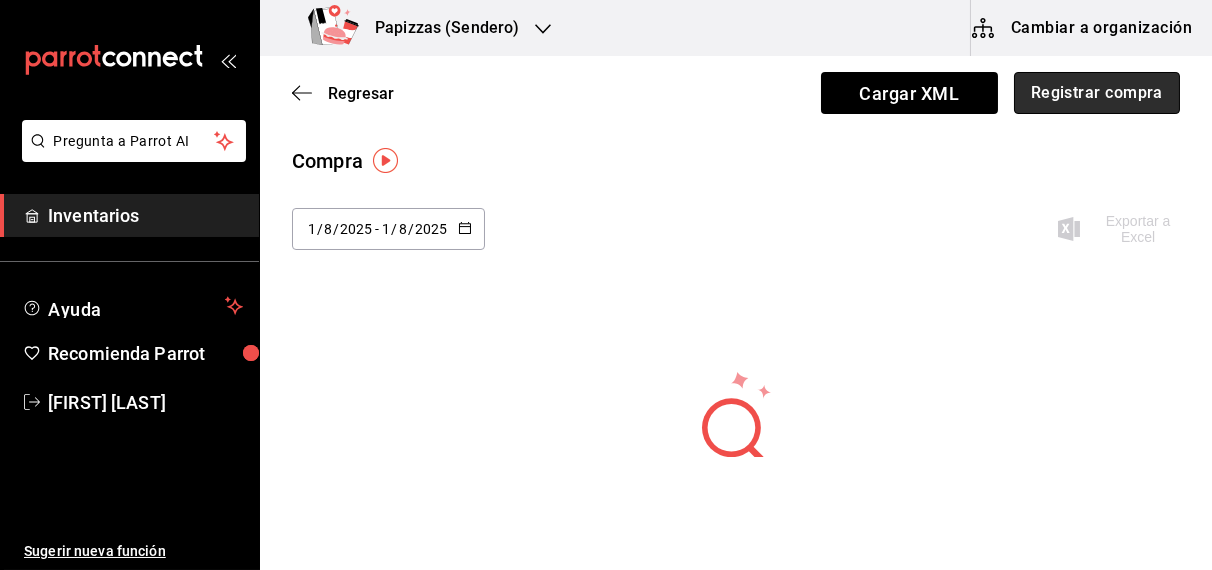 click on "Registrar compra" at bounding box center [1097, 93] 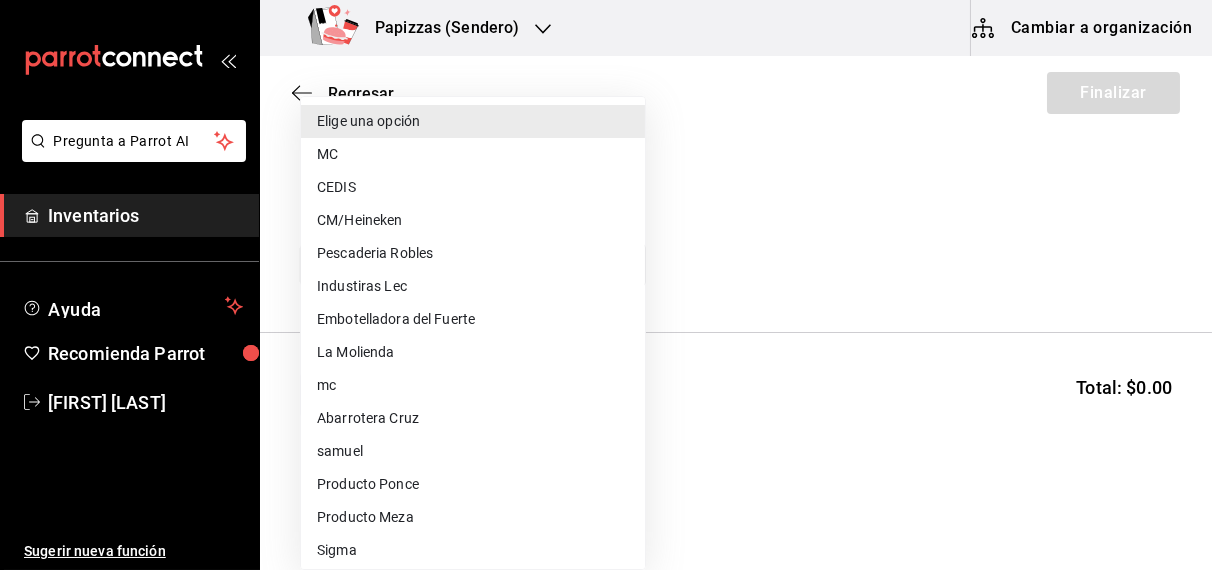 click on "Pregunta a Parrot AI Inventarios   Ayuda Recomienda Parrot   OBDULIA JANNETH CASTRO ESCALANTE   Sugerir nueva función   Papizzas (Sendero) Cambiar a organización Regresar Finalizar Compra Proveedor Elige una opción default Buscar Total: $0.00 No hay insumos a mostrar. Busca un insumo para agregarlo a la lista Pregunta a Parrot AI Inventarios   Ayuda Recomienda Parrot   OBDULIA JANNETH CASTRO ESCALANTE   Sugerir nueva función   GANA 1 MES GRATIS EN TU SUSCRIPCIÓN AQUÍ ¿Recuerdas cómo empezó tu restaurante?
Hoy puedes ayudar a un colega a tener el mismo cambio que tú viviste.
Recomienda Parrot directamente desde tu Portal Administrador.
Es fácil y rápido.
🎁 Por cada restaurante que se una, ganas 1 mes gratis. Ver video tutorial Ir a video Editar Eliminar Visitar centro de ayuda (81) 2046 6363 soporte@parrotsoftware.io Visitar centro de ayuda (81) 2046 6363 soporte@parrotsoftware.io Elige una opción MC CEDIS CM/Heineken Pescaderia Robles Industiras Lec Embotelladora del Fuerte La Molienda mc" at bounding box center (606, 228) 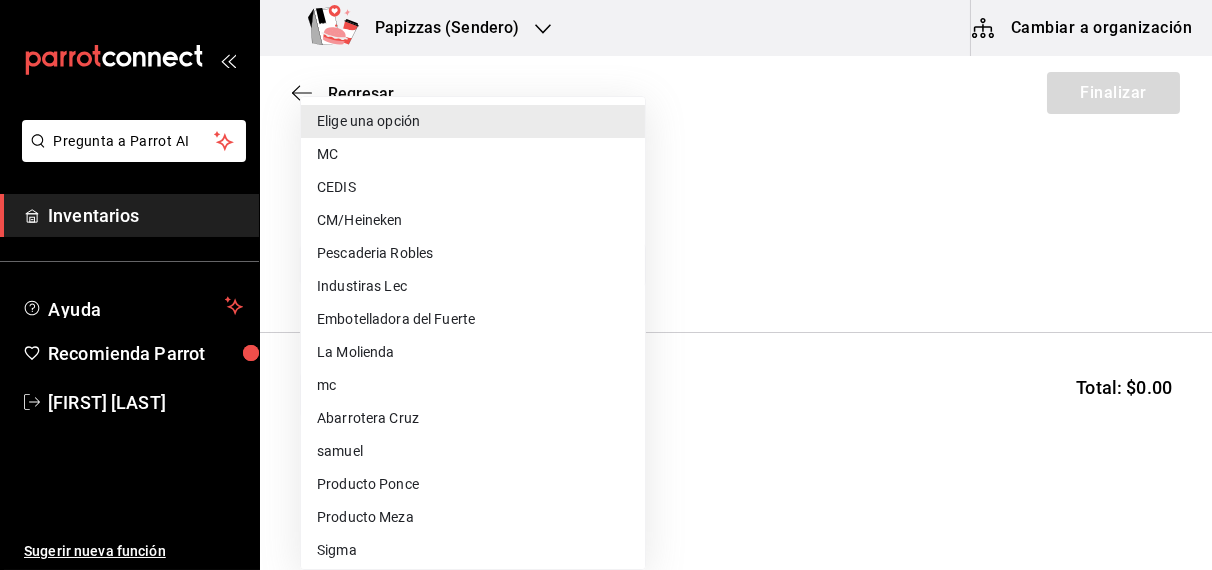 click on "Embotelladora del Fuerte" at bounding box center (473, 319) 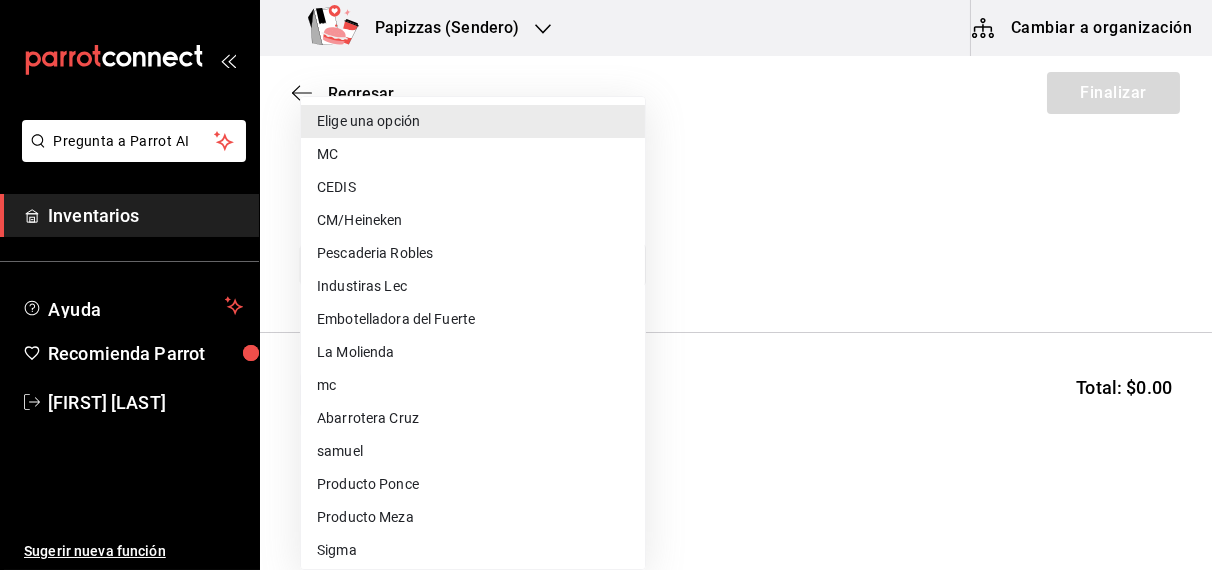 type on "2a449e60-1878-40e8-ba60-5a9907f89e6b" 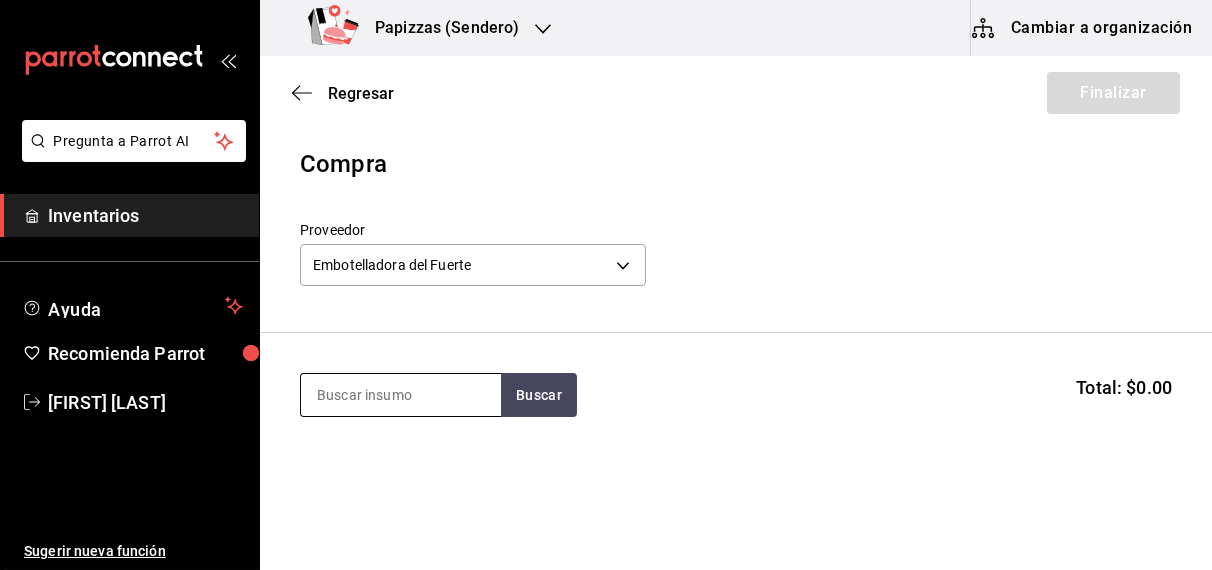 click at bounding box center (401, 395) 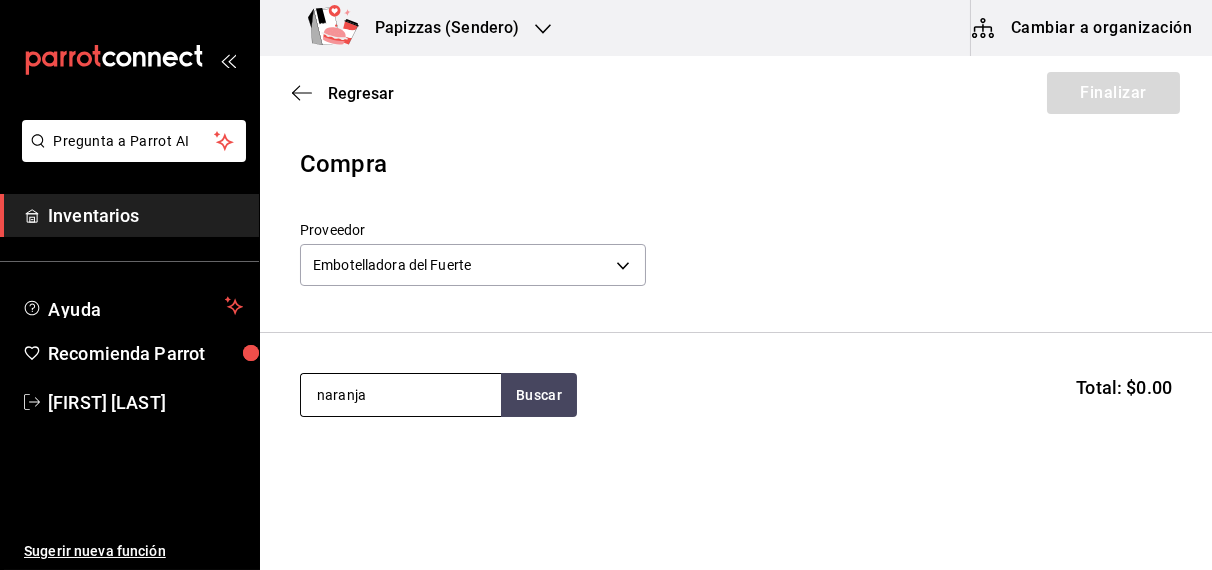 type on "naranja" 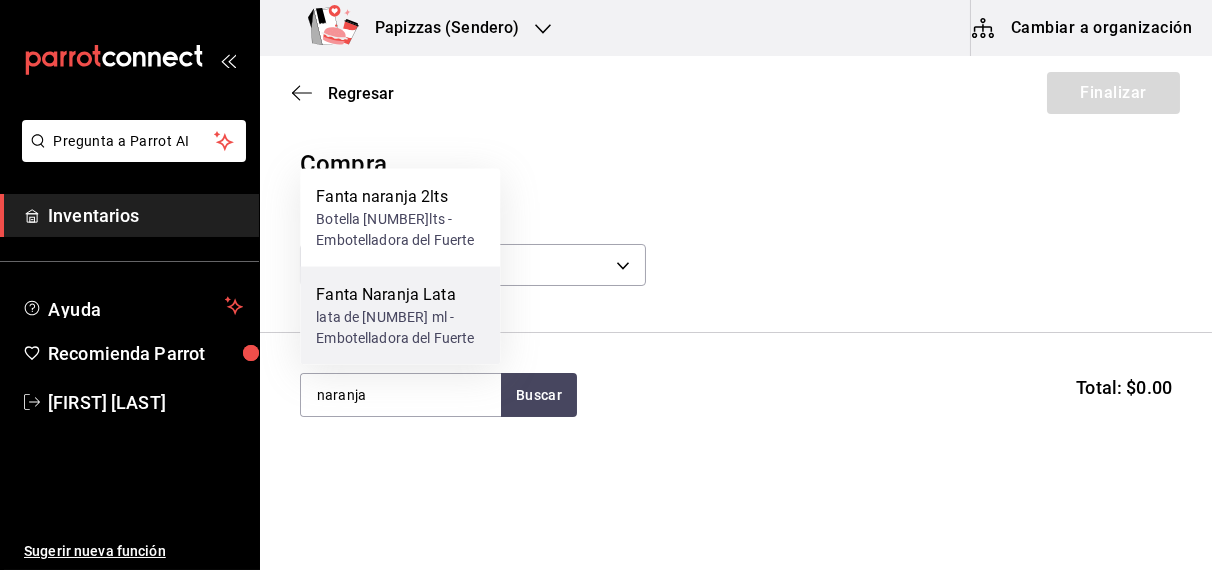 click on "lata de 355 ml  - Embotelladora del Fuerte" at bounding box center [400, 328] 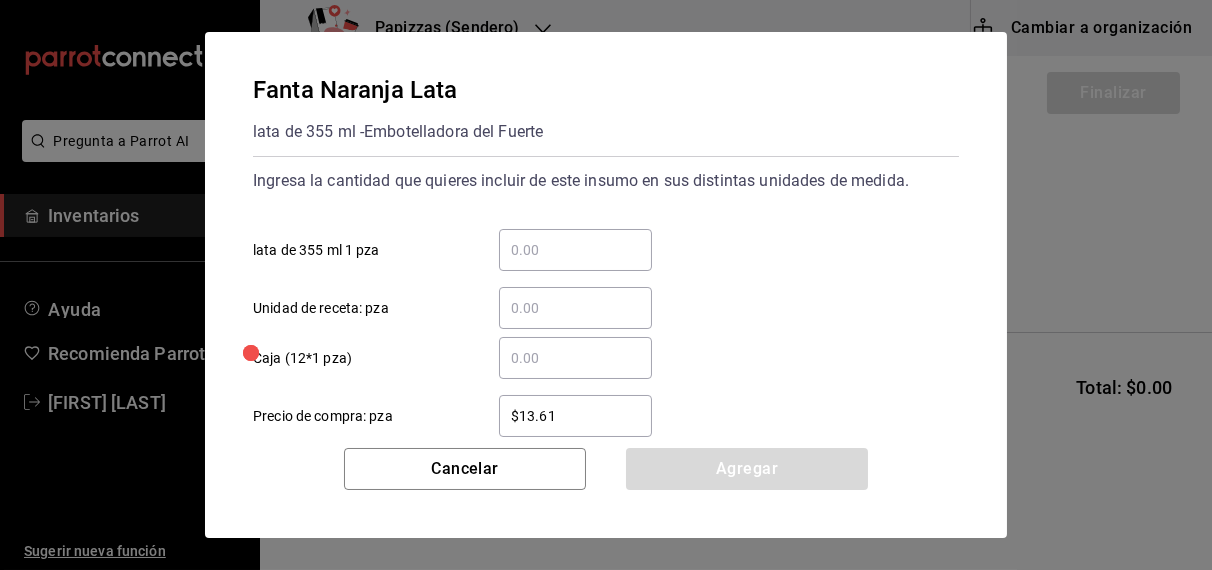 click on "​ lata de 355 ml  1 pza" at bounding box center (575, 250) 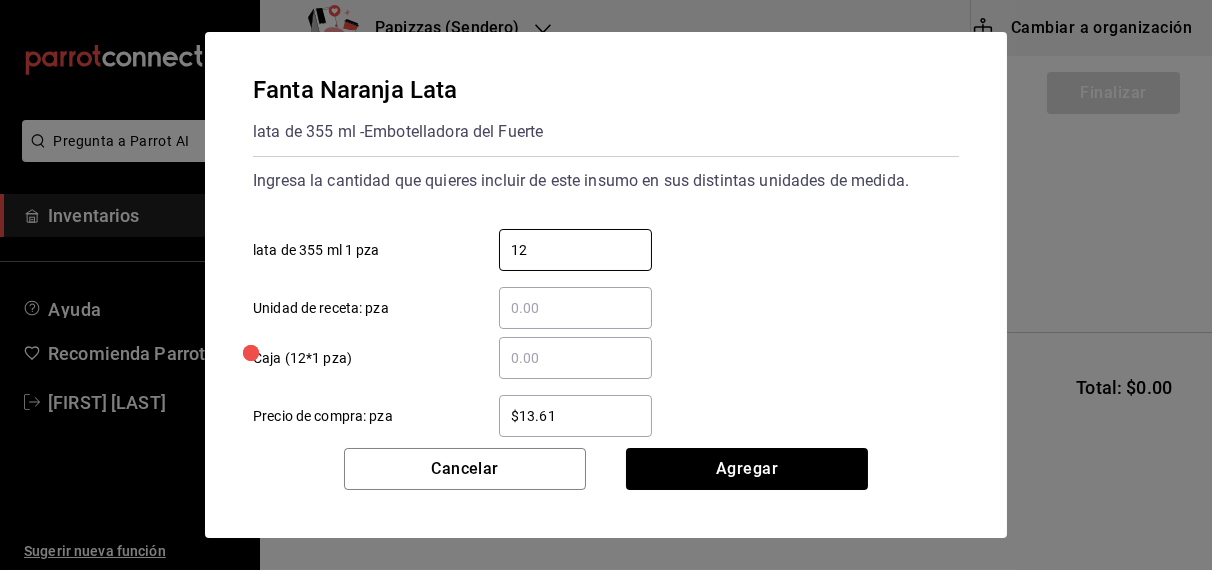 type on "12" 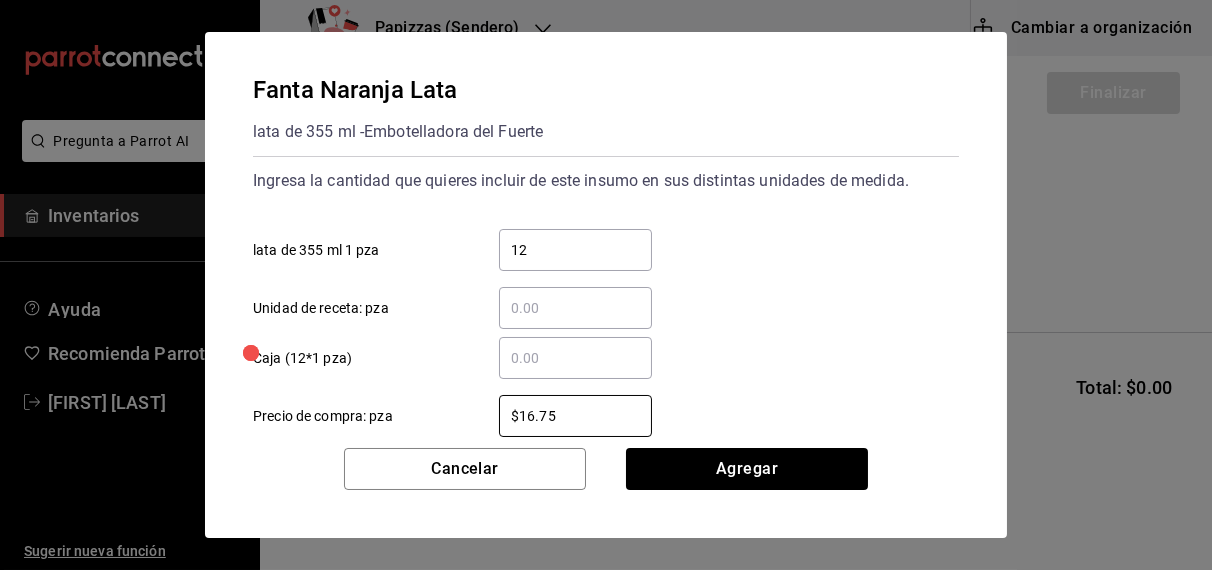 type on "$16.75" 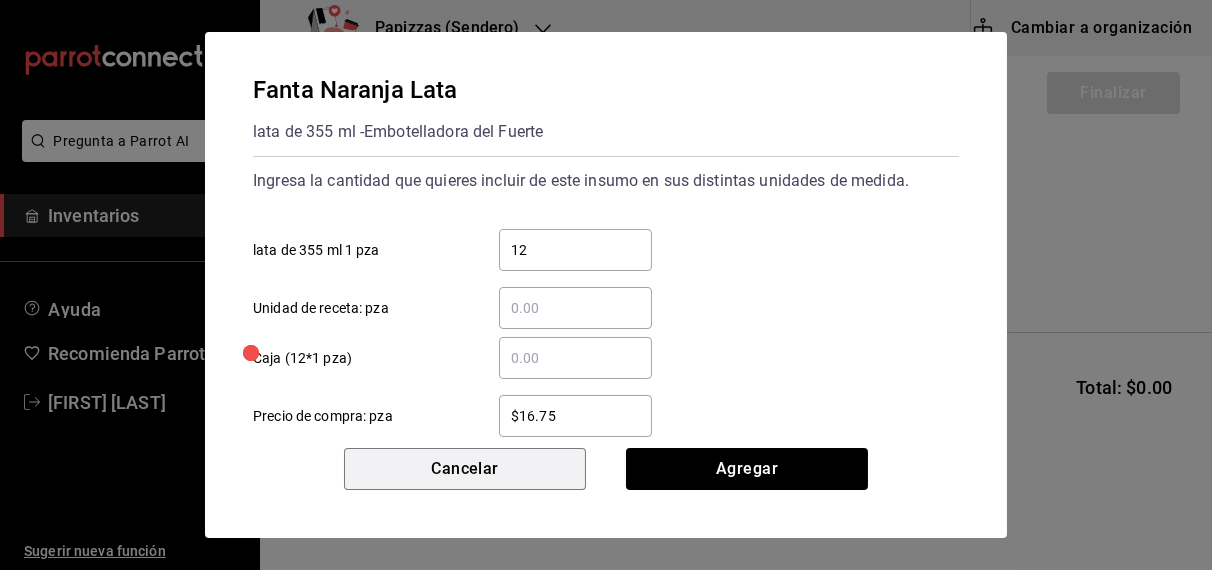 type 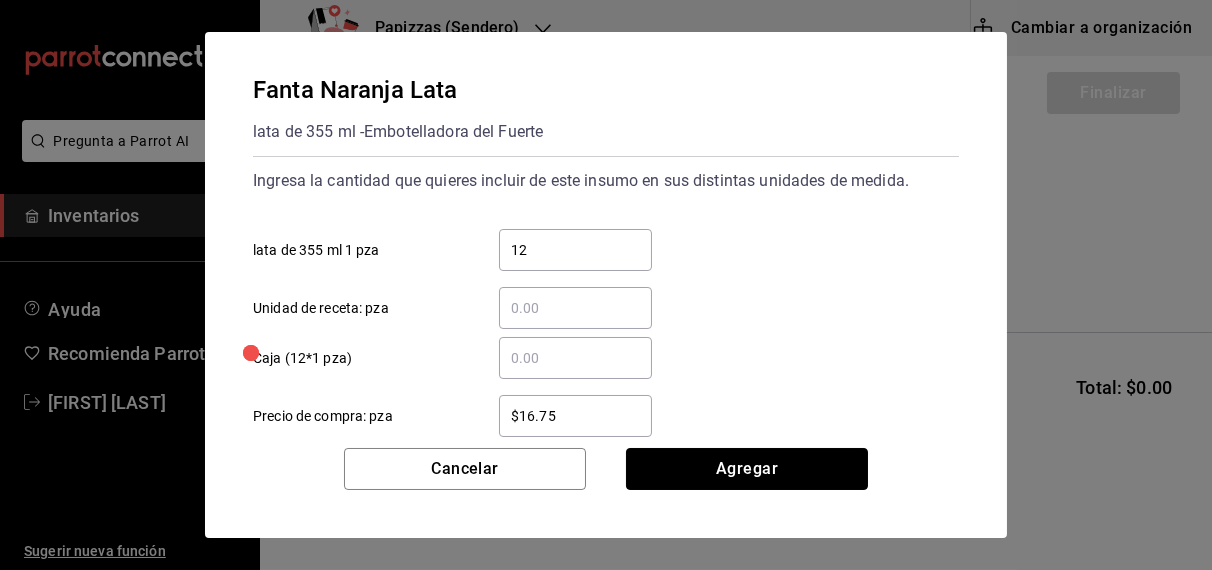 type 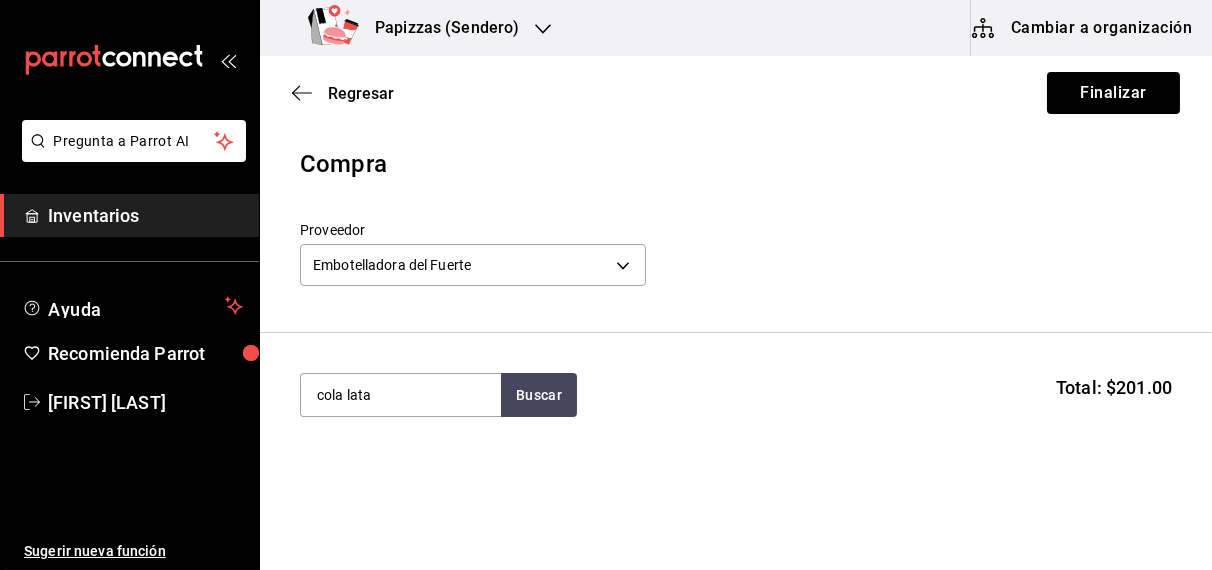 type on "cola lata" 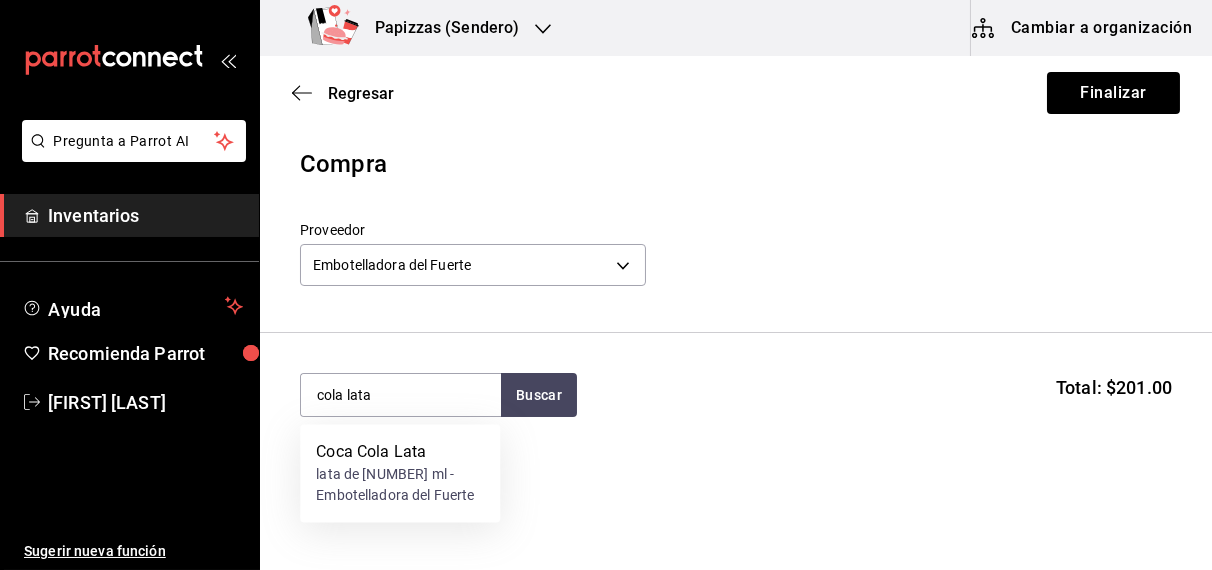 click on "lata de 355 ml  - Embotelladora del Fuerte" at bounding box center [400, 486] 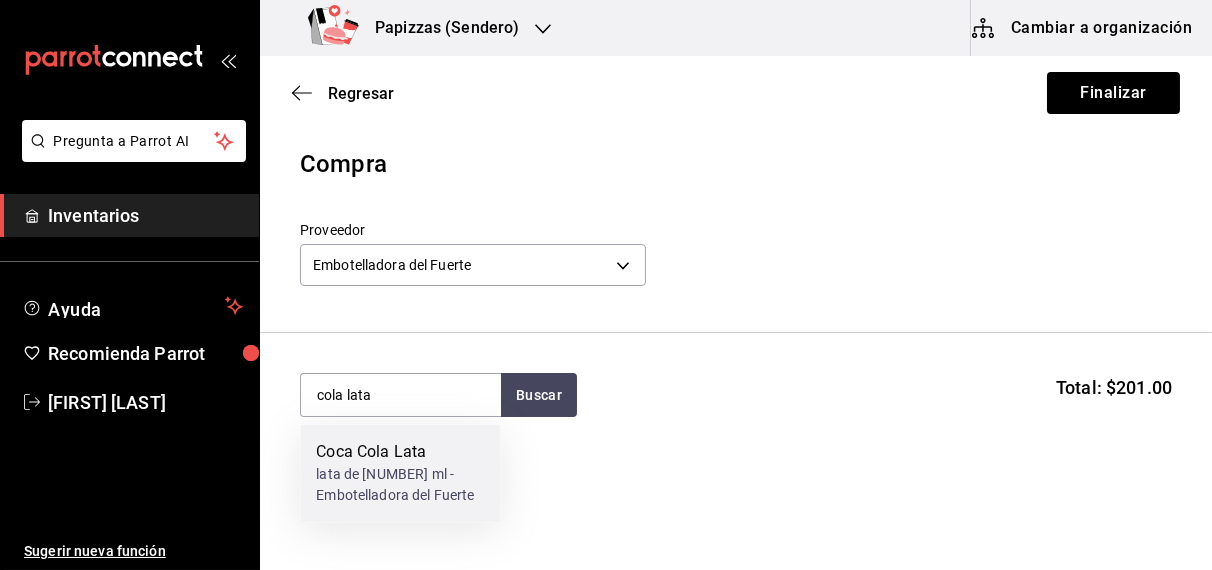 type 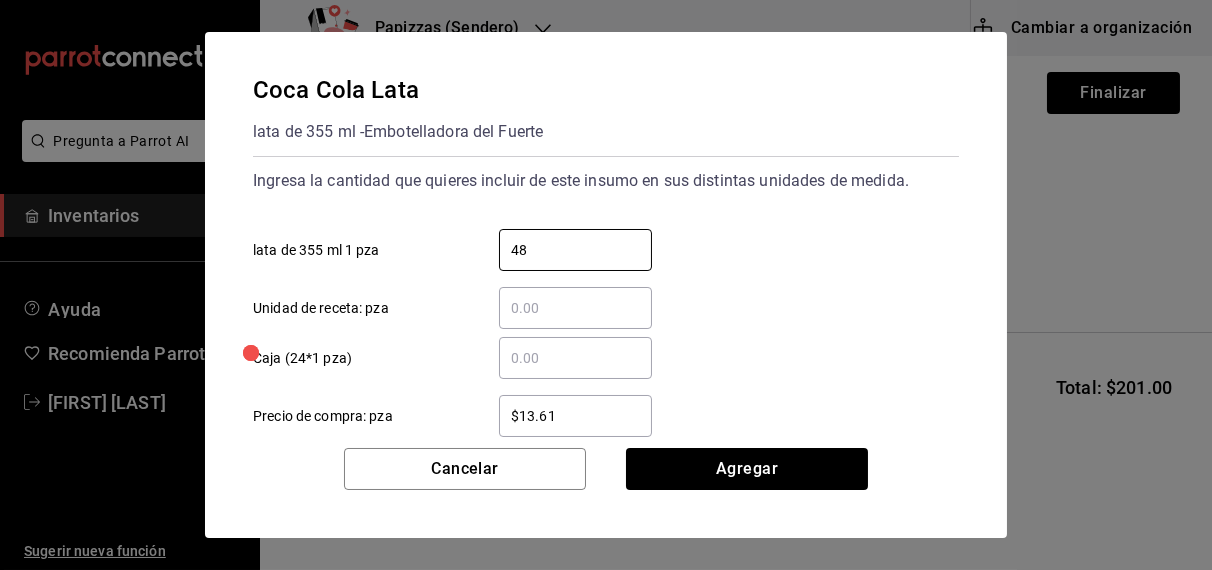 type on "48" 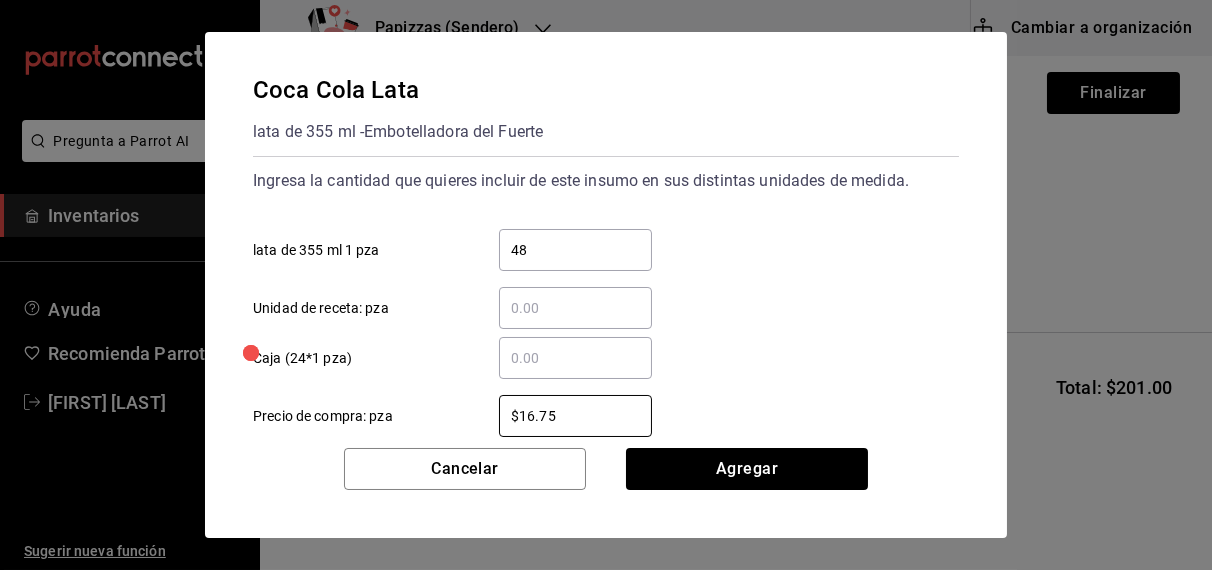 type on "$16.75" 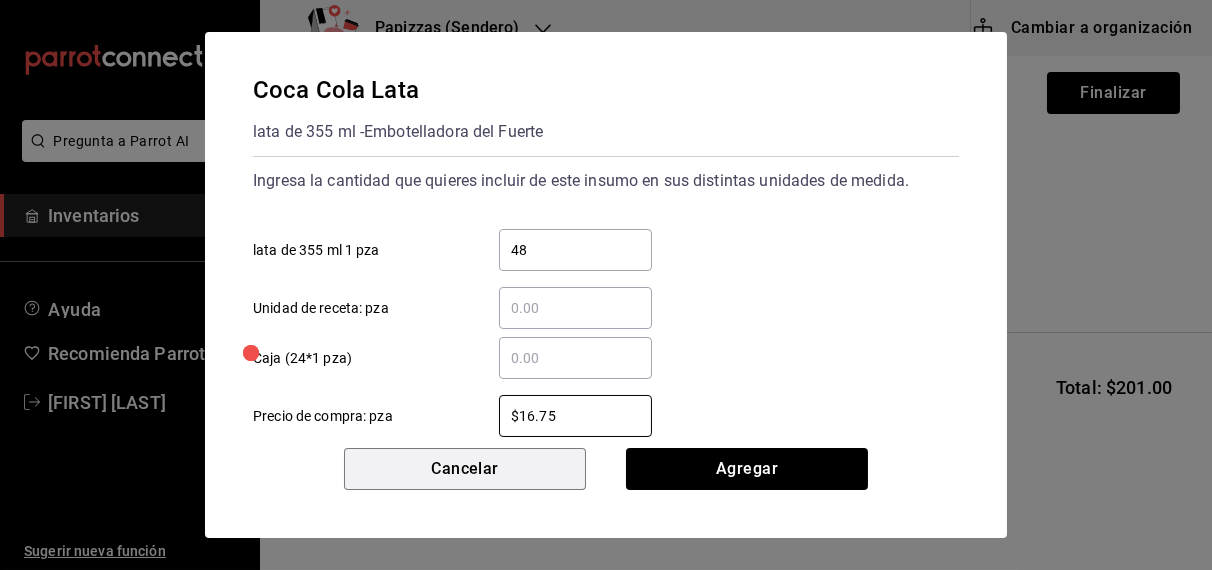 type 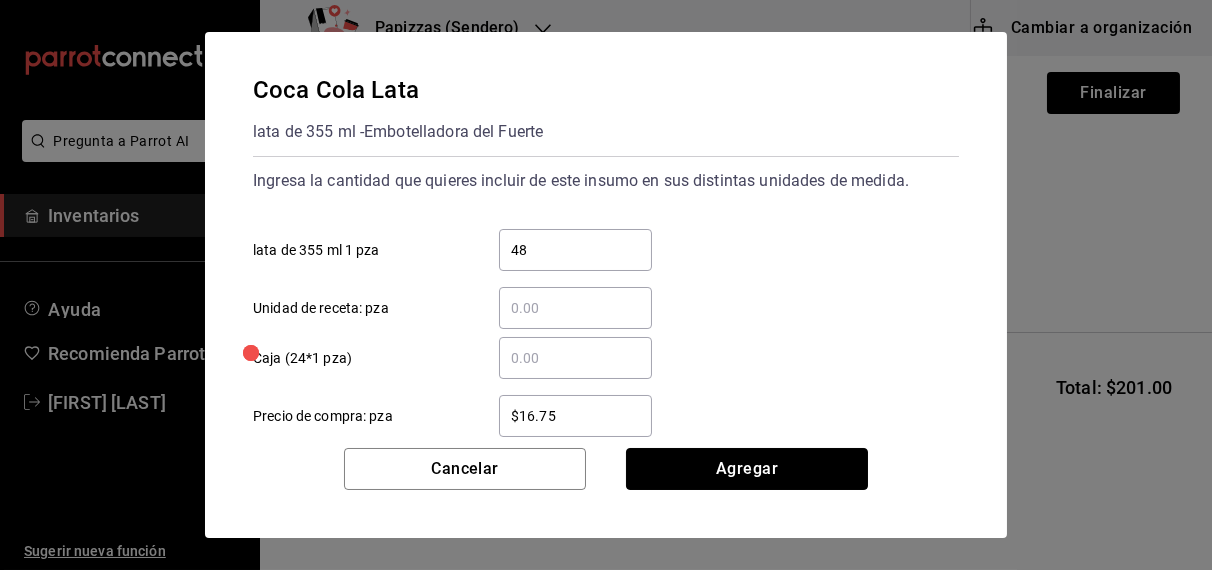 type 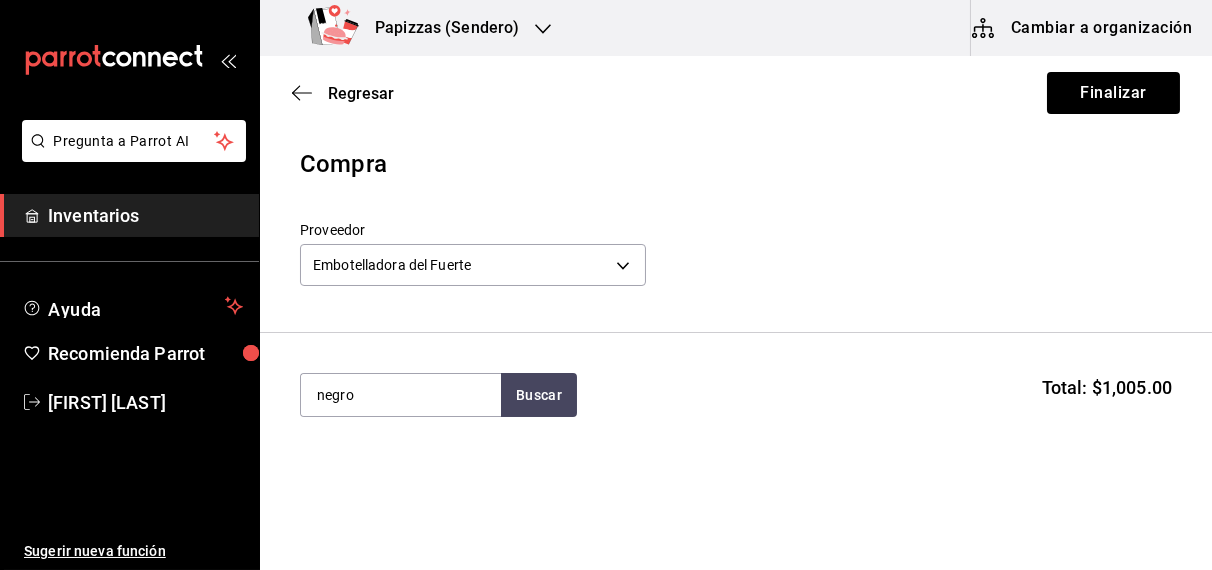 type on "negro" 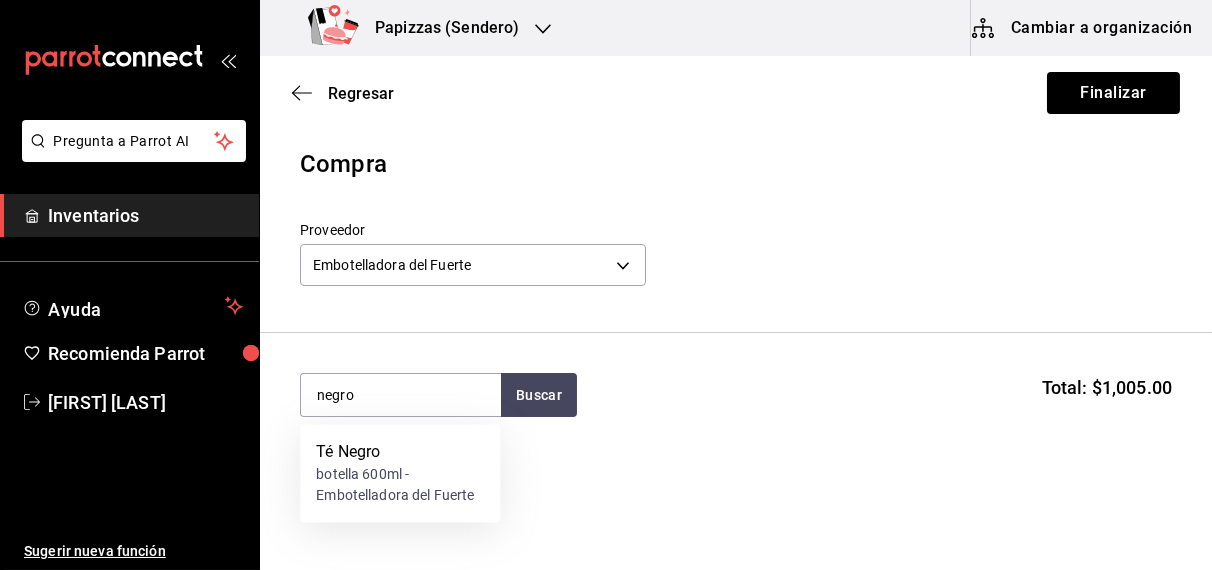 click on "botella 600ml - Embotelladora del Fuerte" at bounding box center [400, 486] 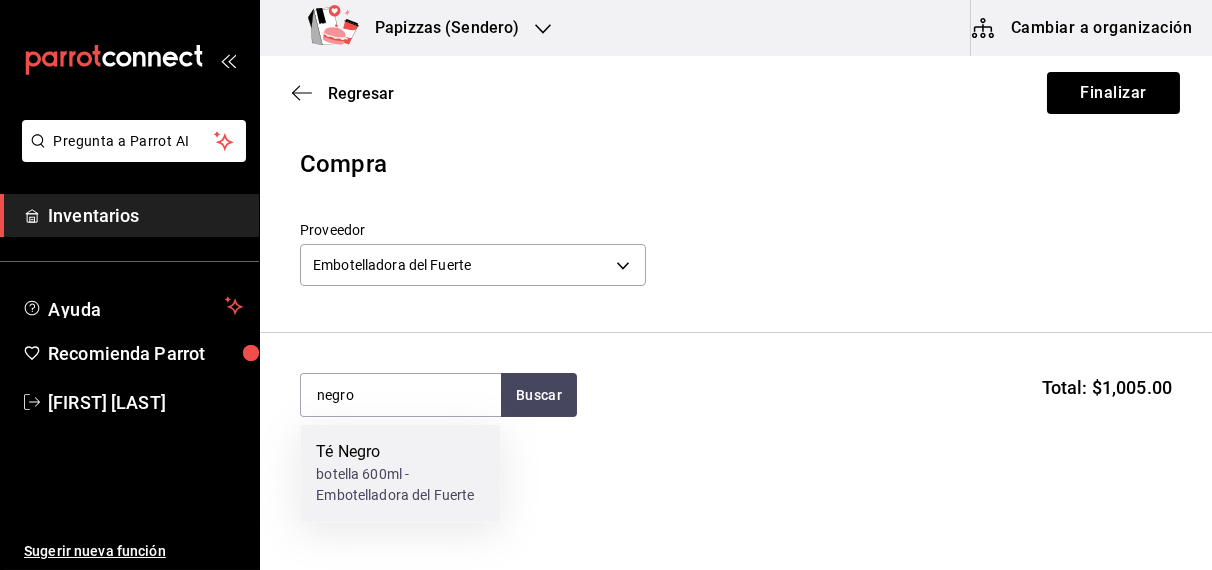 type 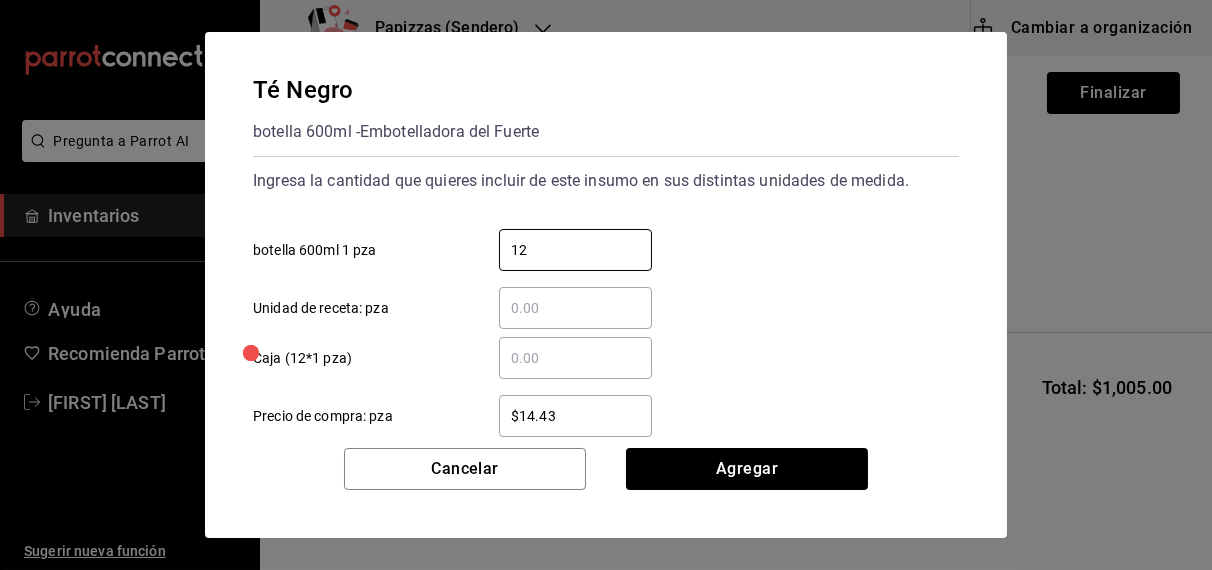 type on "12" 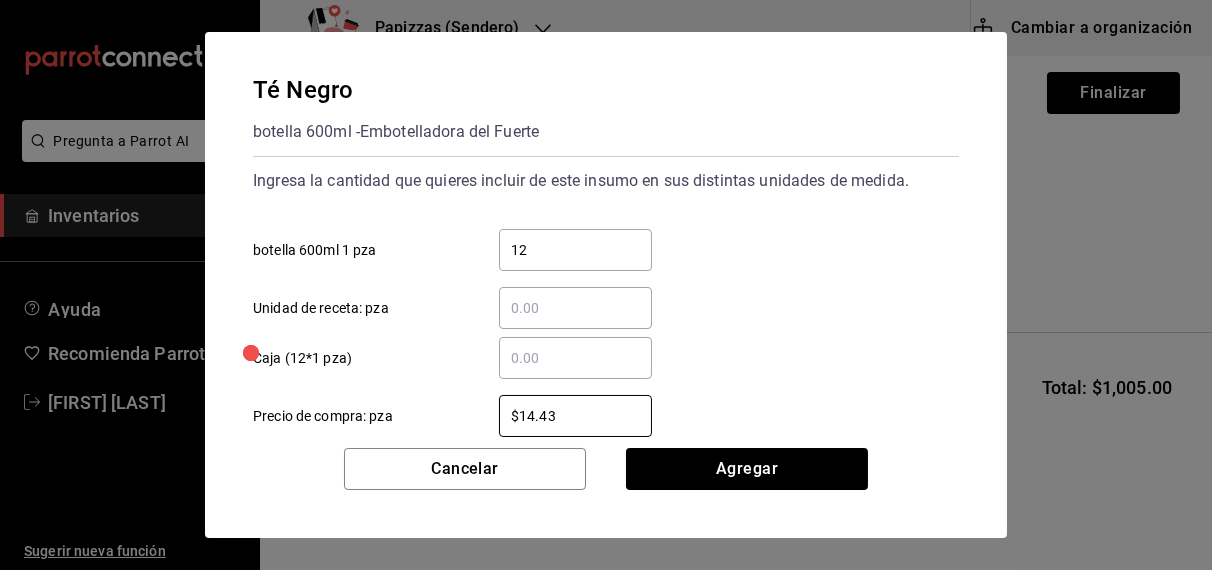 type on "$6" 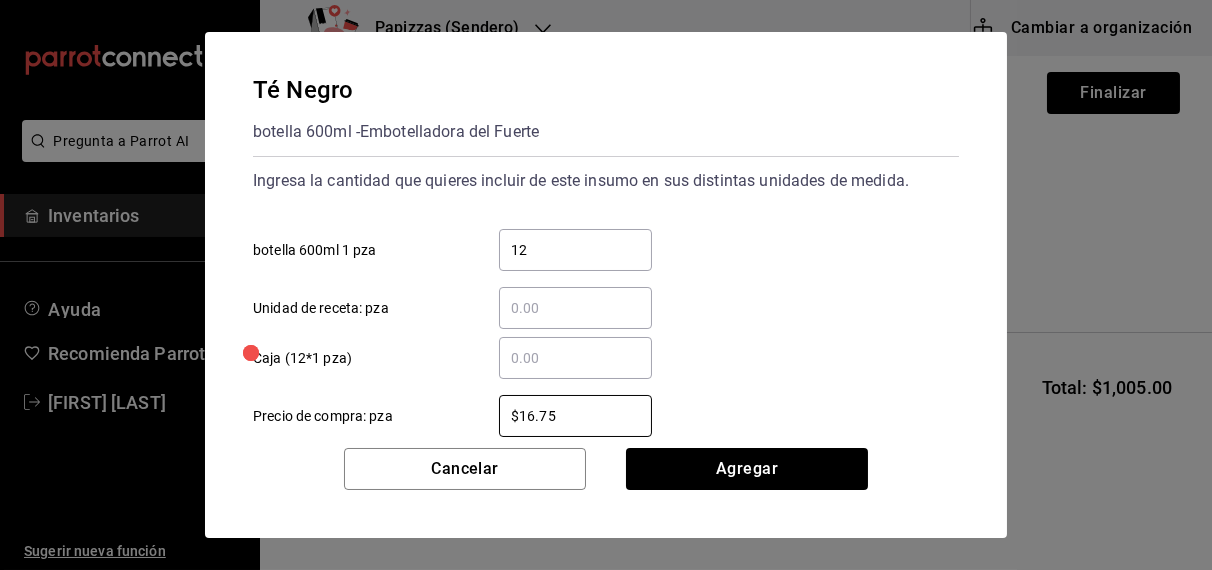 type on "$16.75" 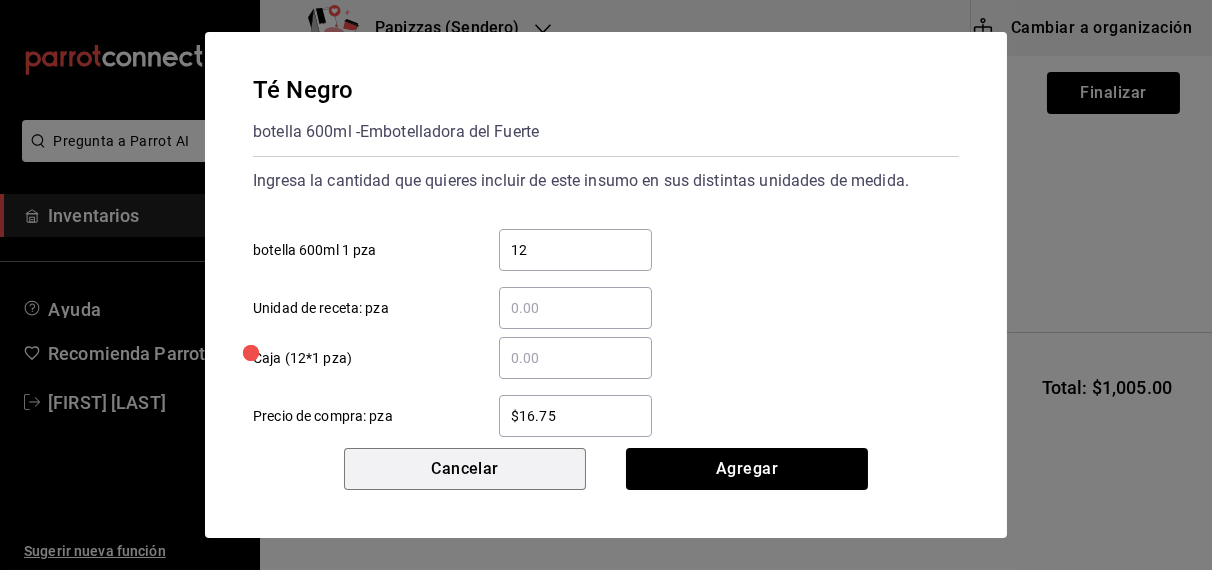 type 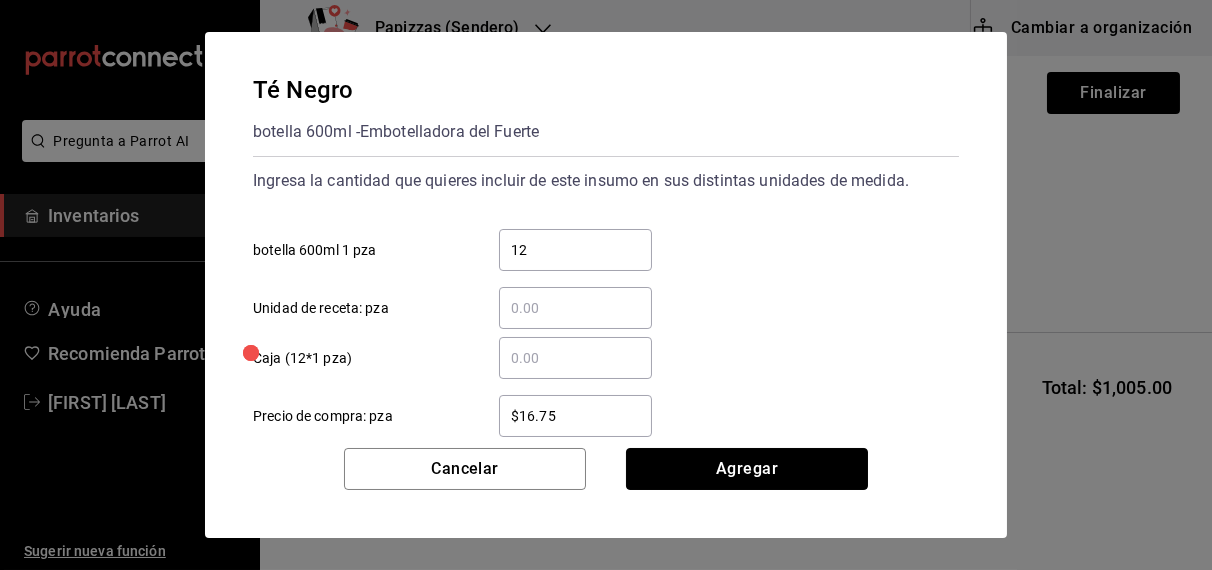 type 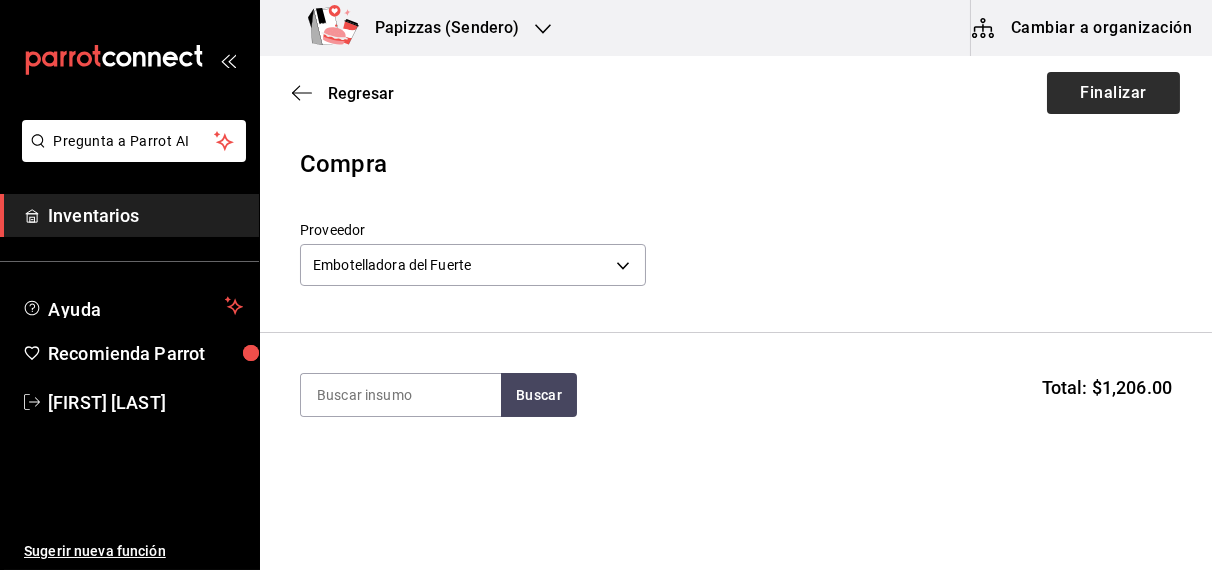click on "Finalizar" at bounding box center [1113, 93] 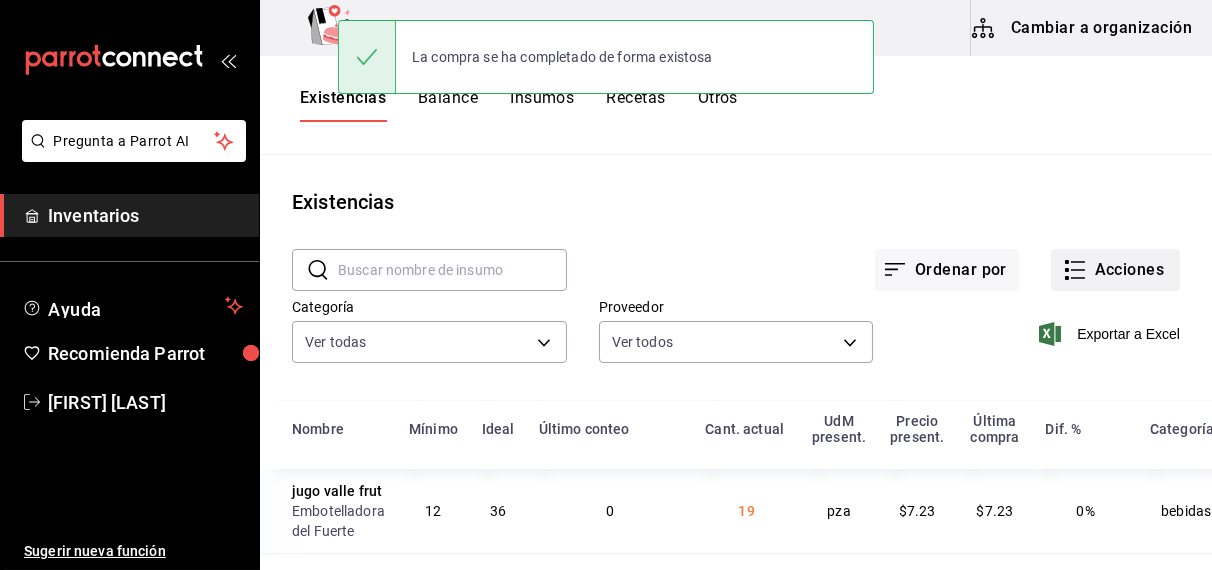 click on "Acciones" at bounding box center [1115, 270] 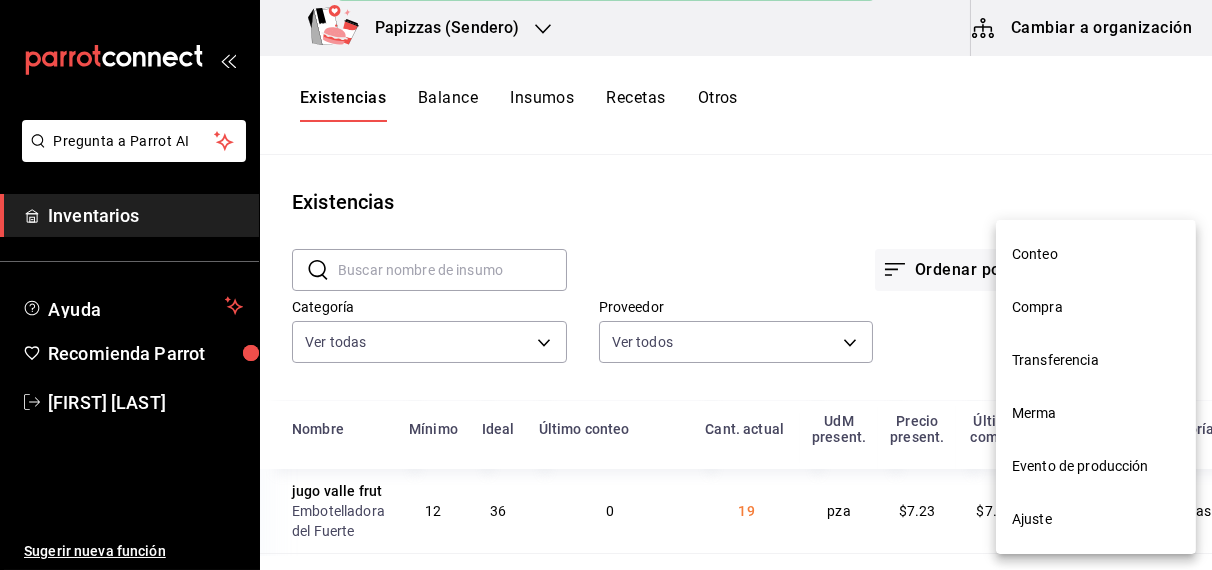click on "Compra" at bounding box center [1096, 307] 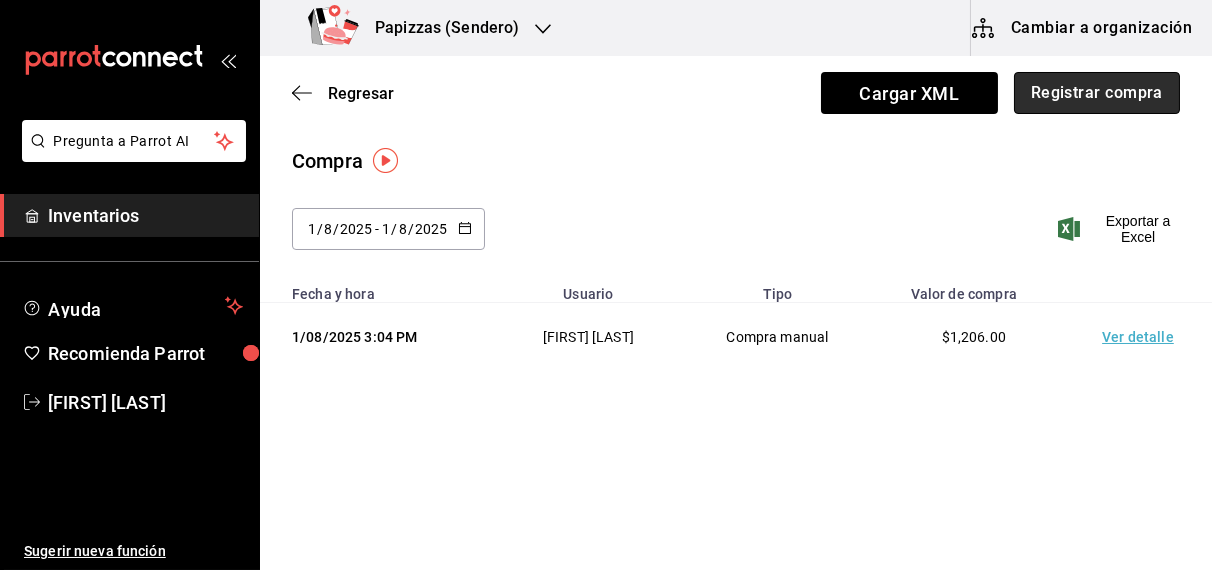 click on "Registrar compra" at bounding box center (1097, 93) 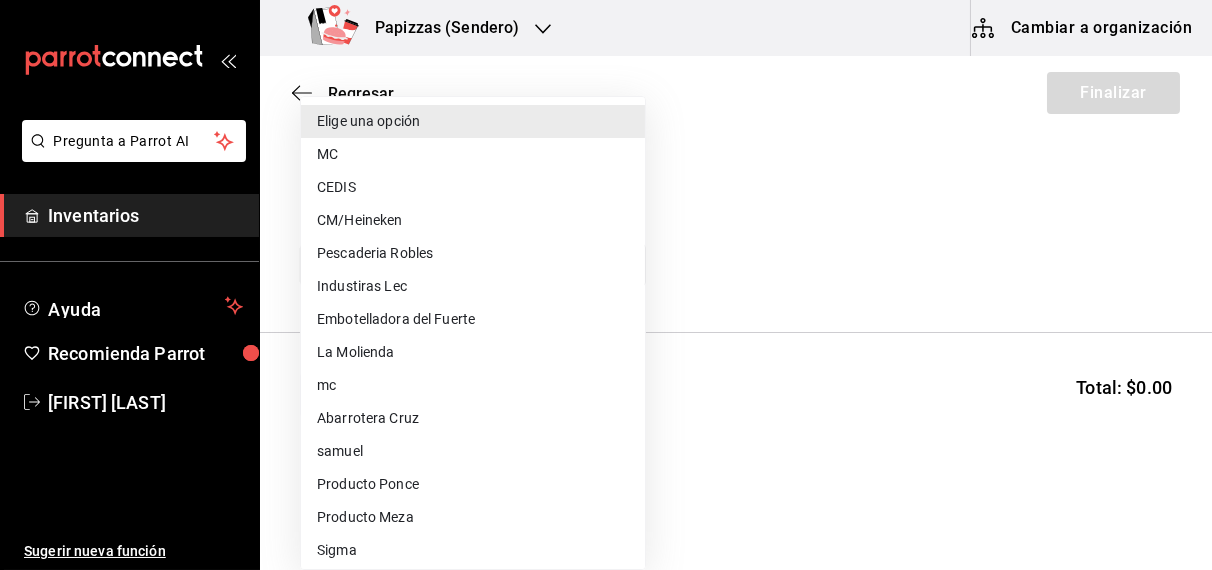 click on "Pregunta a Parrot AI Inventarios   Ayuda Recomienda Parrot   OBDULIA JANNETH CASTRO ESCALANTE   Sugerir nueva función   Papizzas (Sendero) Cambiar a organización Regresar Finalizar Compra Proveedor Elige una opción default Buscar Total: $0.00 No hay insumos a mostrar. Busca un insumo para agregarlo a la lista Pregunta a Parrot AI Inventarios   Ayuda Recomienda Parrot   OBDULIA JANNETH CASTRO ESCALANTE   Sugerir nueva función   GANA 1 MES GRATIS EN TU SUSCRIPCIÓN AQUÍ ¿Recuerdas cómo empezó tu restaurante?
Hoy puedes ayudar a un colega a tener el mismo cambio que tú viviste.
Recomienda Parrot directamente desde tu Portal Administrador.
Es fácil y rápido.
🎁 Por cada restaurante que se una, ganas 1 mes gratis. Ver video tutorial Ir a video Editar Eliminar Visitar centro de ayuda (81) 2046 6363 soporte@parrotsoftware.io Visitar centro de ayuda (81) 2046 6363 soporte@parrotsoftware.io Elige una opción MC CEDIS CM/Heineken Pescaderia Robles Industiras Lec Embotelladora del Fuerte La Molienda mc" at bounding box center (606, 228) 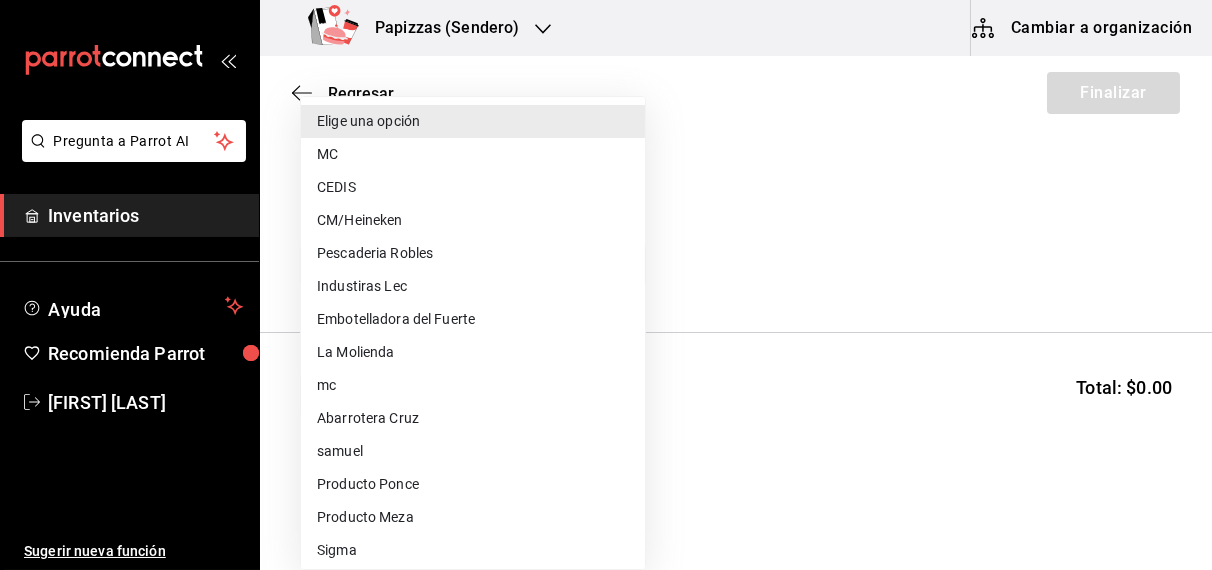 click on "Embotelladora del Fuerte" at bounding box center (473, 319) 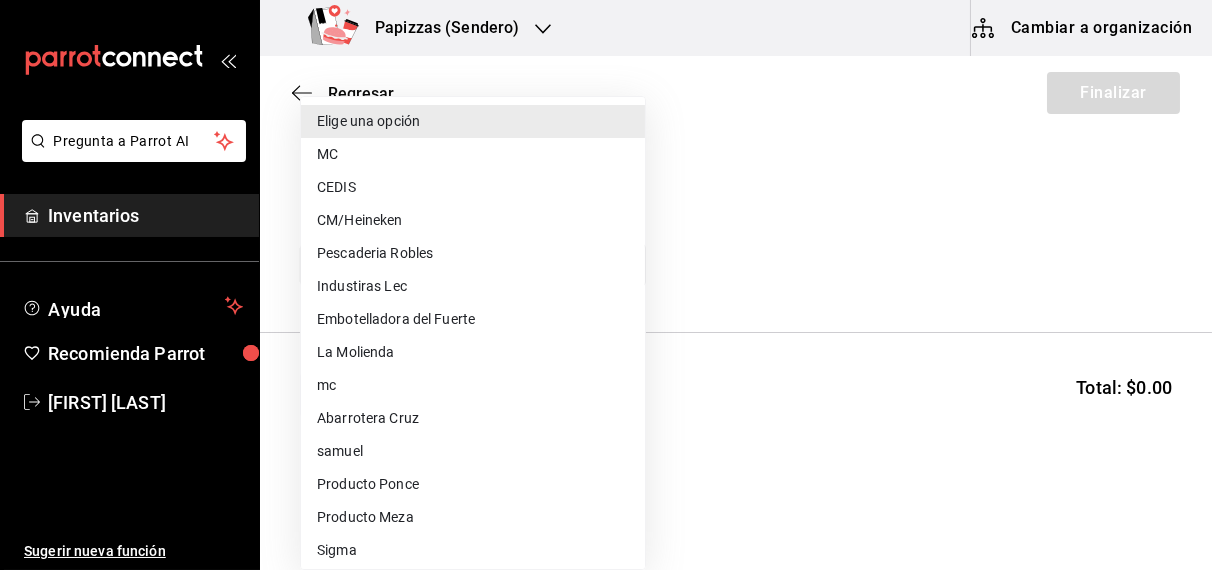 type on "2a449e60-1878-40e8-ba60-5a9907f89e6b" 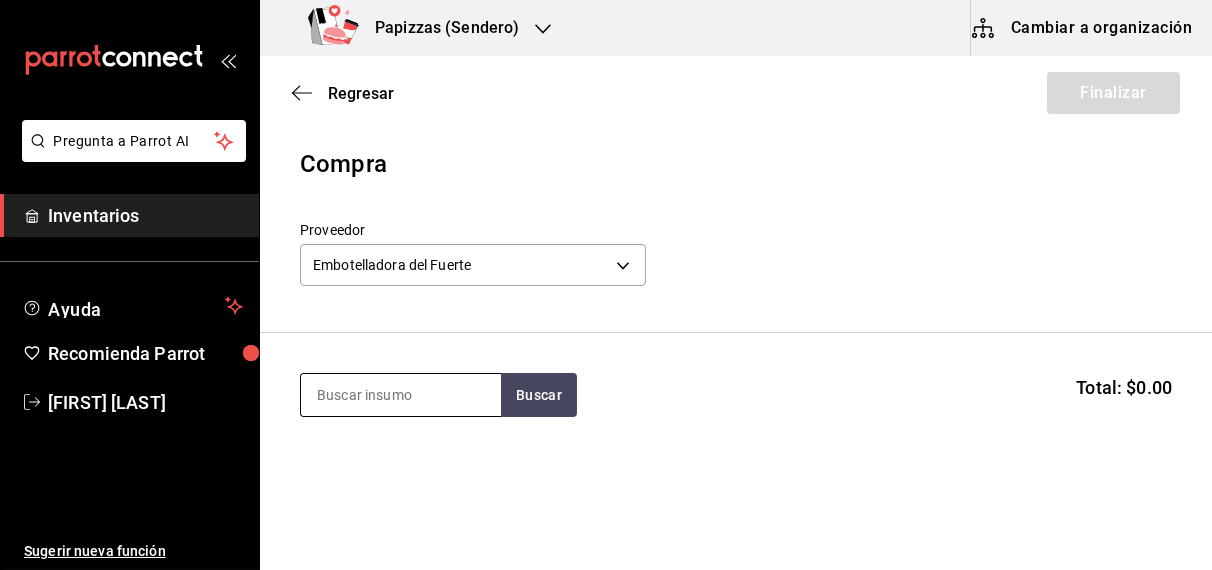 click at bounding box center (401, 395) 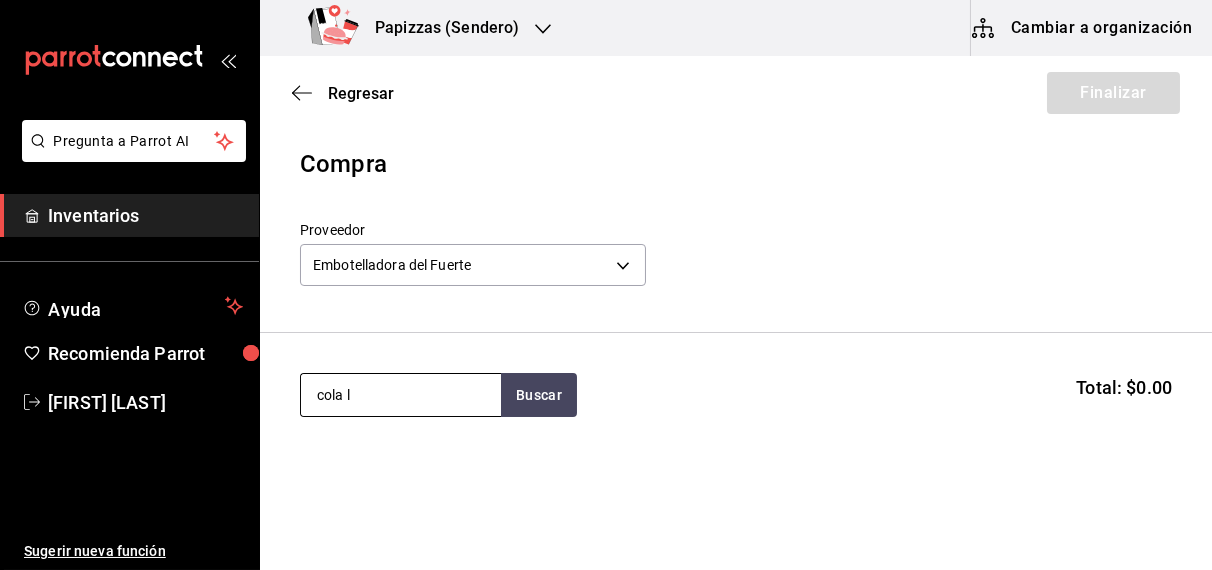 type on "cola l" 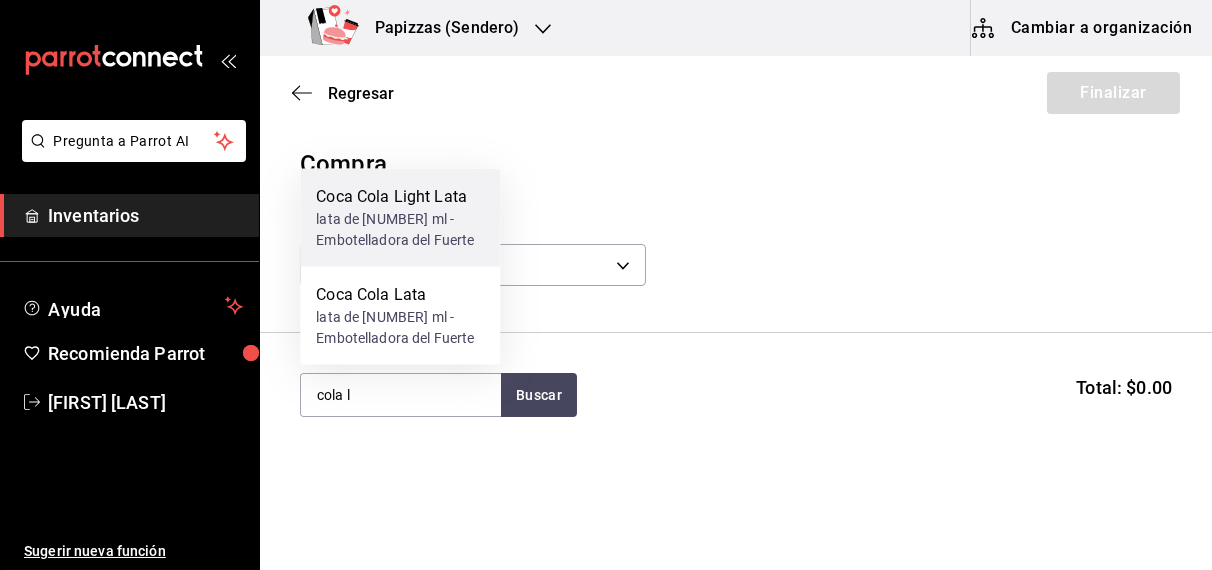click on "lata de 355 ml  - Embotelladora del Fuerte" at bounding box center [400, 230] 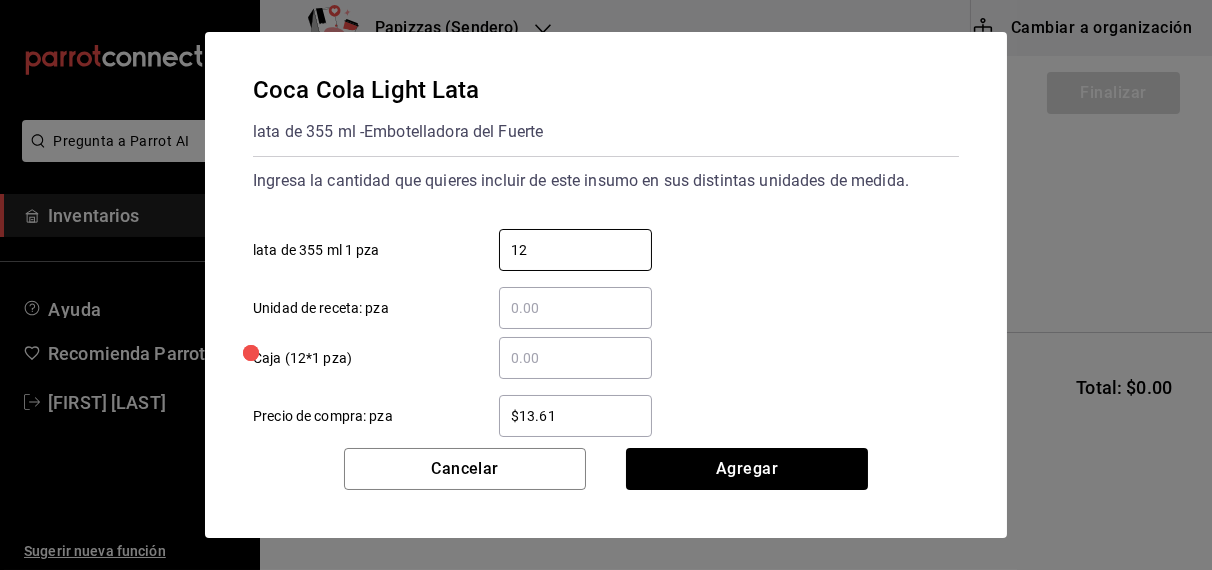 type on "12" 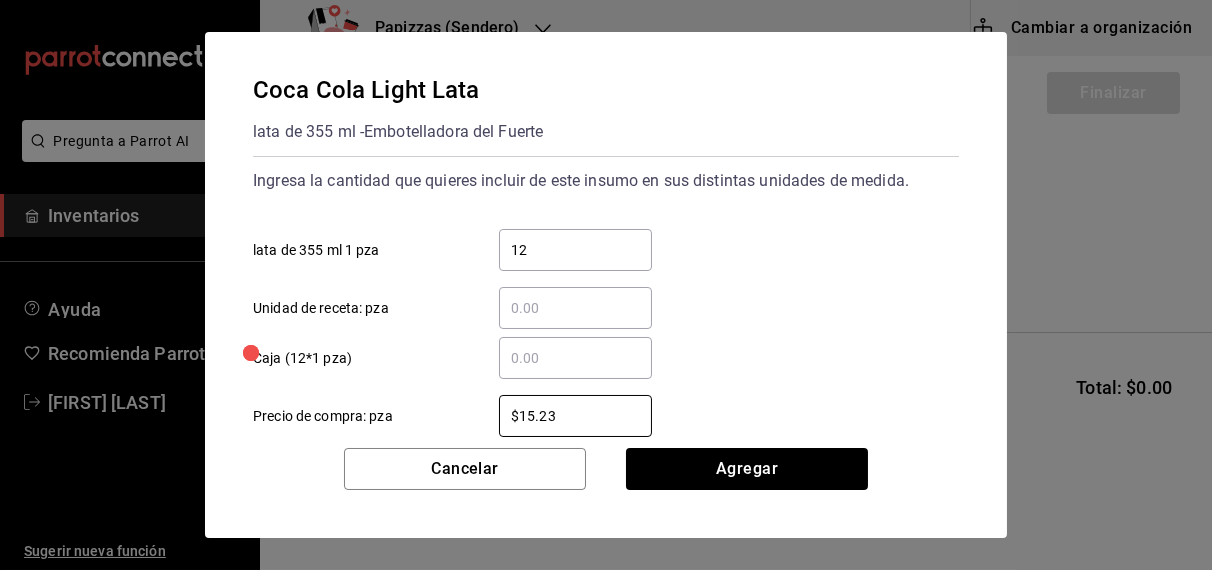 type on "$15.23" 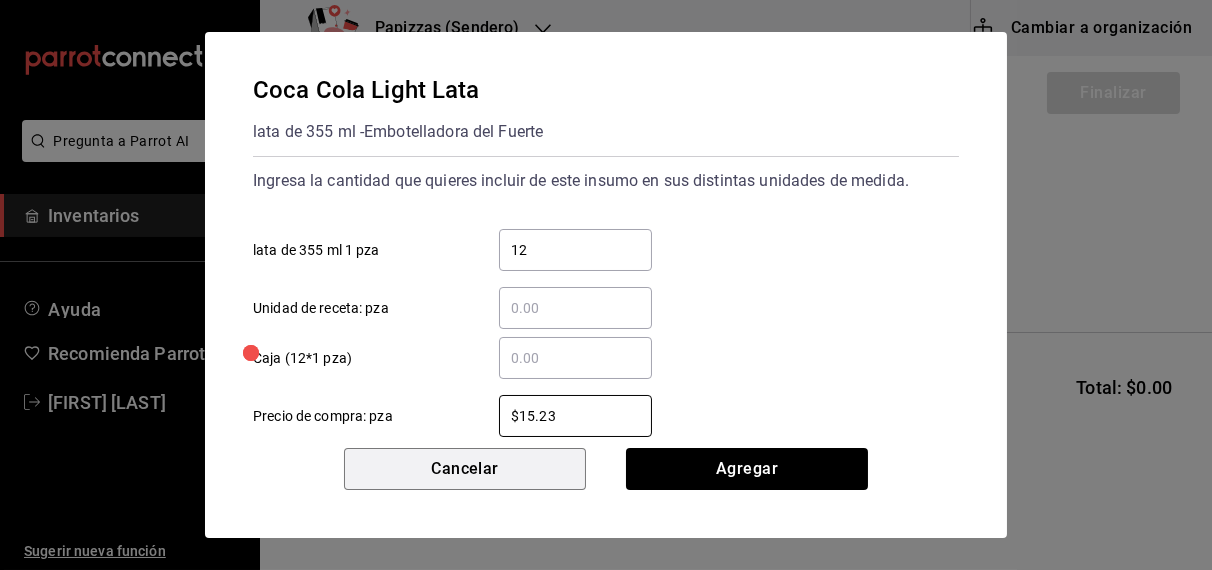 type 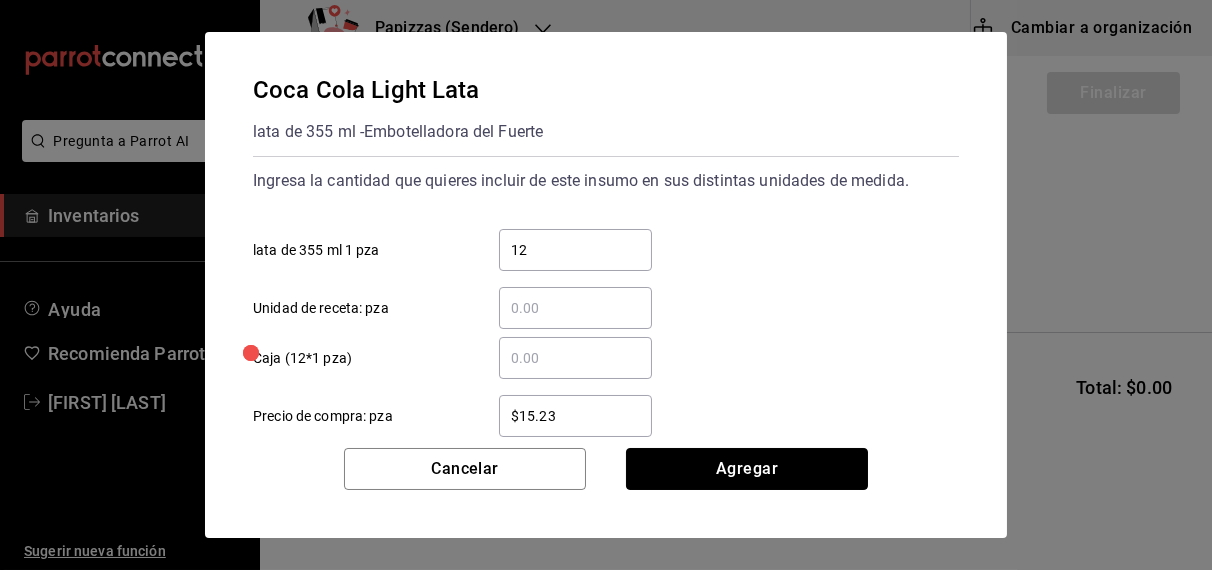 type 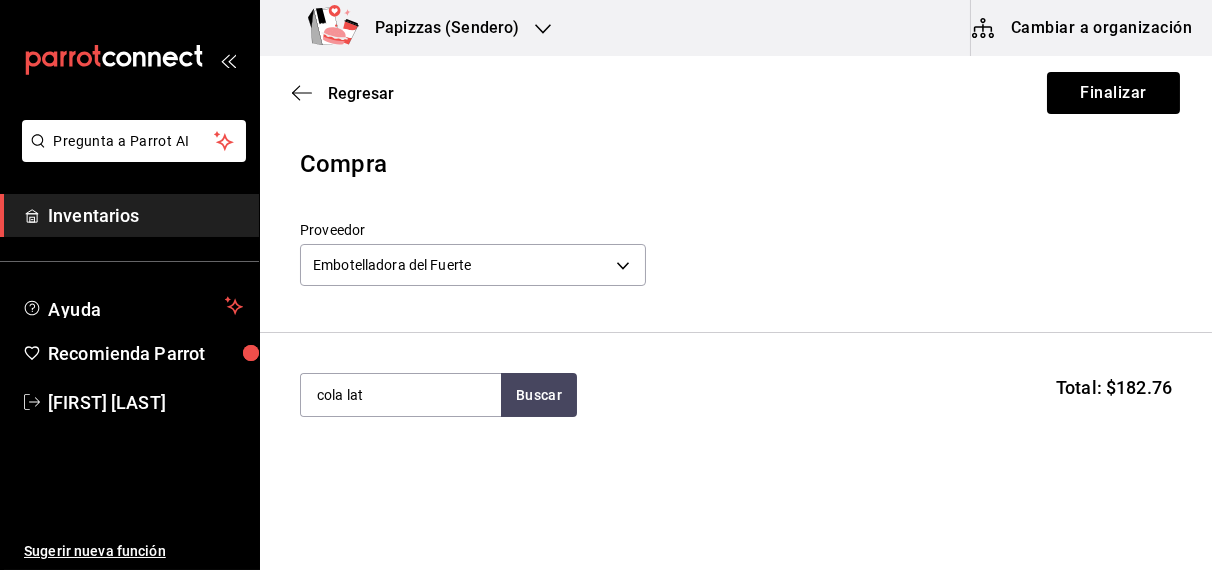 type on "cola lata" 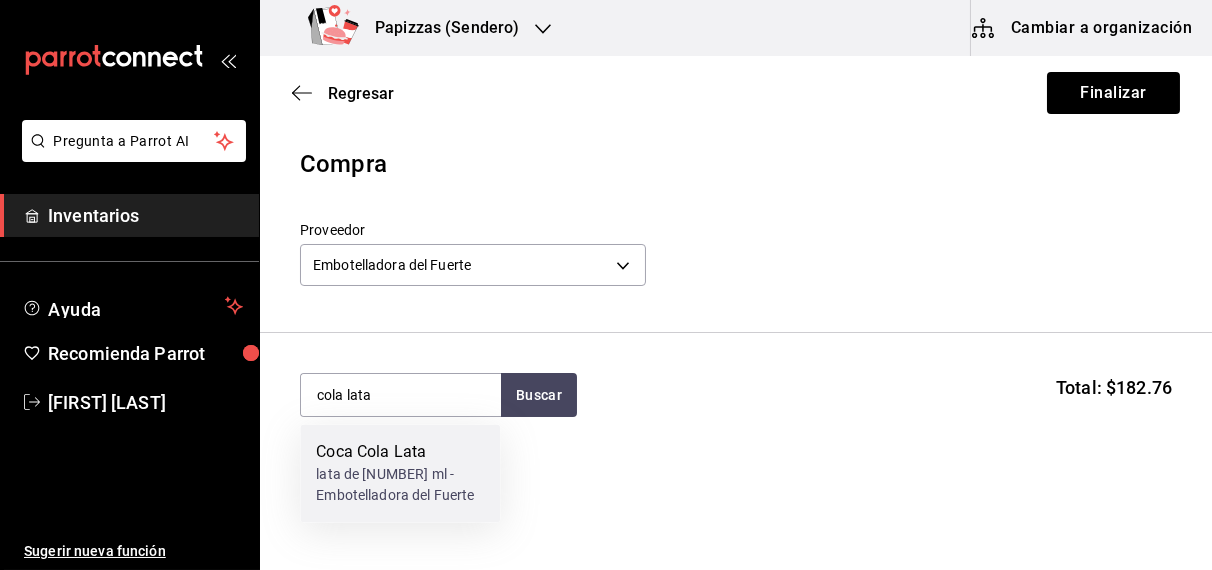 click on "lata de 355 ml  - Embotelladora del Fuerte" at bounding box center (400, 486) 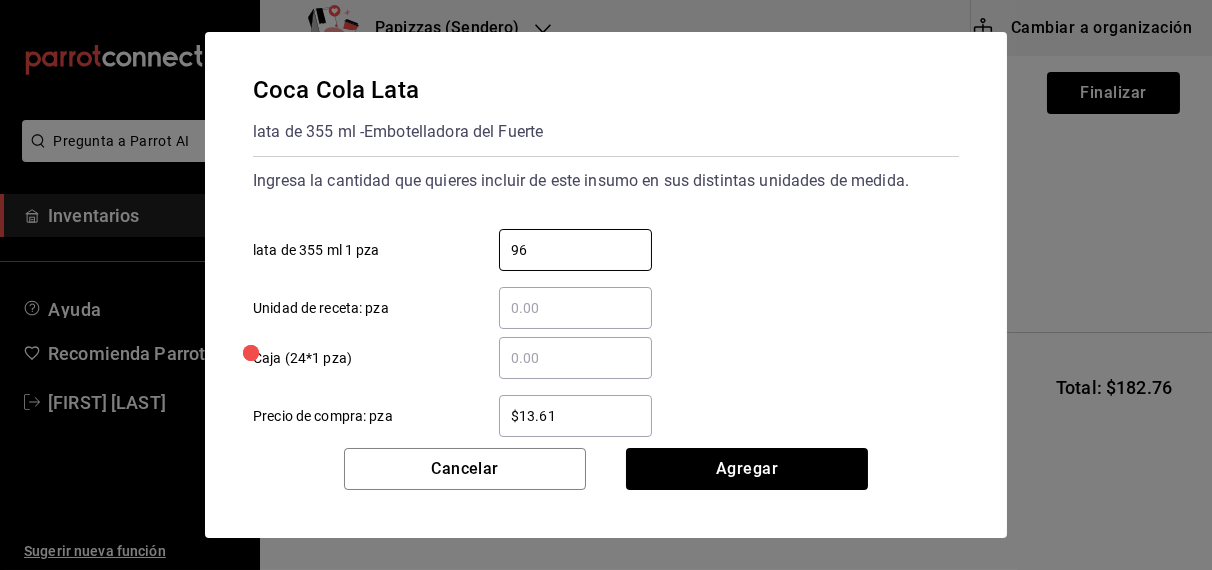 type on "96" 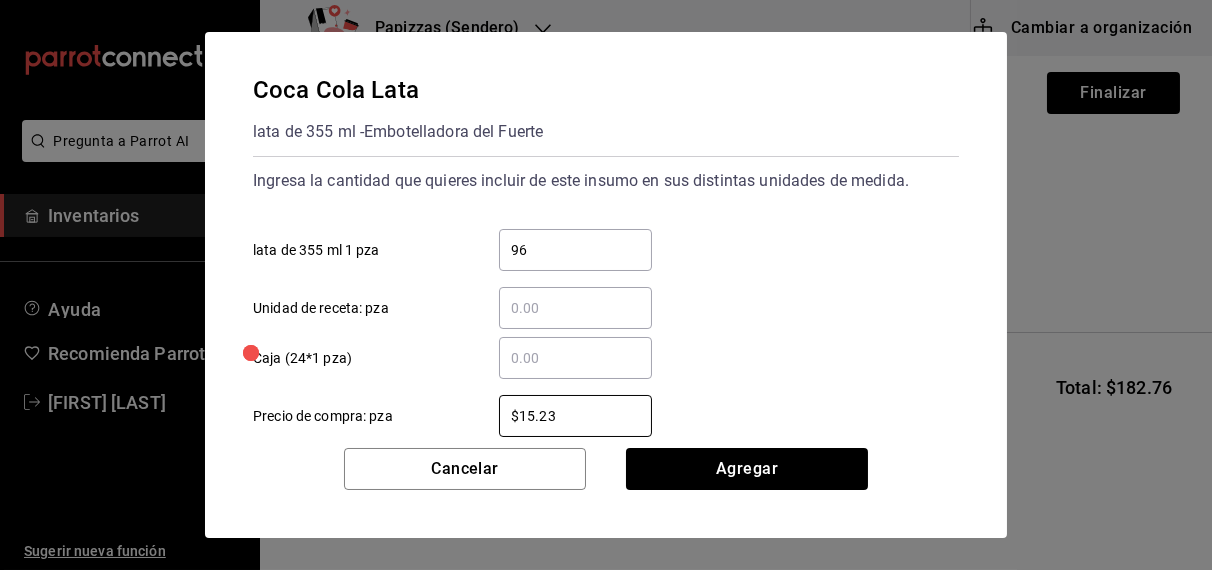 type on "$15.23" 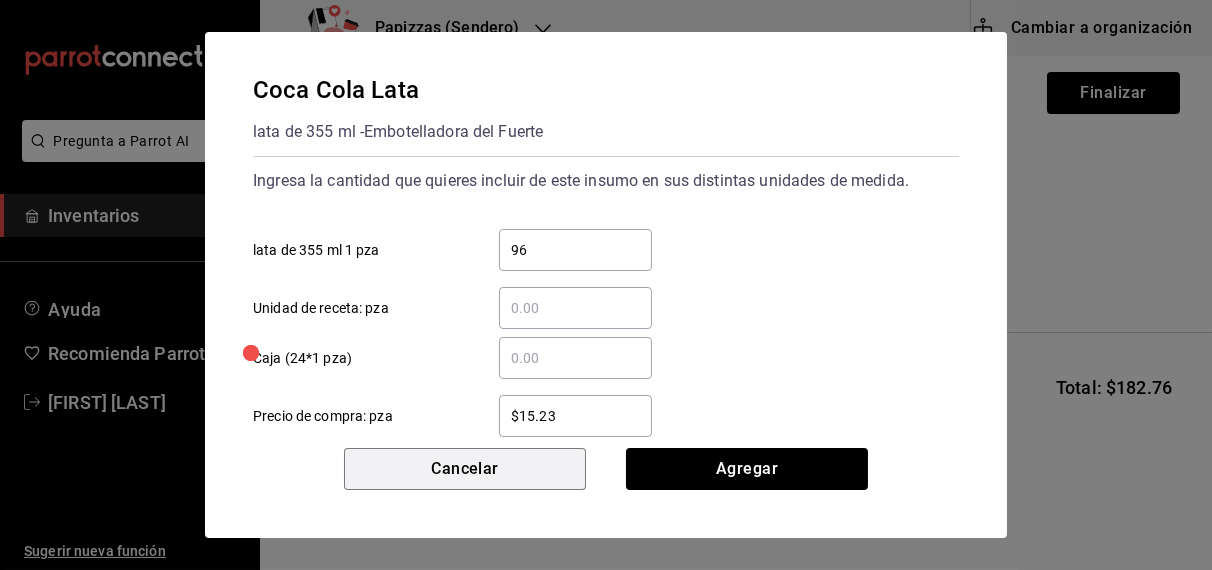 type 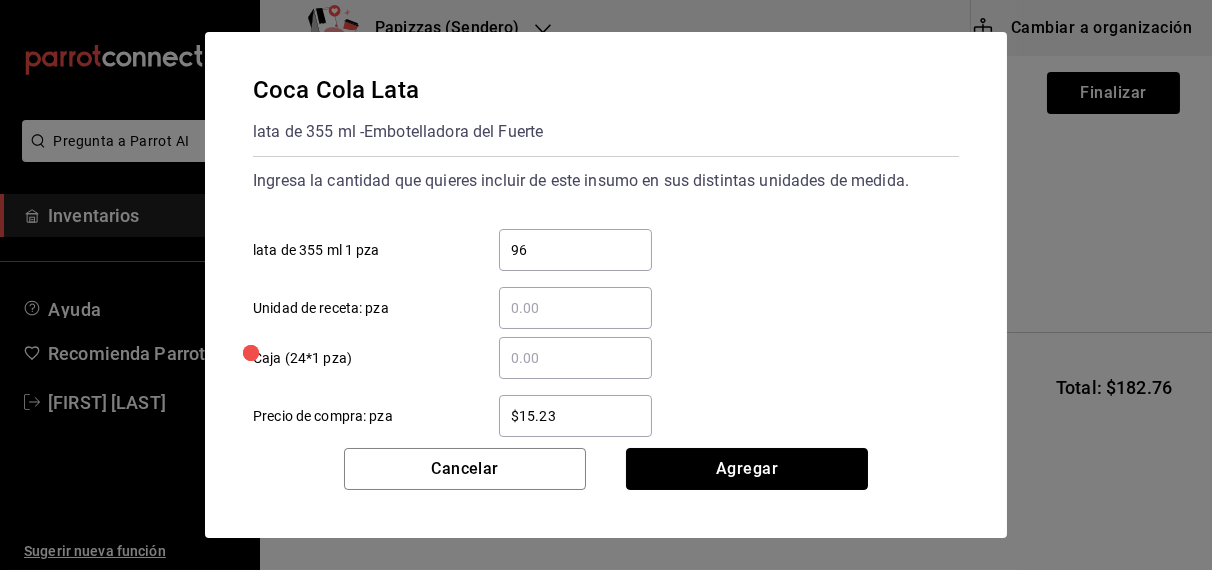 type 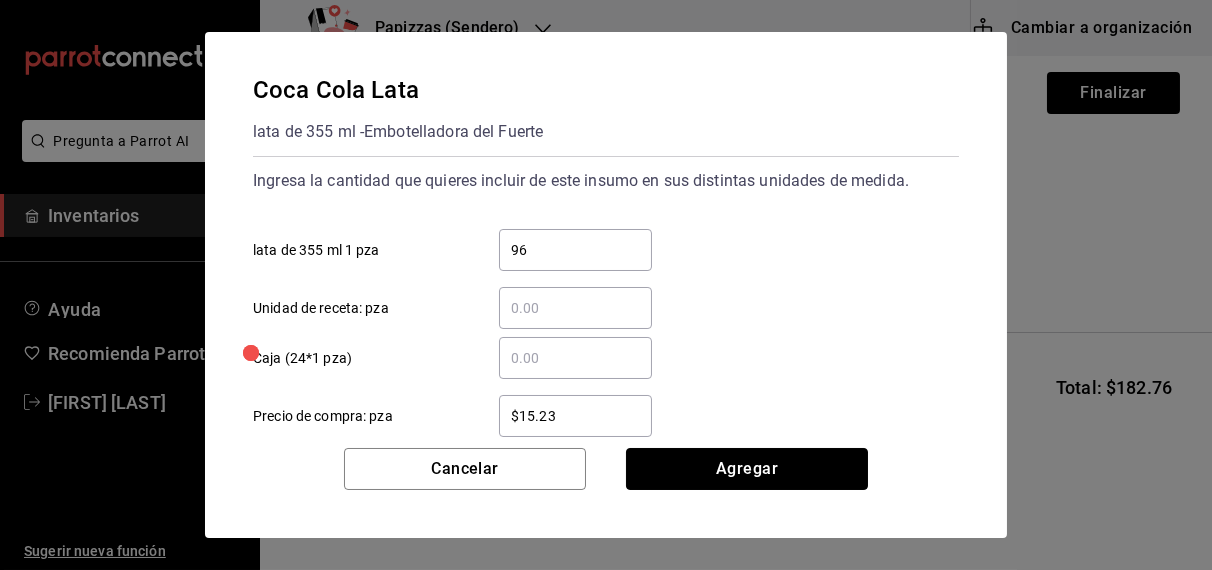 click on "Agregar" at bounding box center [747, 469] 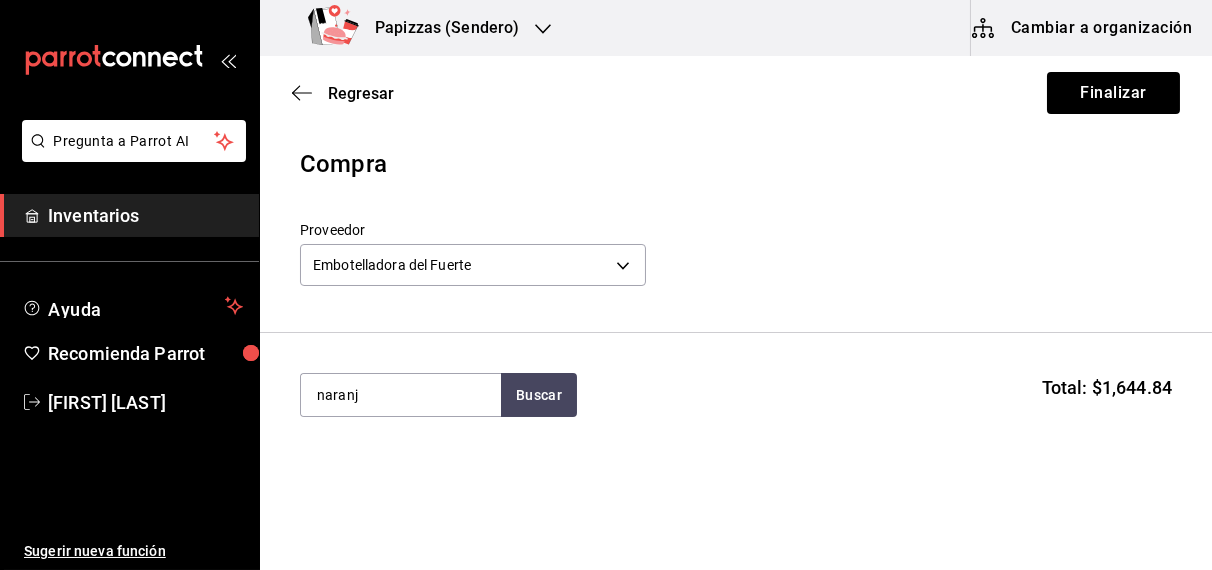 type on "naranja" 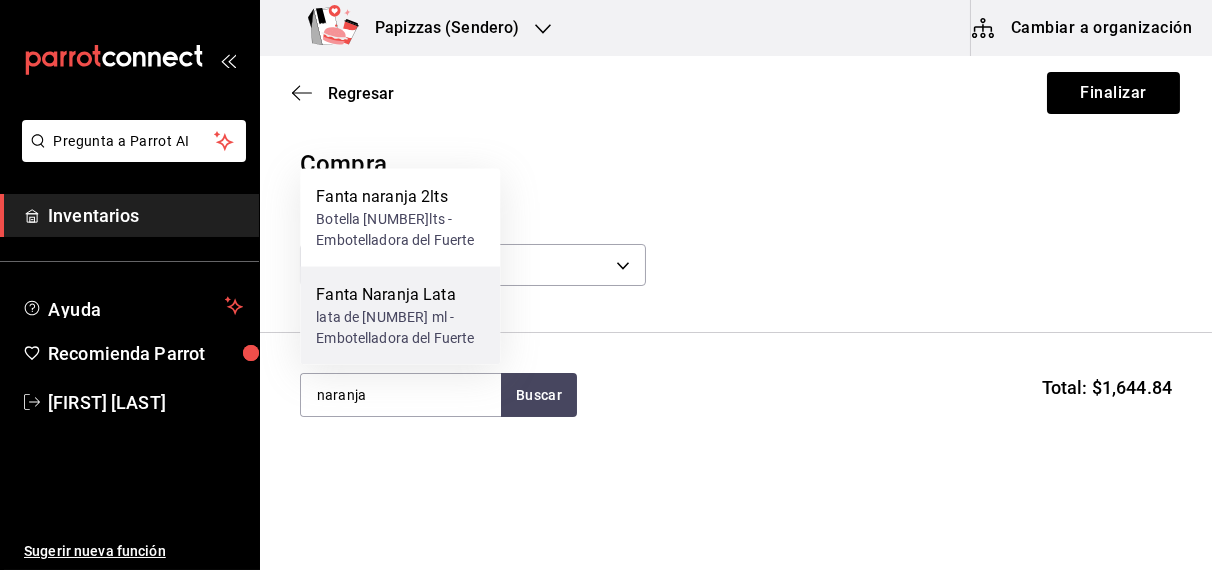 click on "lata de 355 ml  - Embotelladora del Fuerte" at bounding box center (400, 328) 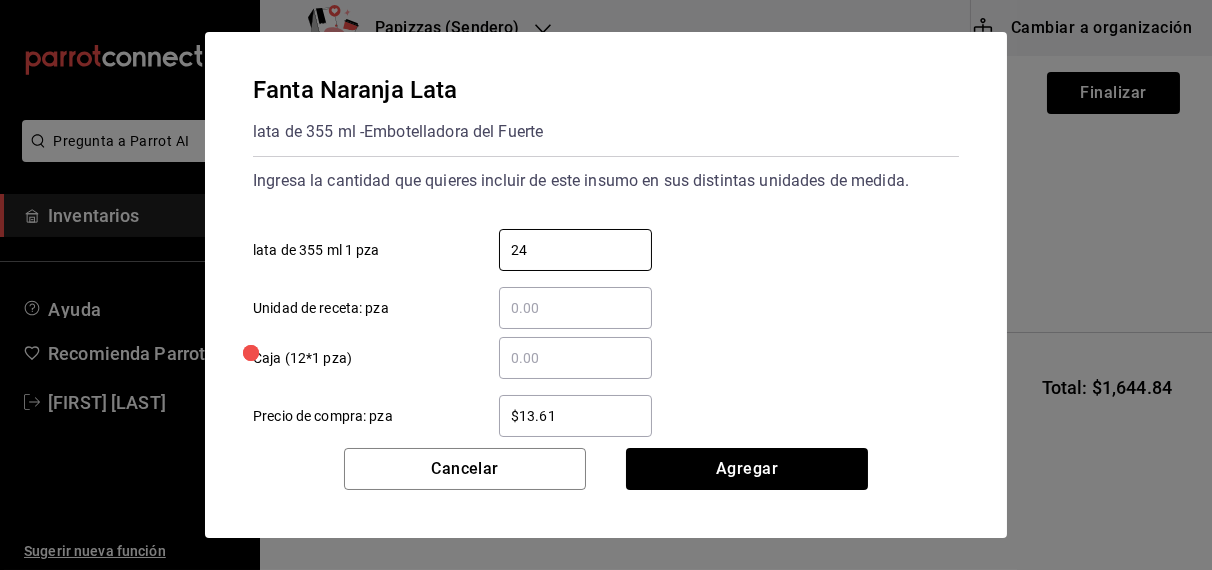 type on "24" 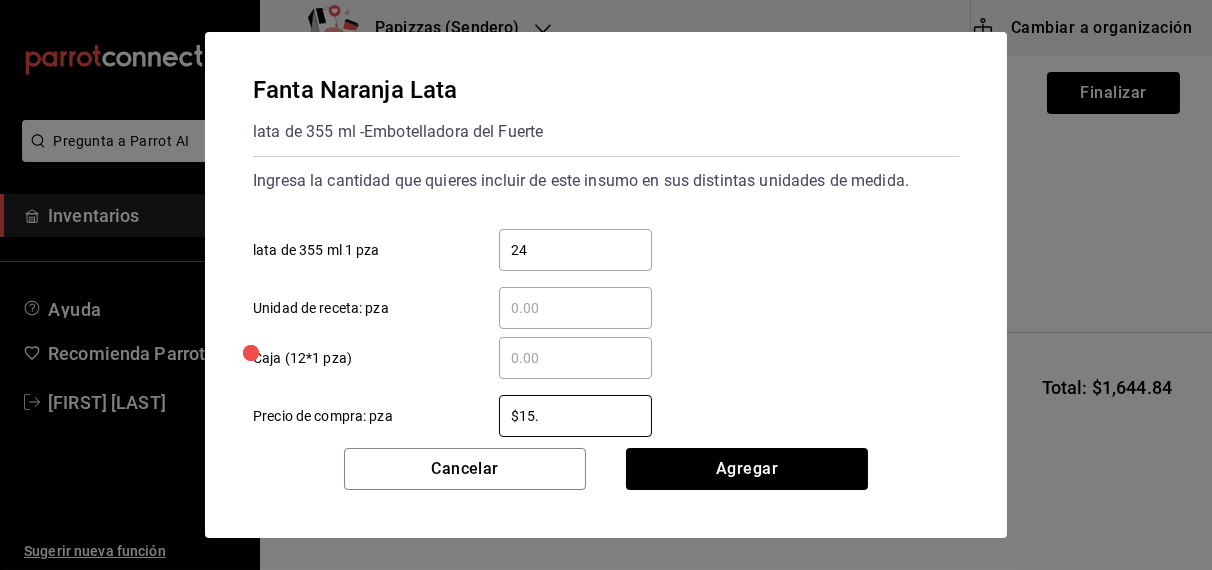 type on "$15.23" 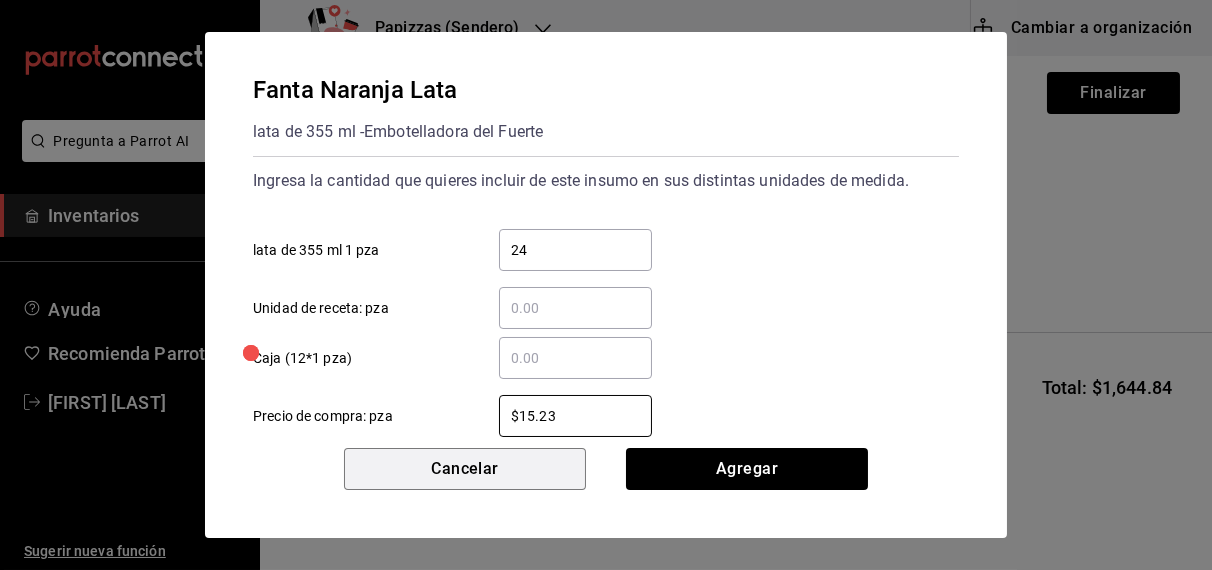 type 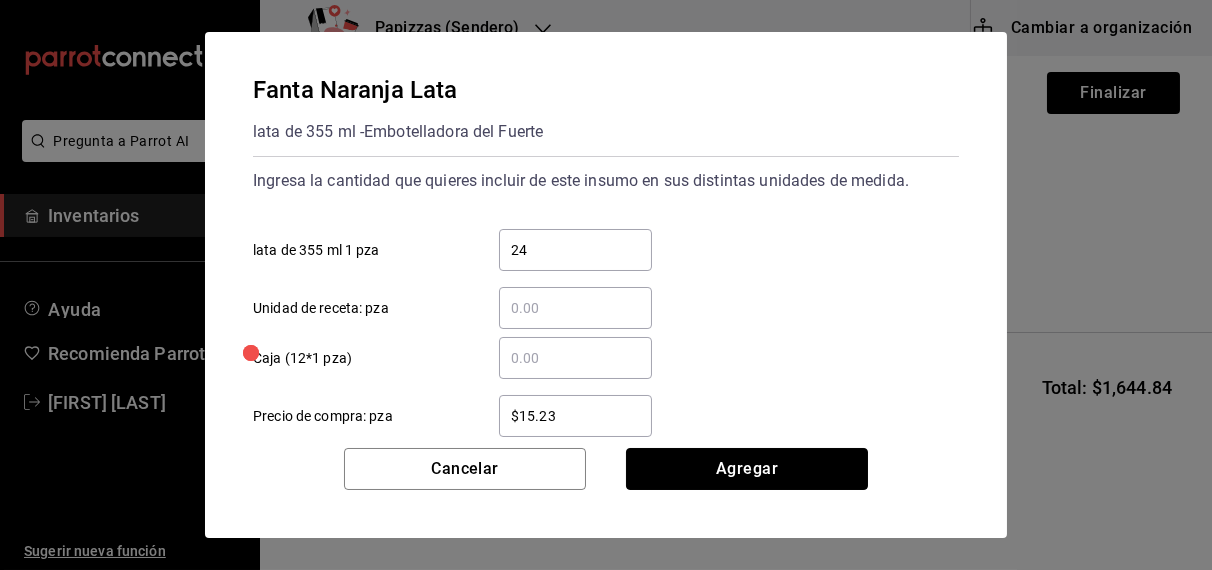 type 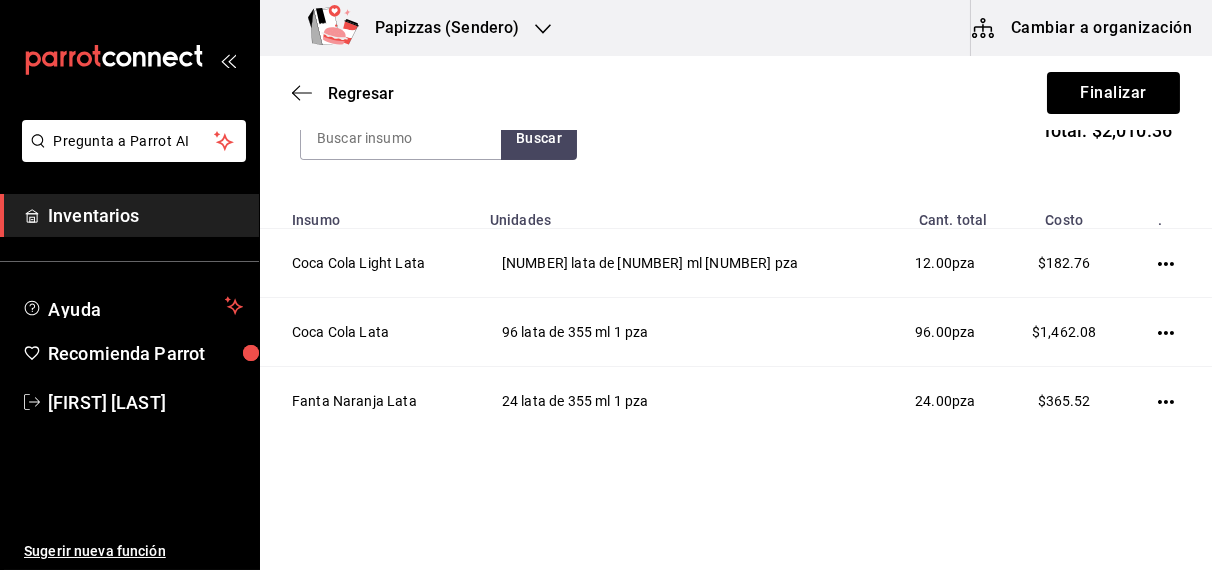 scroll, scrollTop: 298, scrollLeft: 0, axis: vertical 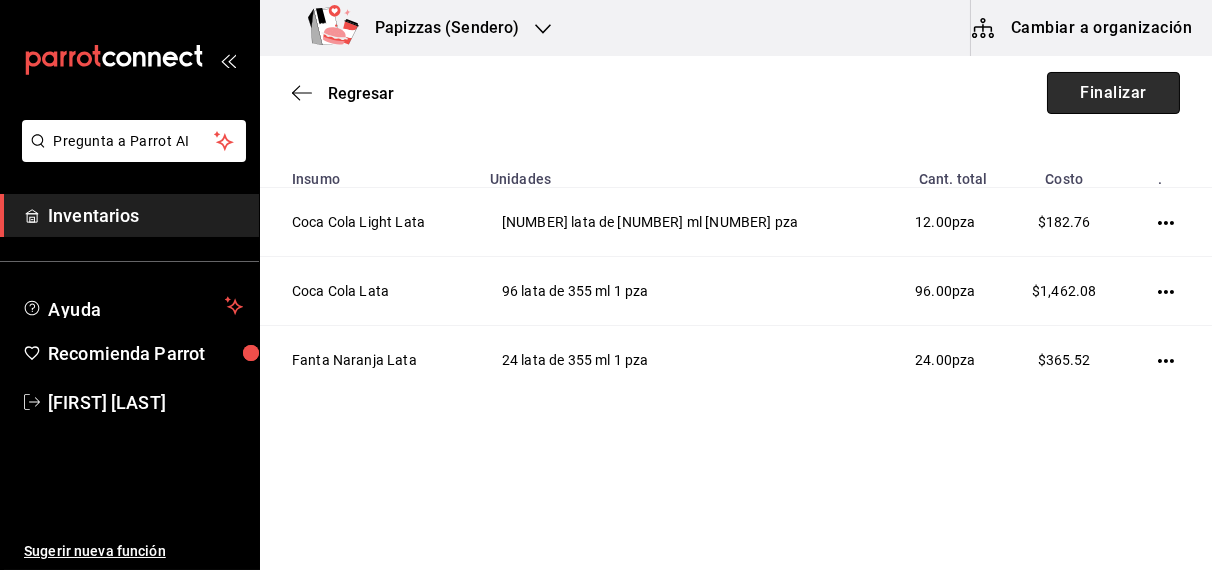 click on "Finalizar" at bounding box center [1113, 93] 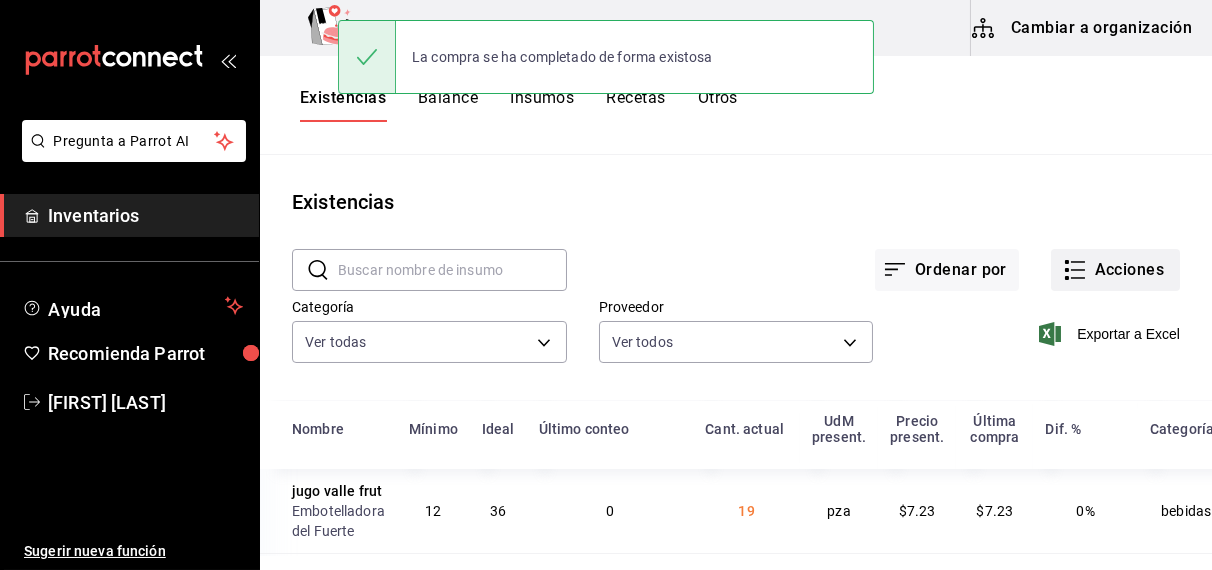 click on "Acciones" at bounding box center [1115, 270] 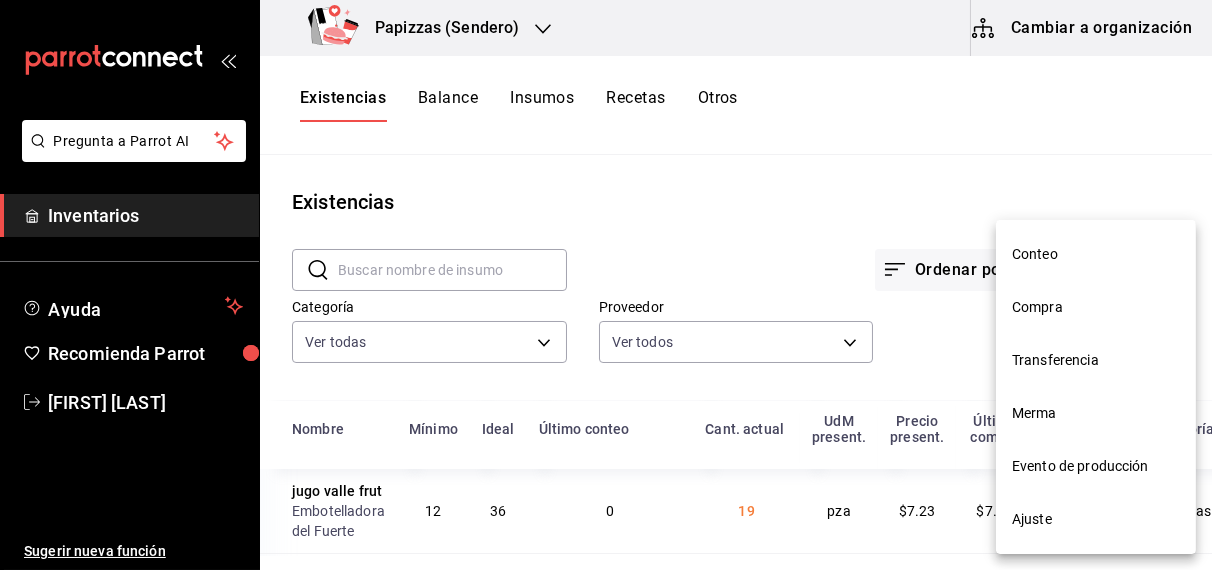 click on "Compra" at bounding box center [1096, 307] 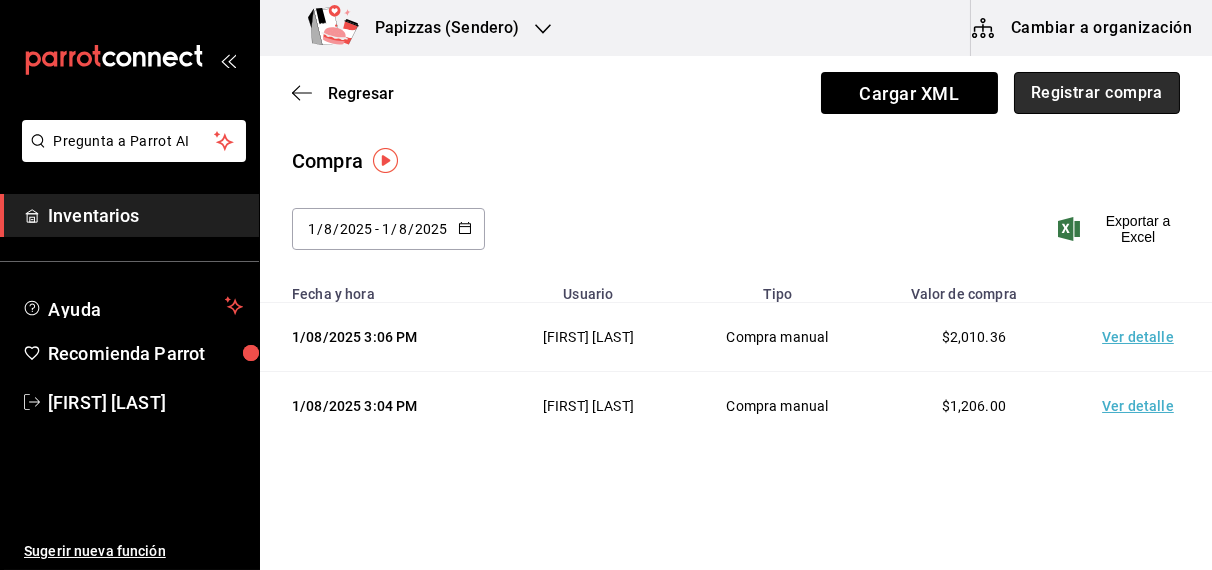 click on "Registrar compra" at bounding box center [1097, 93] 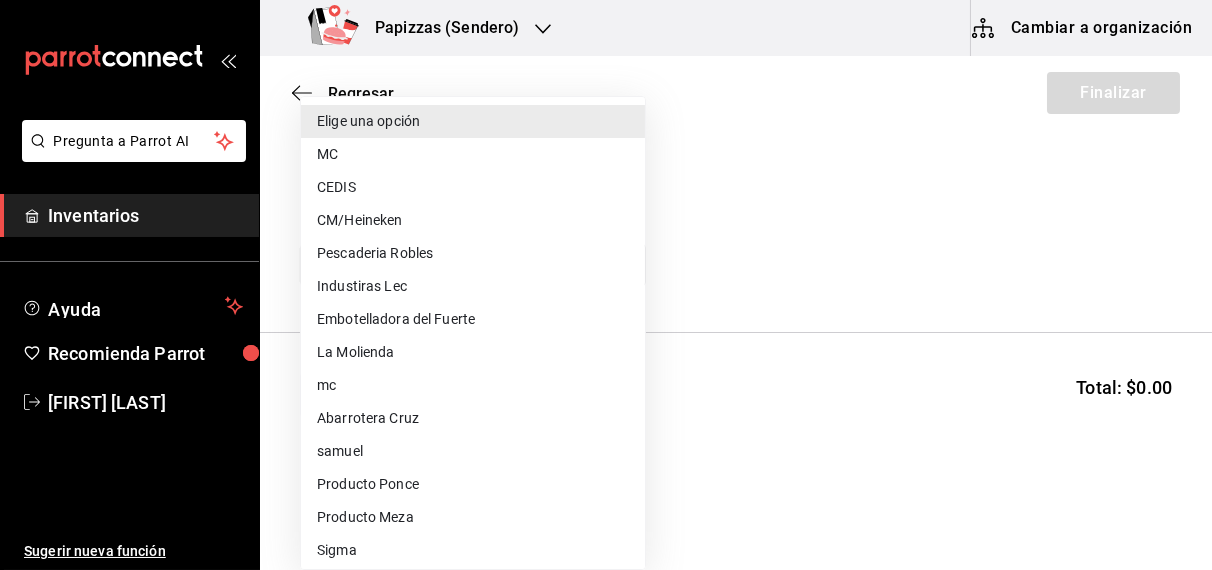 click on "Pregunta a Parrot AI Inventarios   Ayuda Recomienda Parrot   OBDULIA JANNETH CASTRO ESCALANTE   Sugerir nueva función   Papizzas (Sendero) Cambiar a organización Regresar Finalizar Compra Proveedor Elige una opción default Buscar Total: $0.00 No hay insumos a mostrar. Busca un insumo para agregarlo a la lista Pregunta a Parrot AI Inventarios   Ayuda Recomienda Parrot   OBDULIA JANNETH CASTRO ESCALANTE   Sugerir nueva función   GANA 1 MES GRATIS EN TU SUSCRIPCIÓN AQUÍ ¿Recuerdas cómo empezó tu restaurante?
Hoy puedes ayudar a un colega a tener el mismo cambio que tú viviste.
Recomienda Parrot directamente desde tu Portal Administrador.
Es fácil y rápido.
🎁 Por cada restaurante que se una, ganas 1 mes gratis. Ver video tutorial Ir a video Editar Eliminar Visitar centro de ayuda (81) 2046 6363 soporte@parrotsoftware.io Visitar centro de ayuda (81) 2046 6363 soporte@parrotsoftware.io Elige una opción MC CEDIS CM/Heineken Pescaderia Robles Industiras Lec Embotelladora del Fuerte La Molienda mc" at bounding box center [606, 228] 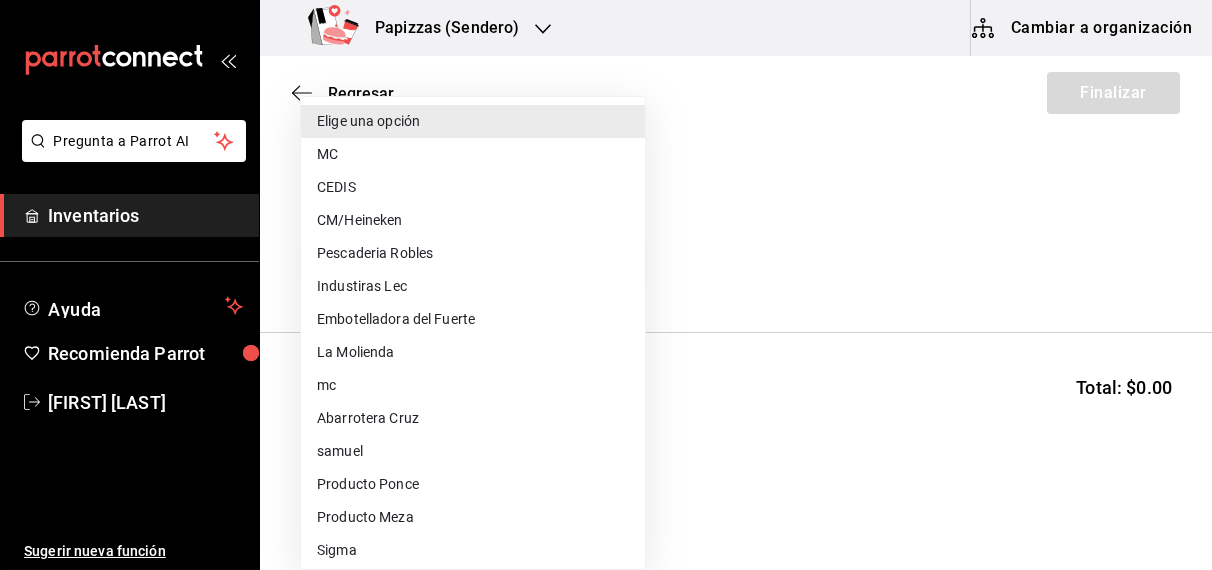 click on "CEDIS" at bounding box center [473, 187] 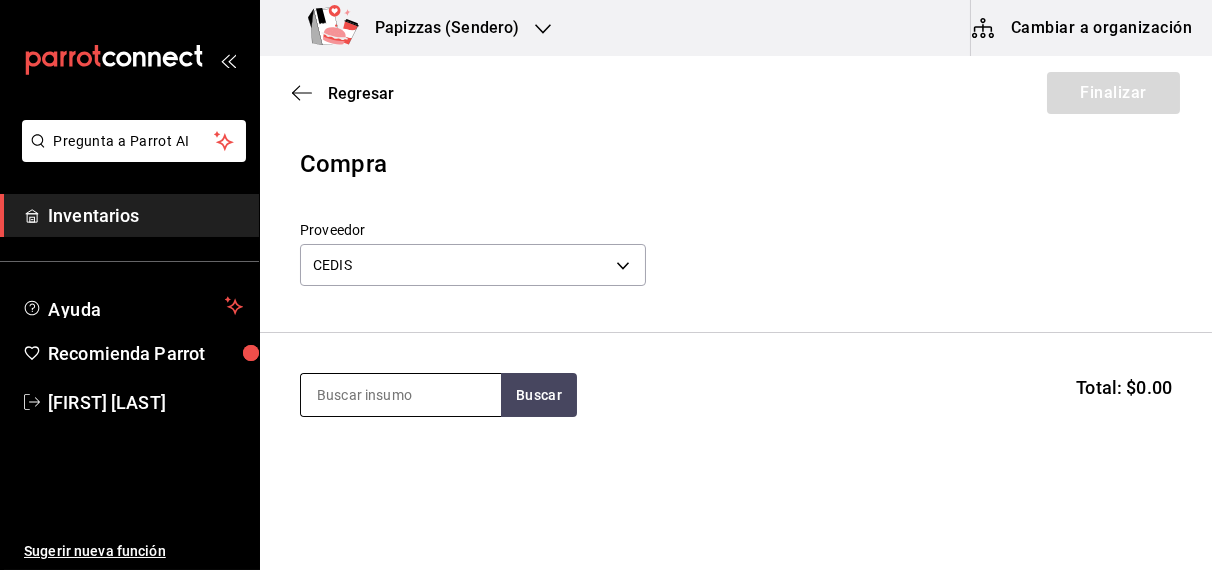 click at bounding box center (401, 395) 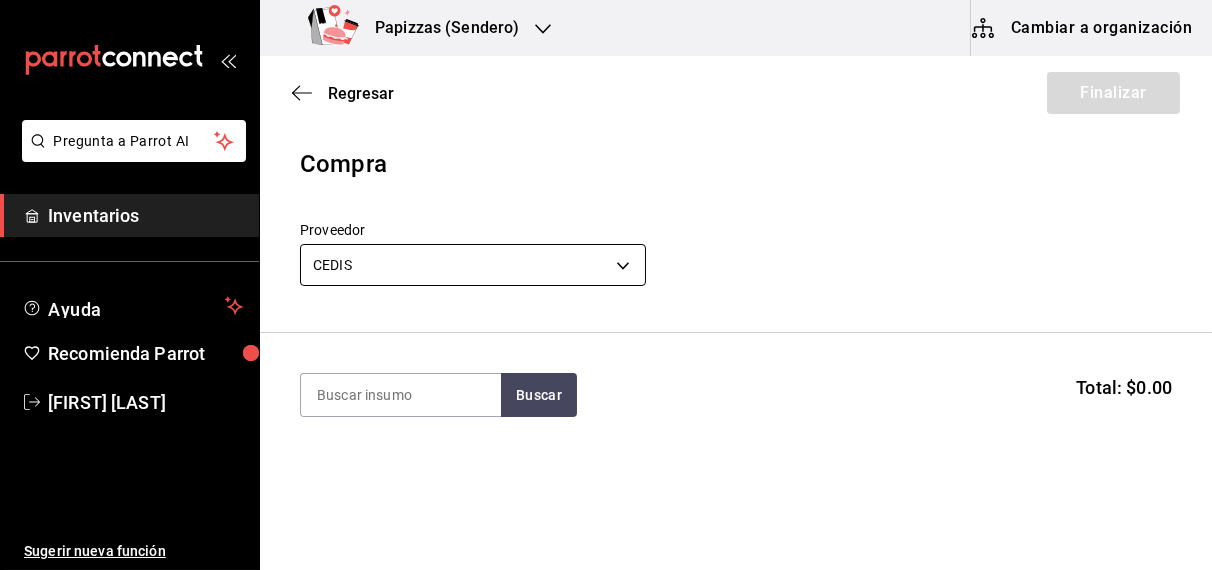 click on "Pregunta a Parrot AI Inventarios   Ayuda Recomienda Parrot   OBDULIA JANNETH CASTRO ESCALANTE   Sugerir nueva función   Papizzas (Sendero) Cambiar a organización Regresar Finalizar Compra Proveedor CEDIS fd93c39f-859b-4130-830c-b038fbd442a0 Buscar Total: $0.00 No hay insumos a mostrar. Busca un insumo para agregarlo a la lista Pregunta a Parrot AI Inventarios   Ayuda Recomienda Parrot   OBDULIA JANNETH CASTRO ESCALANTE   Sugerir nueva función   GANA 1 MES GRATIS EN TU SUSCRIPCIÓN AQUÍ ¿Recuerdas cómo empezó tu restaurante?
Hoy puedes ayudar a un colega a tener el mismo cambio que tú viviste.
Recomienda Parrot directamente desde tu Portal Administrador.
Es fácil y rápido.
🎁 Por cada restaurante que se una, ganas 1 mes gratis. Ver video tutorial Ir a video Editar Eliminar Visitar centro de ayuda (81) 2046 6363 soporte@parrotsoftware.io Visitar centro de ayuda (81) 2046 6363 soporte@parrotsoftware.io" at bounding box center [606, 228] 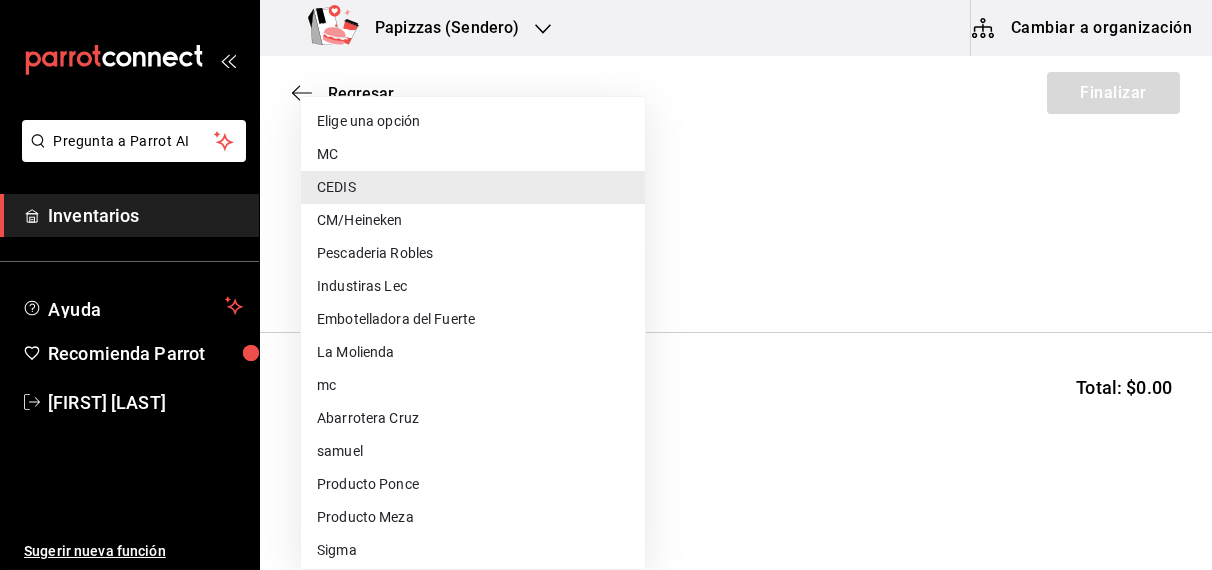 click on "MC" at bounding box center (473, 154) 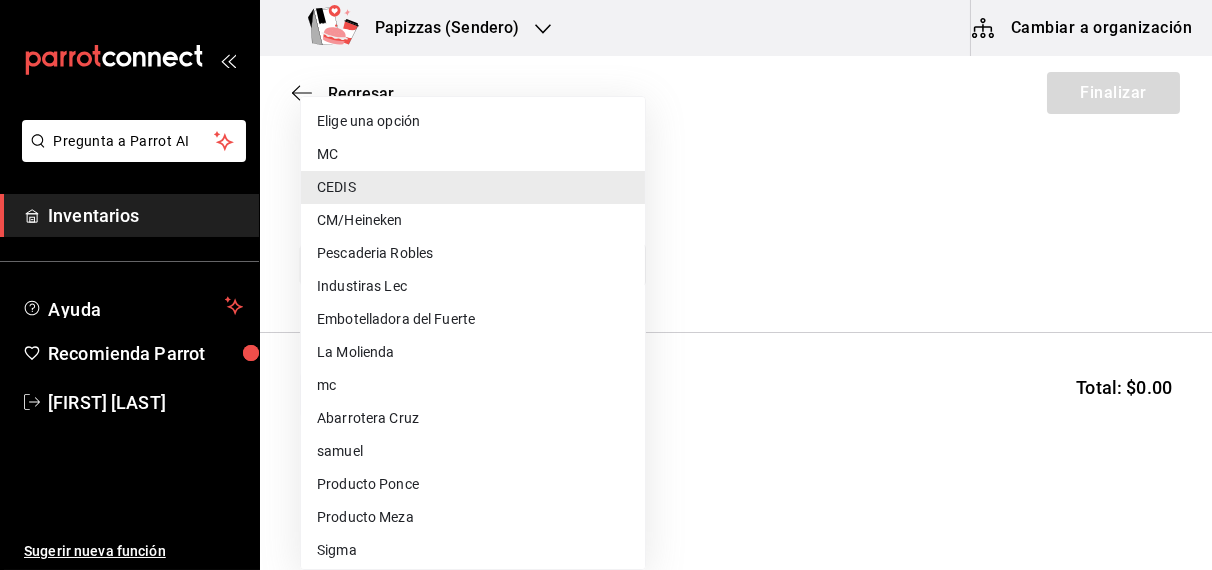 type on "59259b25-7b15-4529-a17f-fa8ef7e7484a" 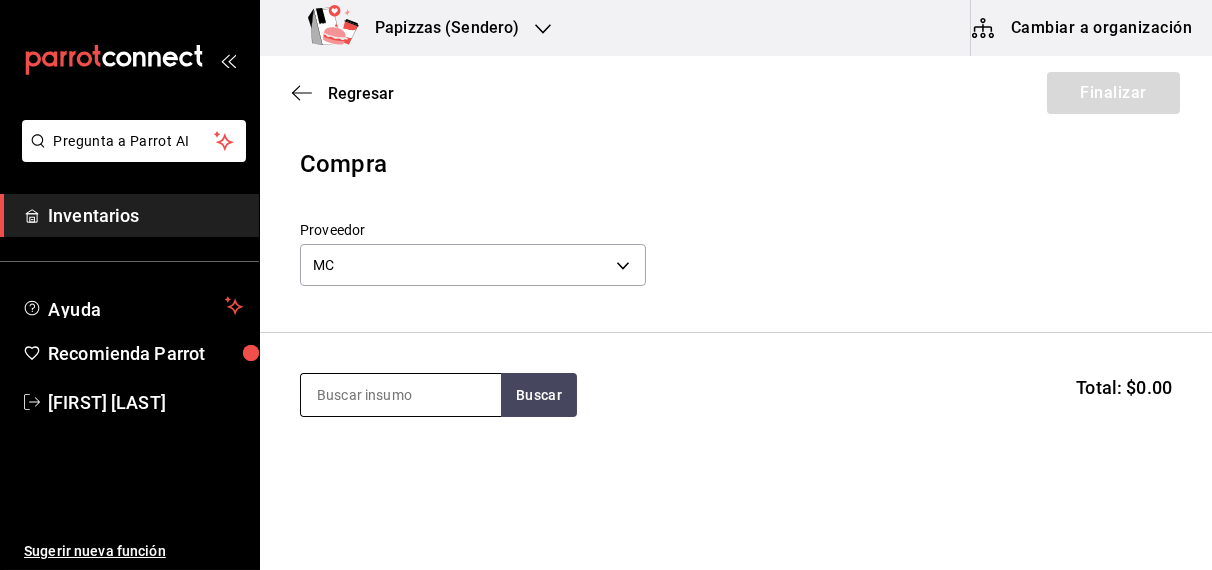 click at bounding box center [401, 395] 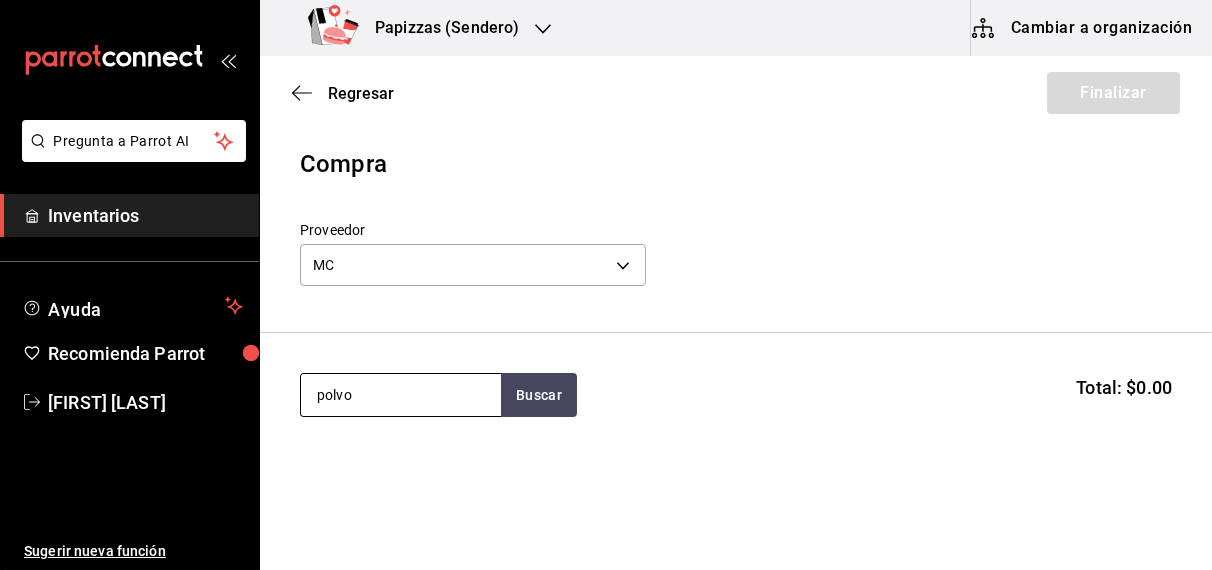 type on "polvo" 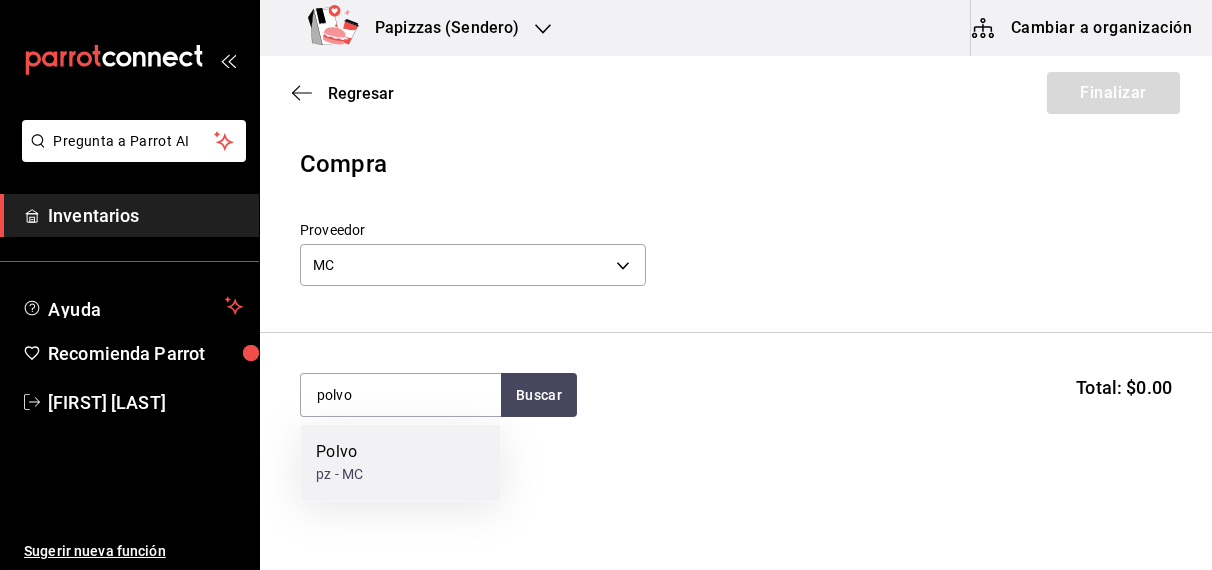 click on "Polvo pz - MC" at bounding box center [400, 463] 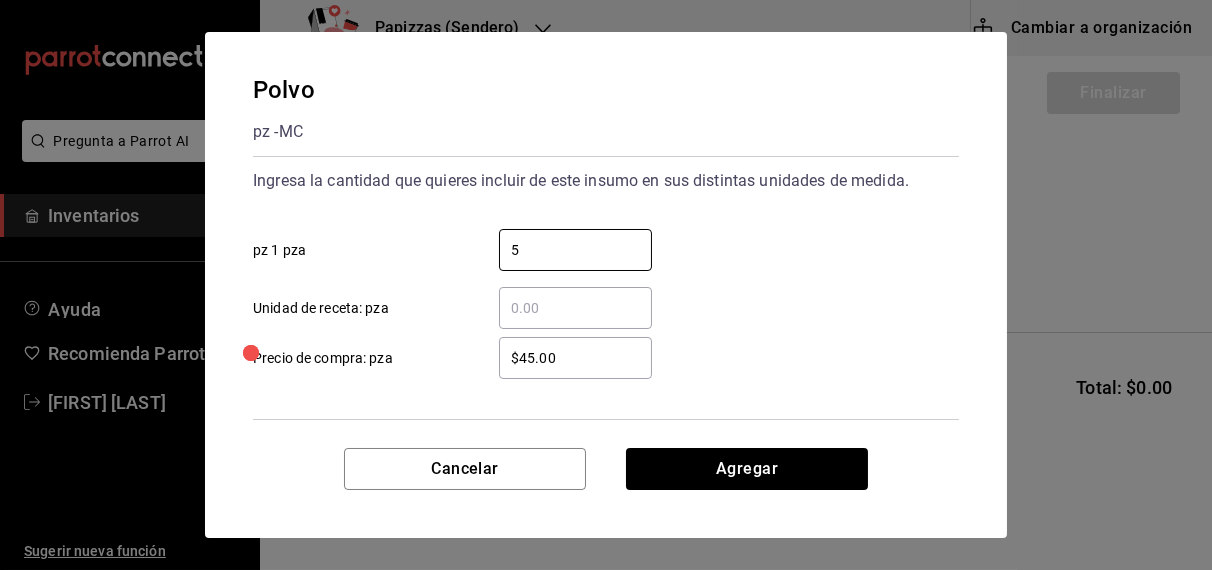 type on "5" 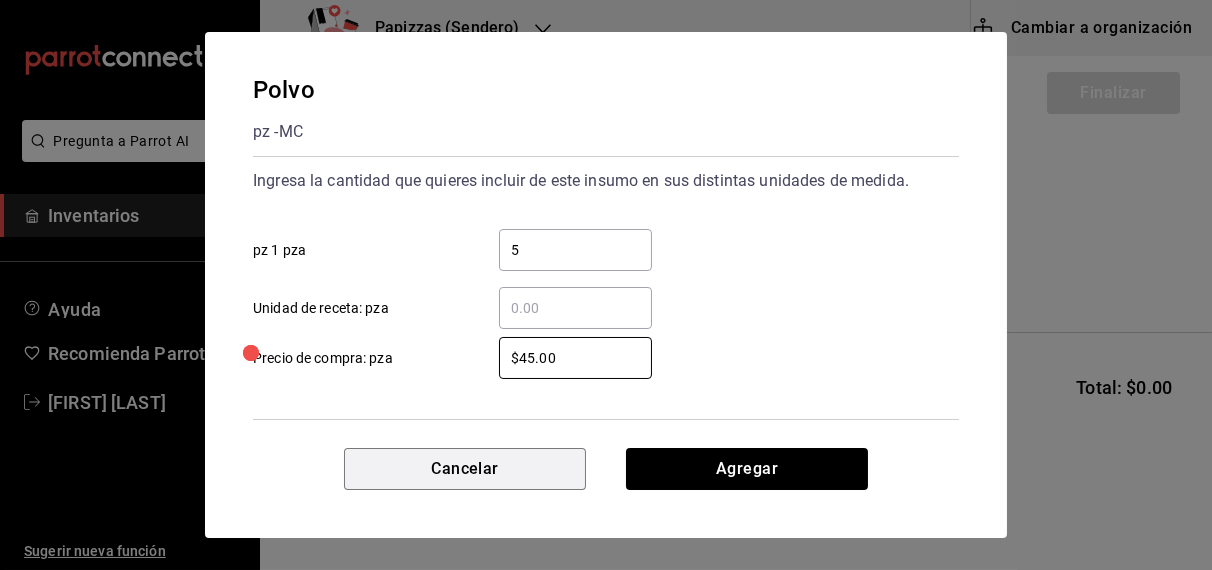 type 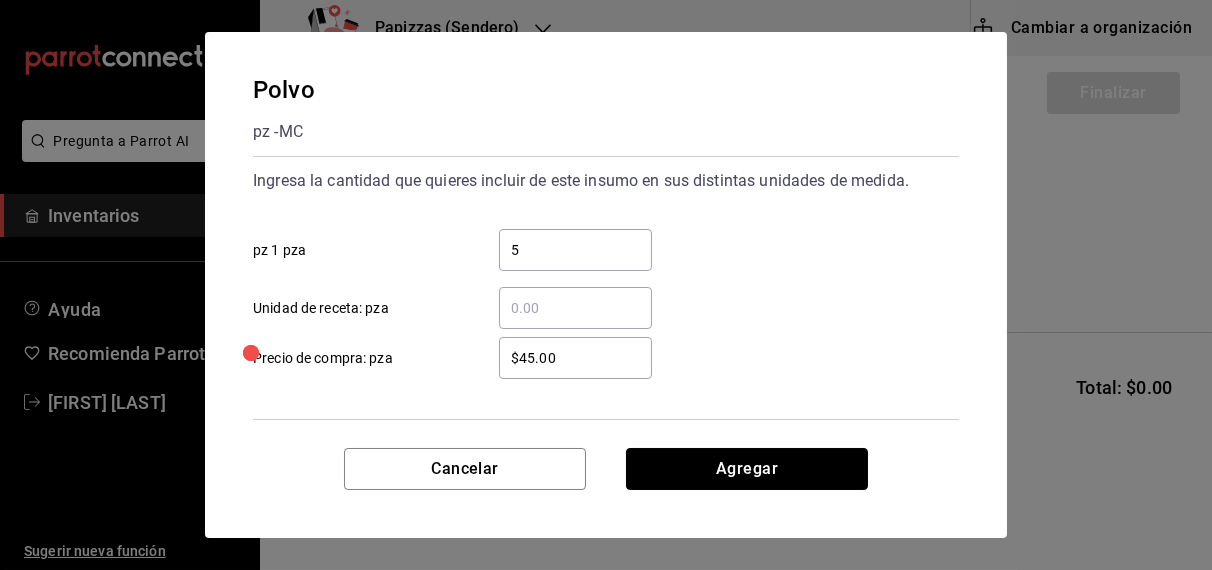 type 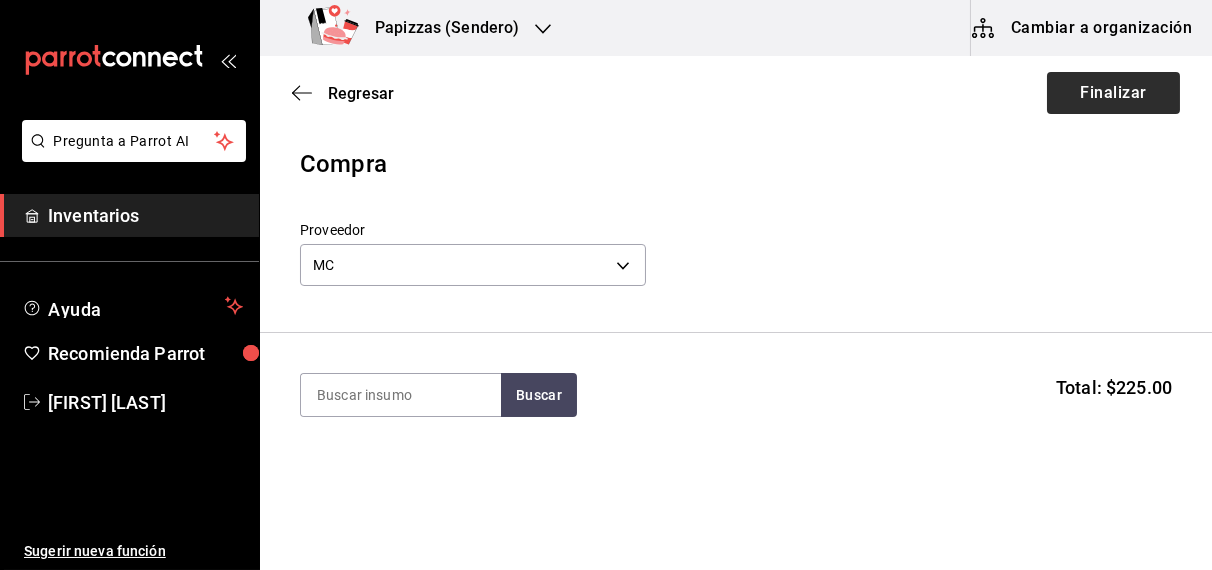 click on "Finalizar" at bounding box center (1113, 93) 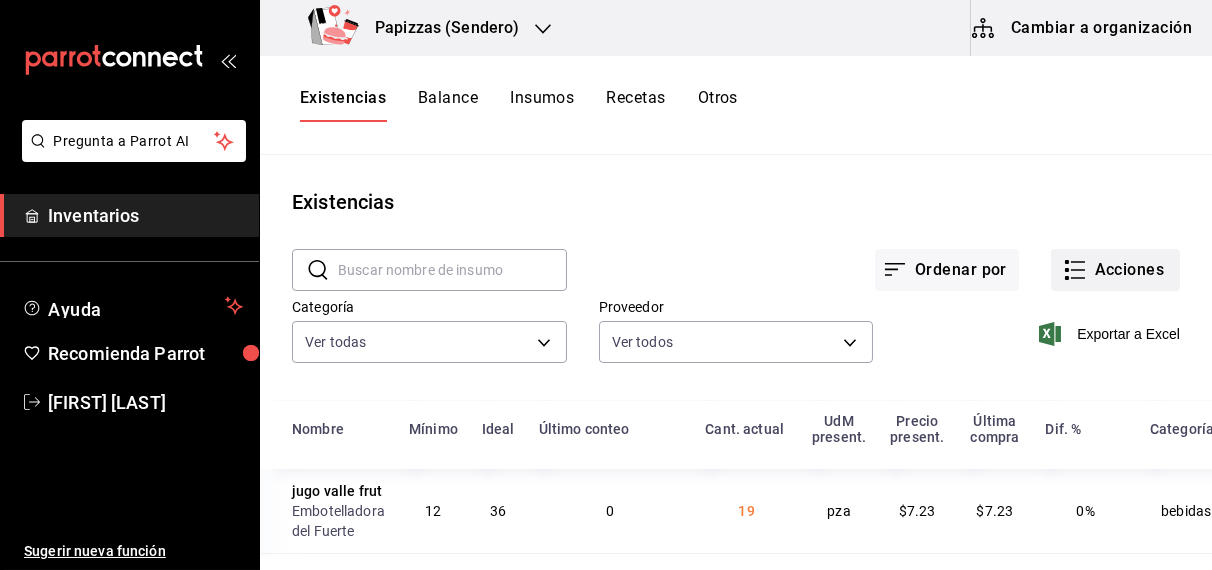 click on "Acciones" at bounding box center (1115, 270) 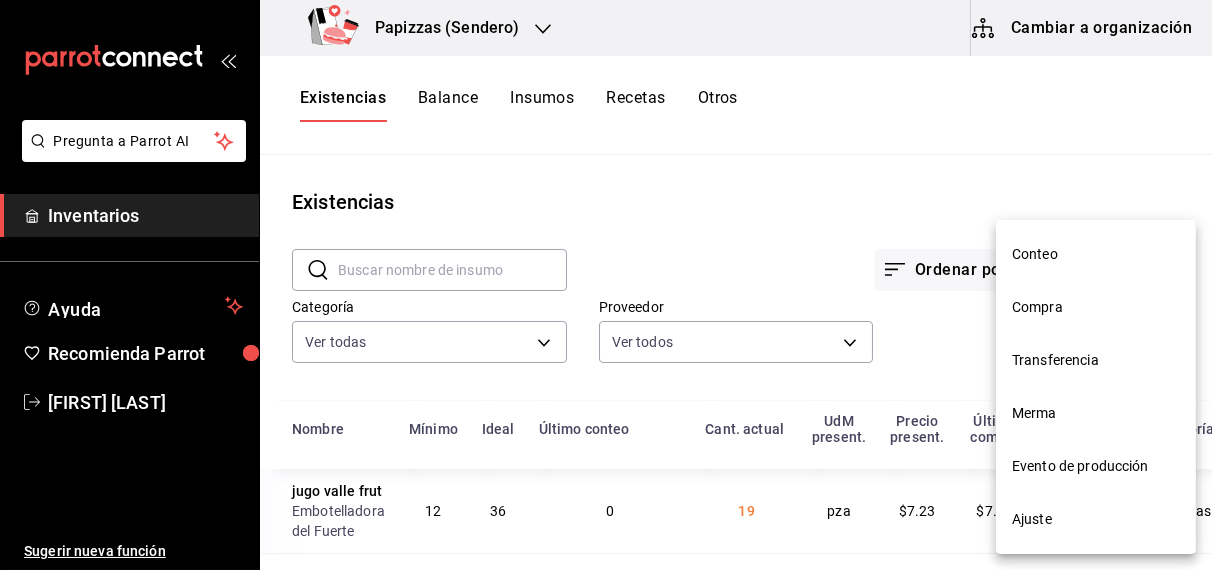 click on "Compra" at bounding box center (1096, 307) 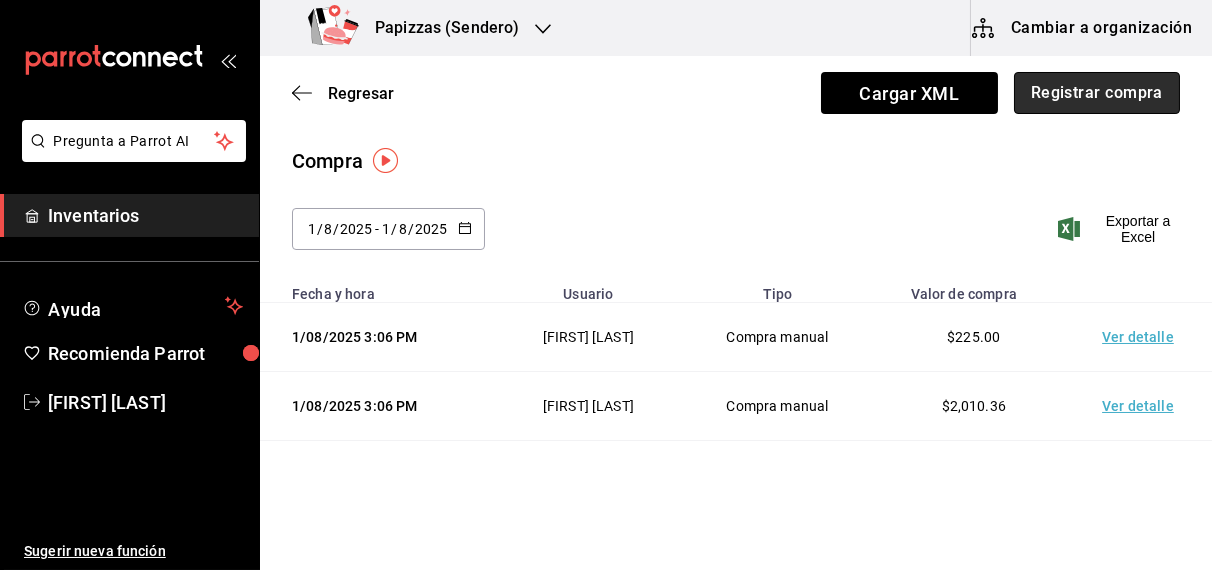 click on "Registrar compra" at bounding box center [1097, 93] 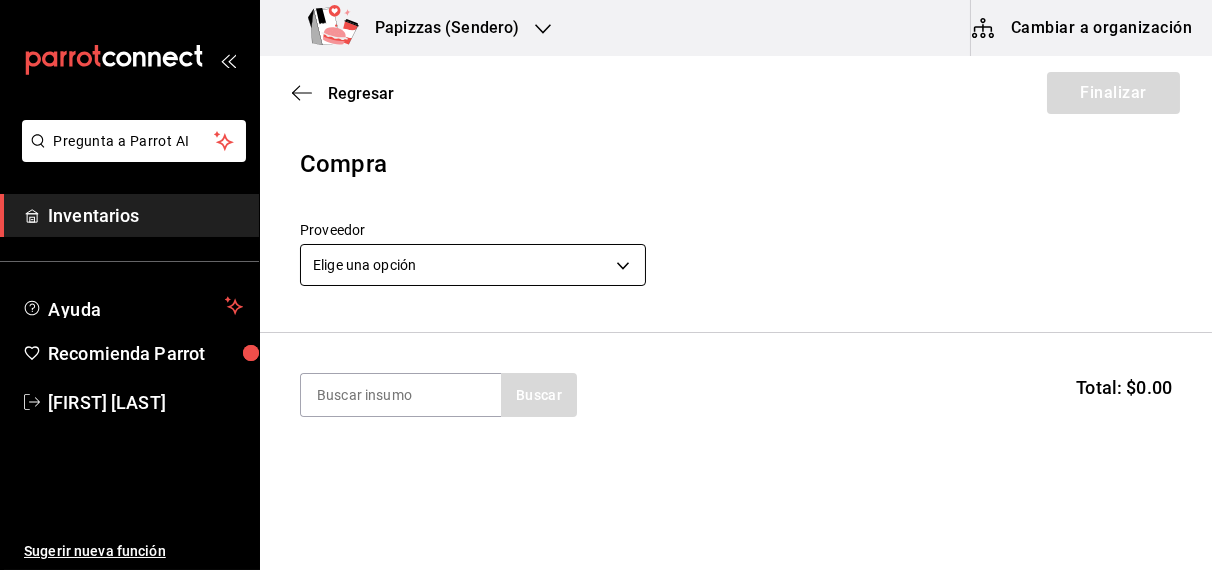 click on "Pregunta a Parrot AI Inventarios   Ayuda Recomienda Parrot   OBDULIA JANNETH CASTRO ESCALANTE   Sugerir nueva función   Papizzas (Sendero) Cambiar a organización Regresar Finalizar Compra Proveedor Elige una opción default Buscar Total: $0.00 No hay insumos a mostrar. Busca un insumo para agregarlo a la lista Pregunta a Parrot AI Inventarios   Ayuda Recomienda Parrot   OBDULIA JANNETH CASTRO ESCALANTE   Sugerir nueva función   GANA 1 MES GRATIS EN TU SUSCRIPCIÓN AQUÍ ¿Recuerdas cómo empezó tu restaurante?
Hoy puedes ayudar a un colega a tener el mismo cambio que tú viviste.
Recomienda Parrot directamente desde tu Portal Administrador.
Es fácil y rápido.
🎁 Por cada restaurante que se una, ganas 1 mes gratis. Ver video tutorial Ir a video Editar Eliminar Visitar centro de ayuda (81) 2046 6363 soporte@parrotsoftware.io Visitar centro de ayuda (81) 2046 6363 soporte@parrotsoftware.io" at bounding box center [606, 228] 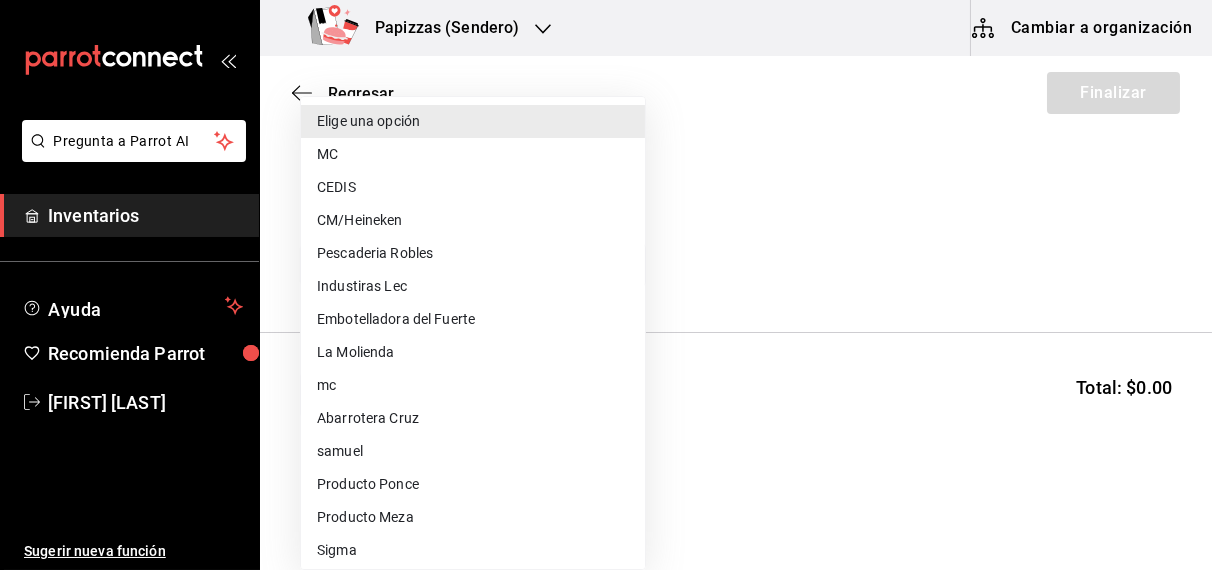 click on "CEDIS" at bounding box center [473, 187] 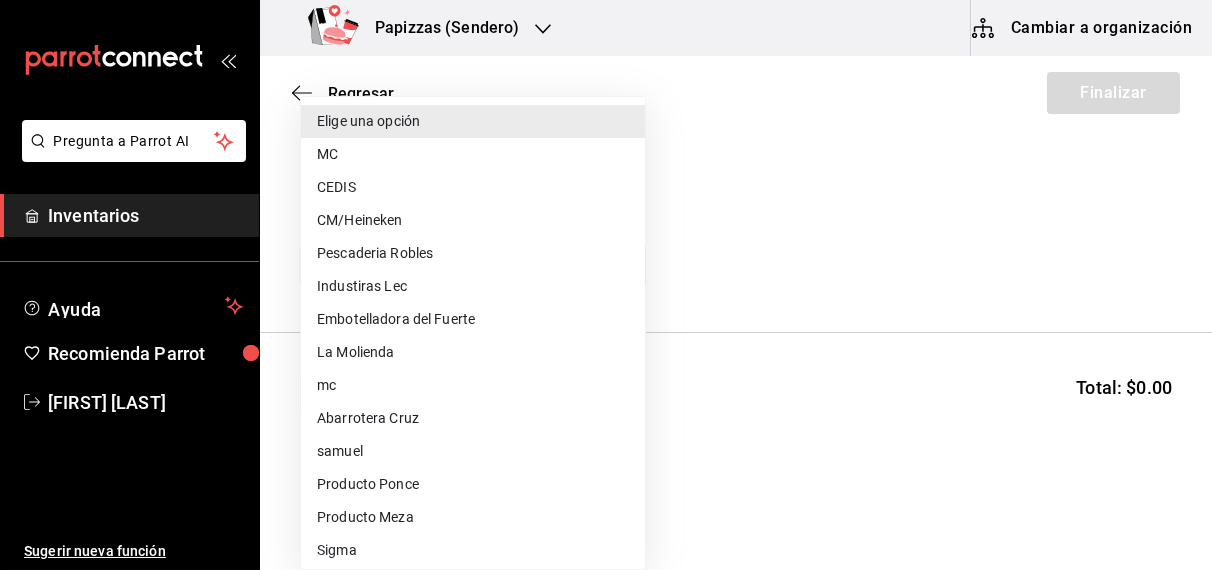 type on "fd93c39f-859b-4130-830c-b038fbd442a0" 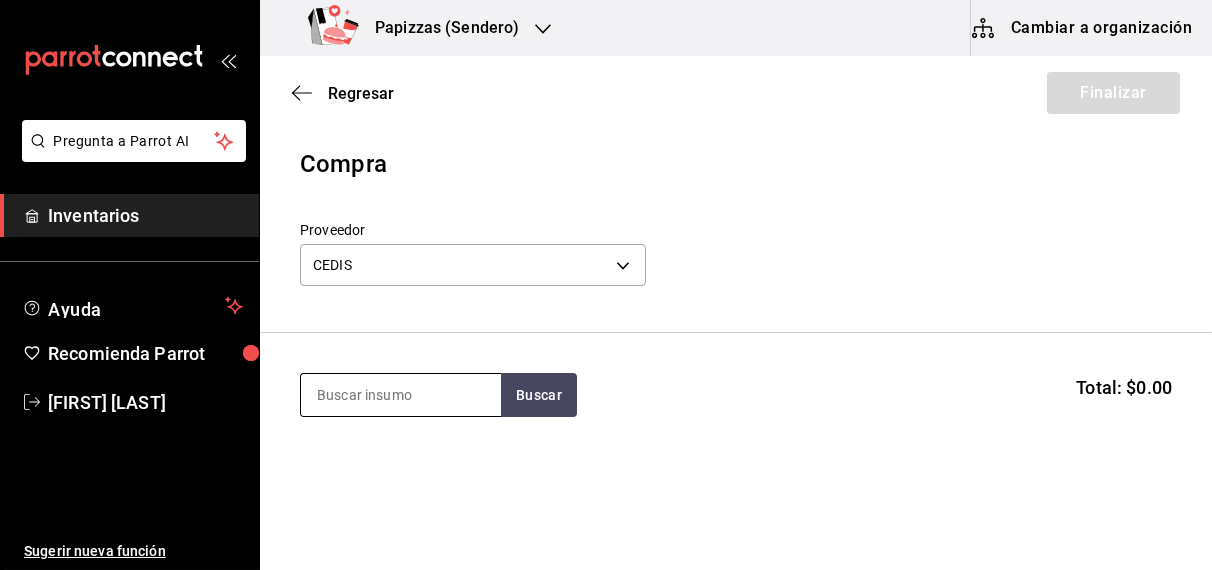 click at bounding box center [401, 395] 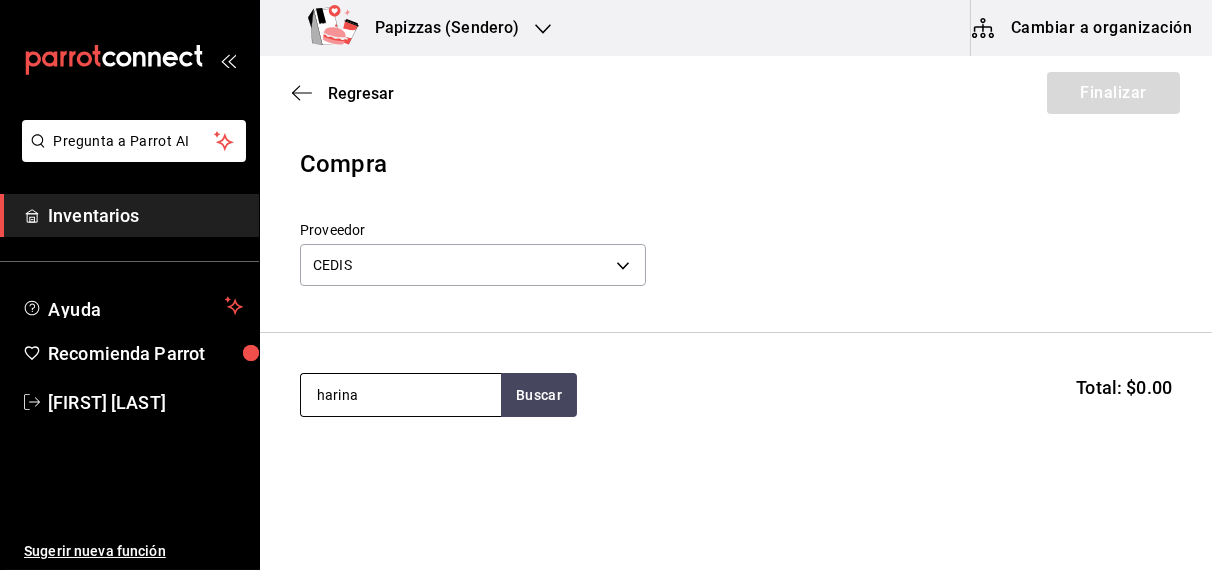 type on "harina" 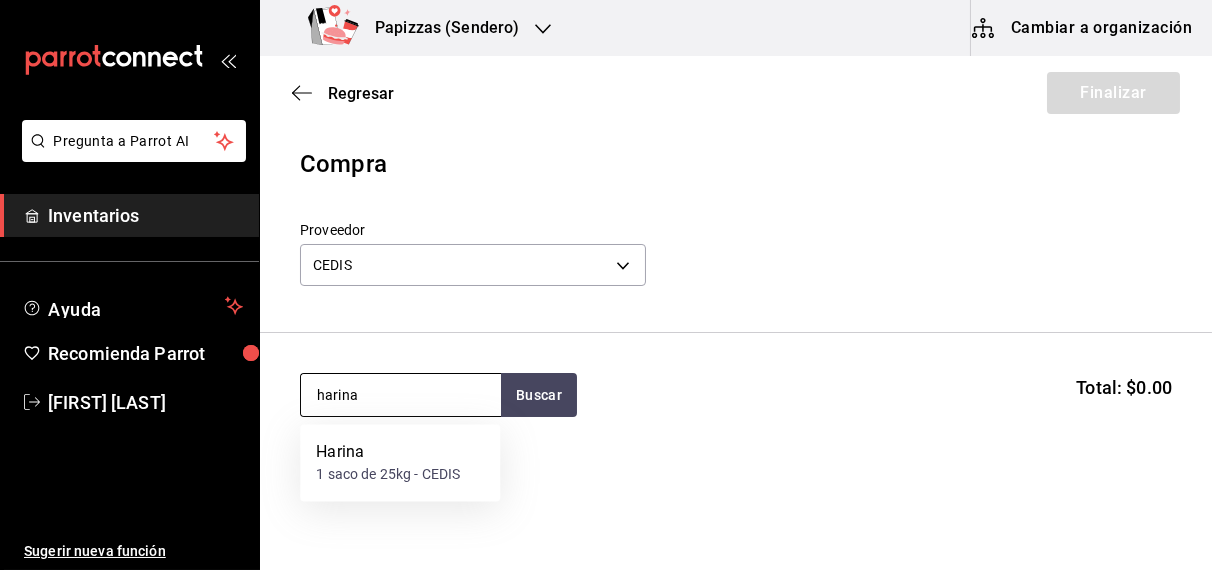 click on "1 saco de 25kg - CEDIS" at bounding box center [388, 475] 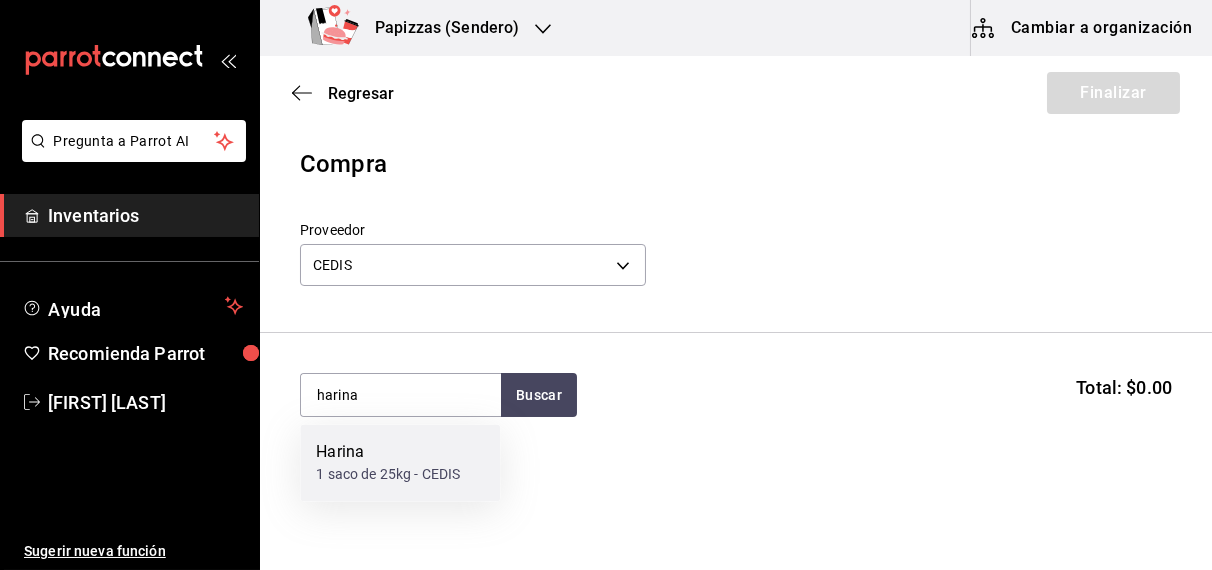 type 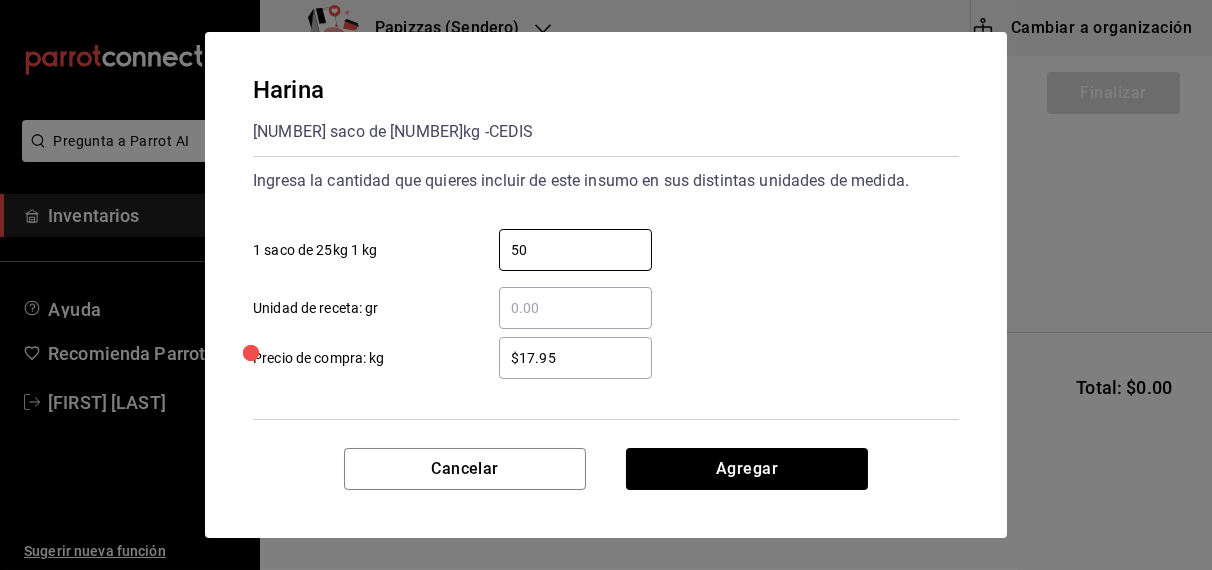 type on "50" 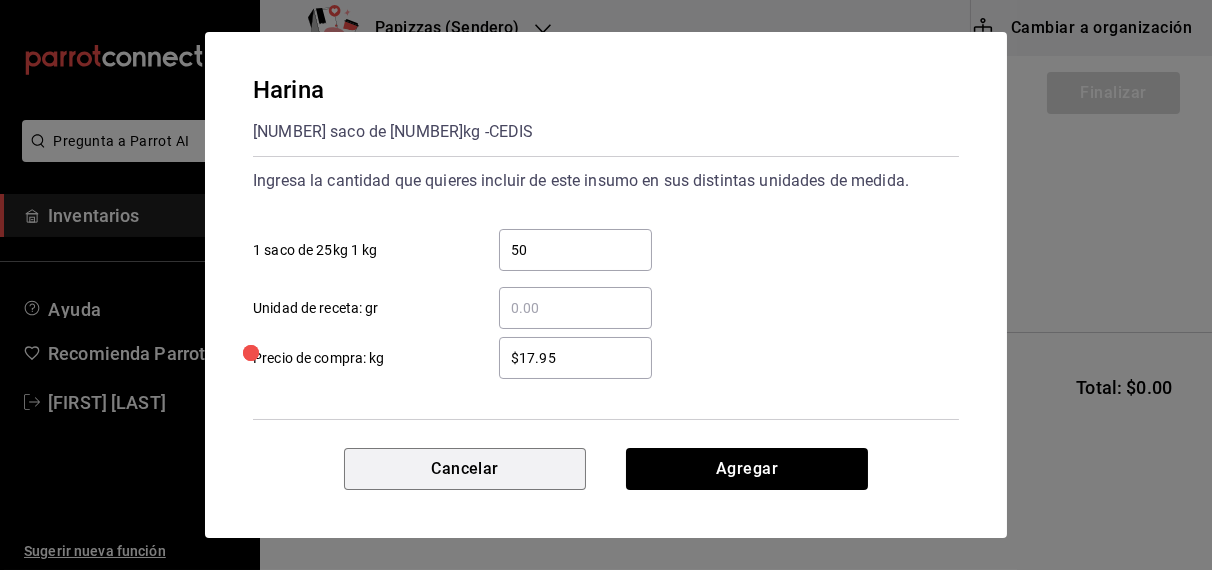 type 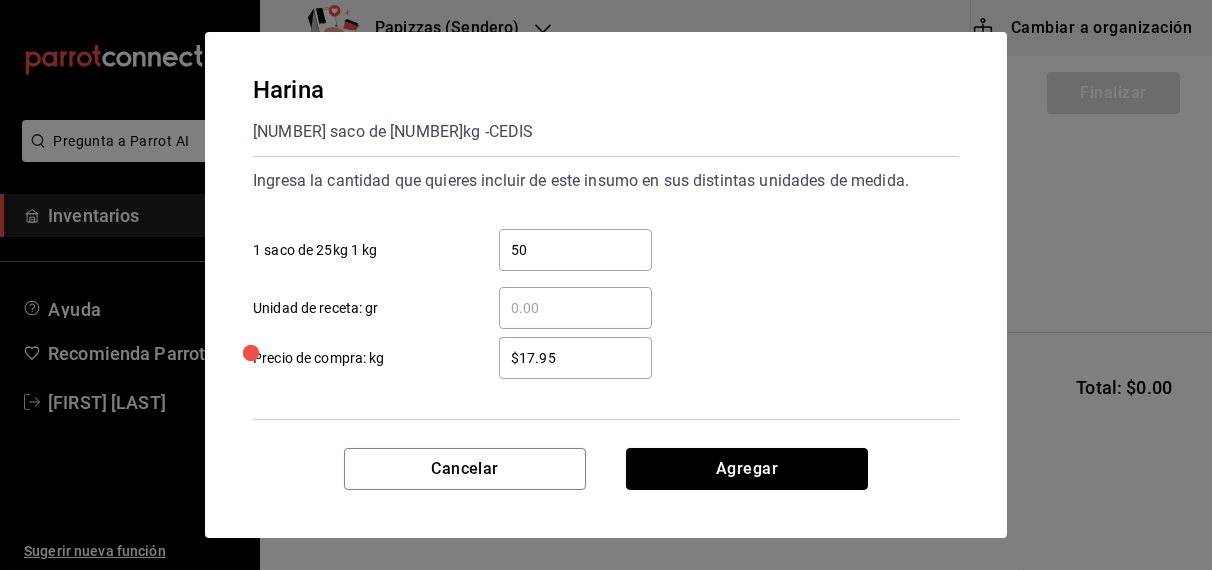 type 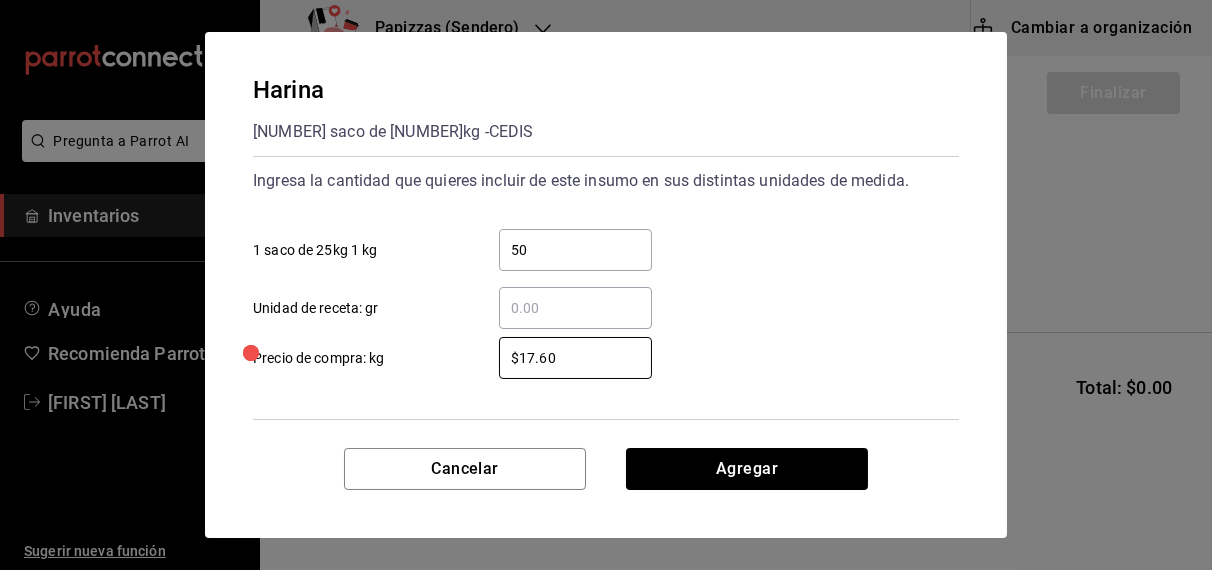type on "$17.60" 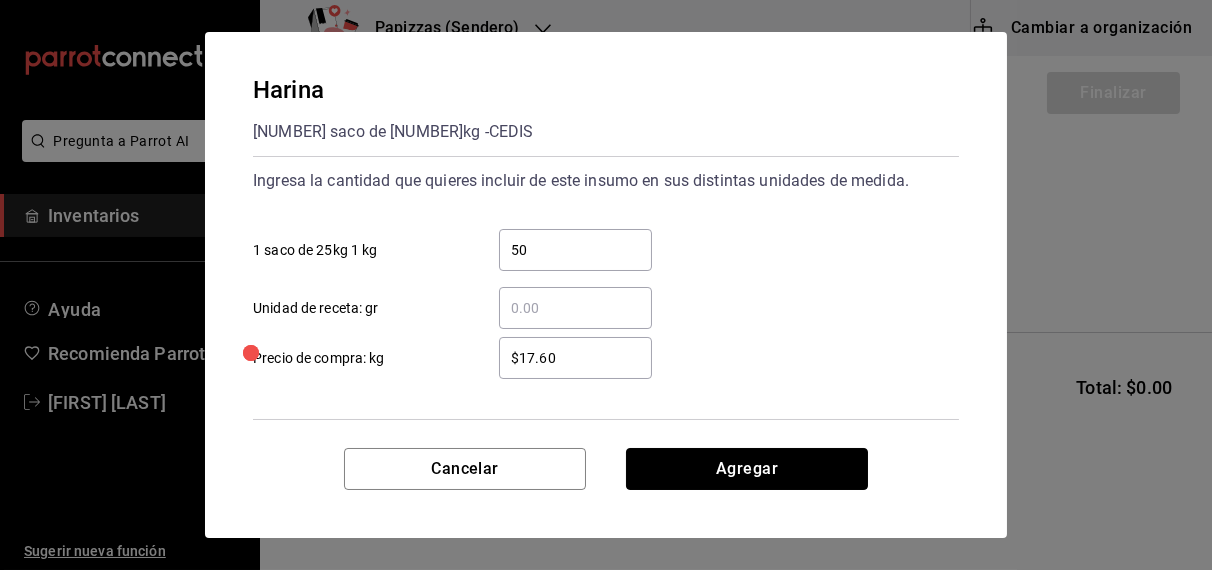 click on "Agregar" at bounding box center (747, 469) 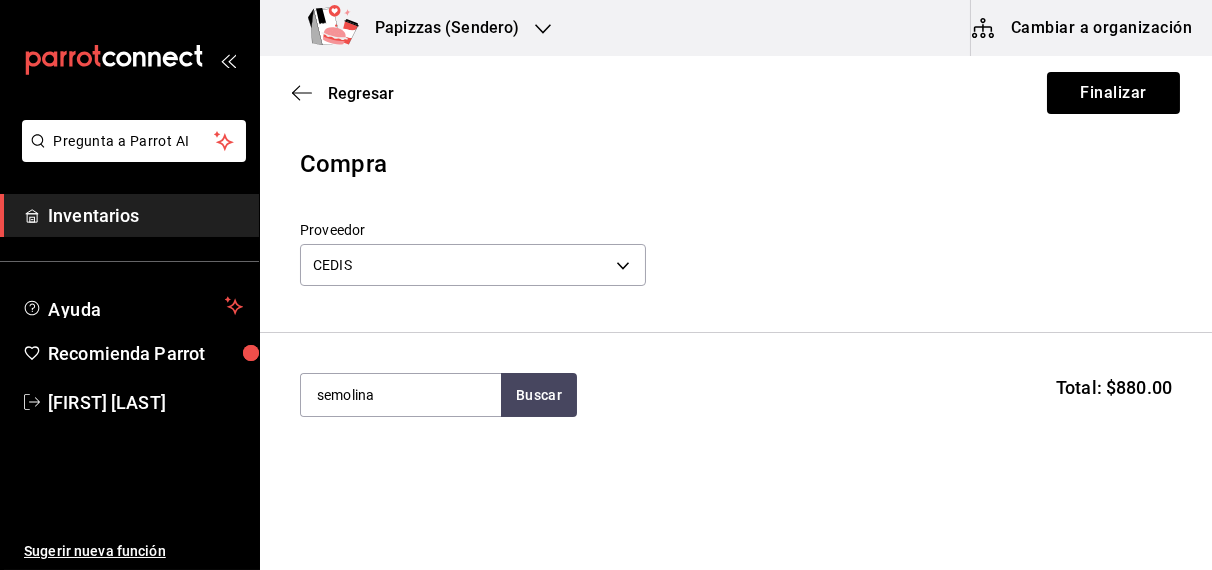 type on "semolina" 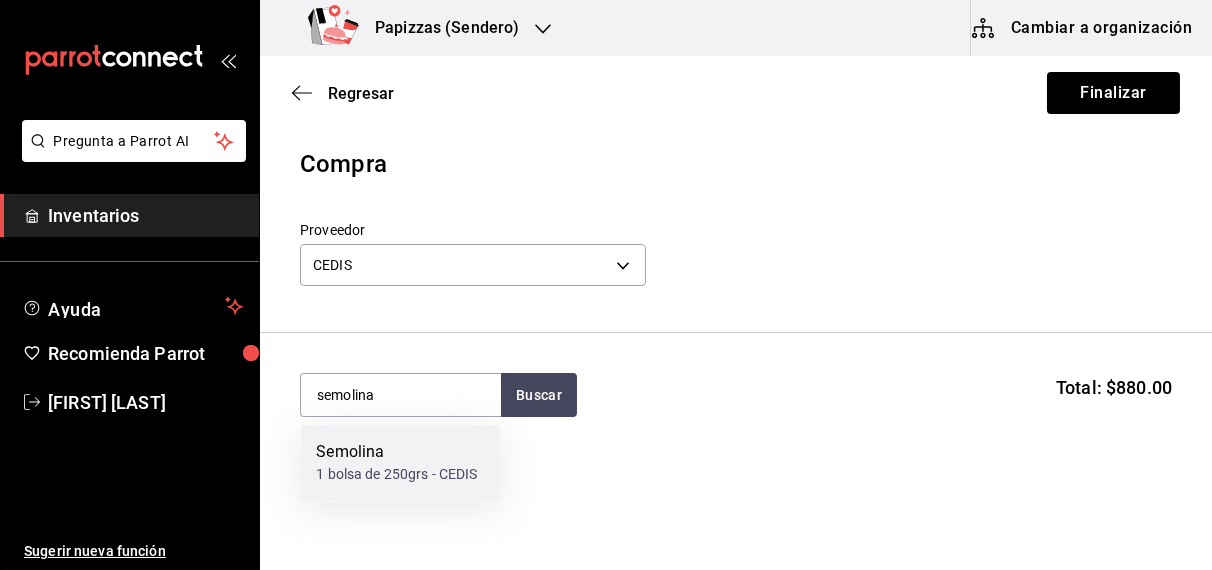 click on "1 bolsa de 250grs - CEDIS" at bounding box center (396, 475) 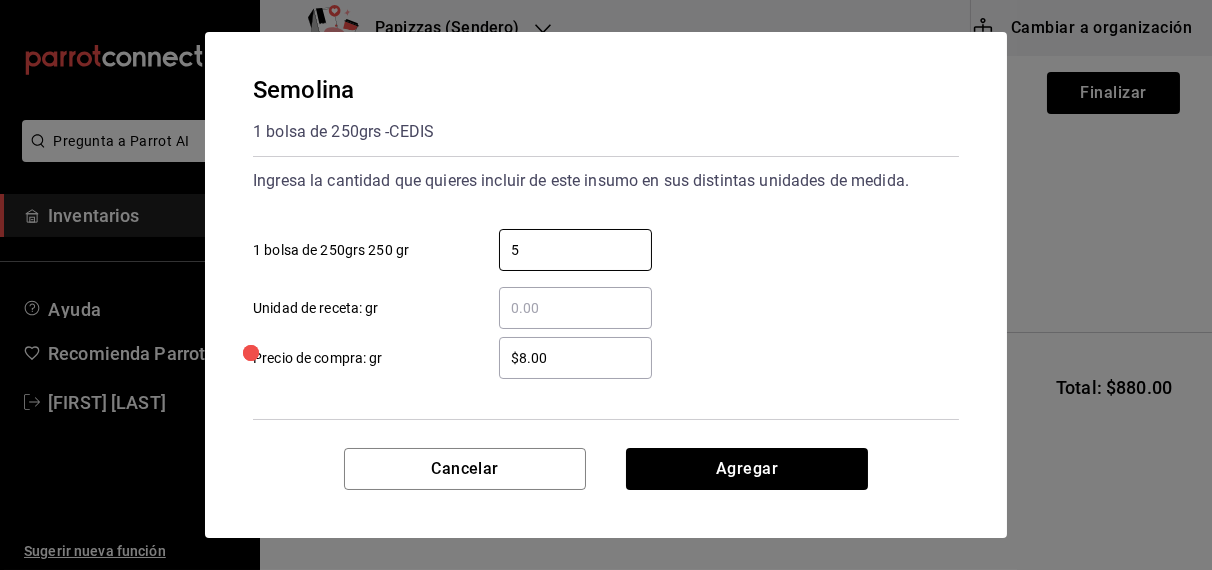 type on "5" 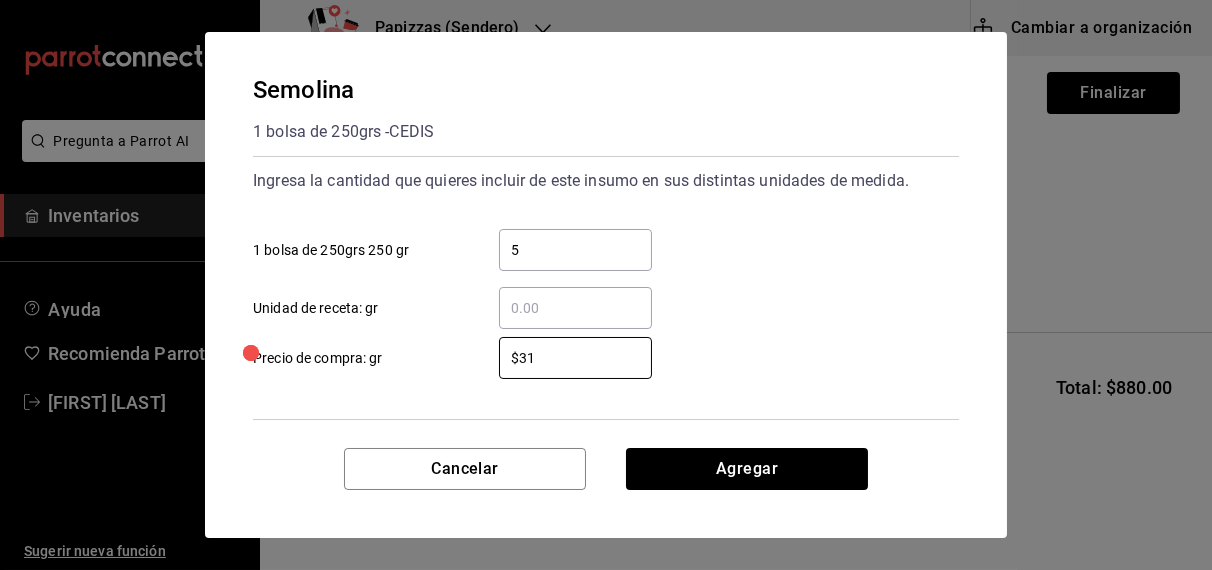type on "$31.18" 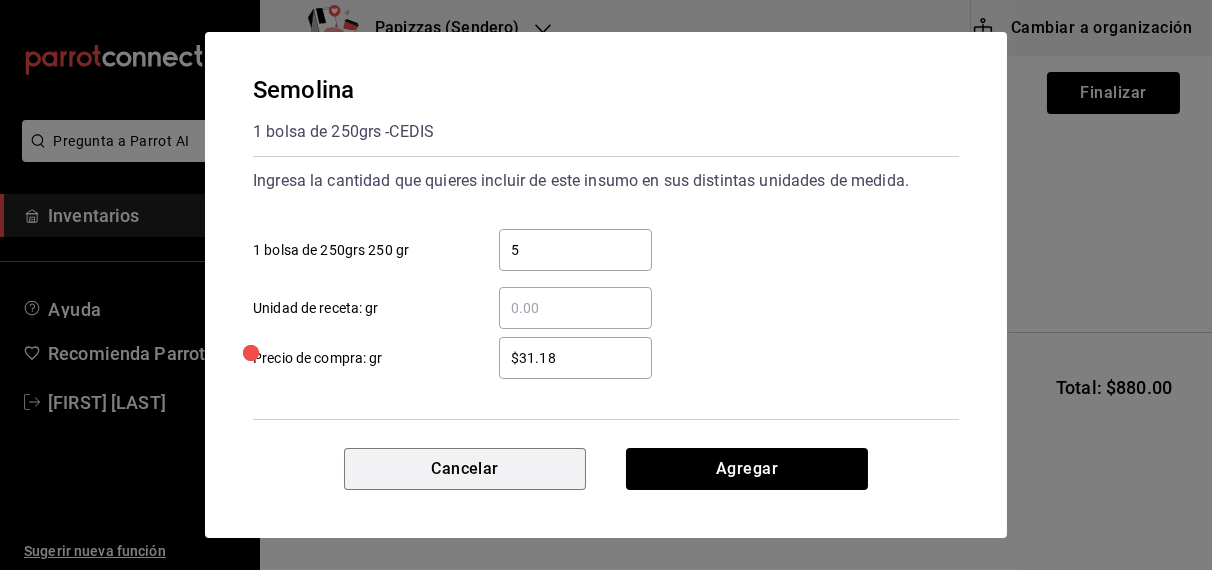 type 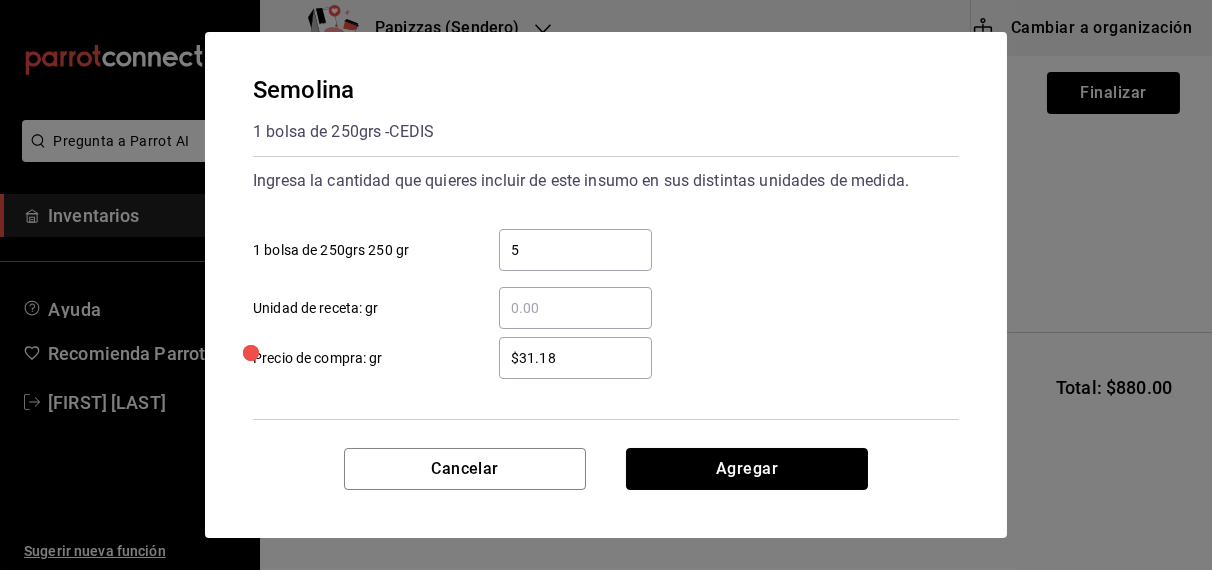 type 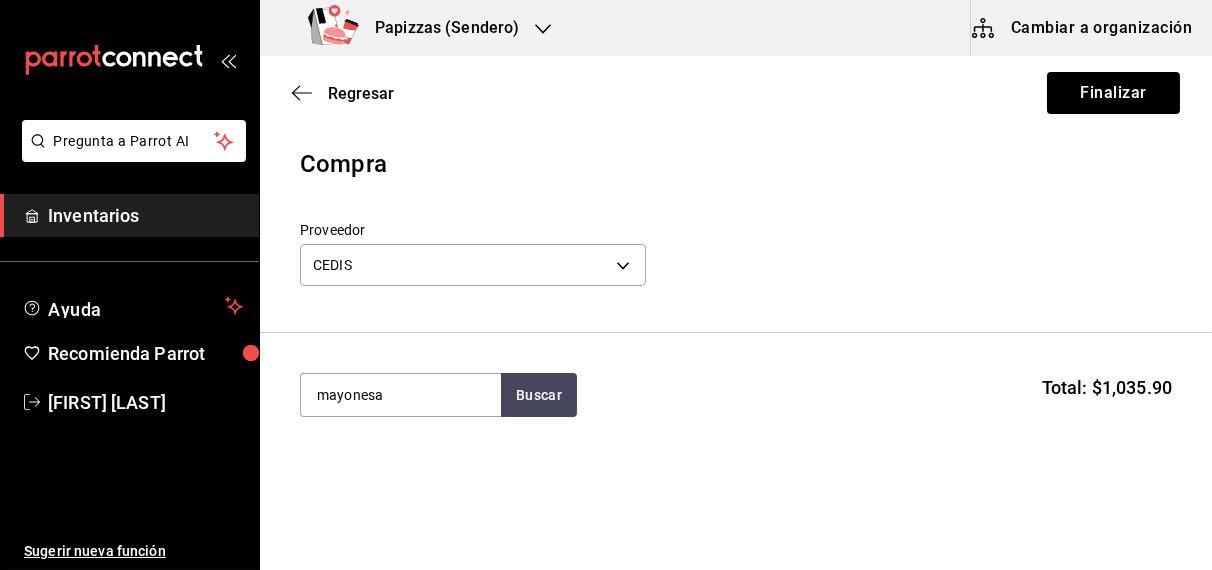 type on "mayonesa" 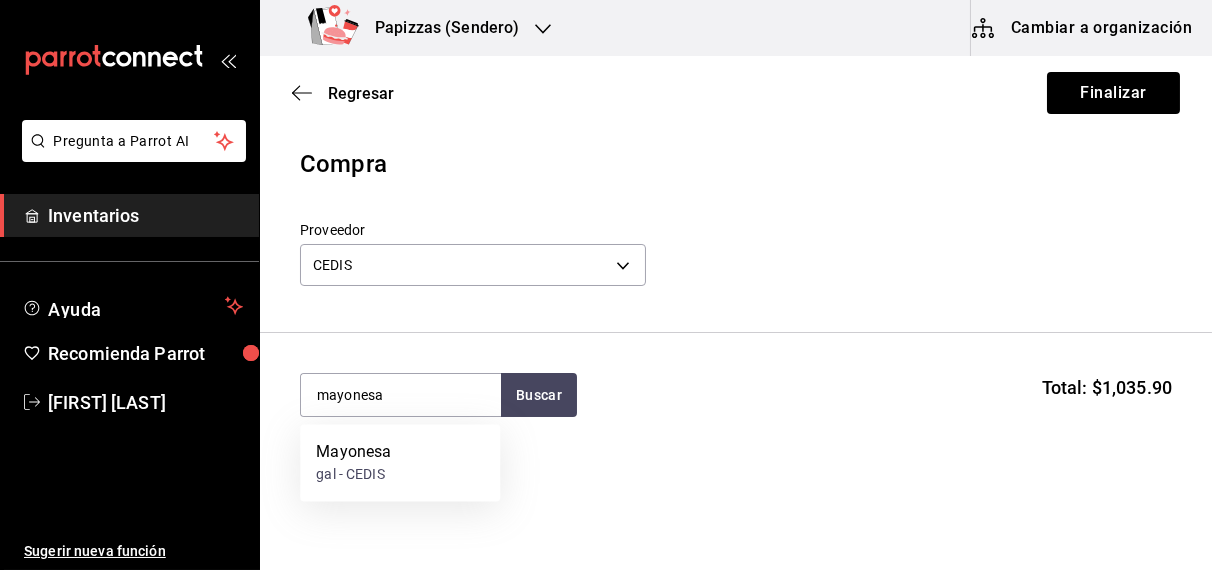 click on "Mayonesa gal - CEDIS" at bounding box center (400, 463) 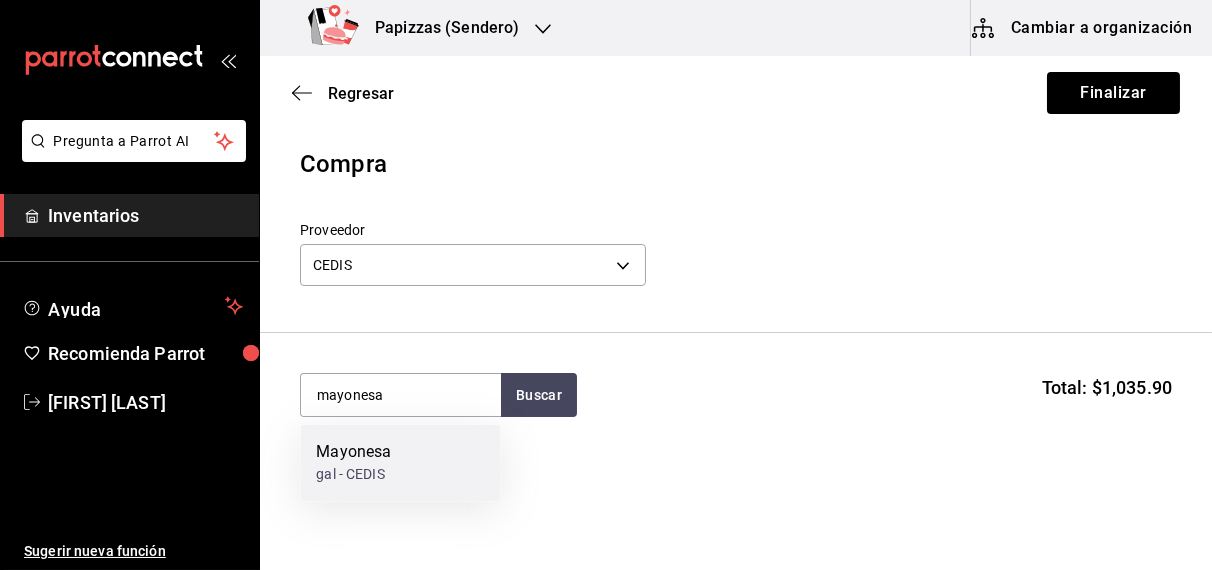 type 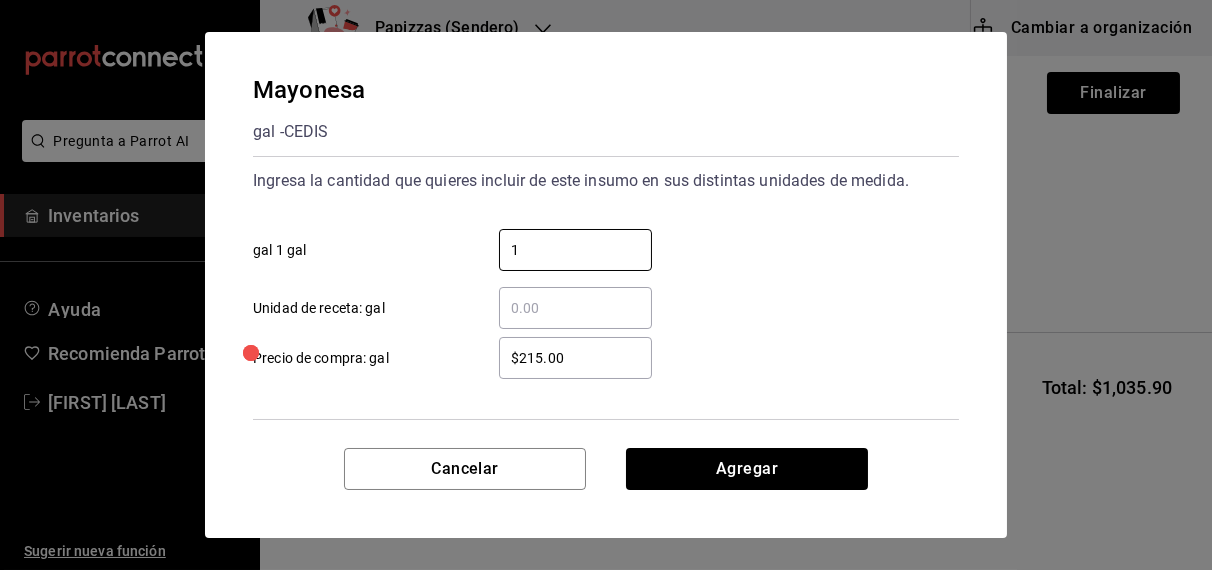 type on "1" 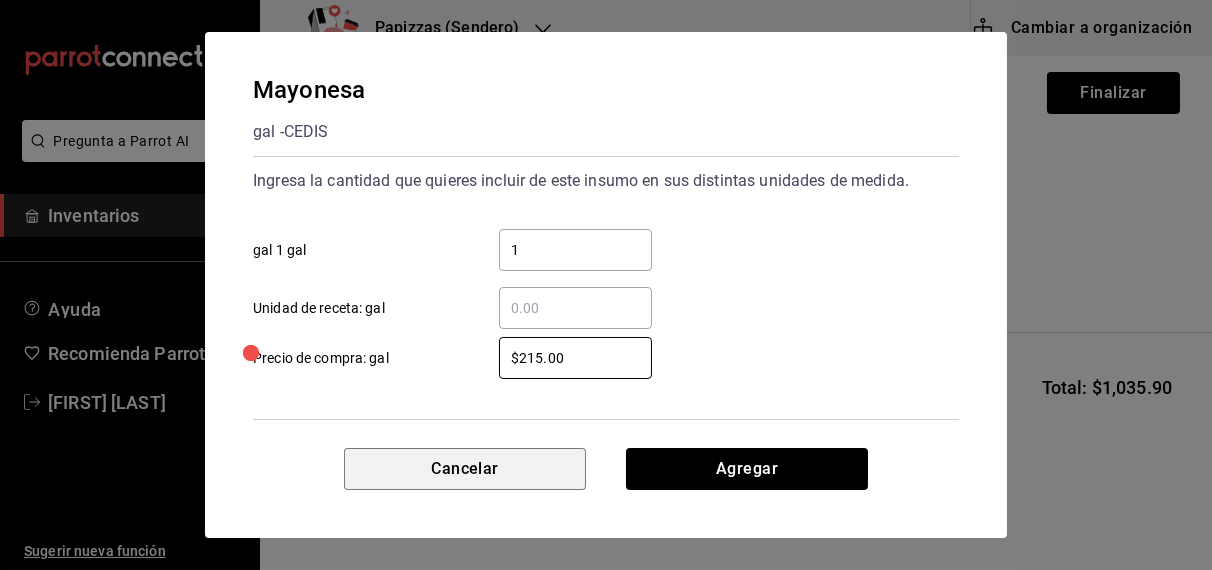 type 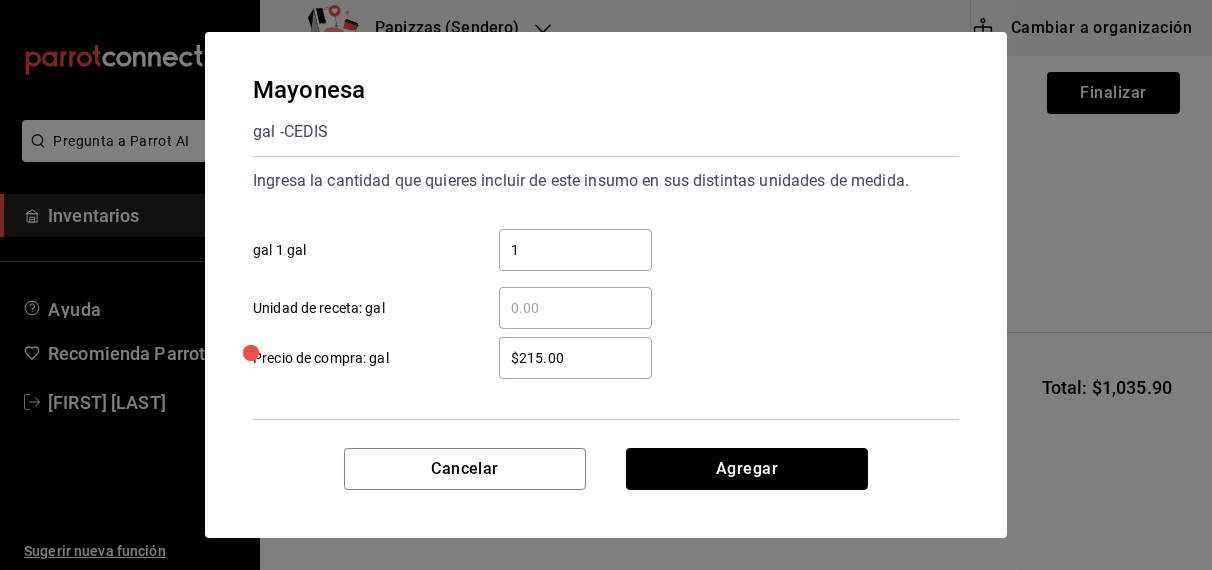 type 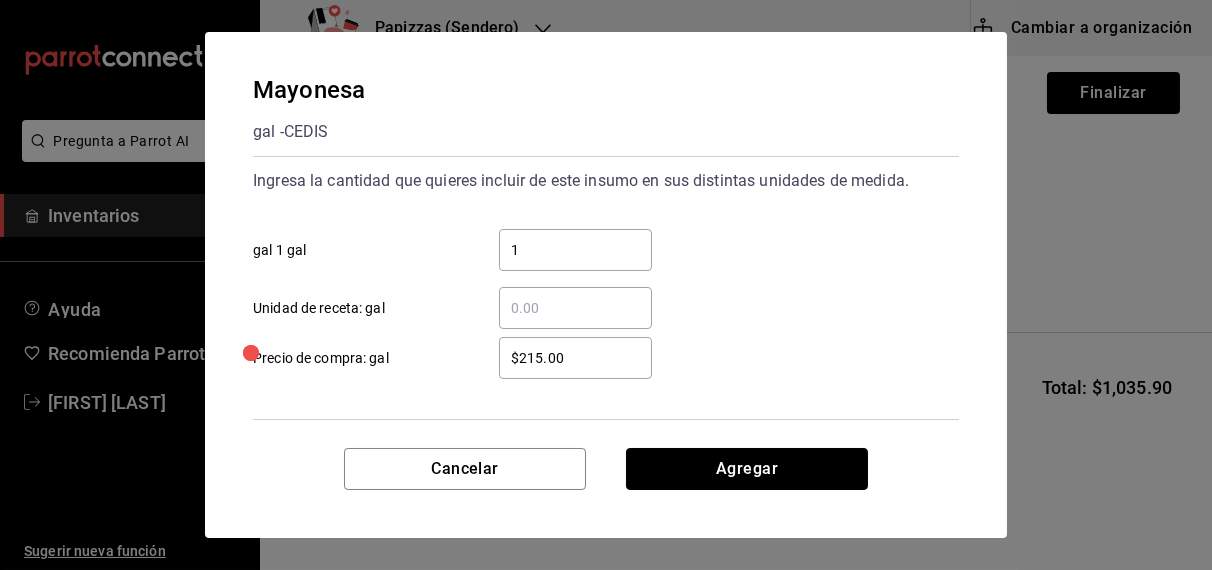 click on "Agregar" at bounding box center [747, 469] 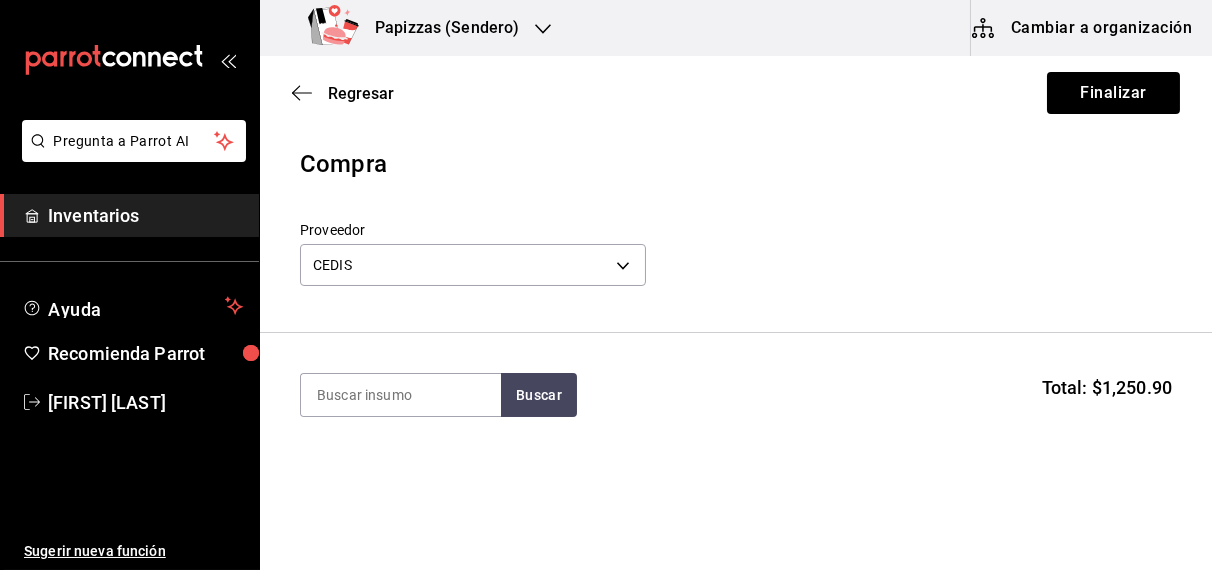 click at bounding box center (401, 395) 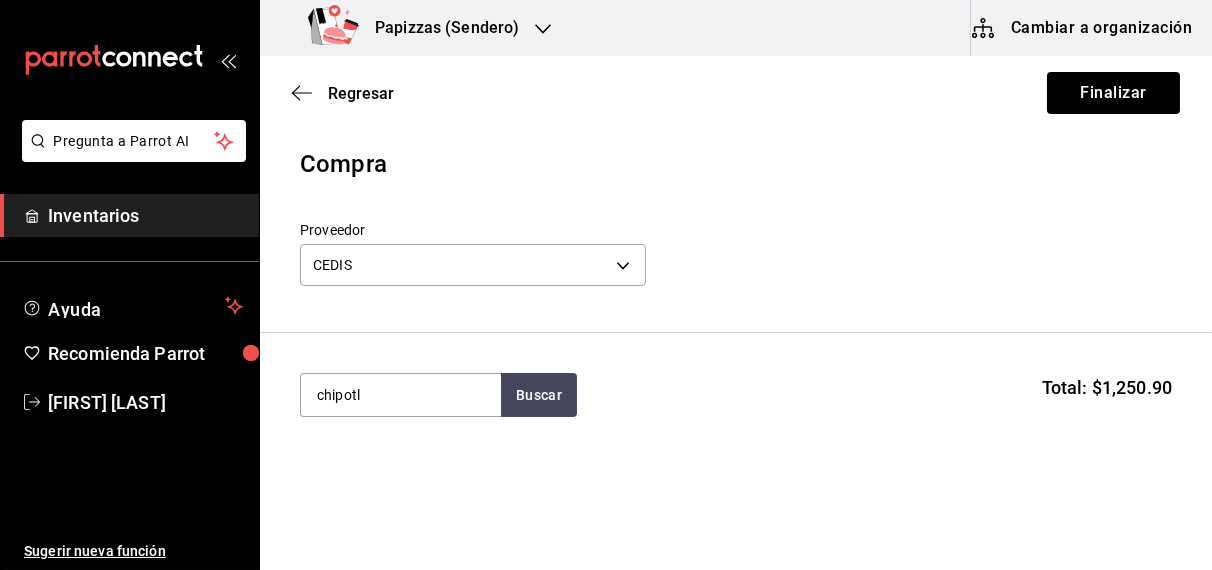 type on "chipotl" 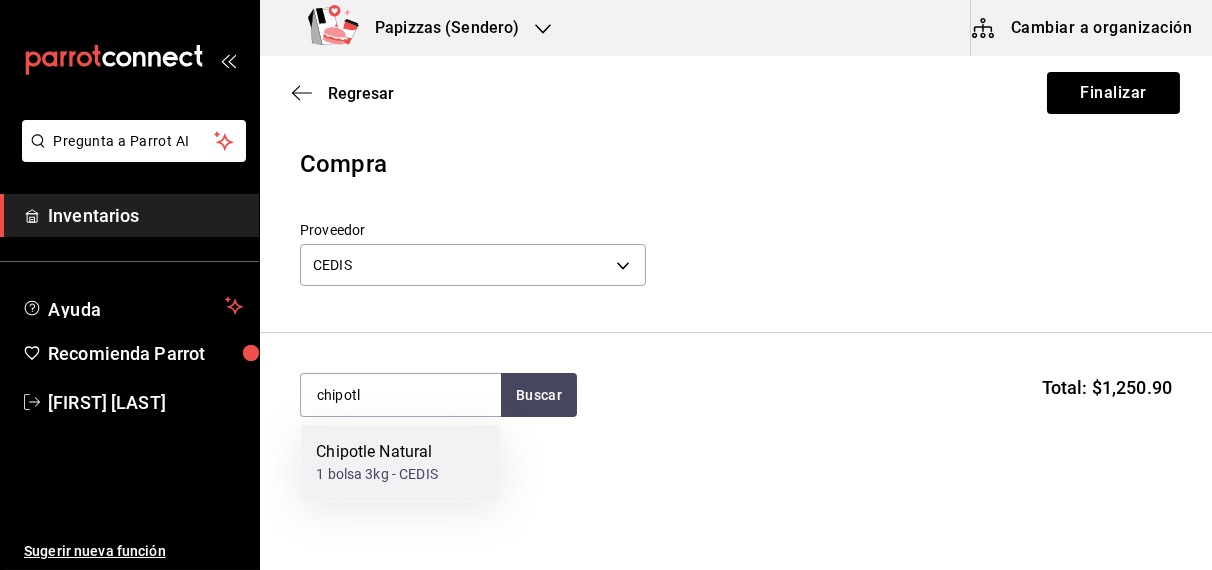 click on "Chipotle Natural" at bounding box center [377, 453] 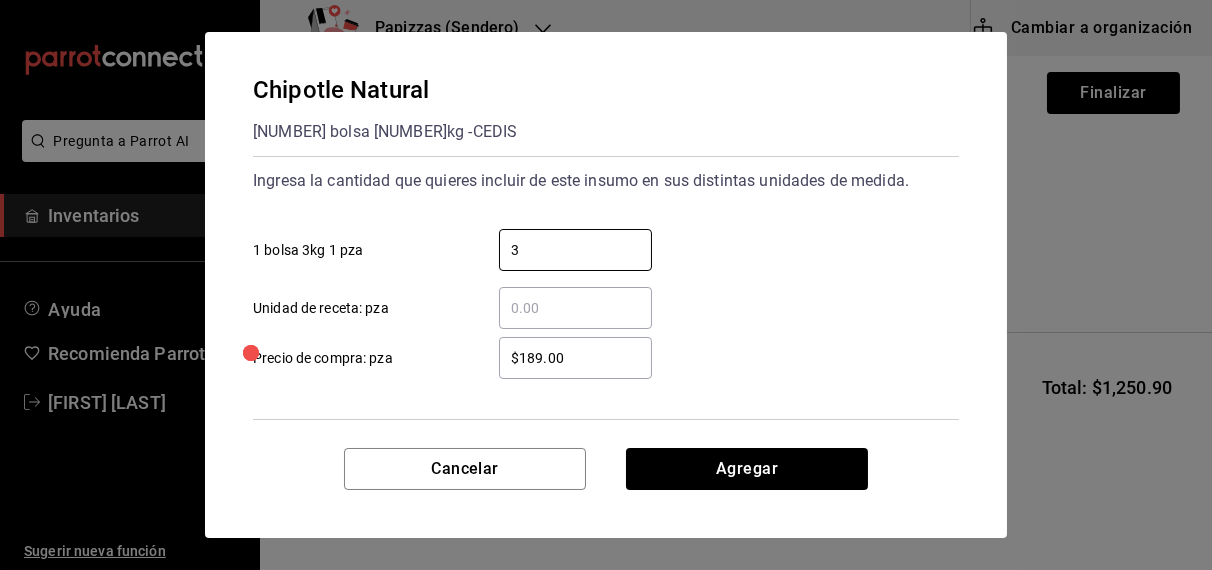 type on "3" 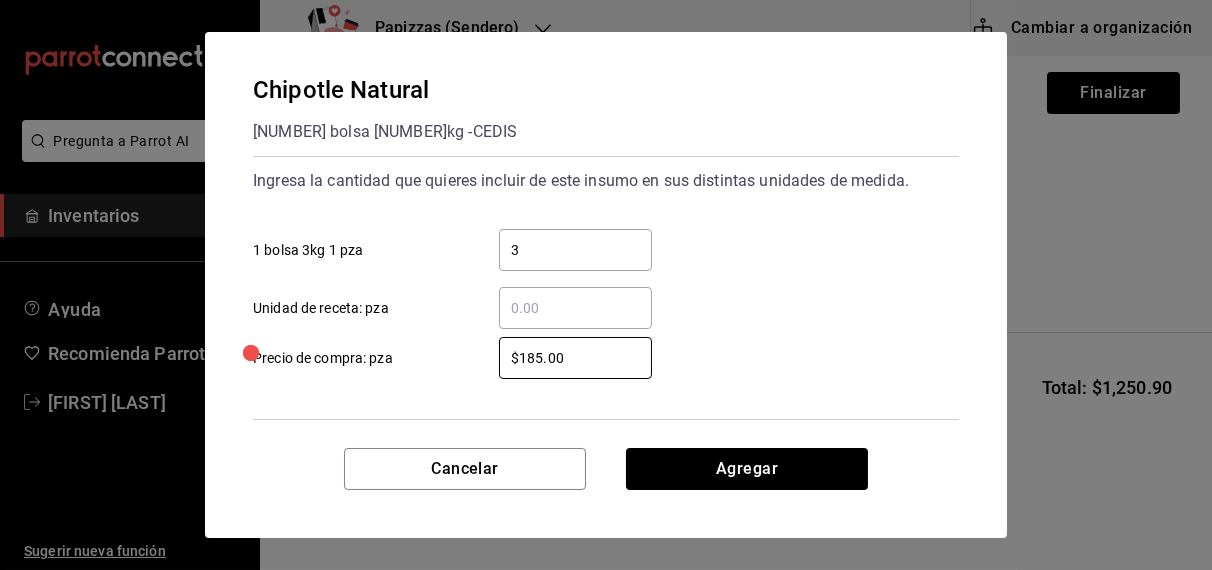 type on "$185.00" 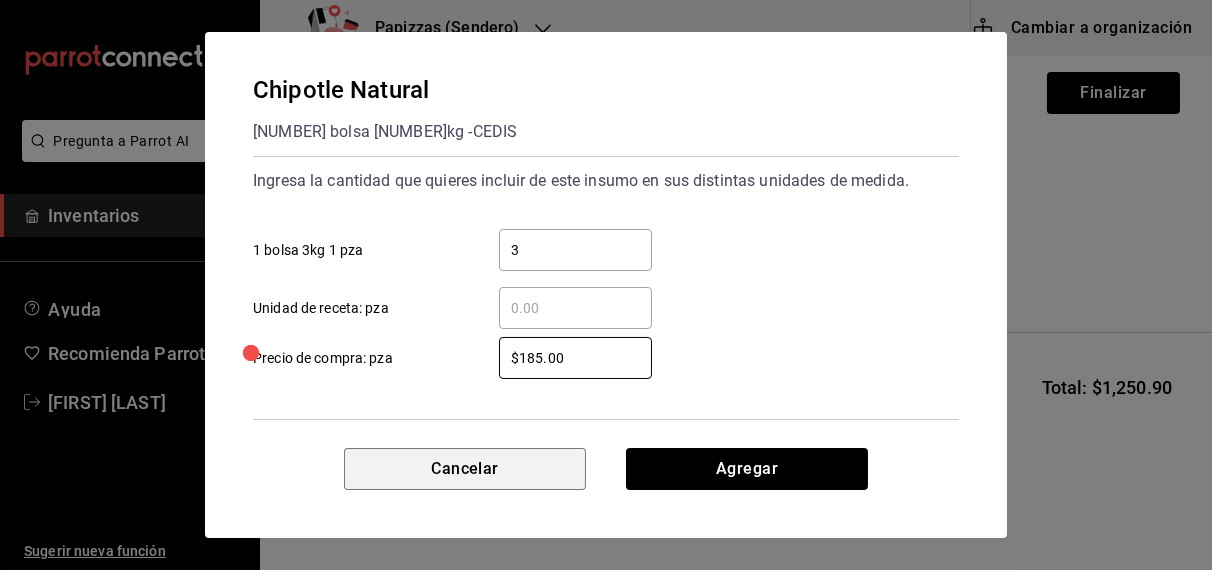 type 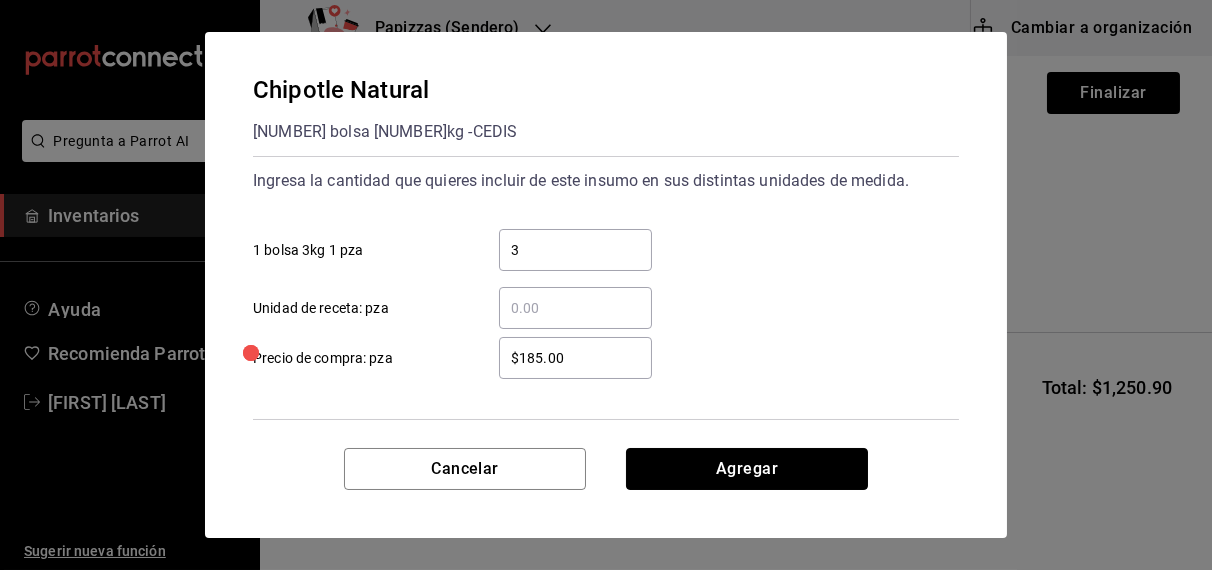 type 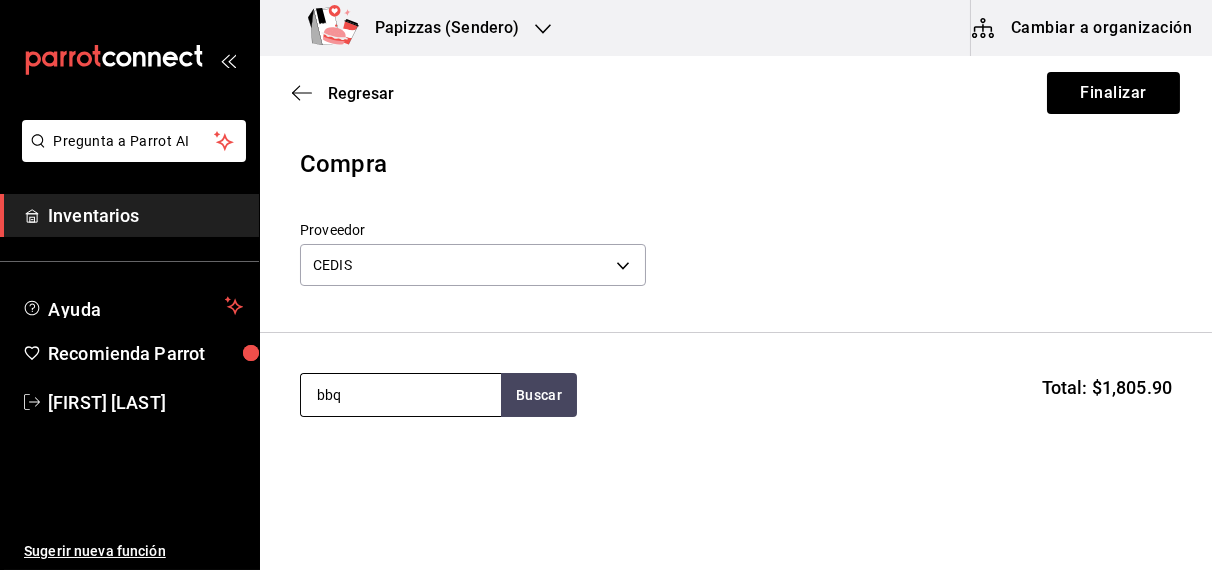 type on "bbq" 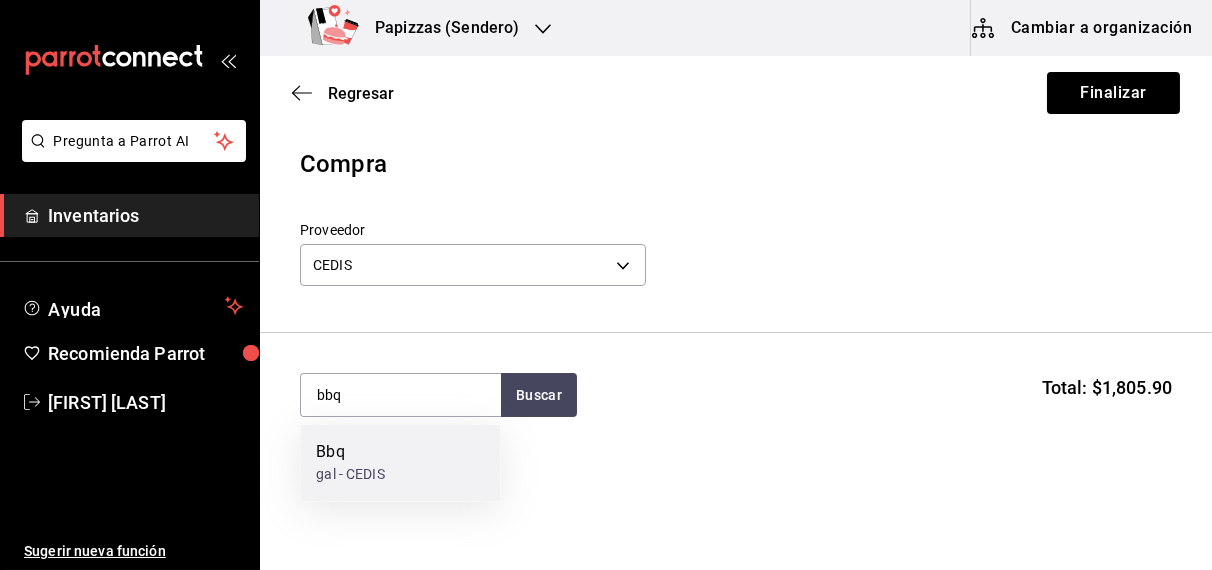 click on "gal - CEDIS" at bounding box center (350, 475) 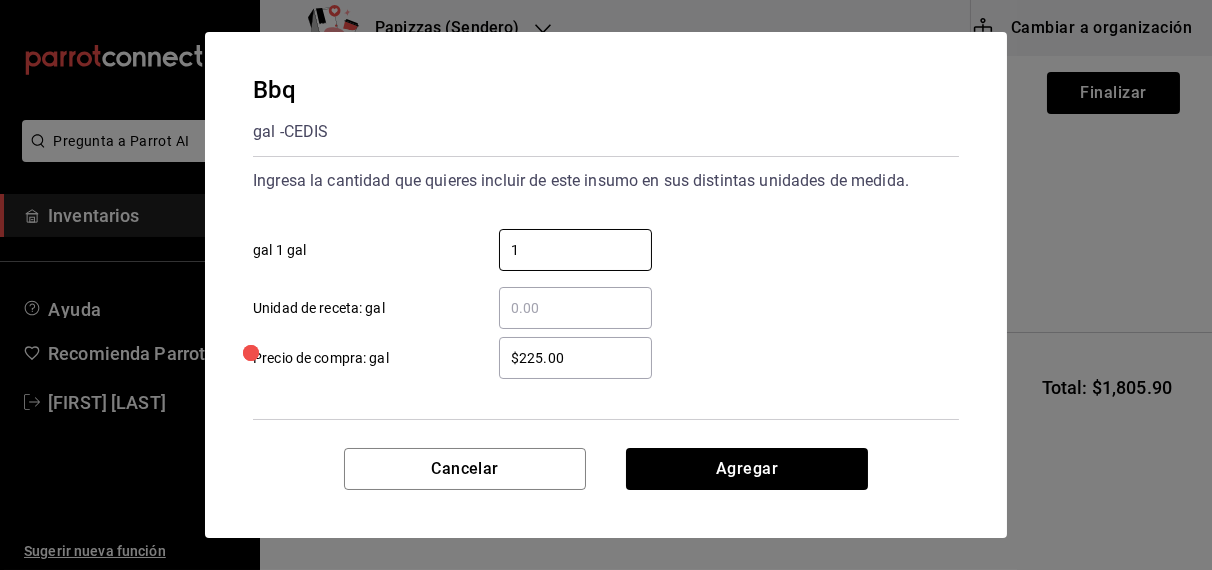 type on "1" 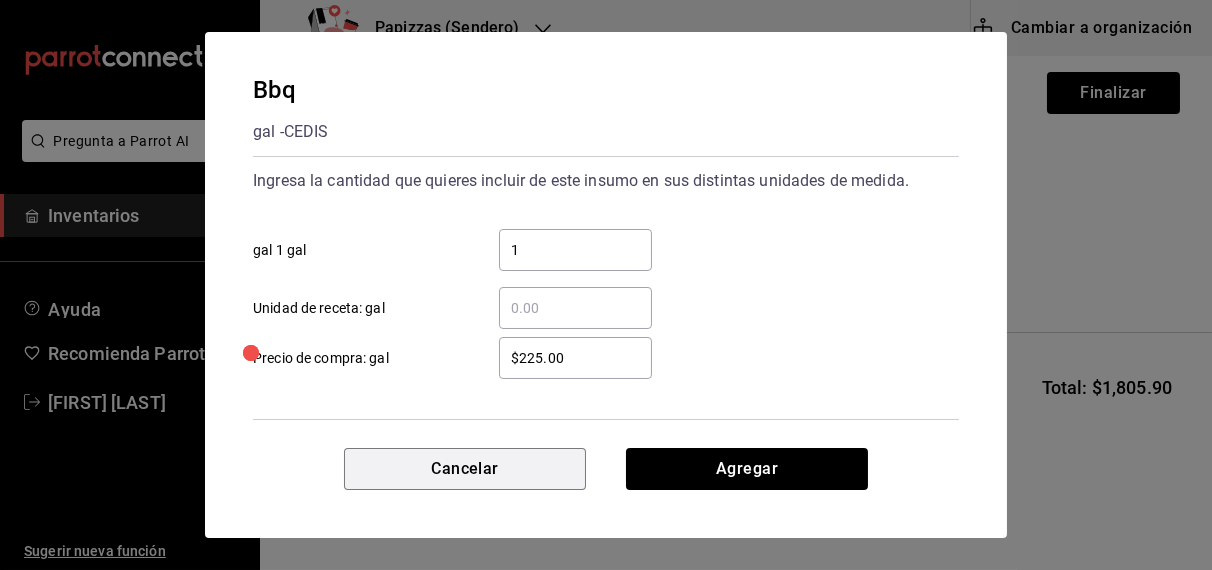 type 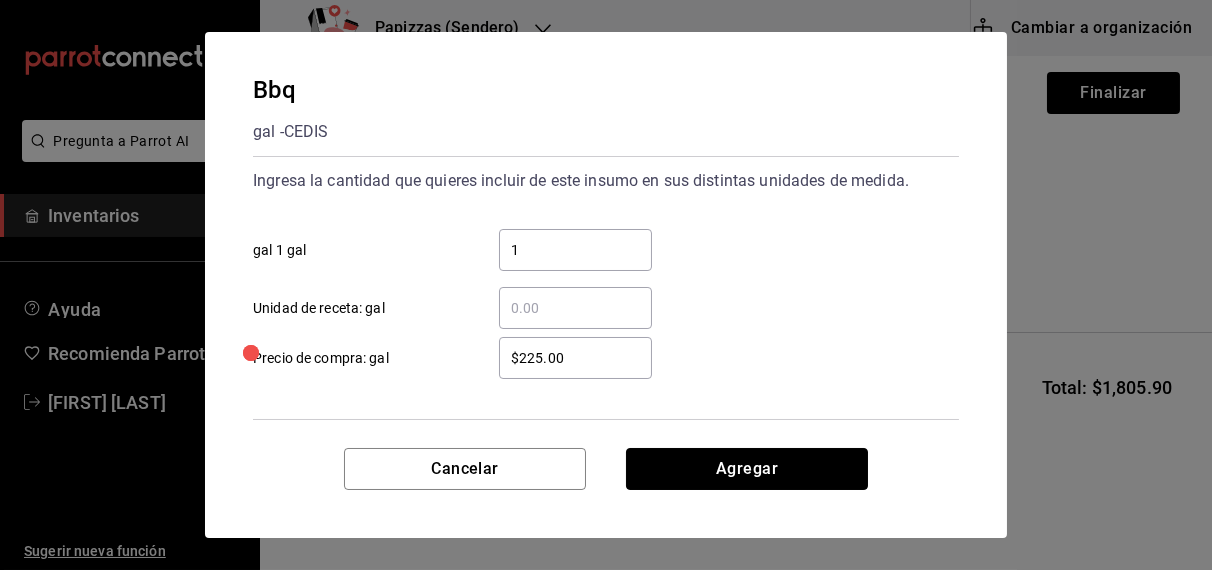 type 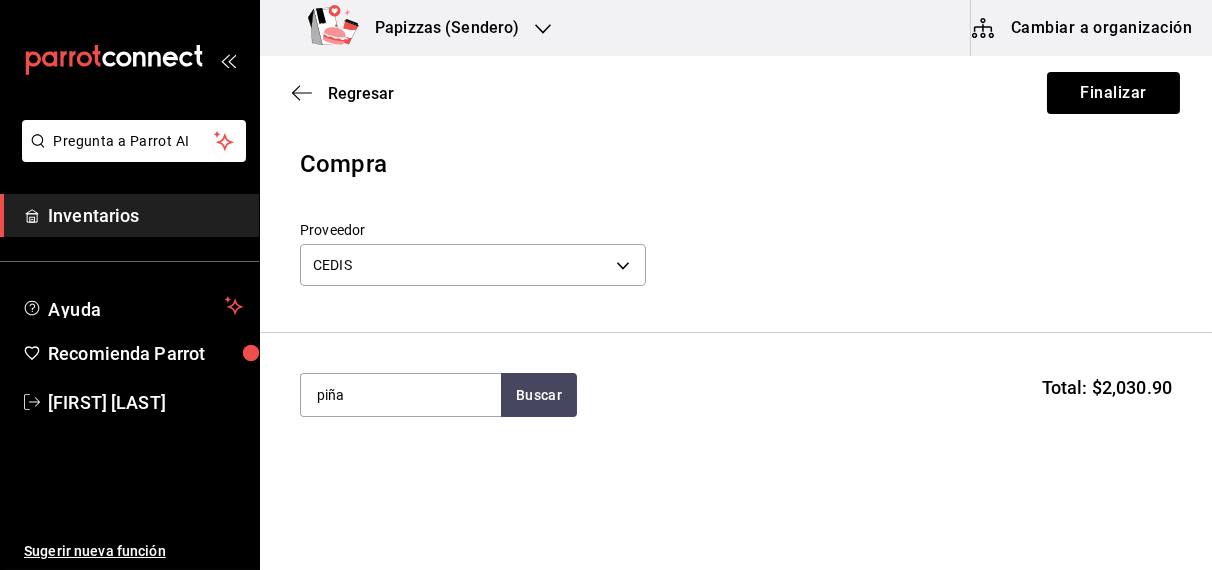 type on "piña" 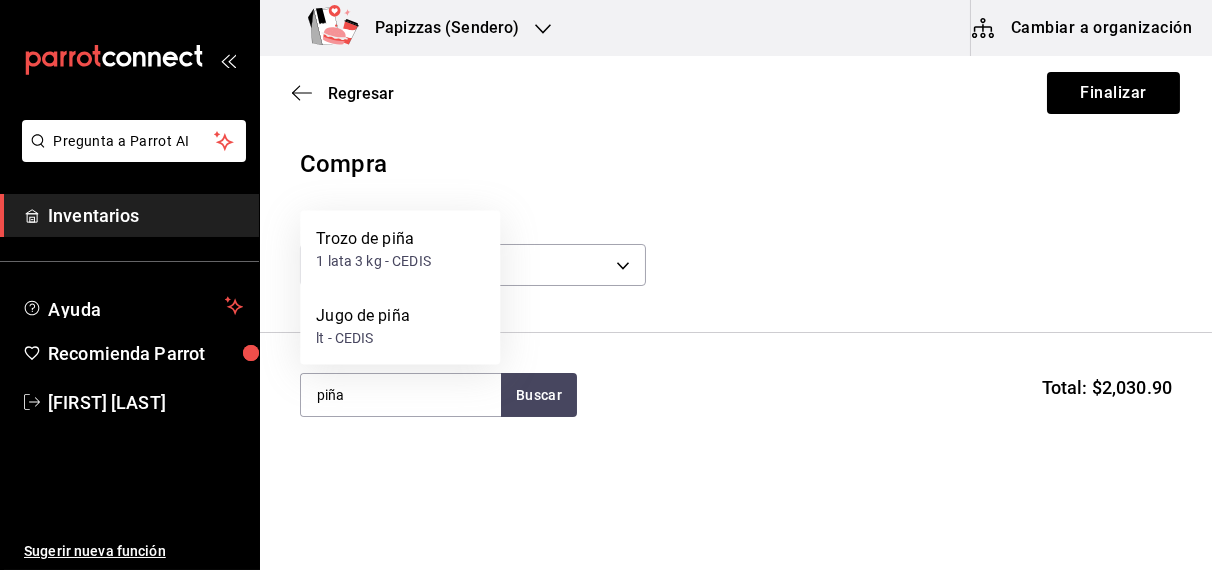 click on "lt - CEDIS" at bounding box center [363, 338] 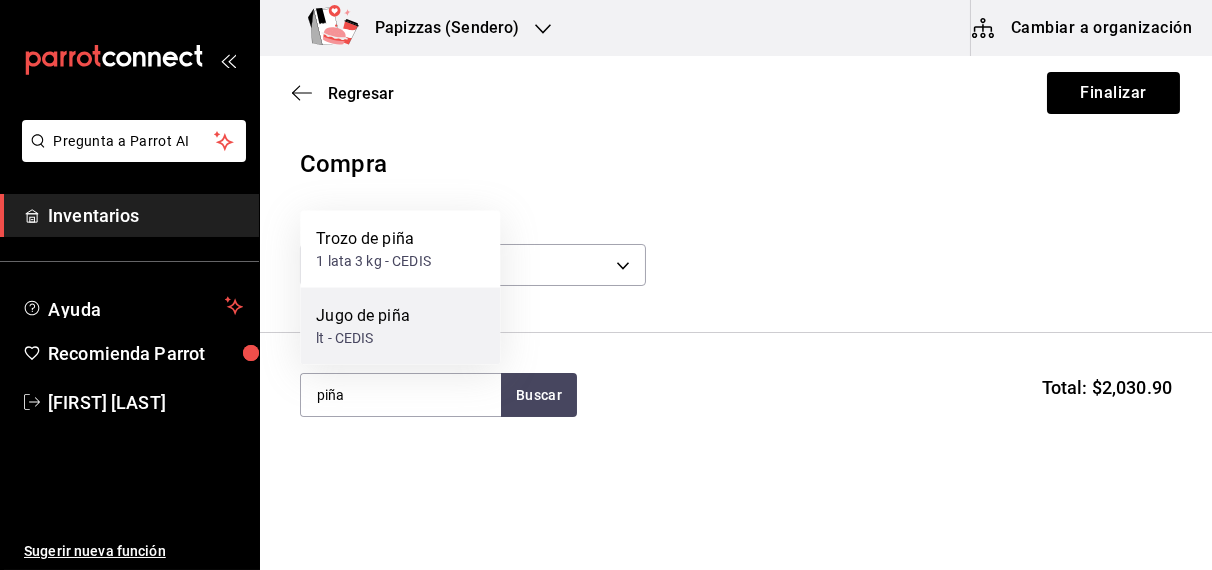 type 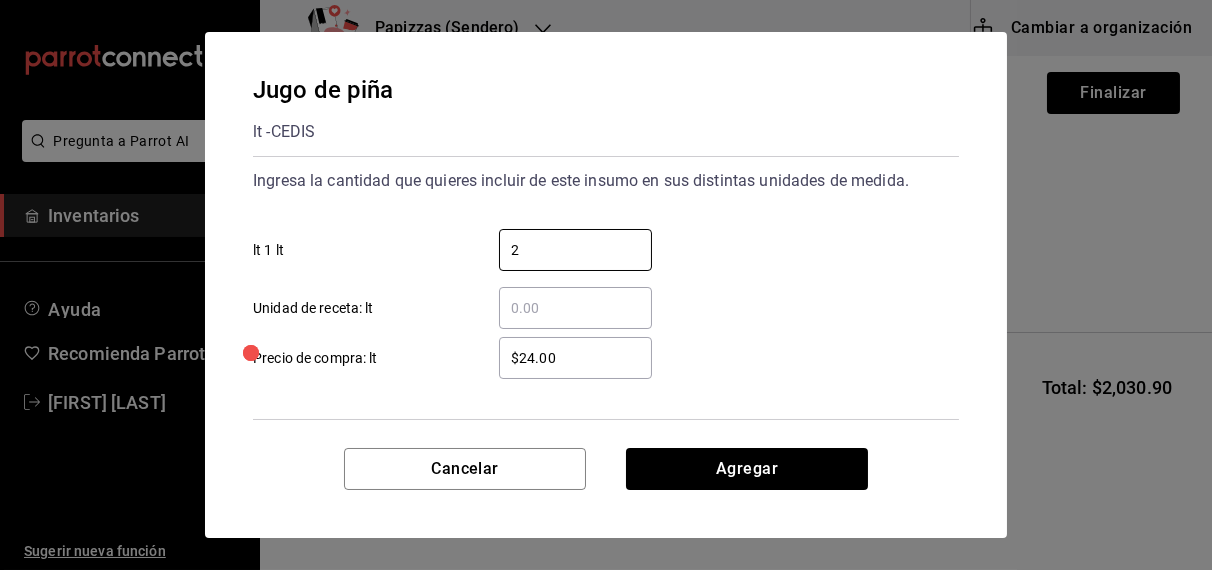type on "2" 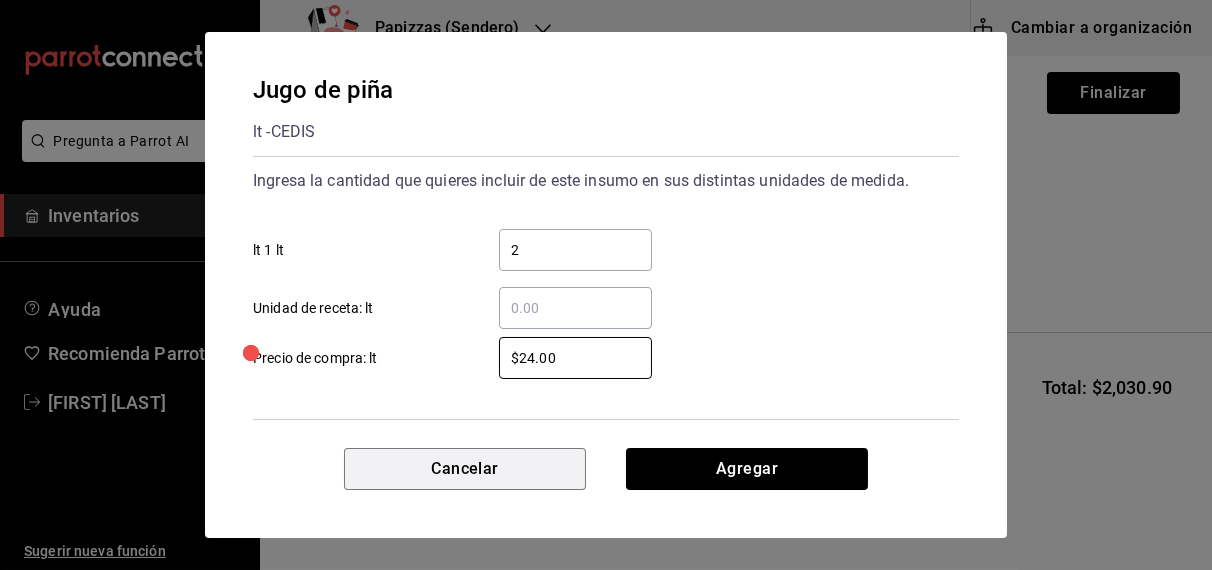 type 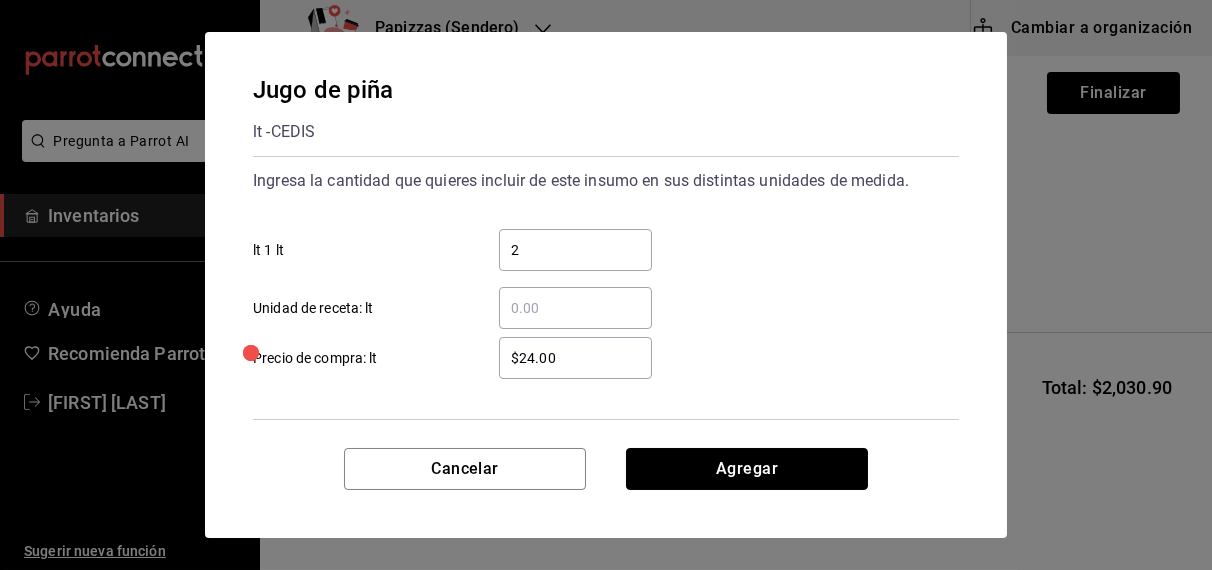 type 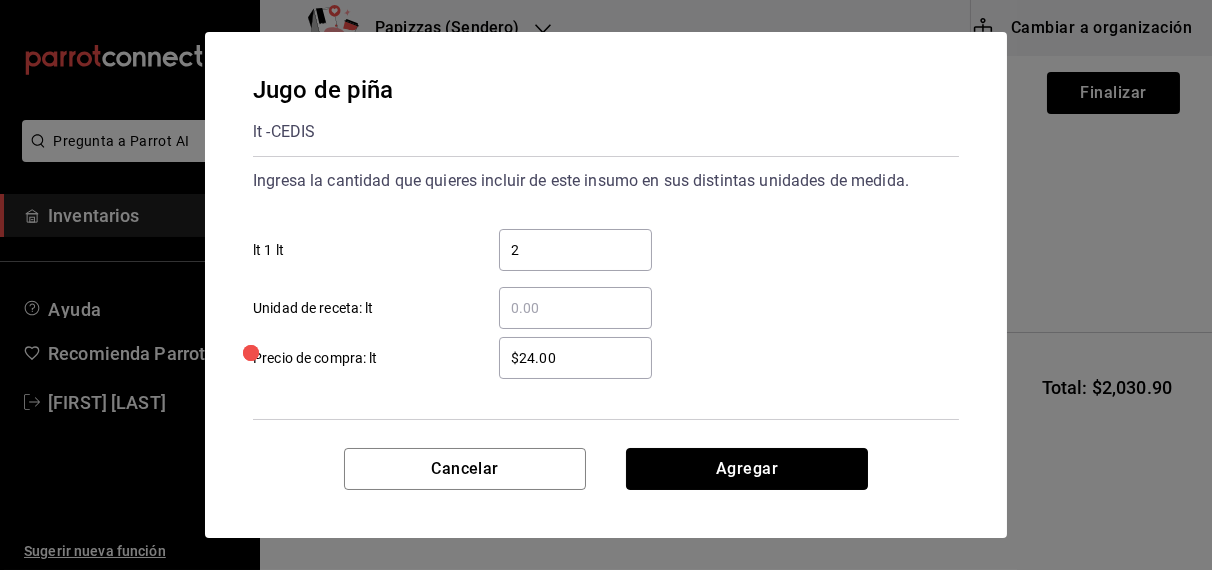 click on "Agregar" at bounding box center [747, 469] 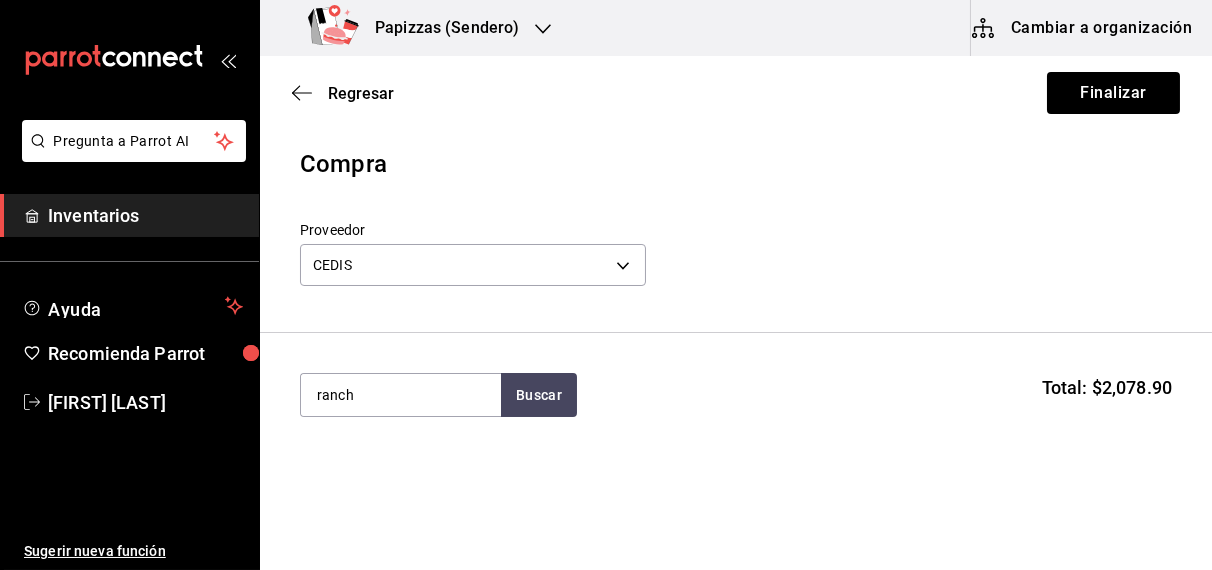 type on "ranch" 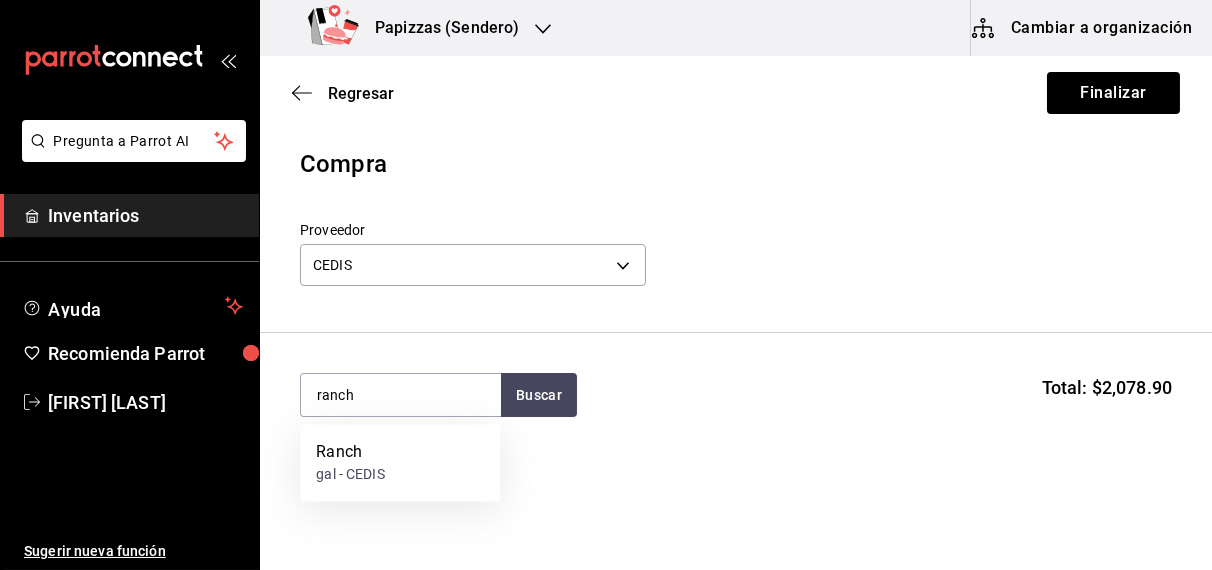 click on "gal - CEDIS" at bounding box center [350, 475] 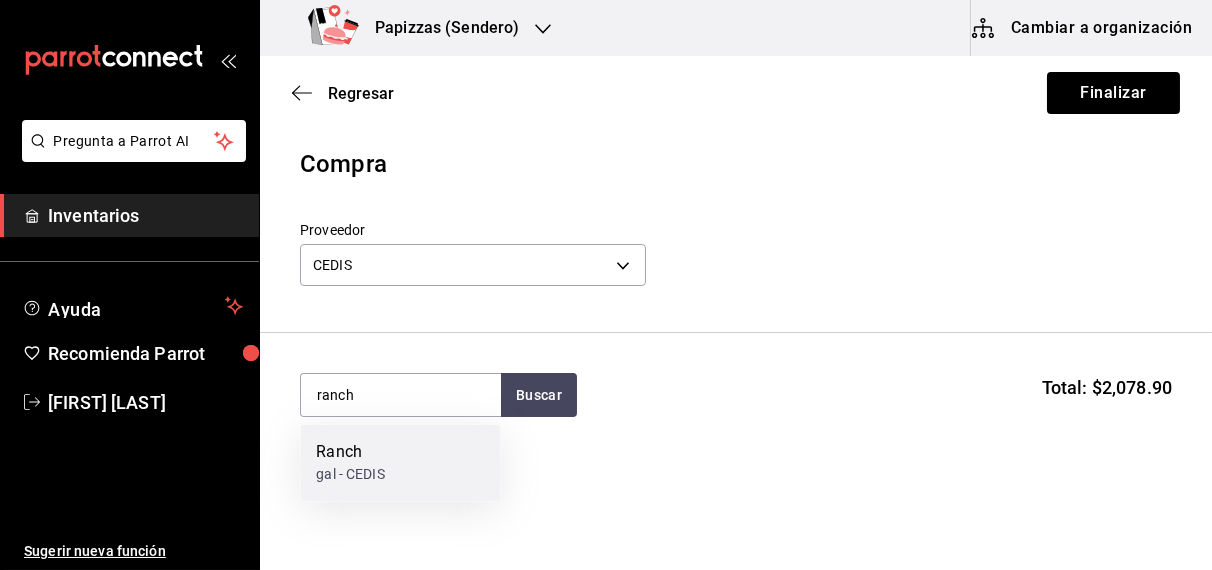type 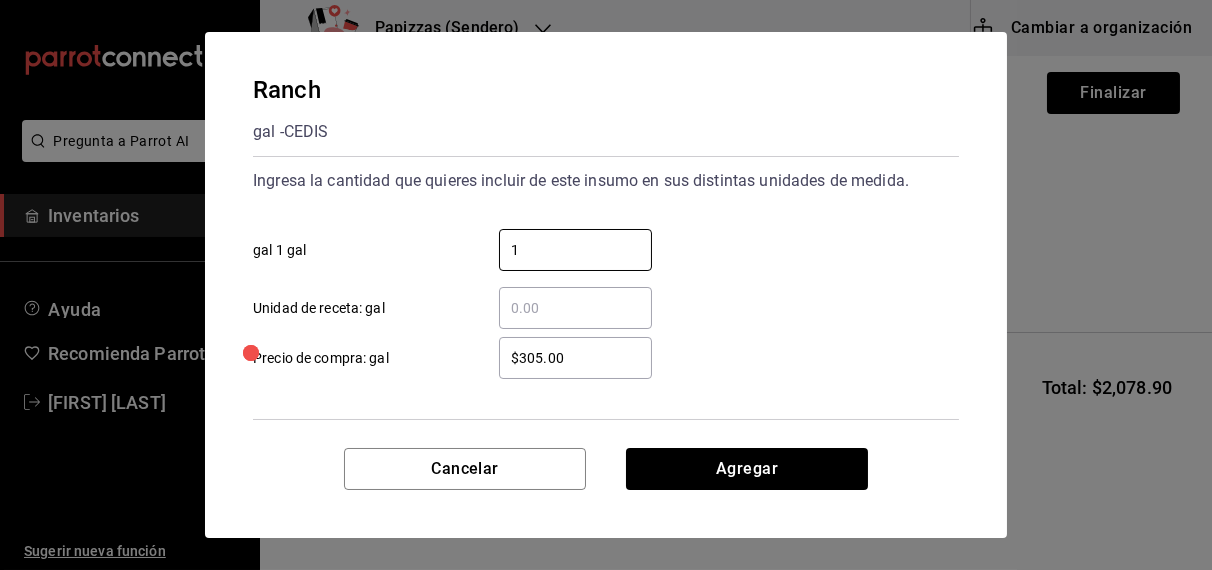 type on "1" 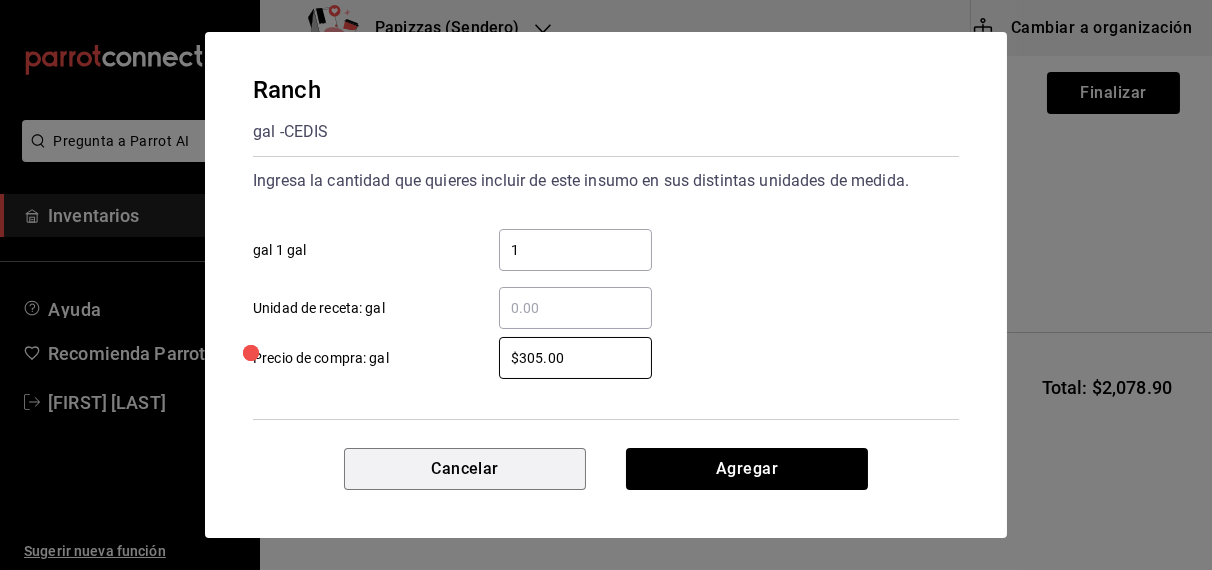 type 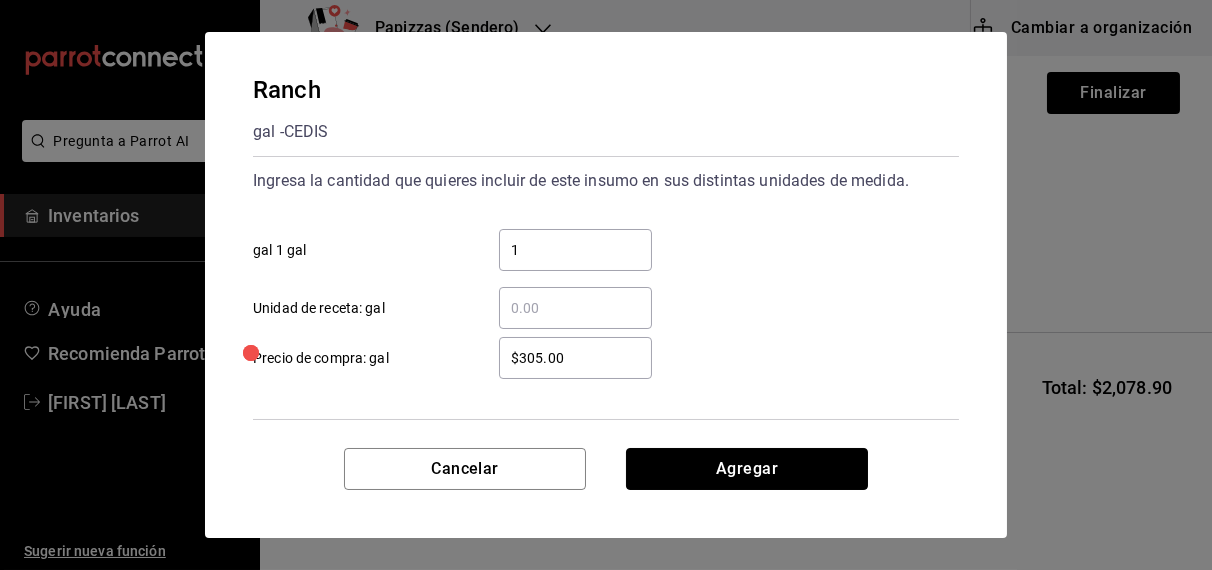 type 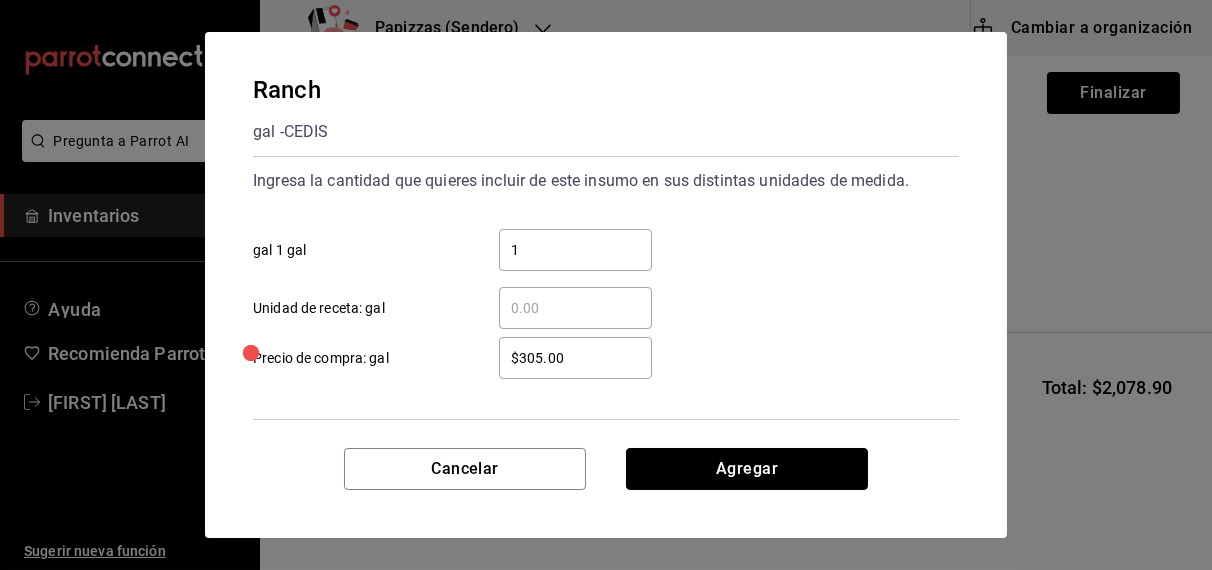click on "Agregar" at bounding box center (747, 469) 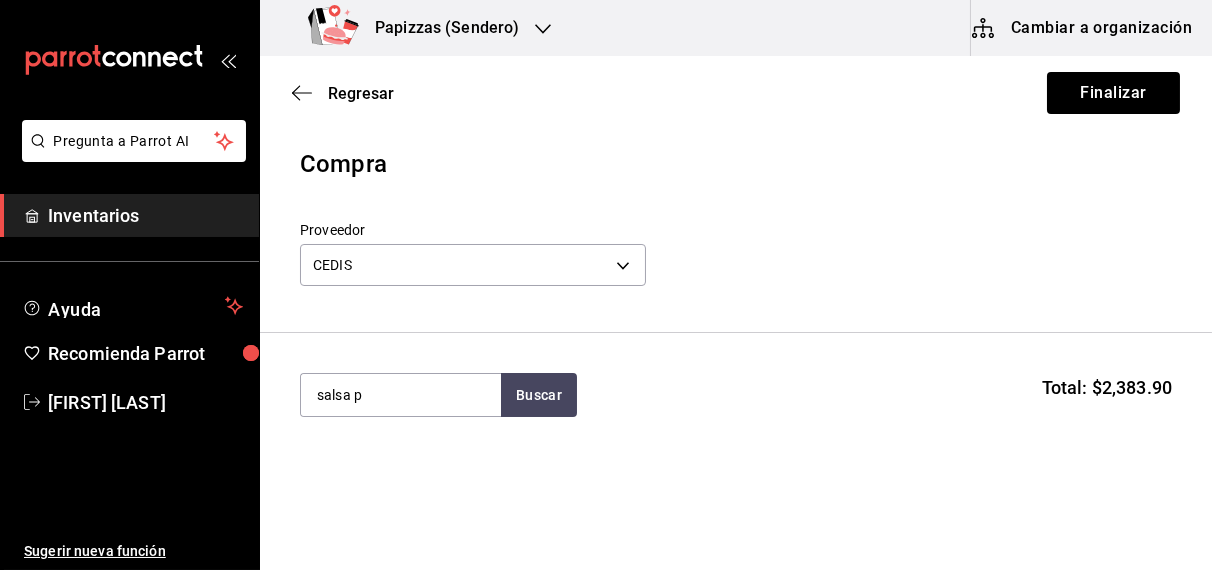 type on "salsa p" 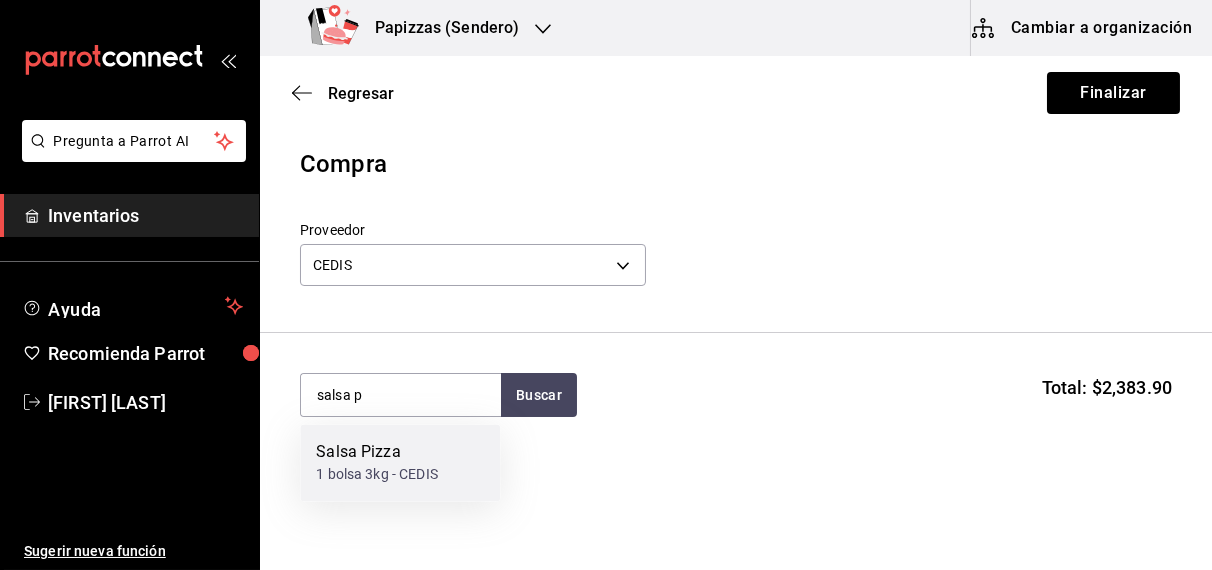 click on "1 bolsa 3kg - CEDIS" at bounding box center (377, 475) 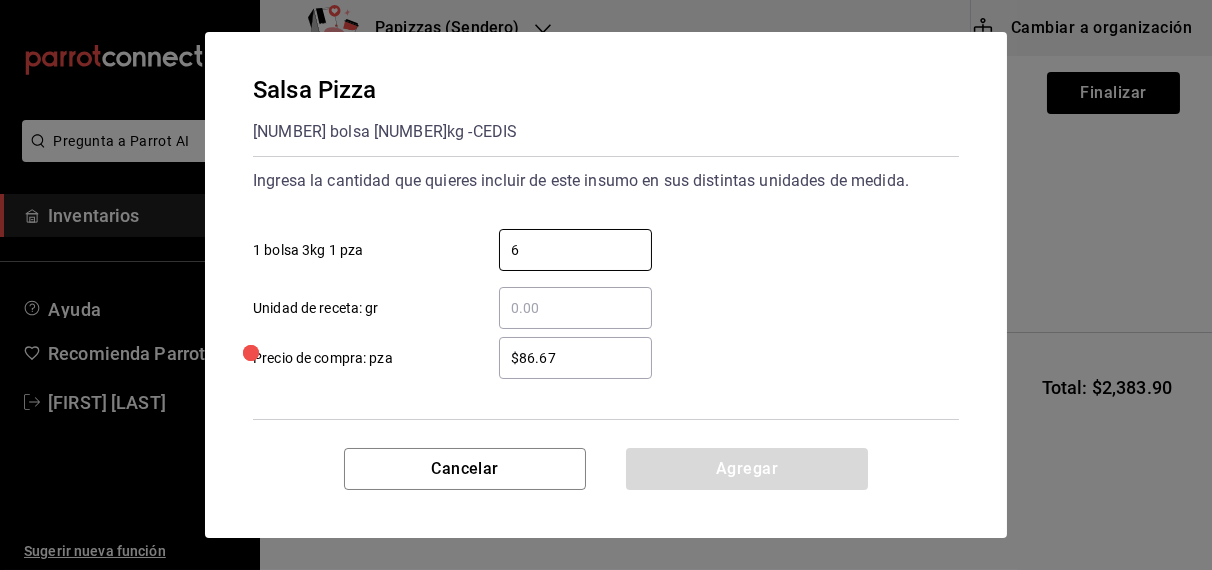type on "6" 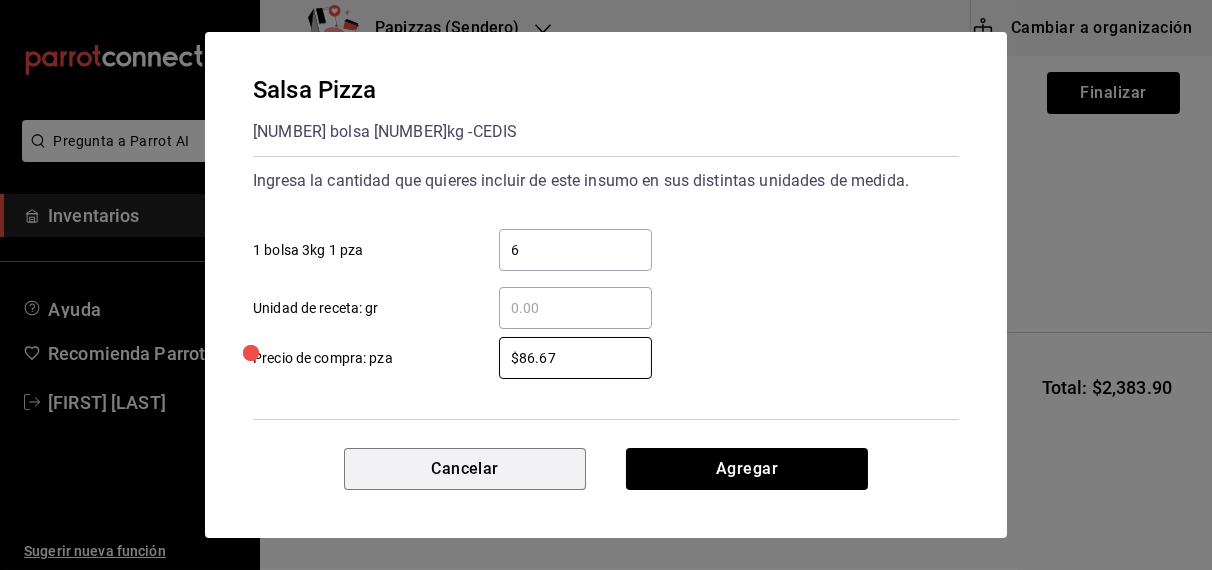 type 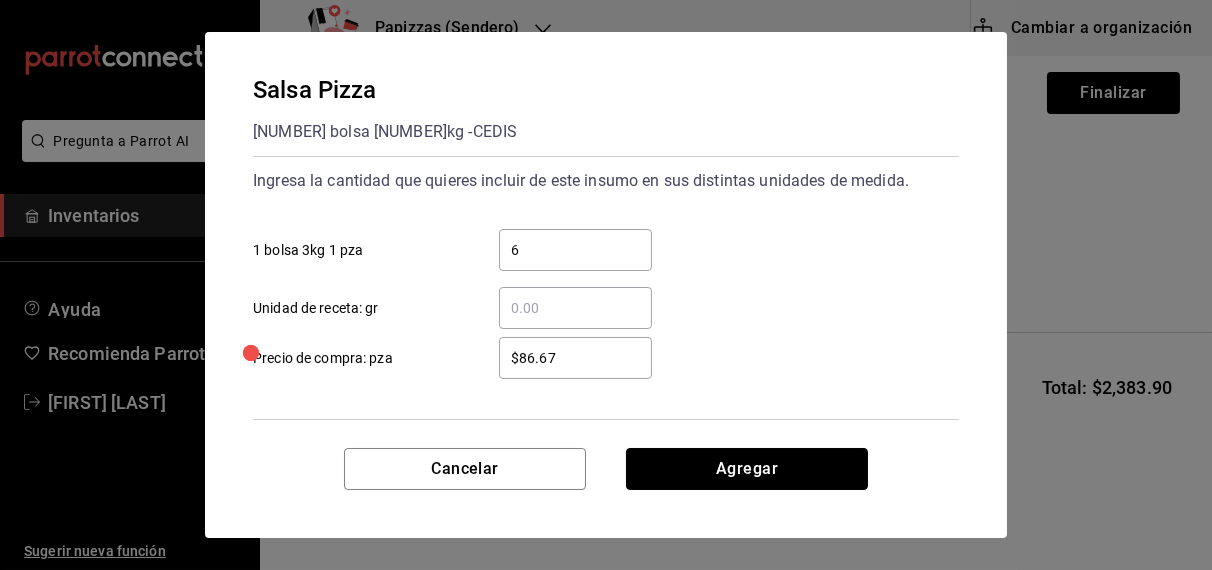 type 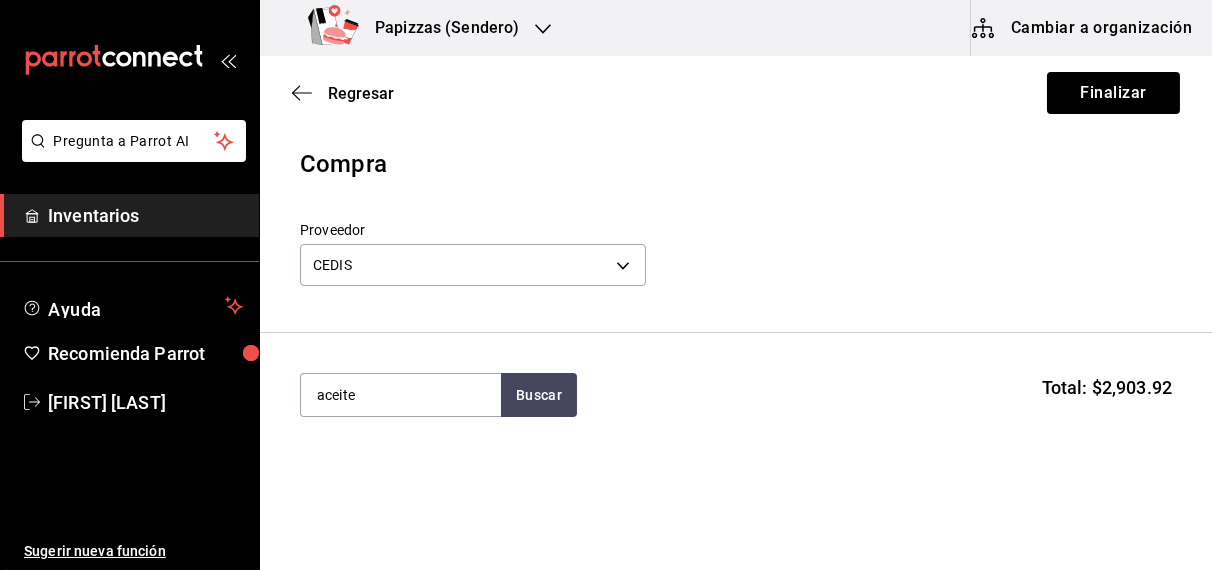 type on "aceite" 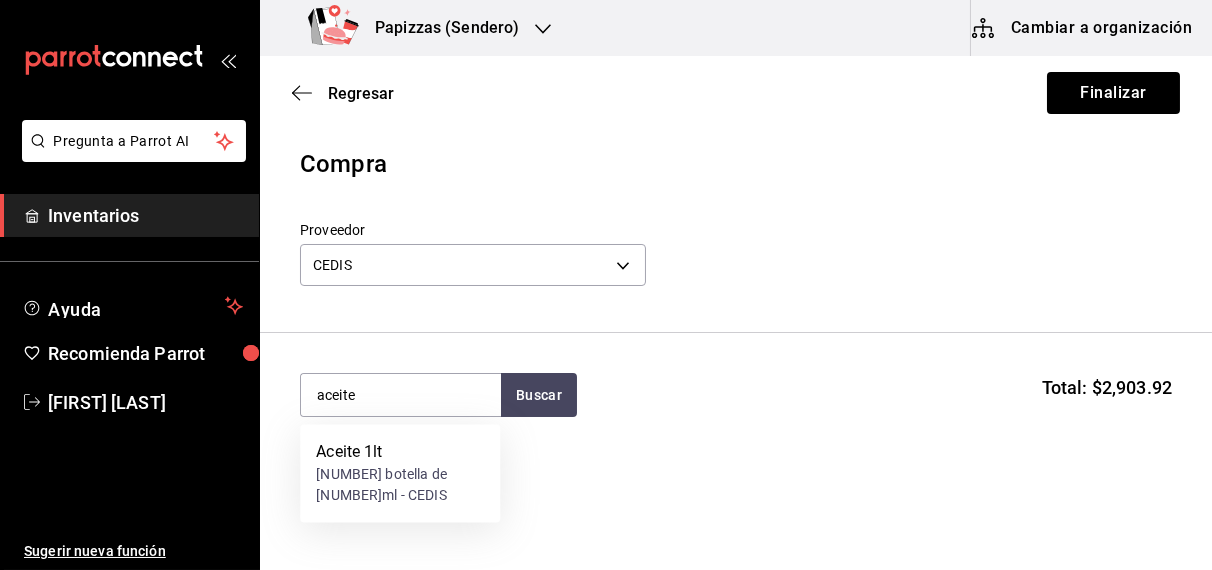 click on "1 botella de 800ml - CEDIS" at bounding box center [400, 486] 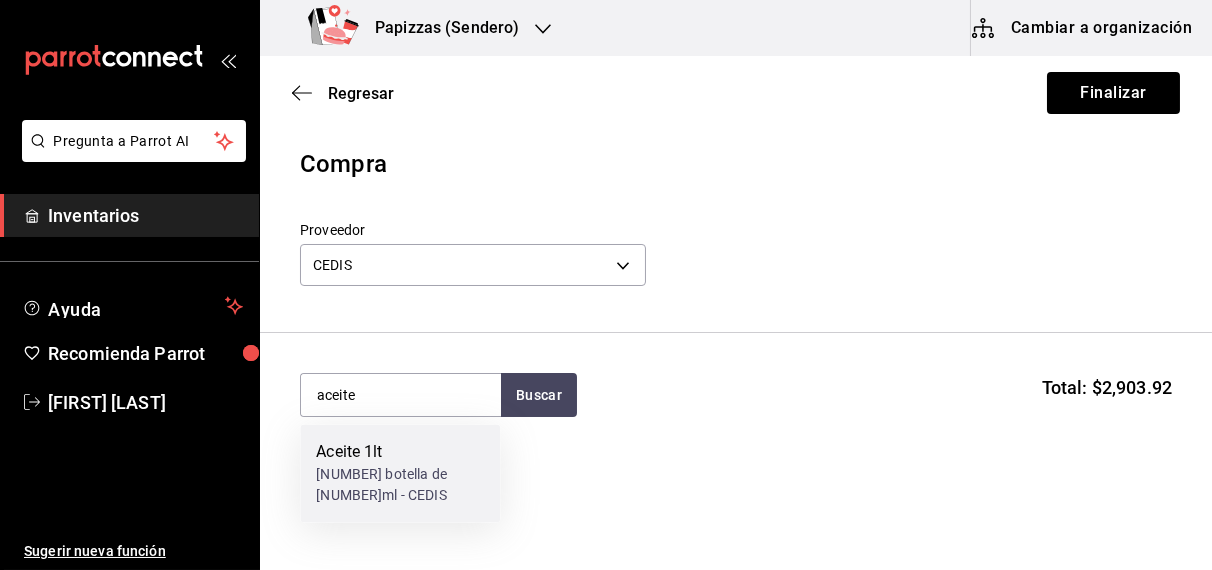 type 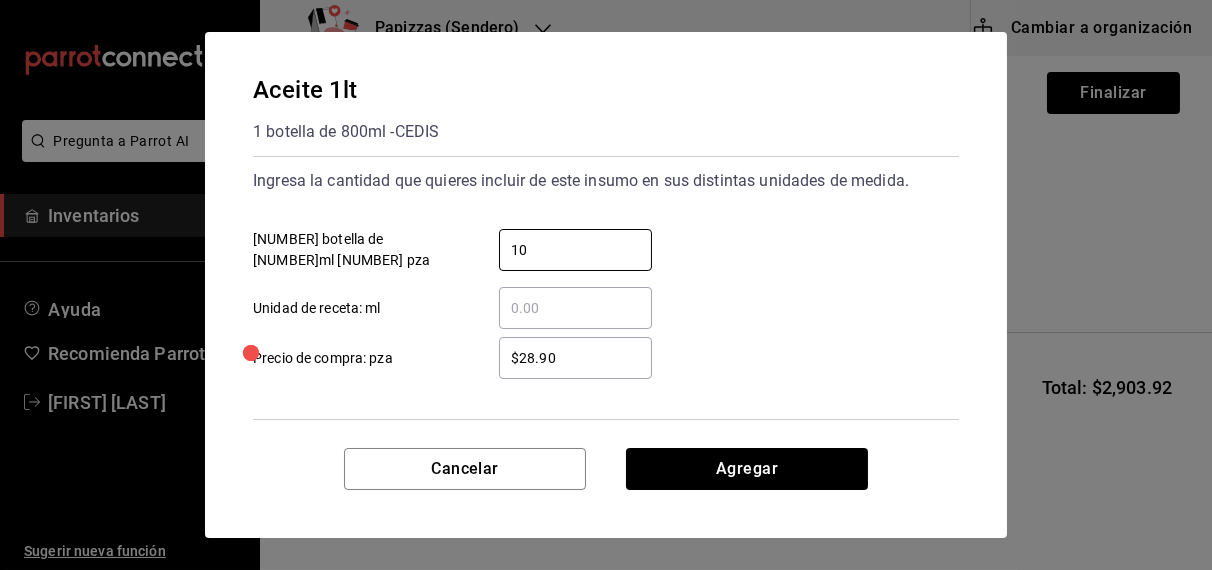 type on "10" 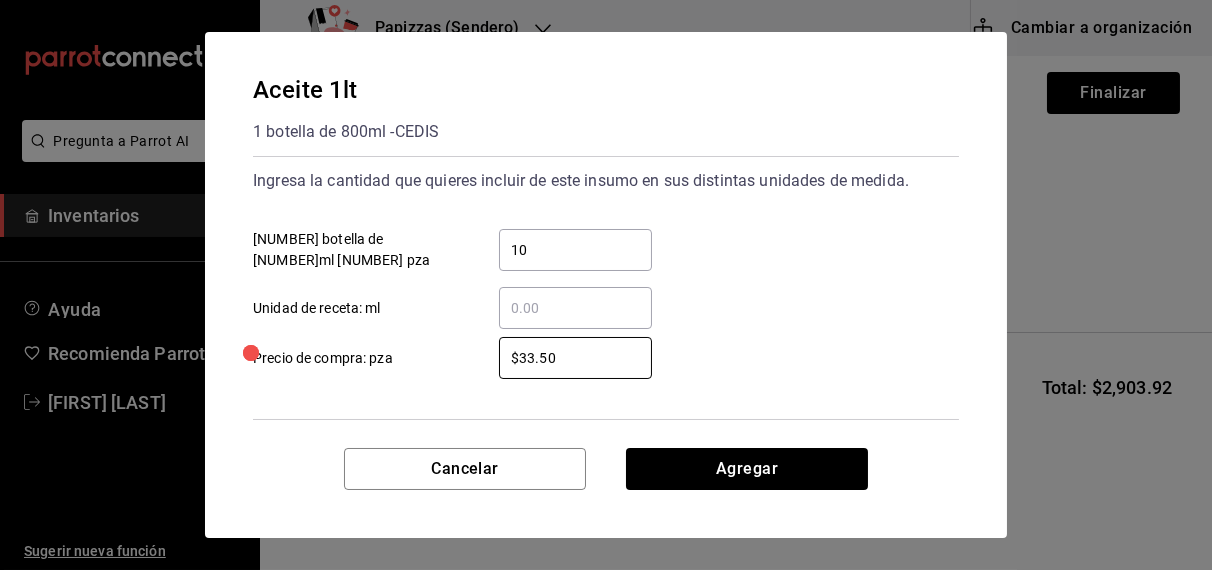 type on "$33.50" 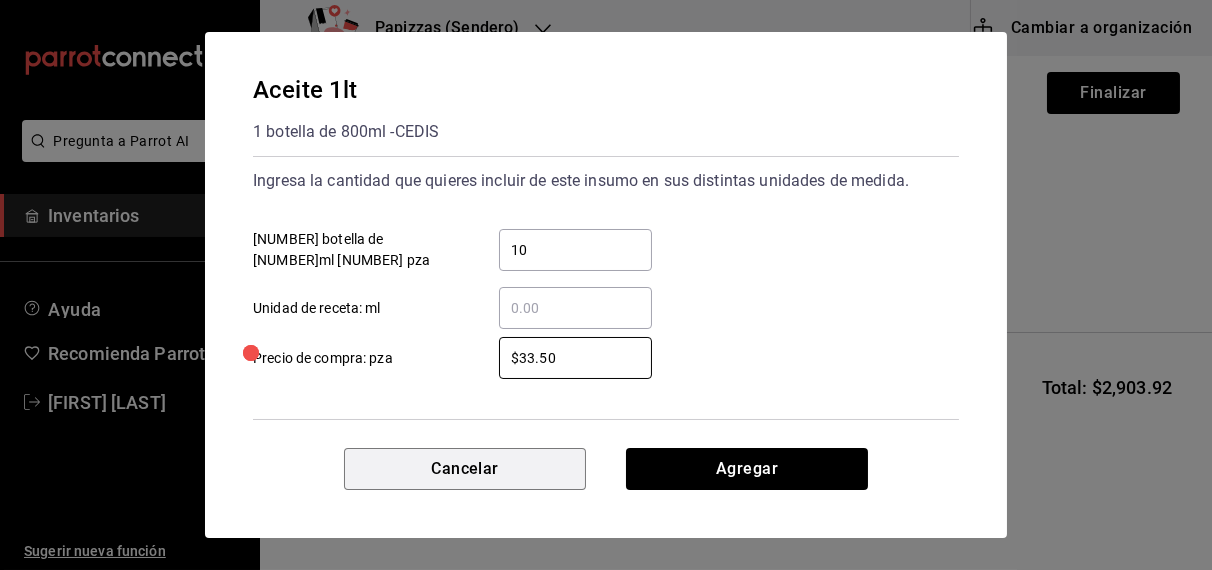type 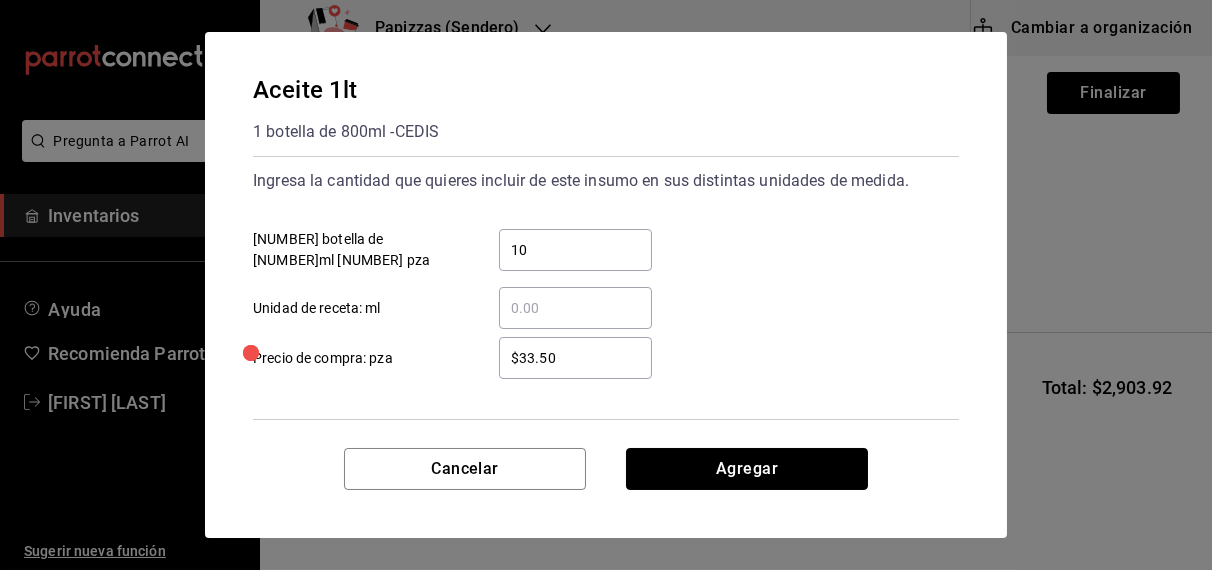 type 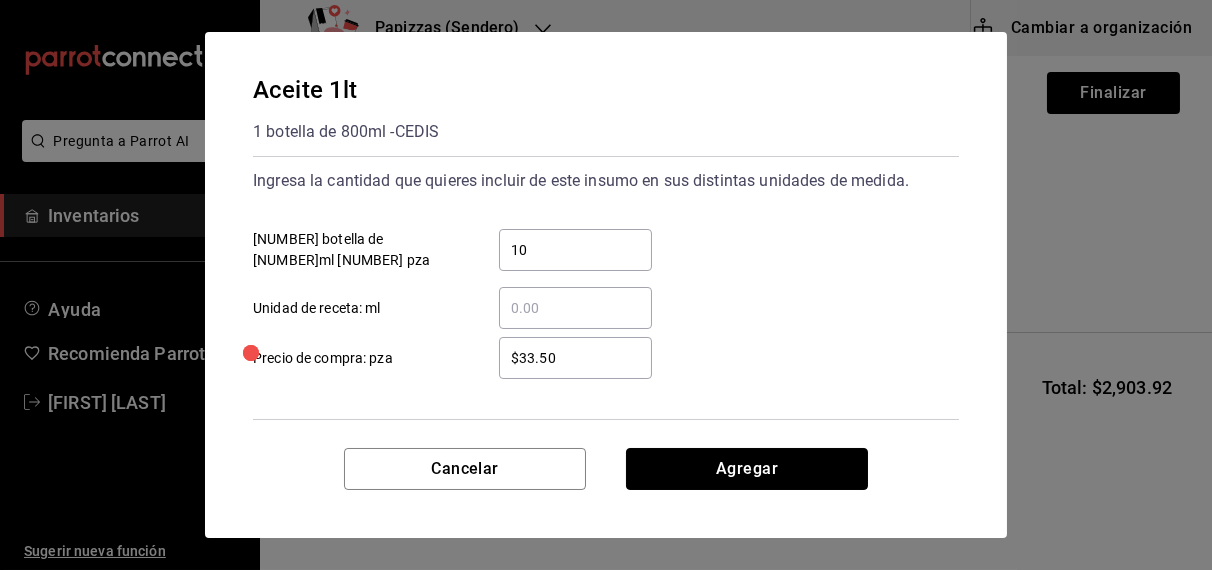click on "Agregar" at bounding box center (747, 469) 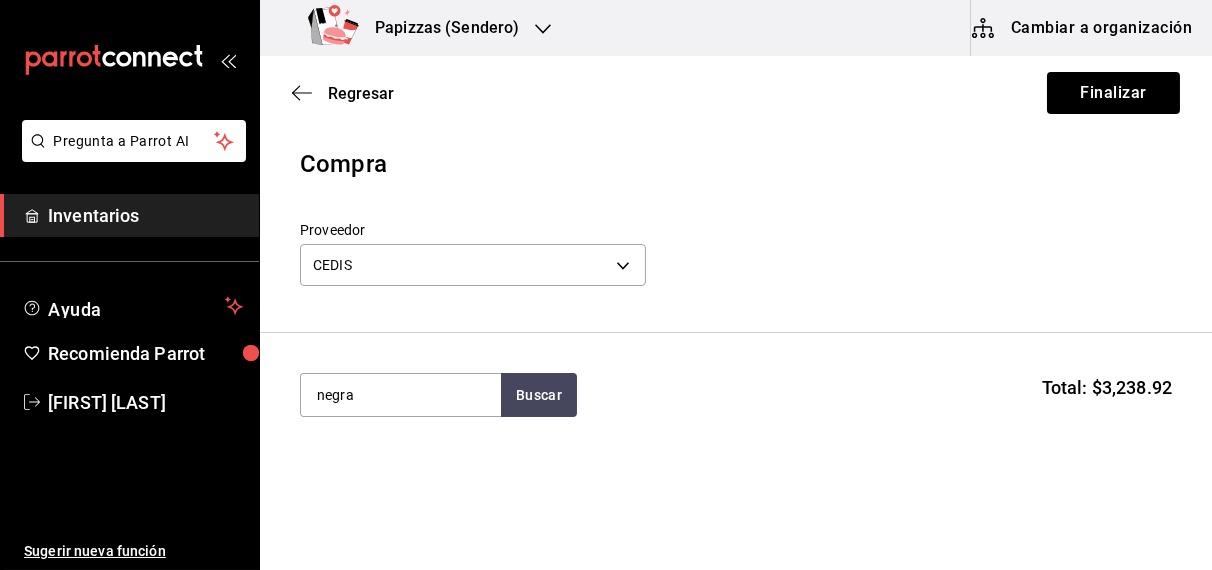 type on "negra" 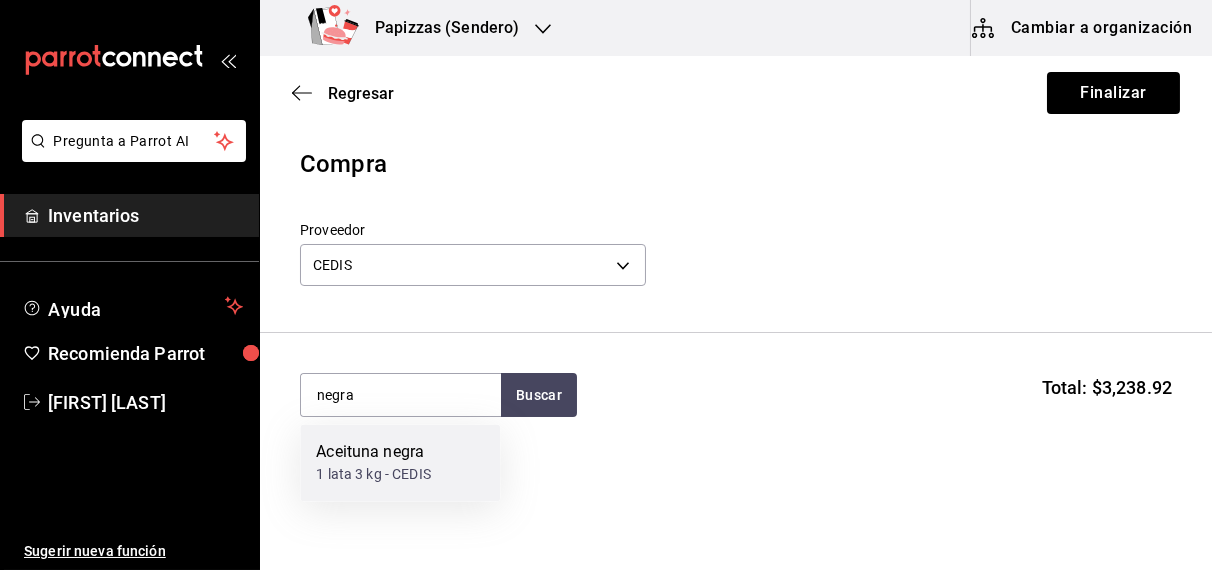 click on "1 lata 3 kg - CEDIS" at bounding box center [373, 475] 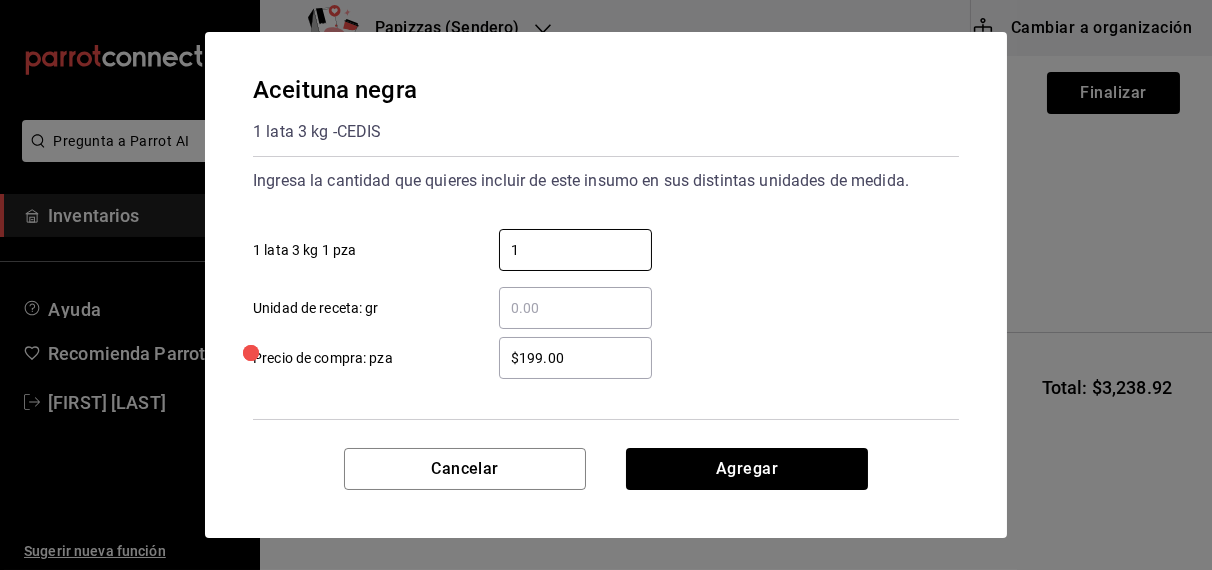 type on "1" 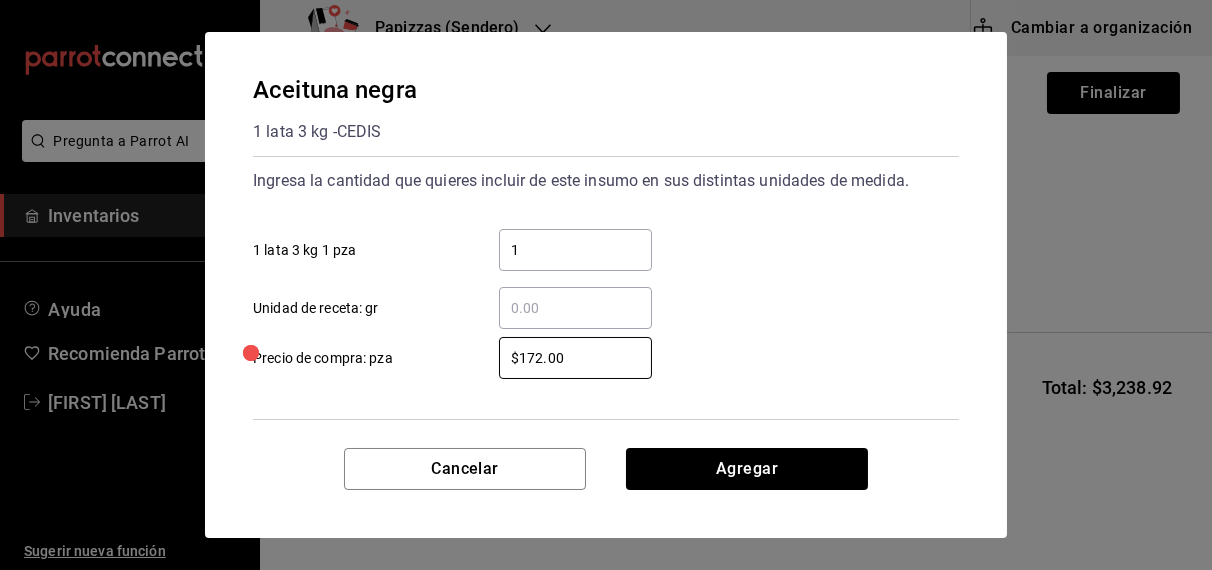 type on "$172.00" 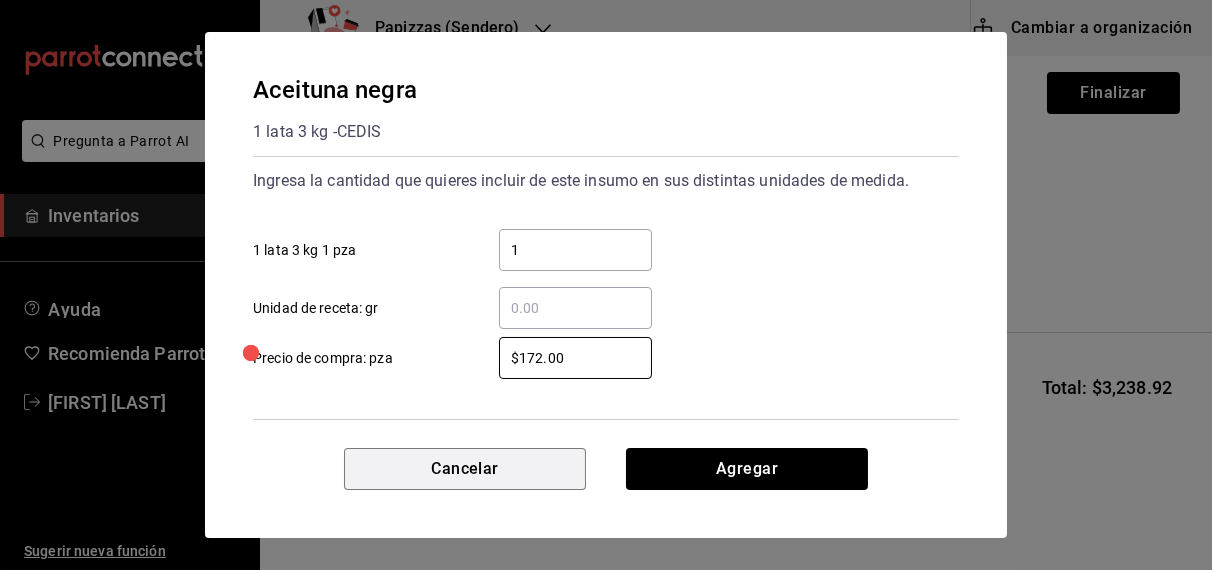 type 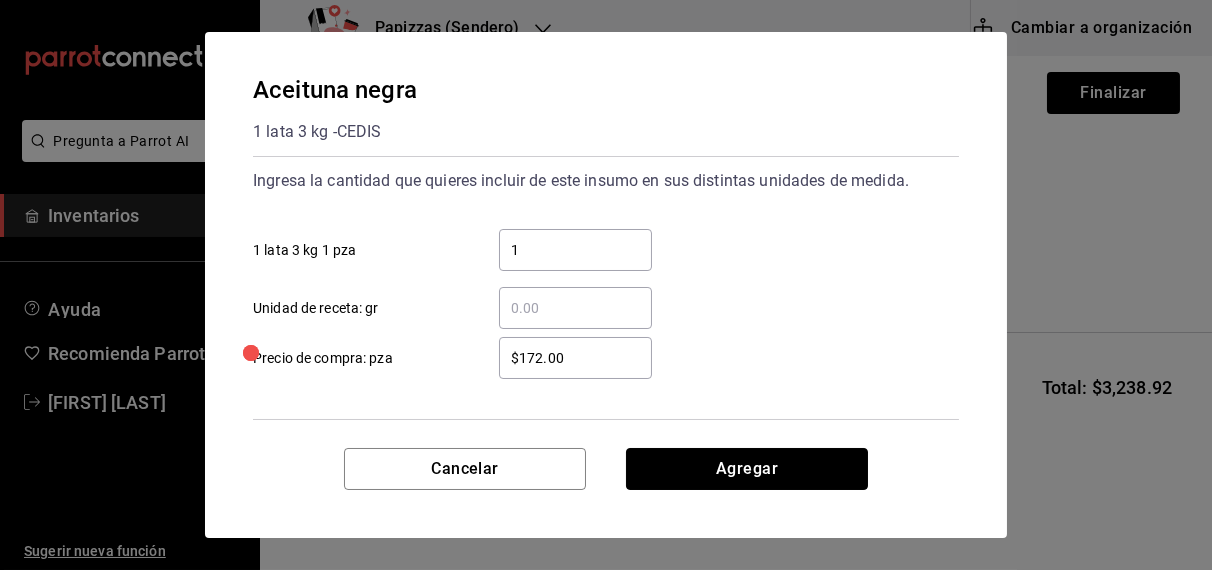 type 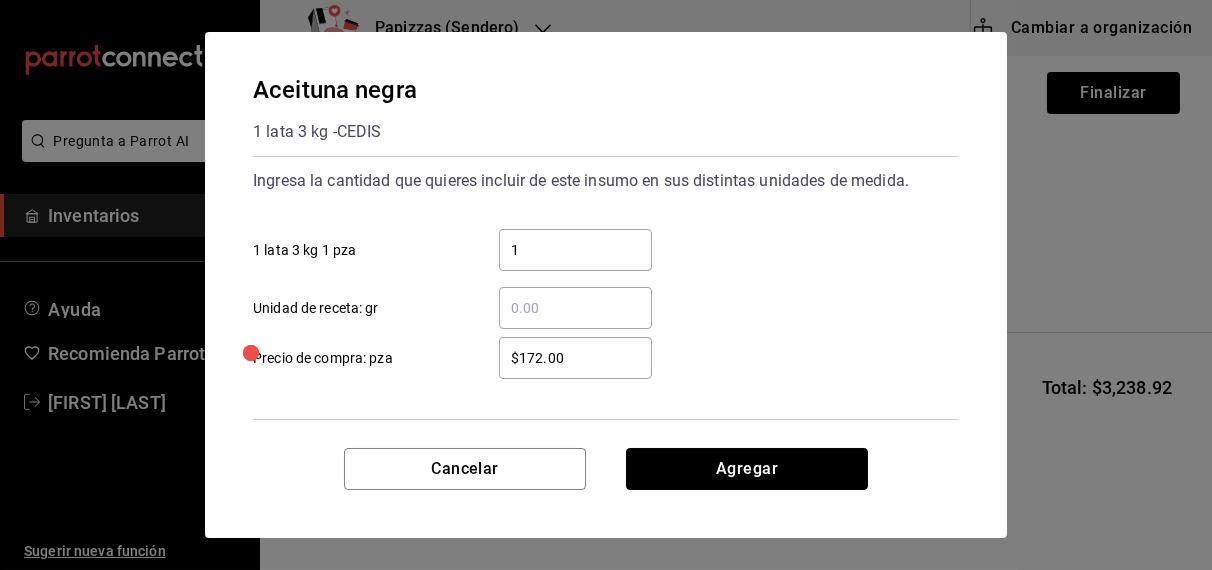 click on "Agregar" at bounding box center (747, 469) 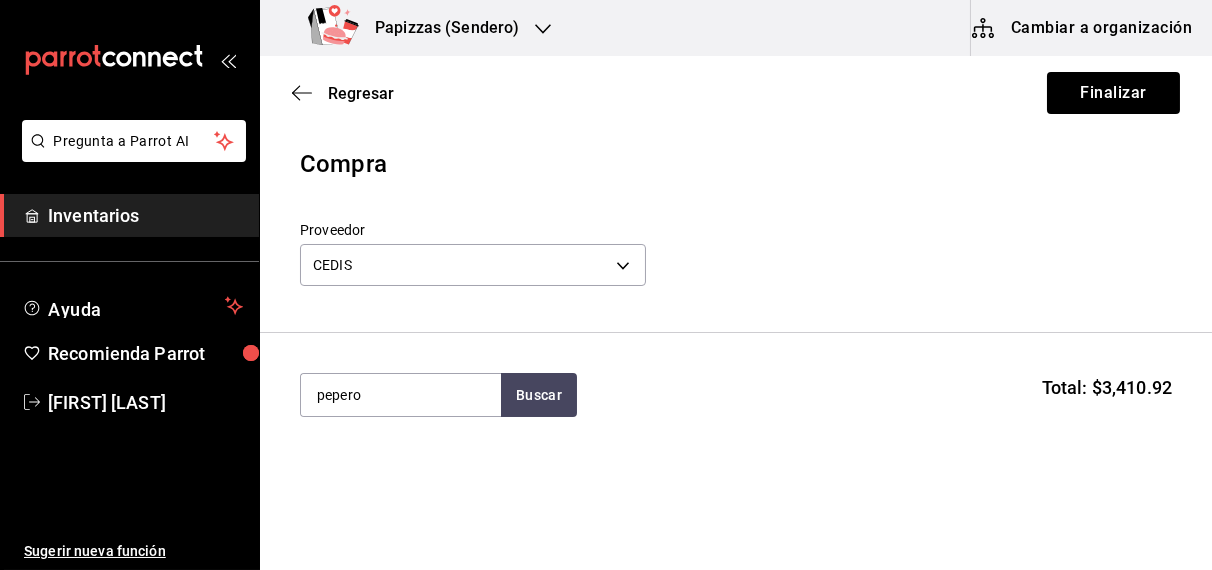 type on "pepero" 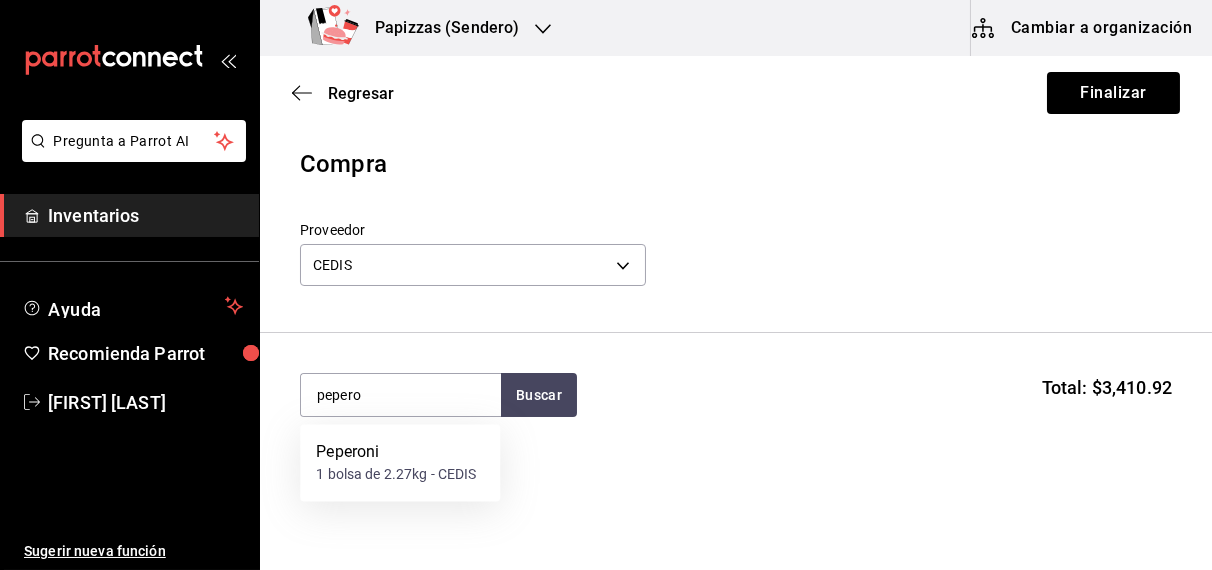 click on "Peperoni 1 bolsa de 2.27kg - CEDIS" at bounding box center [400, 463] 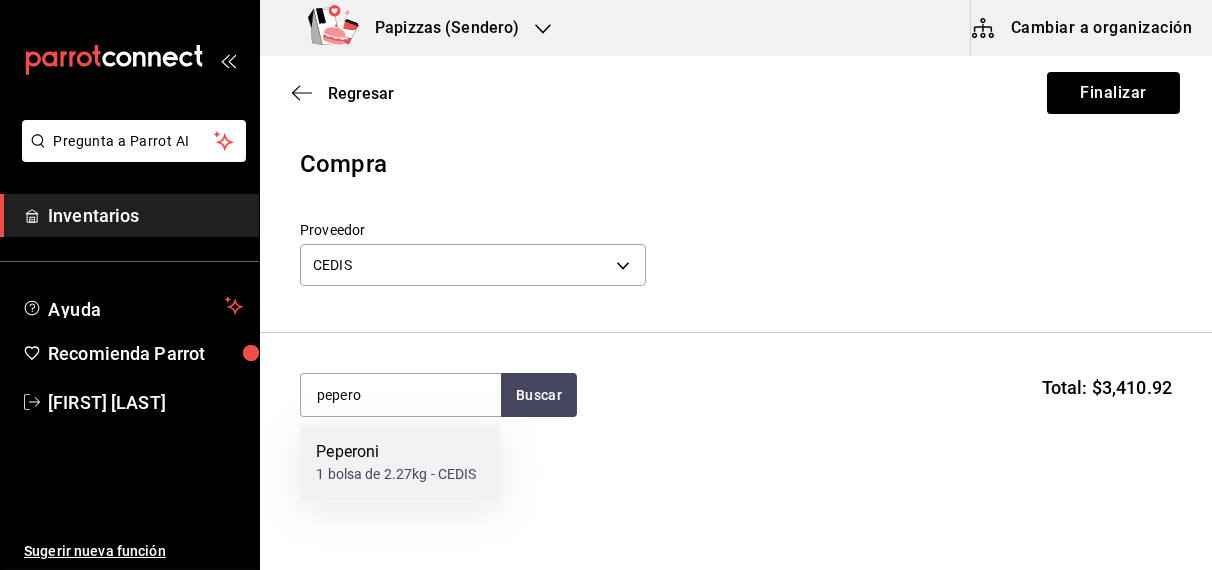 type 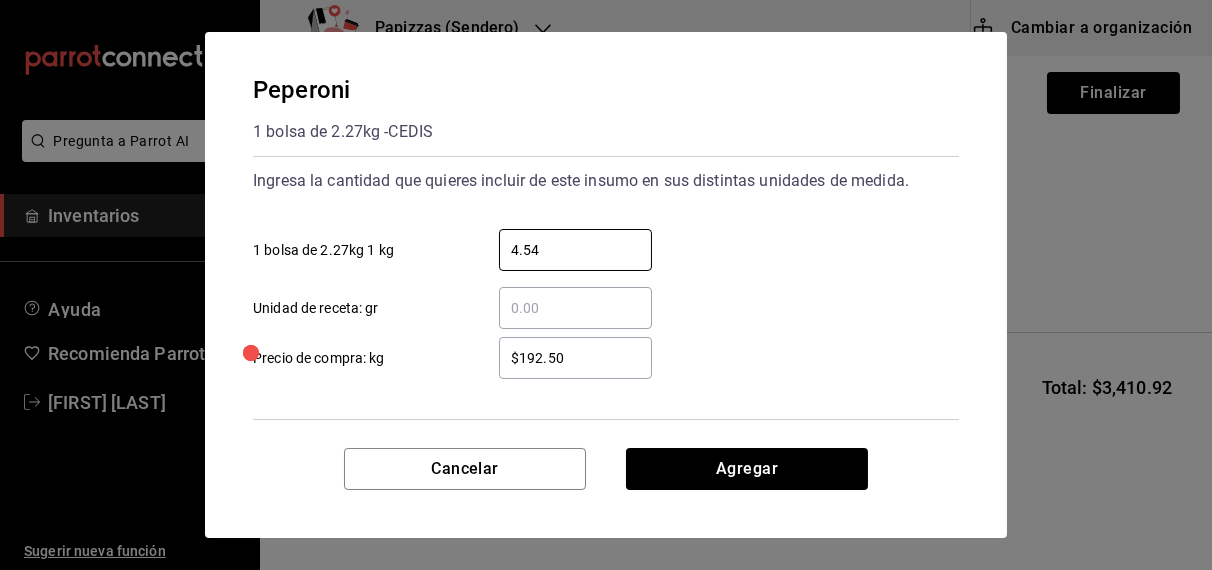 type on "4.54" 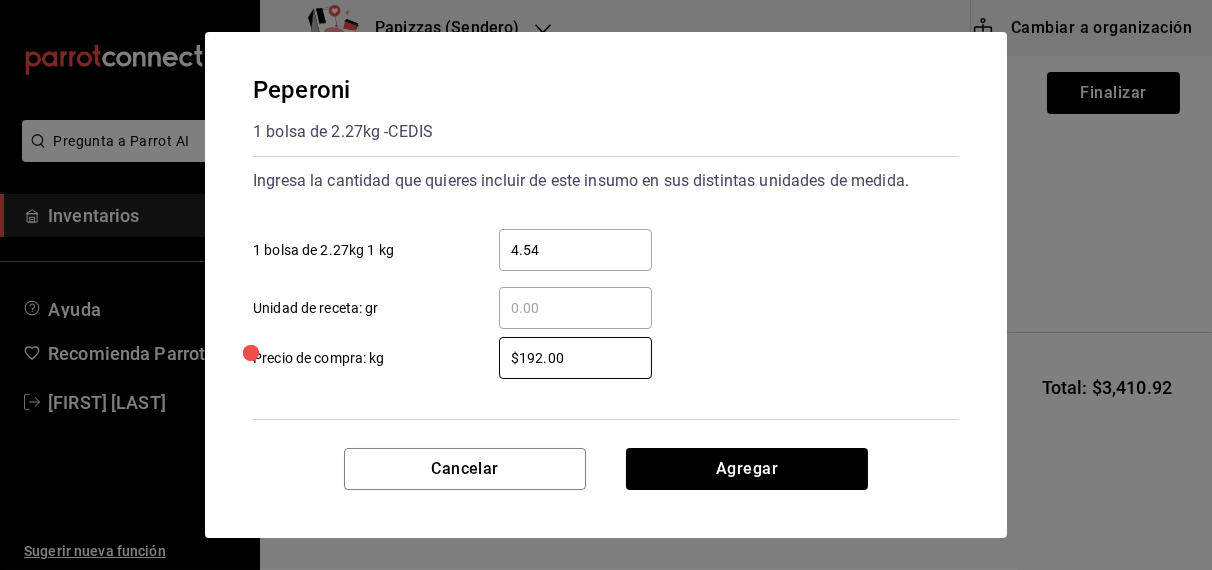 type on "$192.00" 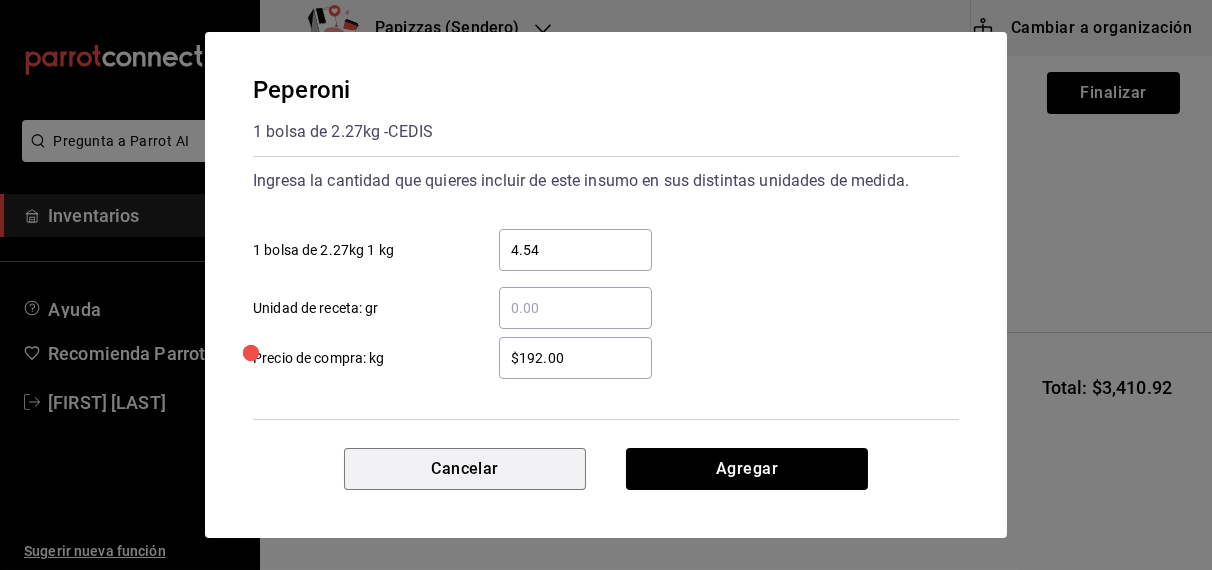 type 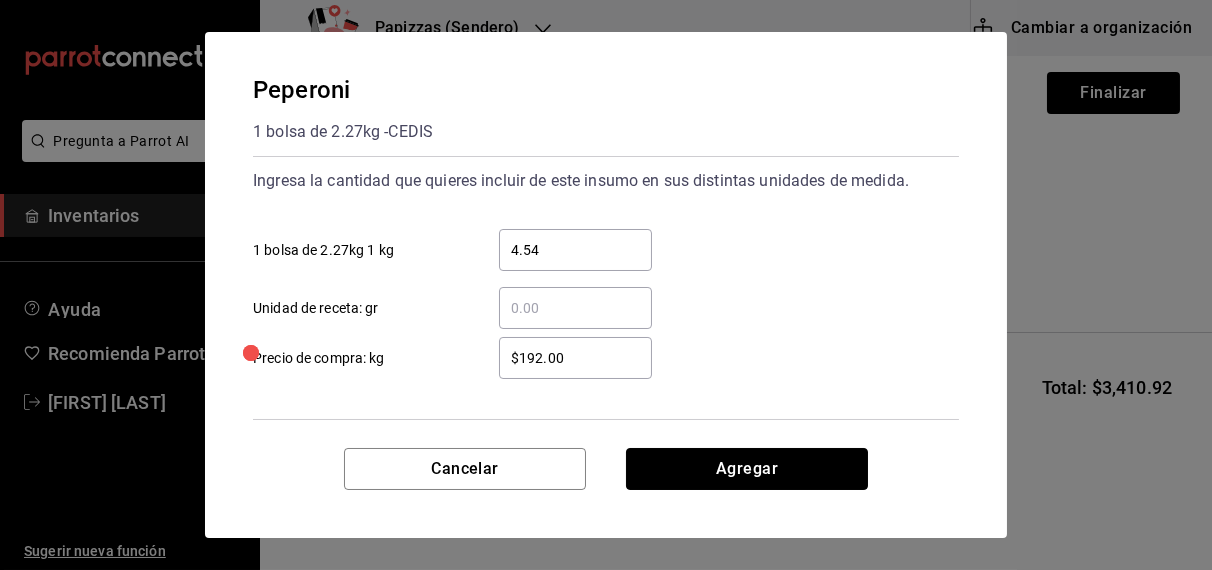 type 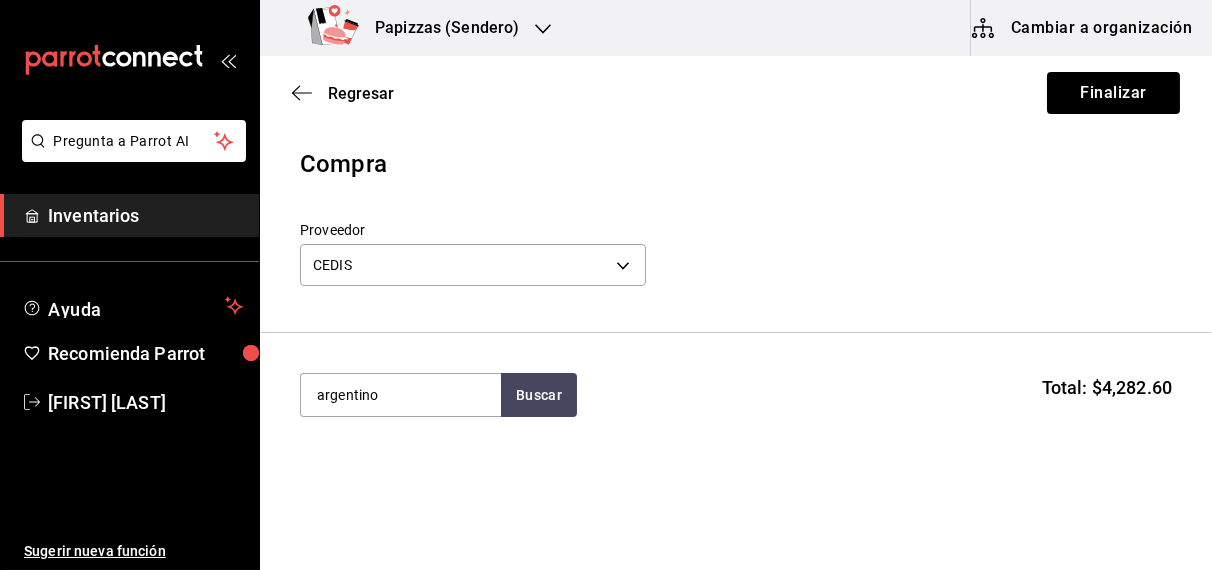 type on "argentino" 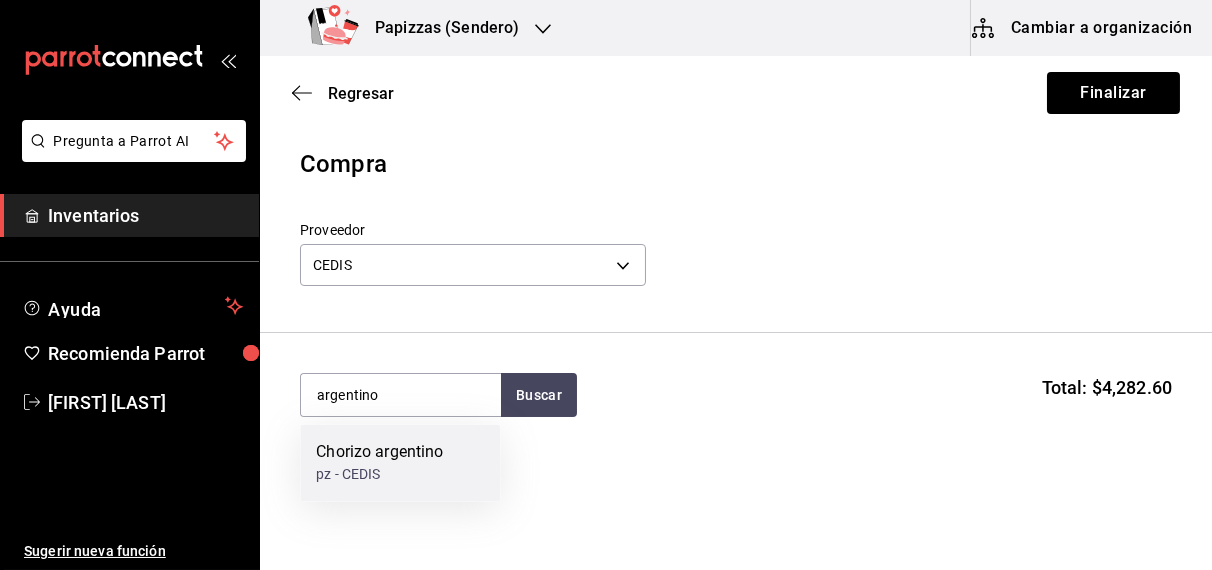 click on "pz - CEDIS" at bounding box center (379, 475) 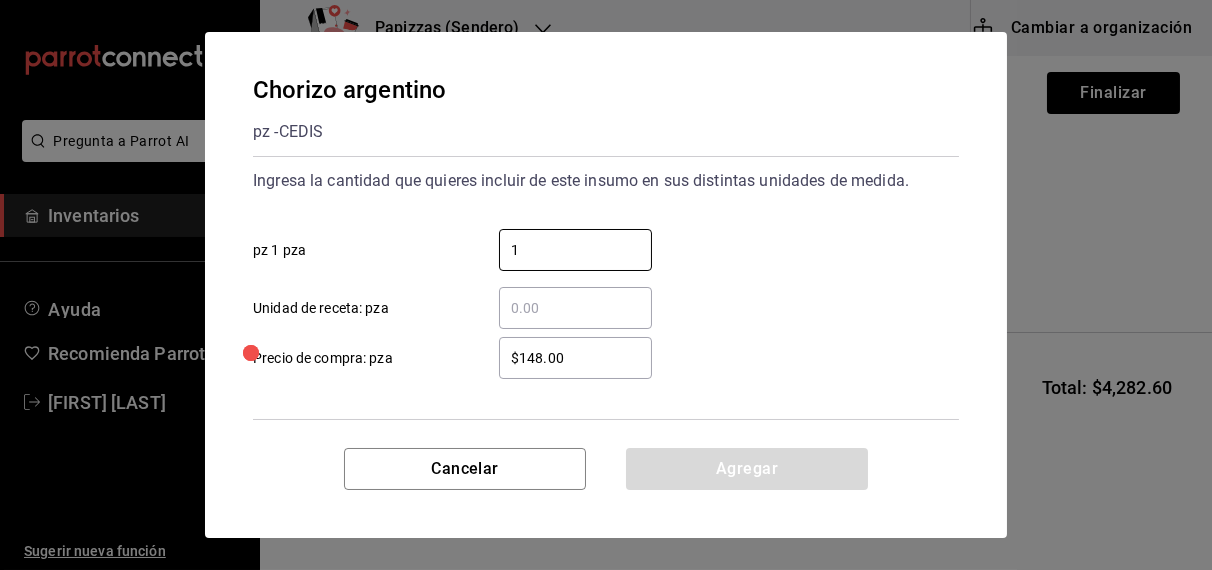 type on "1" 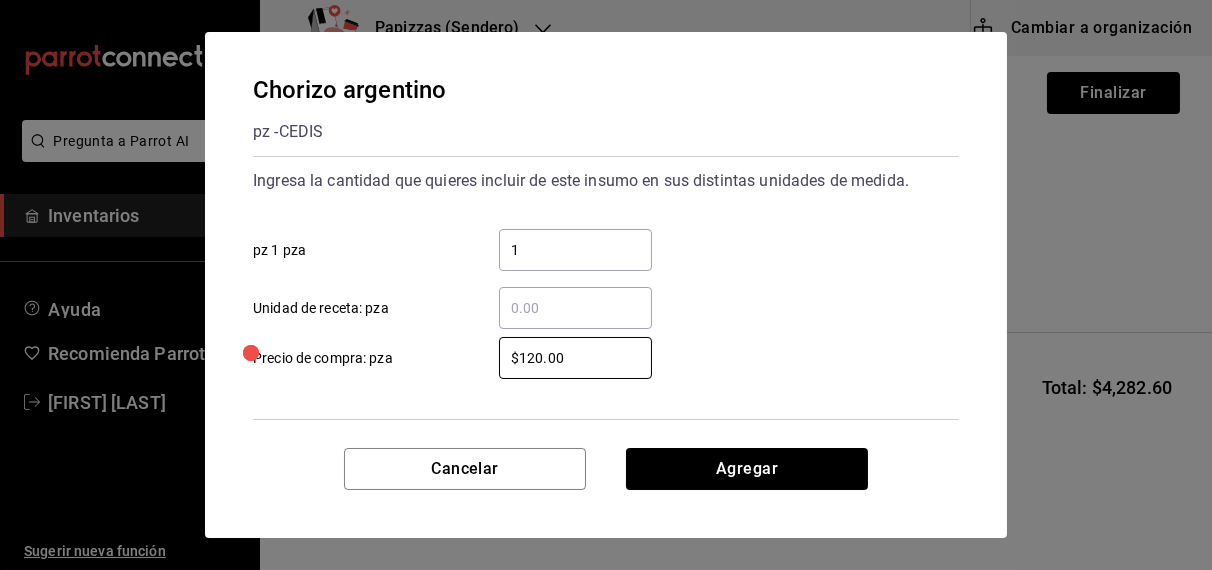 type on "$120.00" 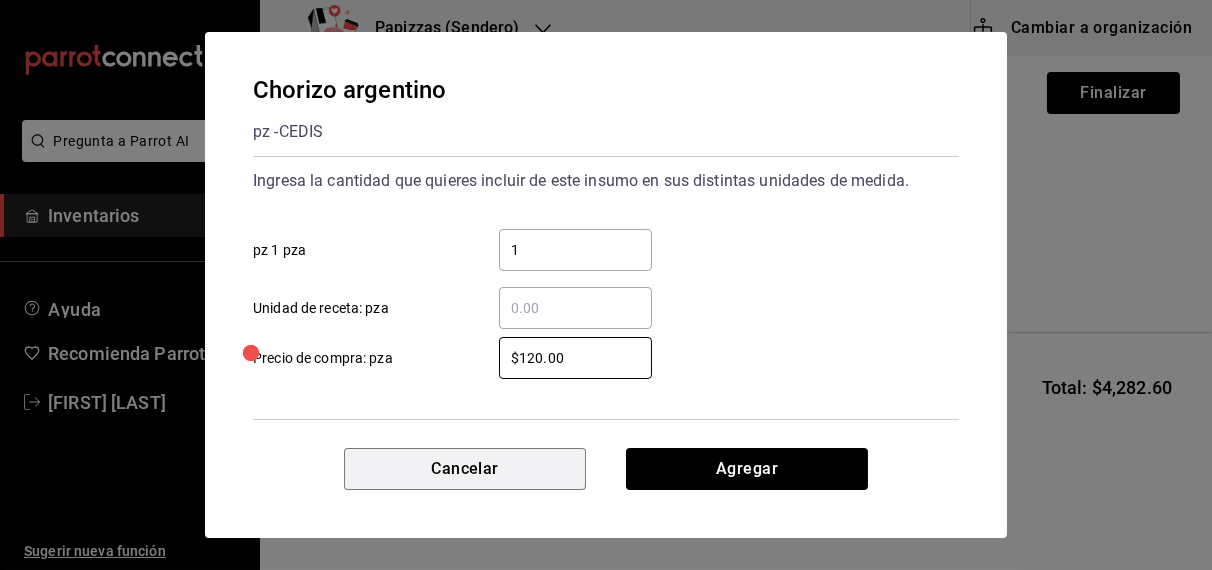 type 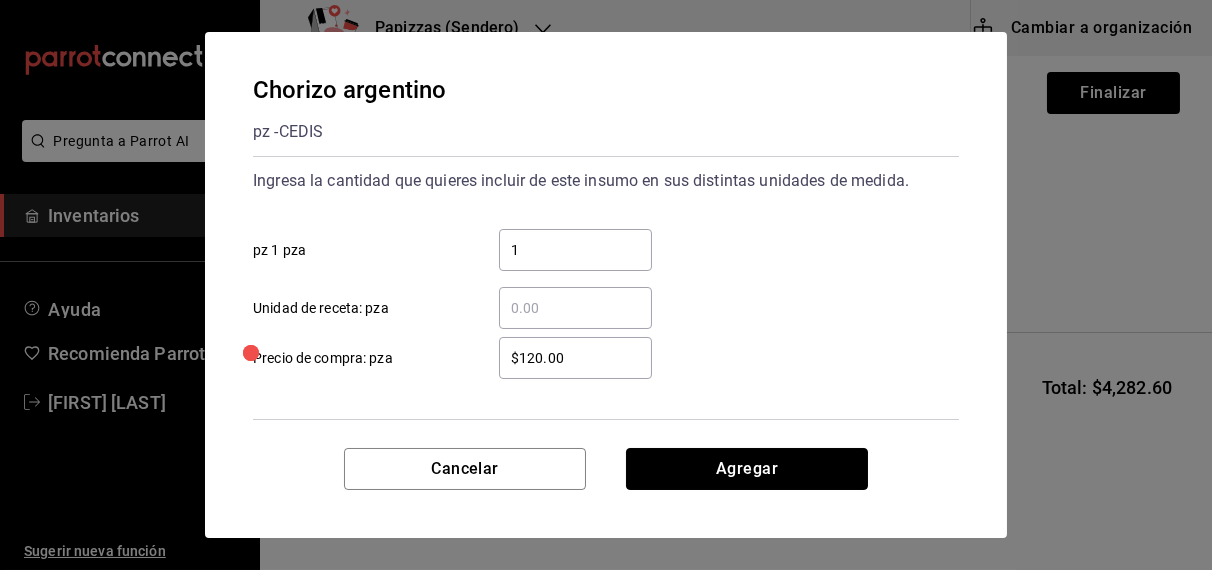 type 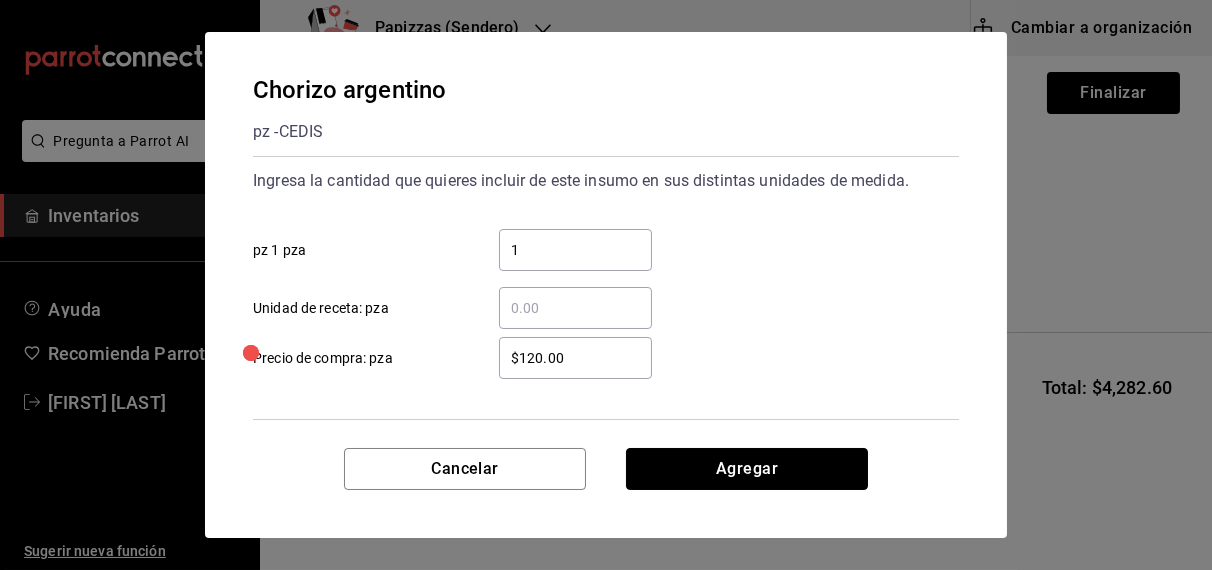 click on "Agregar" at bounding box center [747, 469] 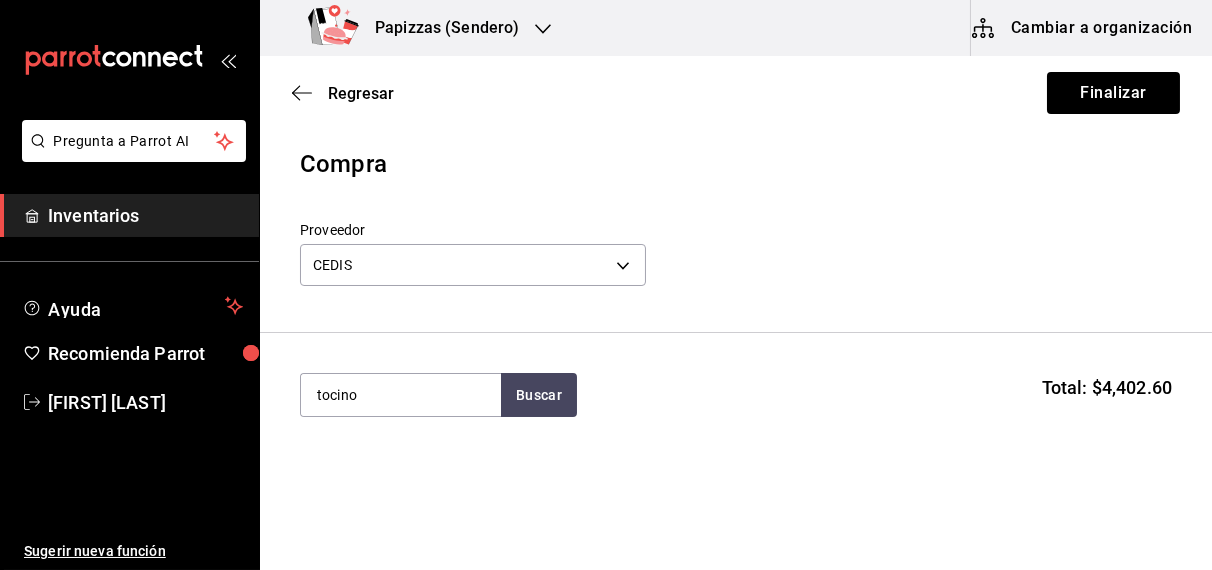 type on "tocino" 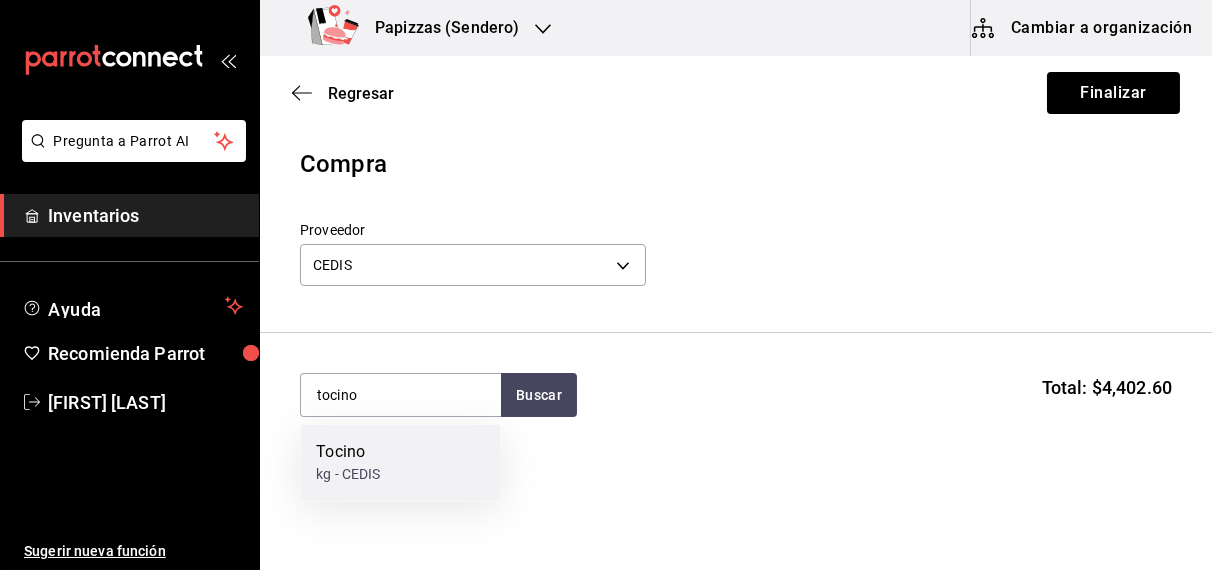 click on "kg - CEDIS" at bounding box center [348, 475] 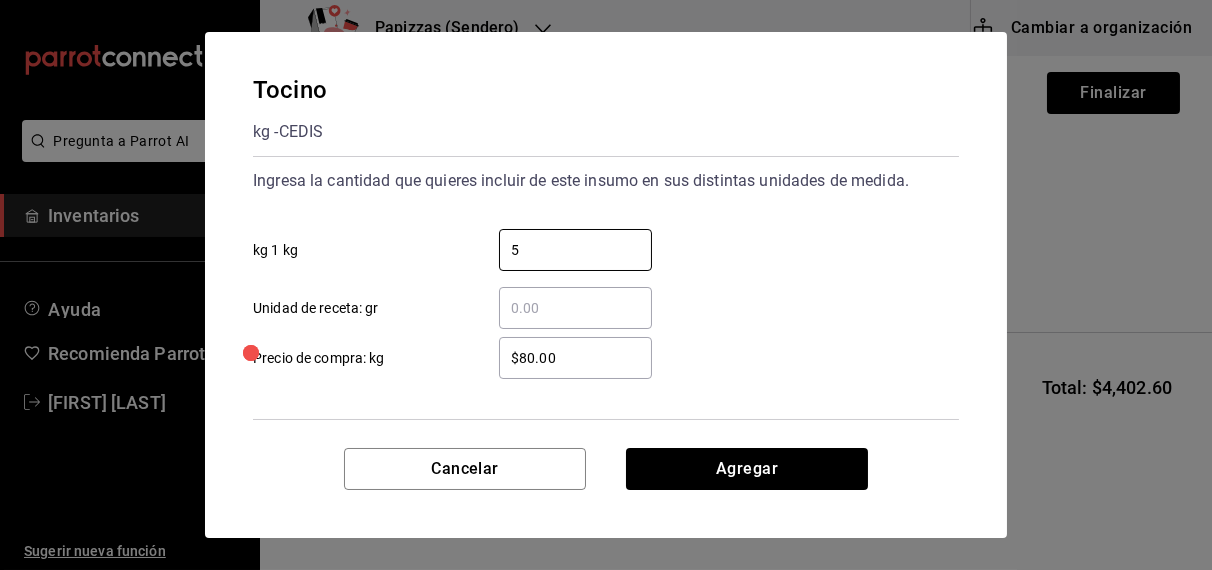type on "5" 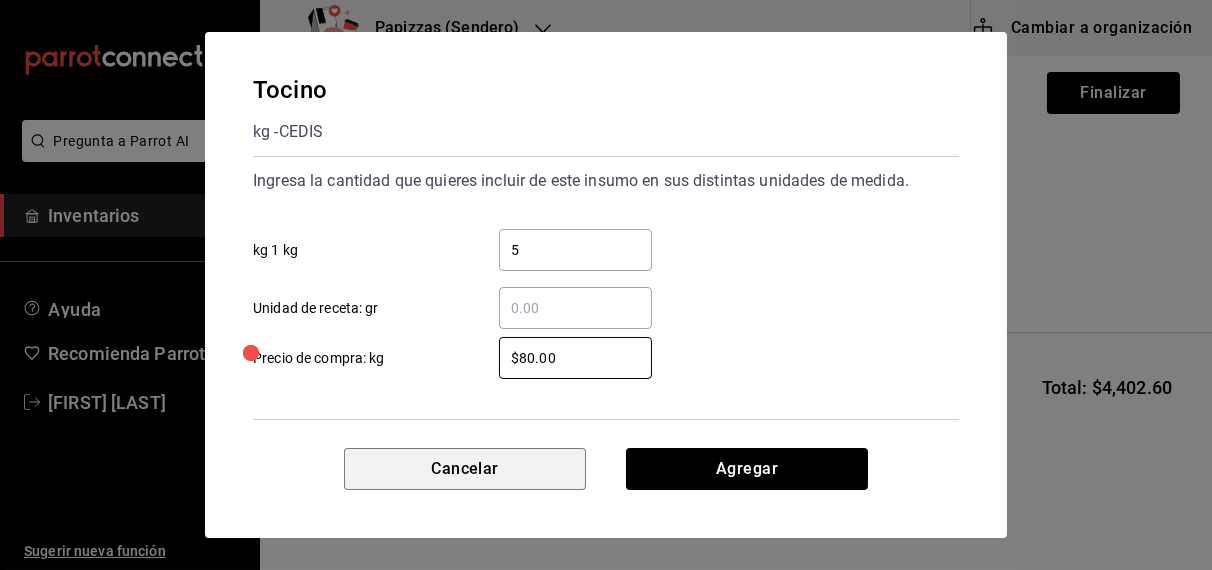 type 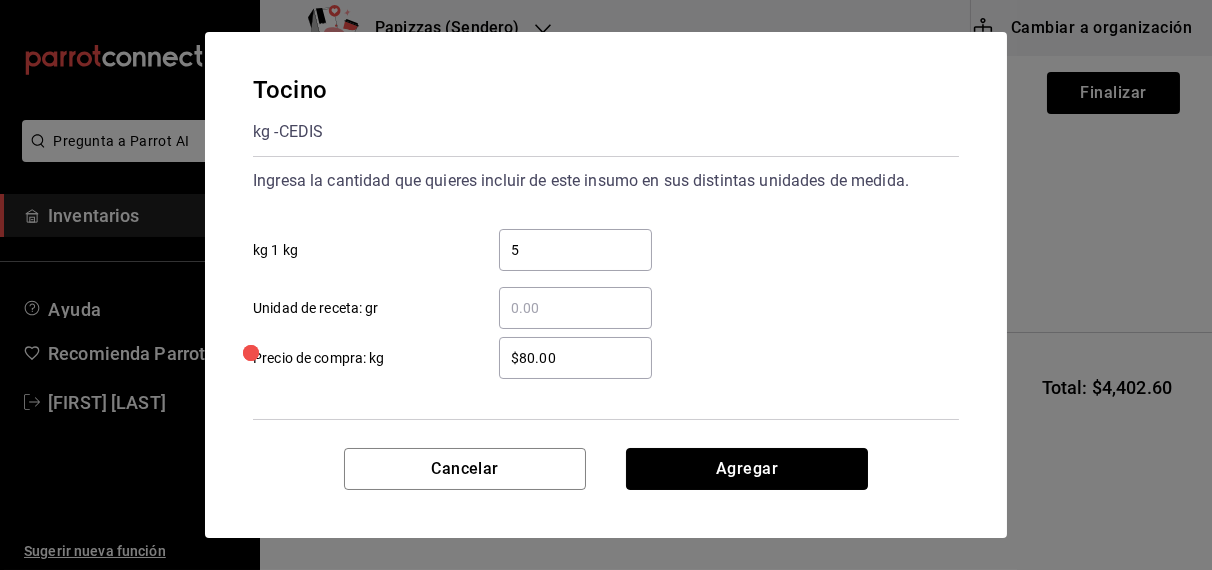 type 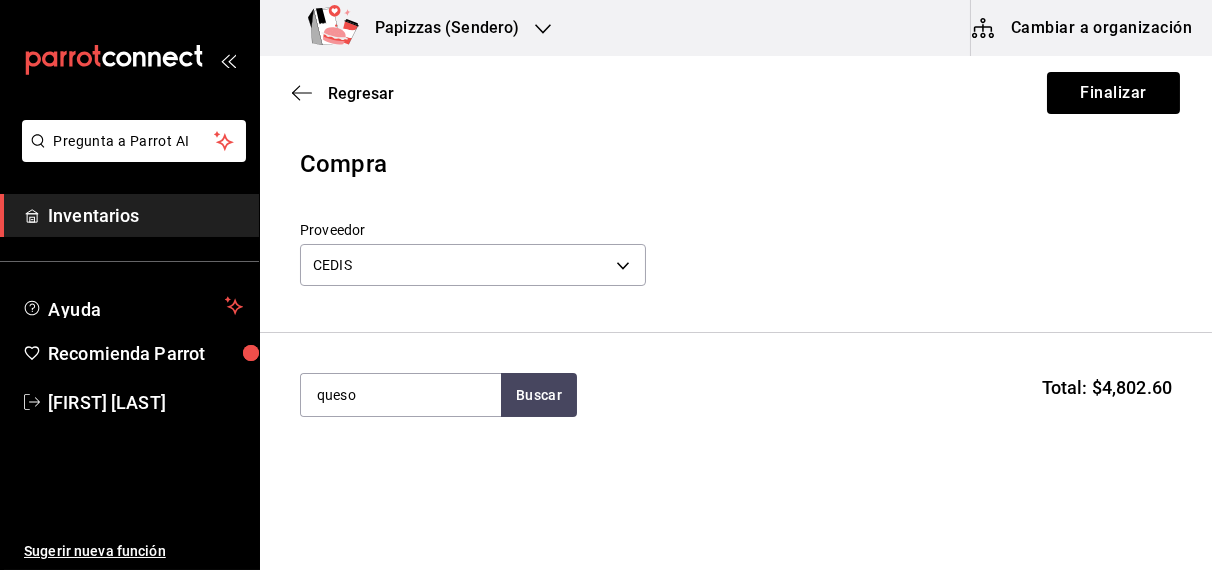 type on "queso" 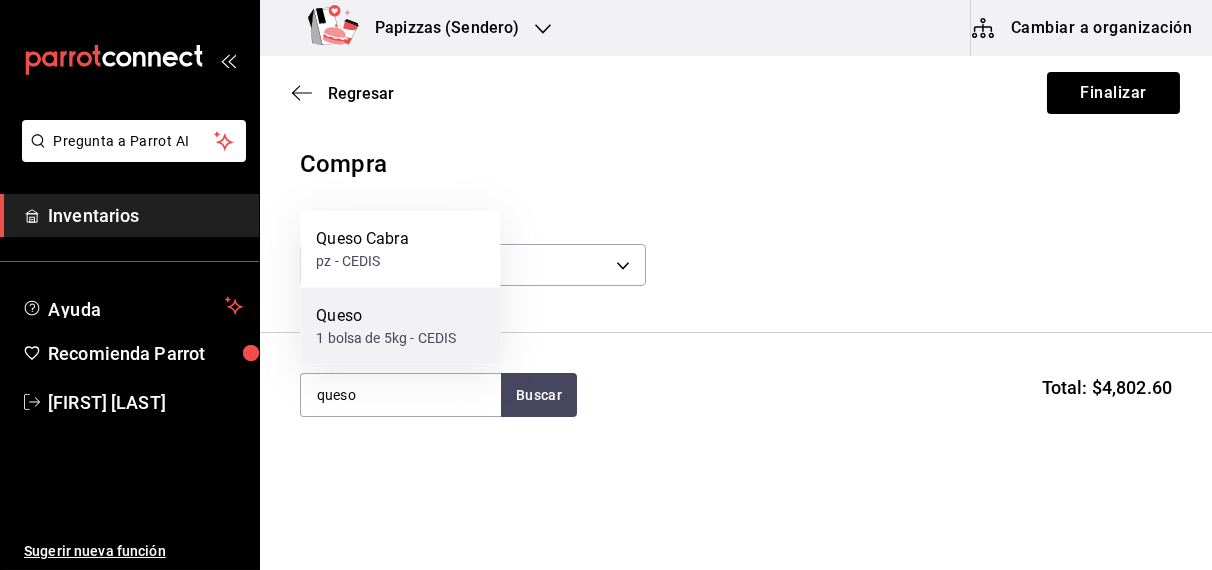 click on "1 bolsa de 5kg - CEDIS" at bounding box center [386, 338] 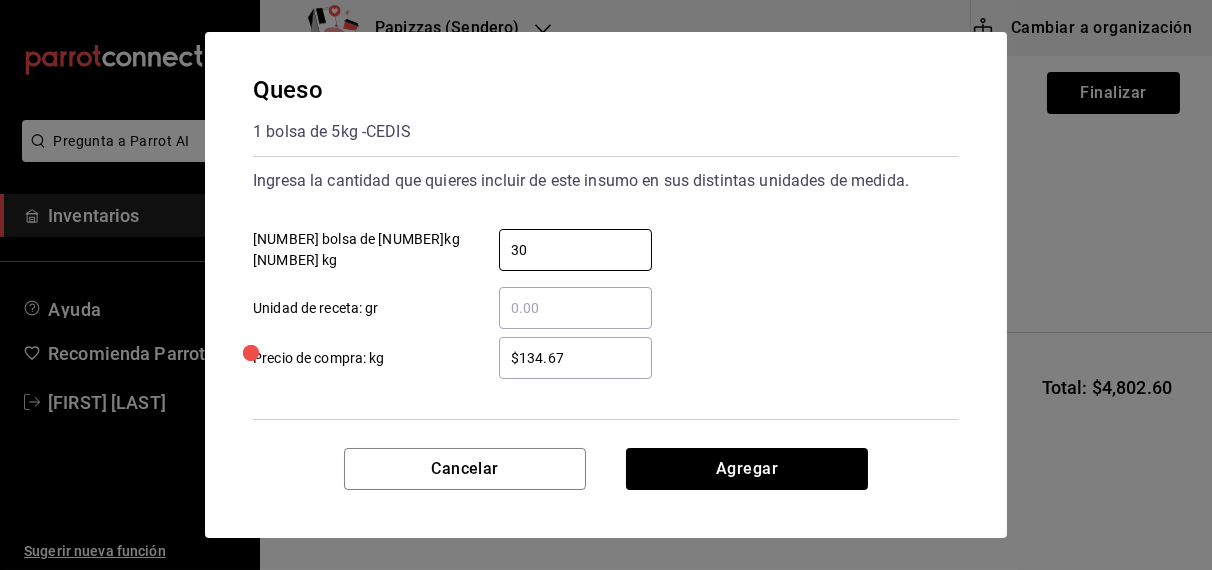 type on "30" 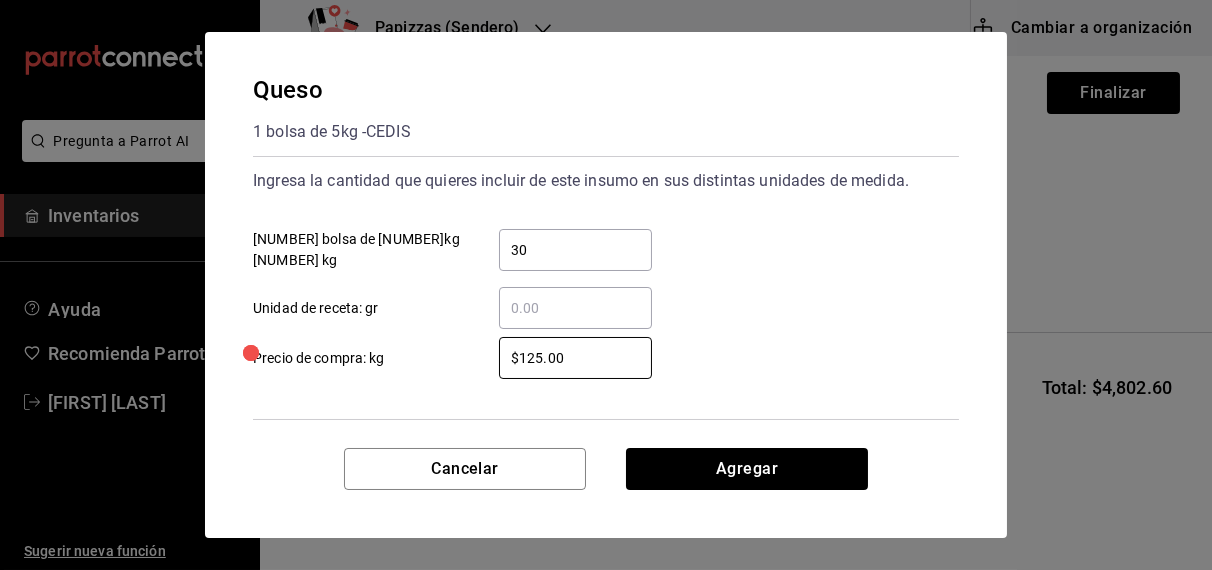 type on "$125.00" 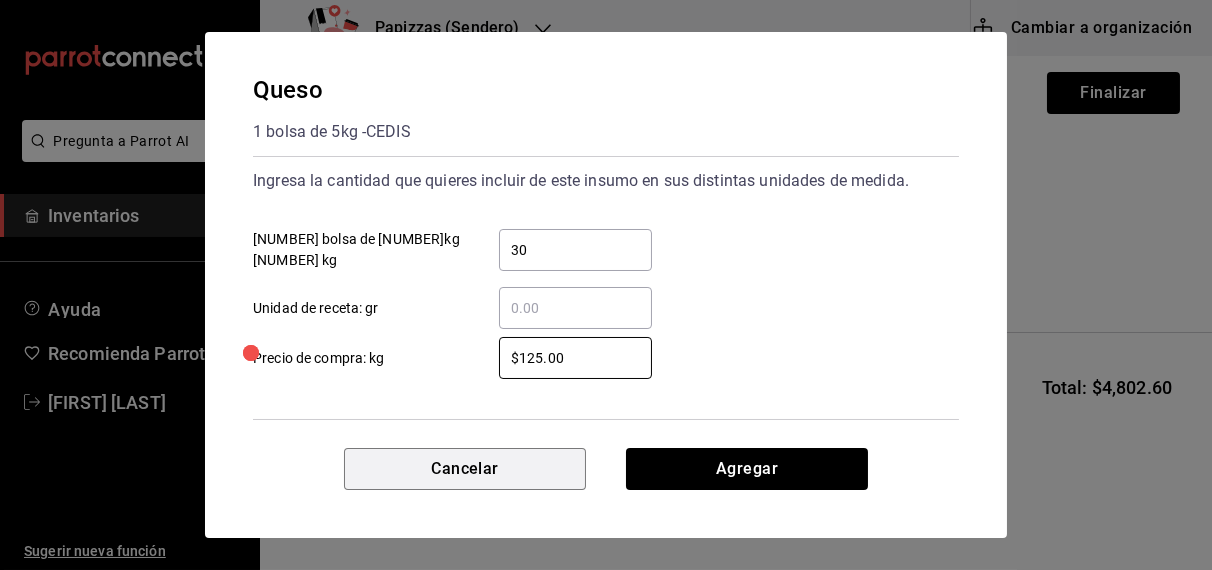 type 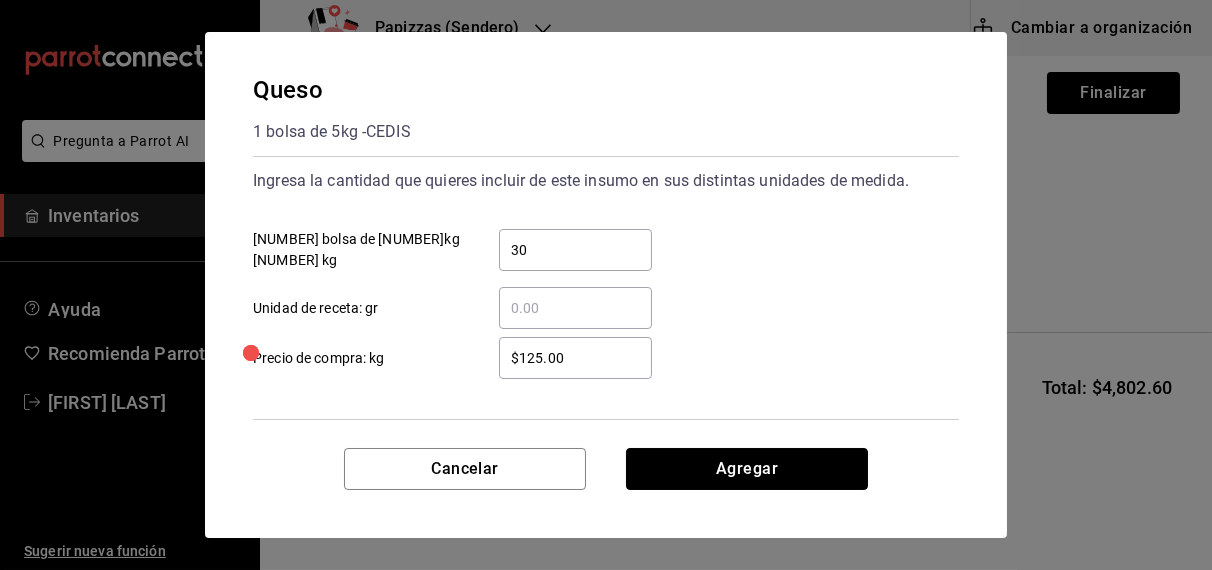 type 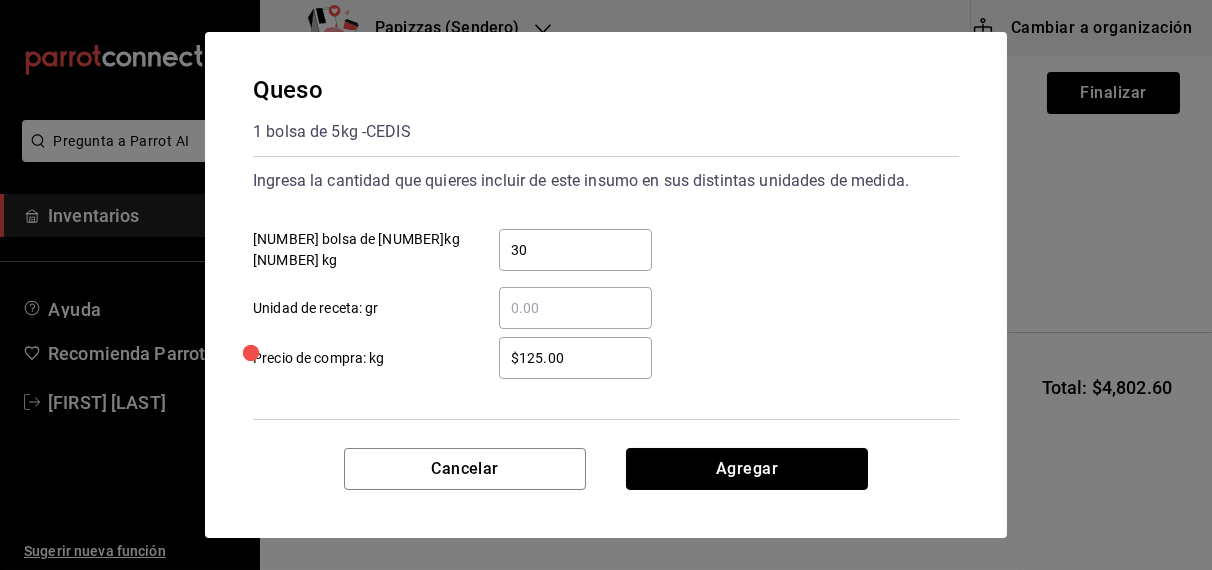 click on "Agregar" at bounding box center (747, 469) 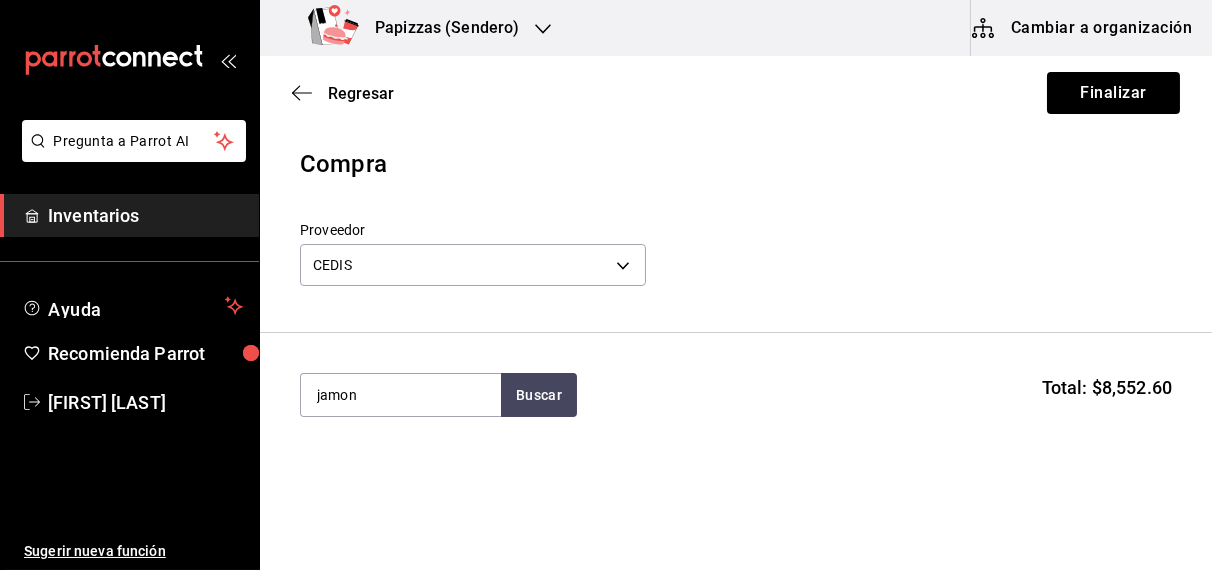 type on "jamon" 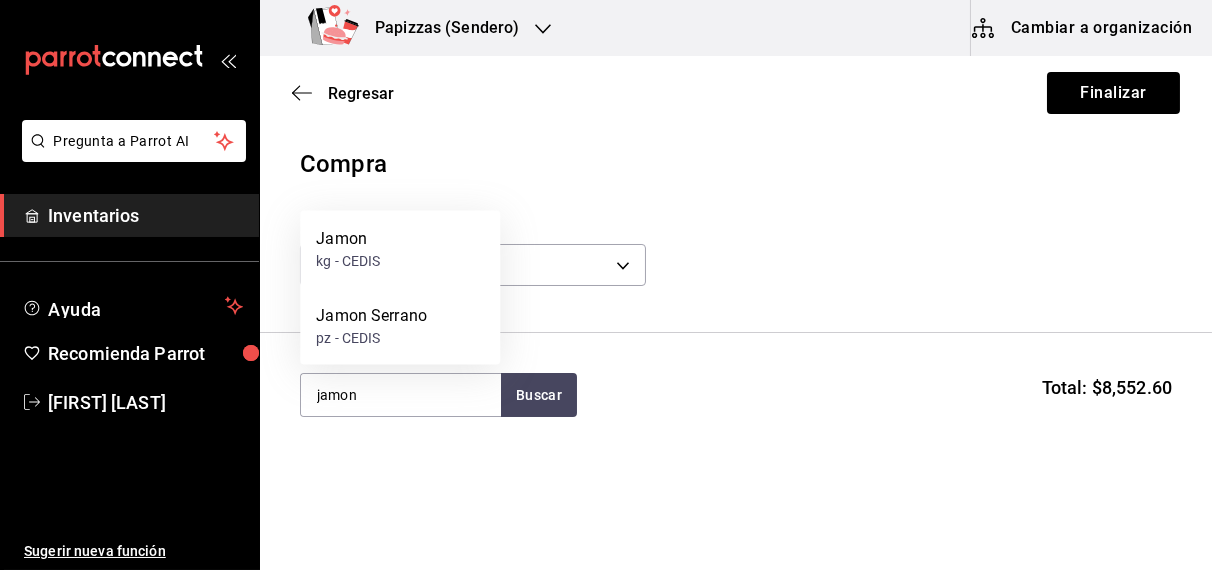 click on "kg - CEDIS" at bounding box center (348, 261) 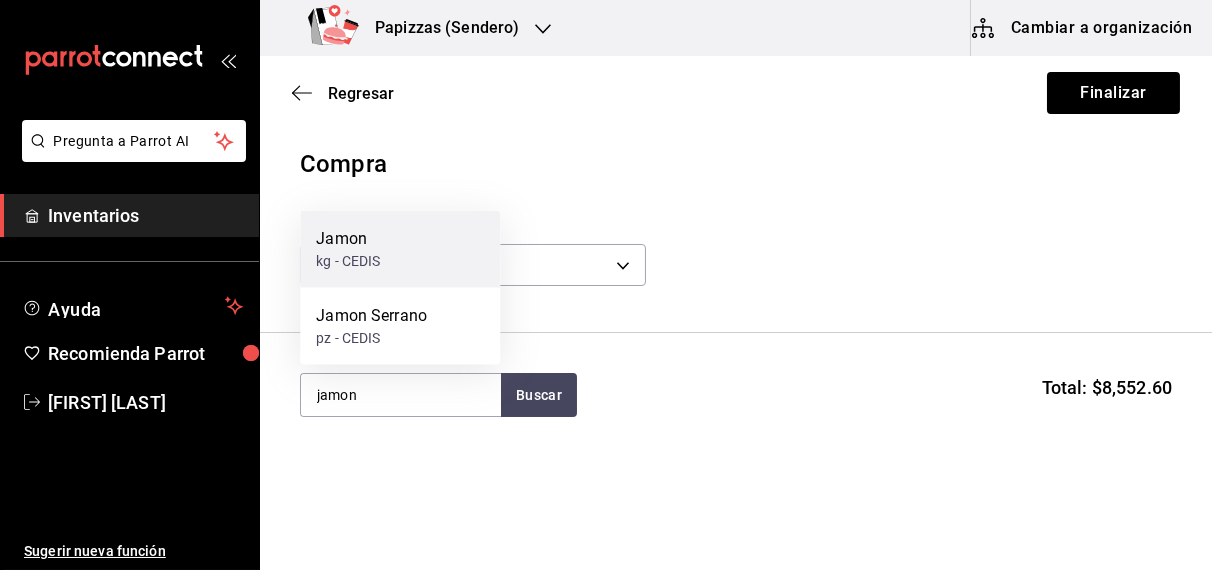 type 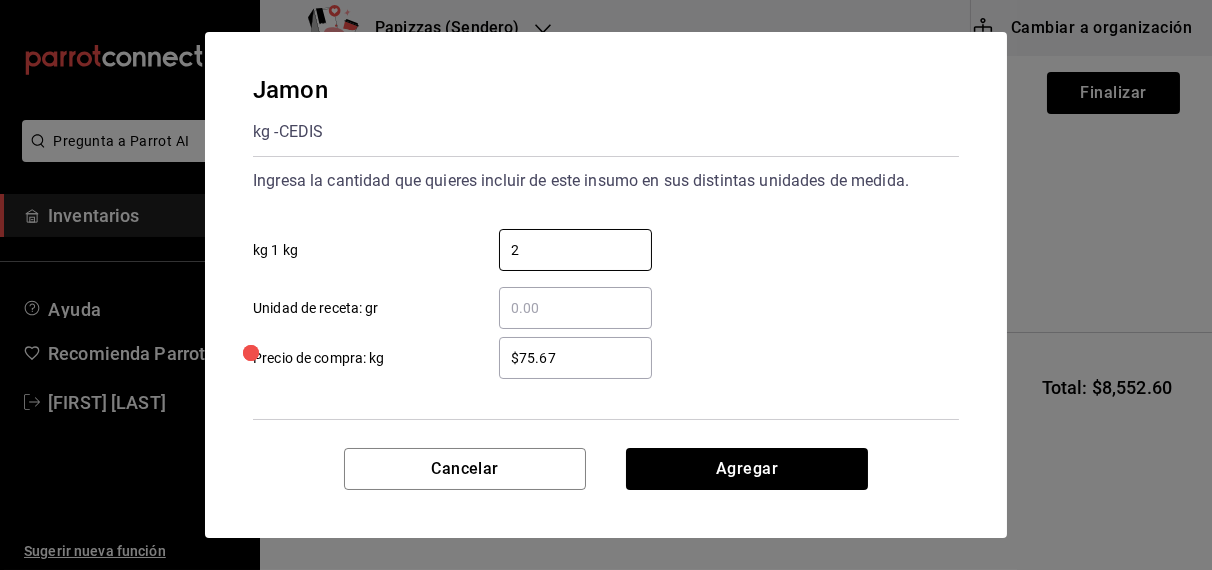 type on "2" 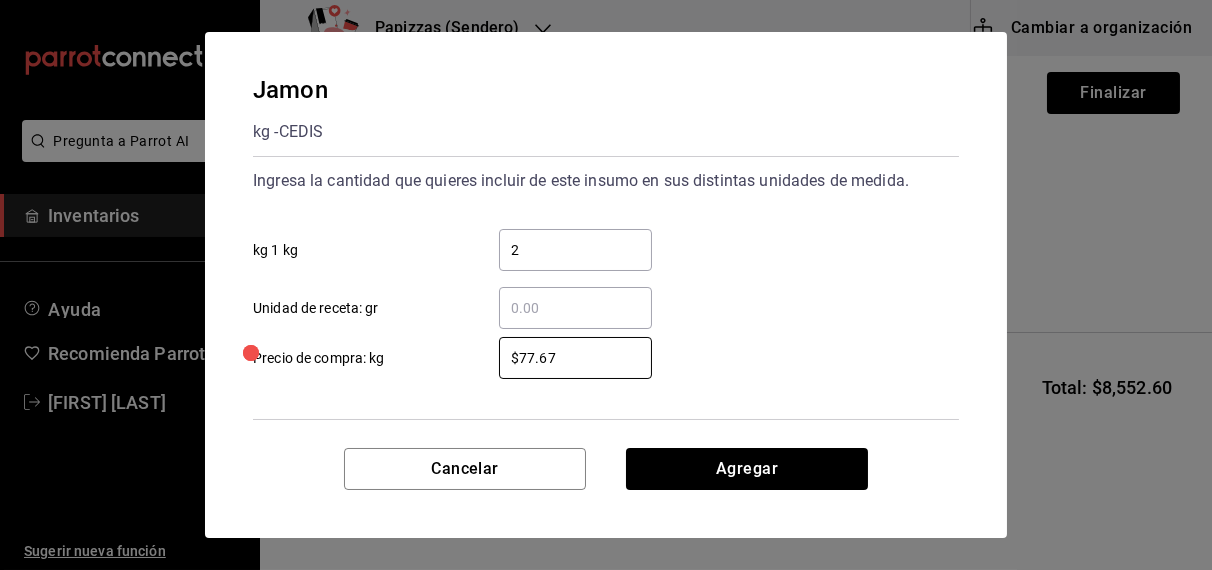 type on "$77.67" 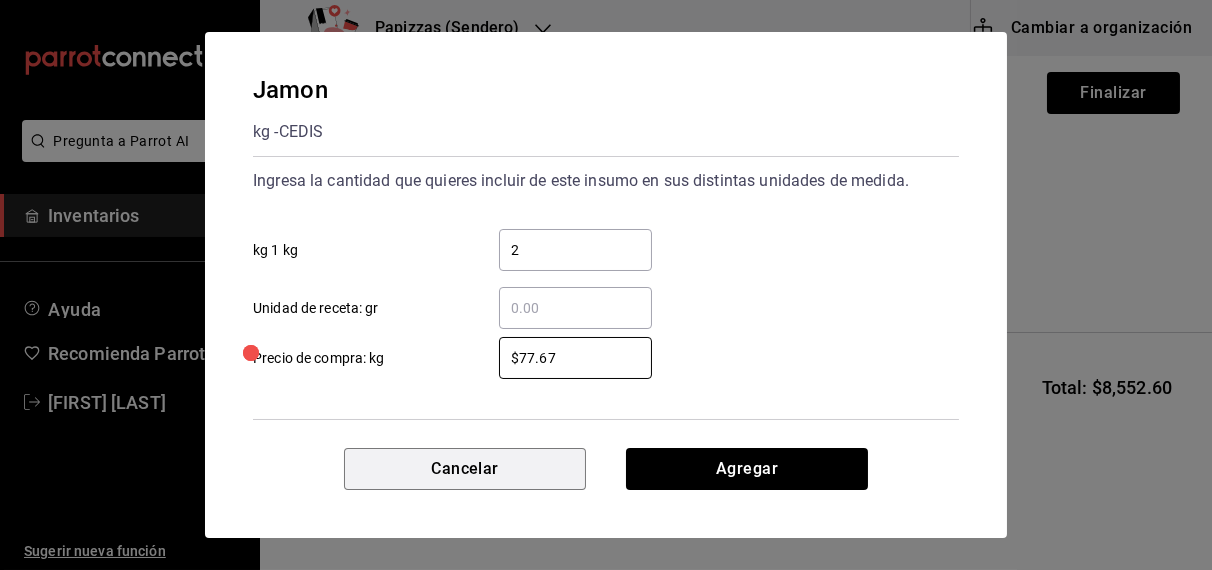 type 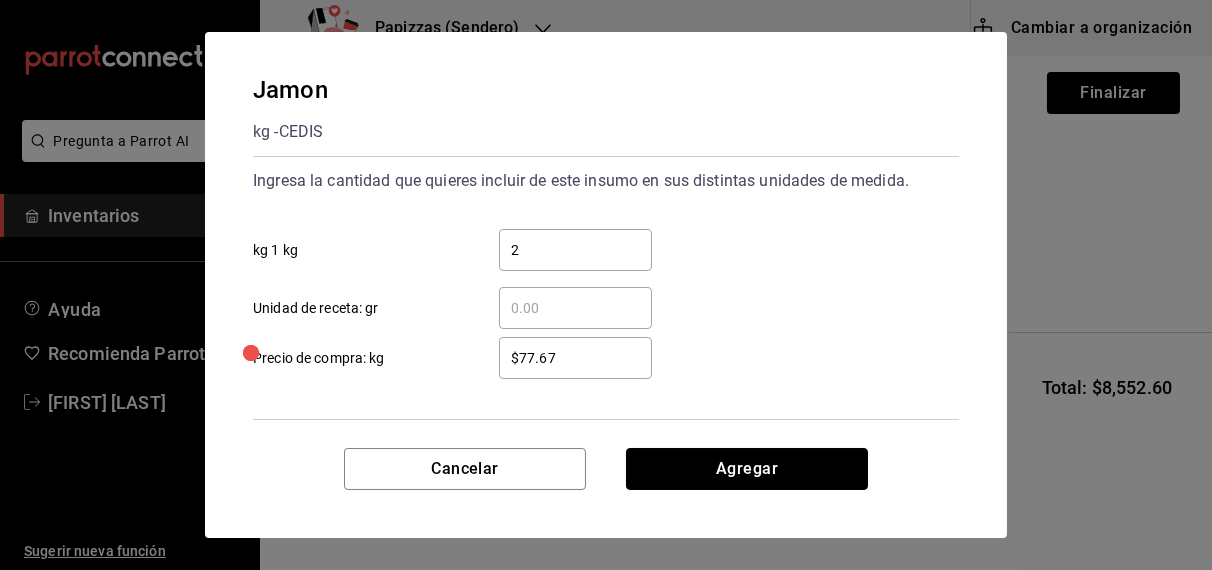 type 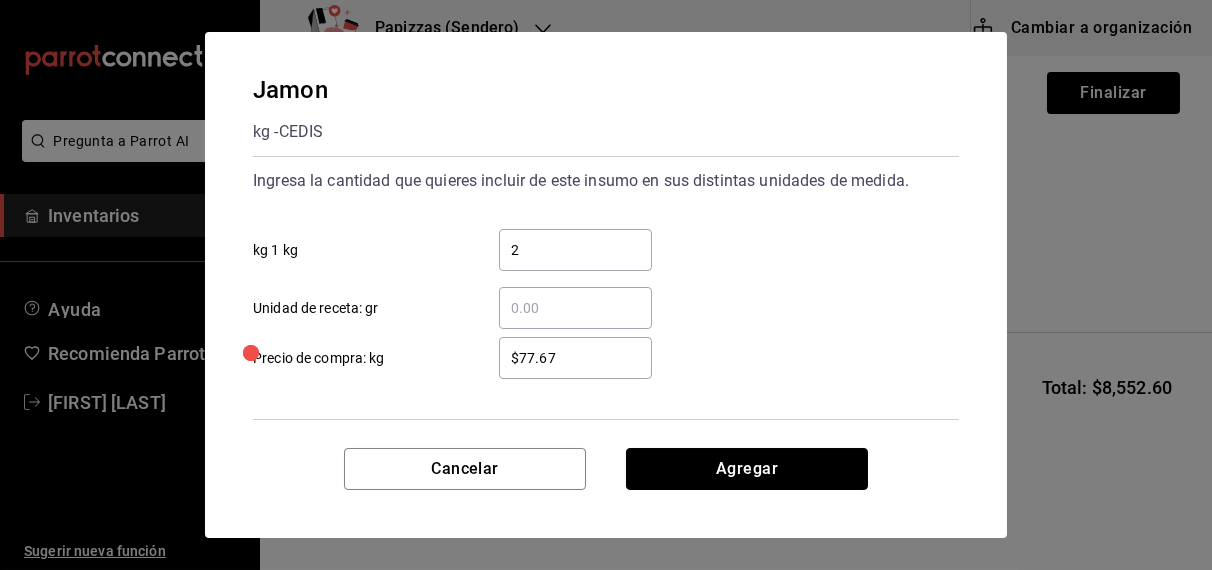 click on "Agregar" at bounding box center [747, 469] 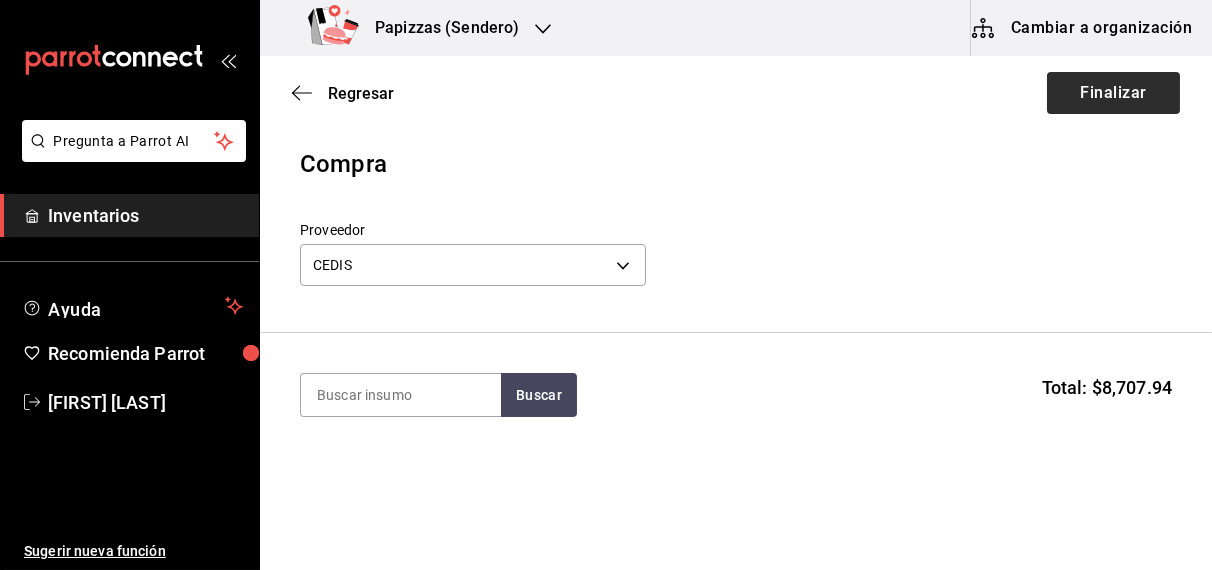 click on "Finalizar" at bounding box center (1113, 93) 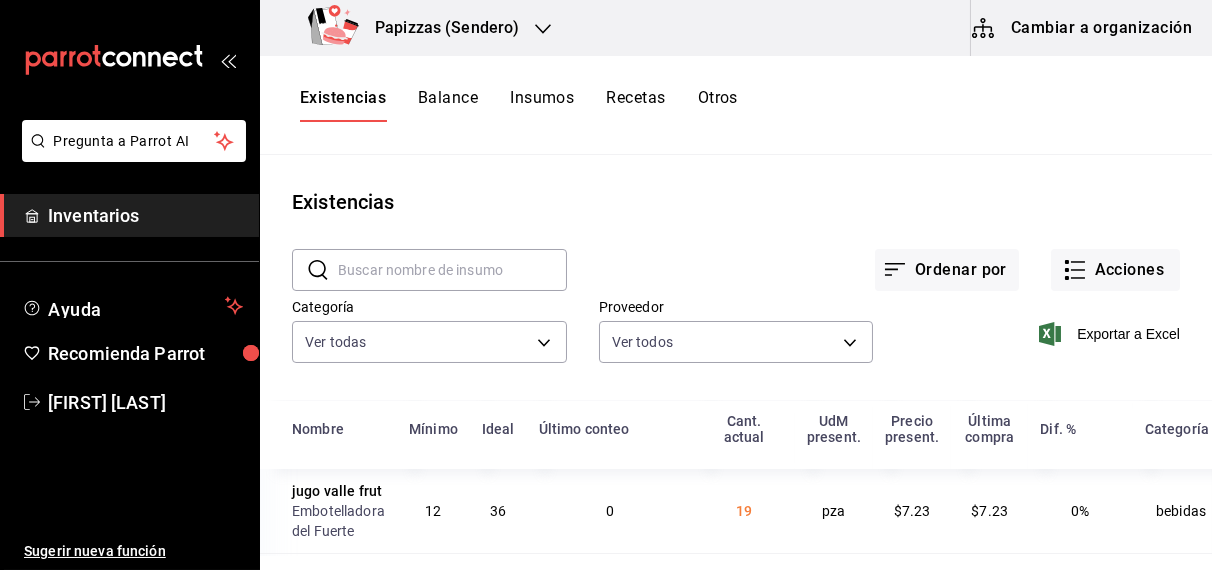 click 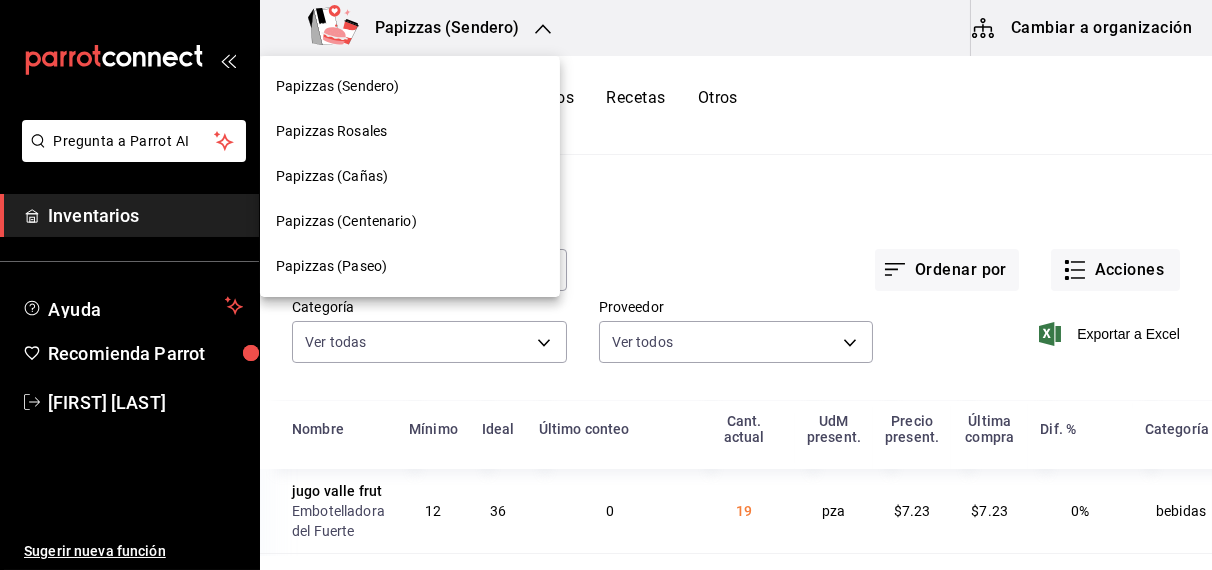 click on "Papizzas Rosales" at bounding box center [331, 131] 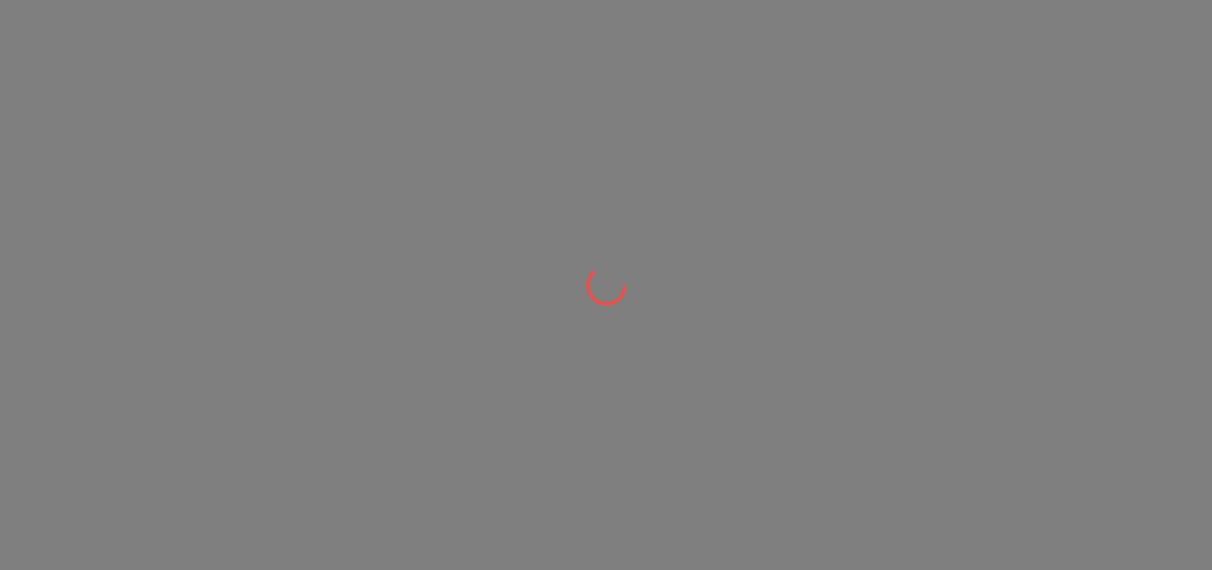 scroll, scrollTop: 0, scrollLeft: 0, axis: both 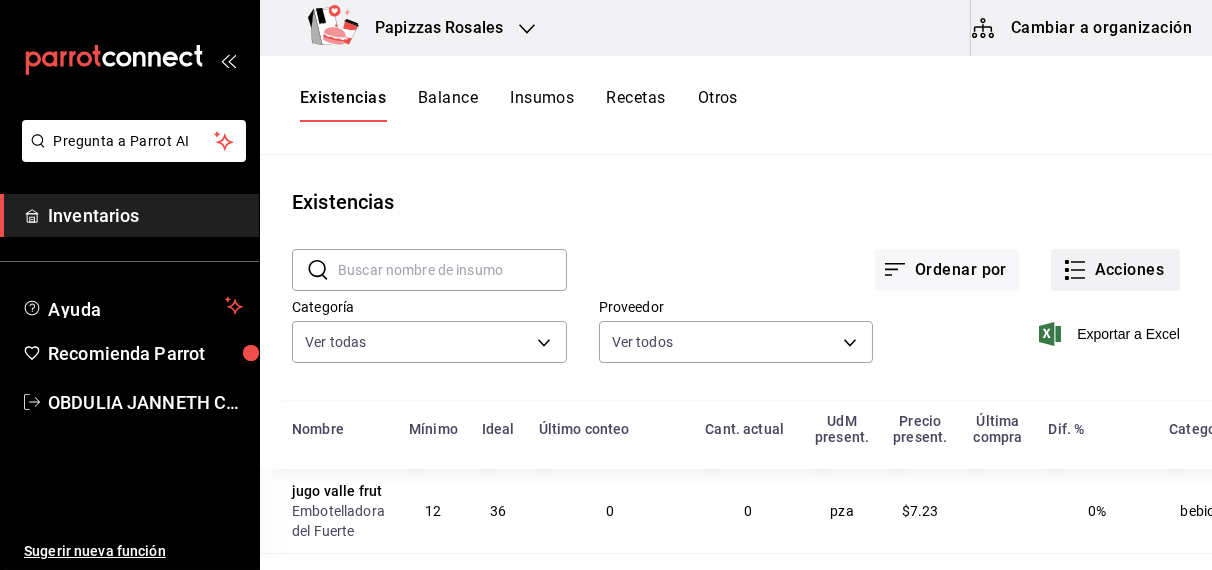 click on "Acciones" at bounding box center (1115, 270) 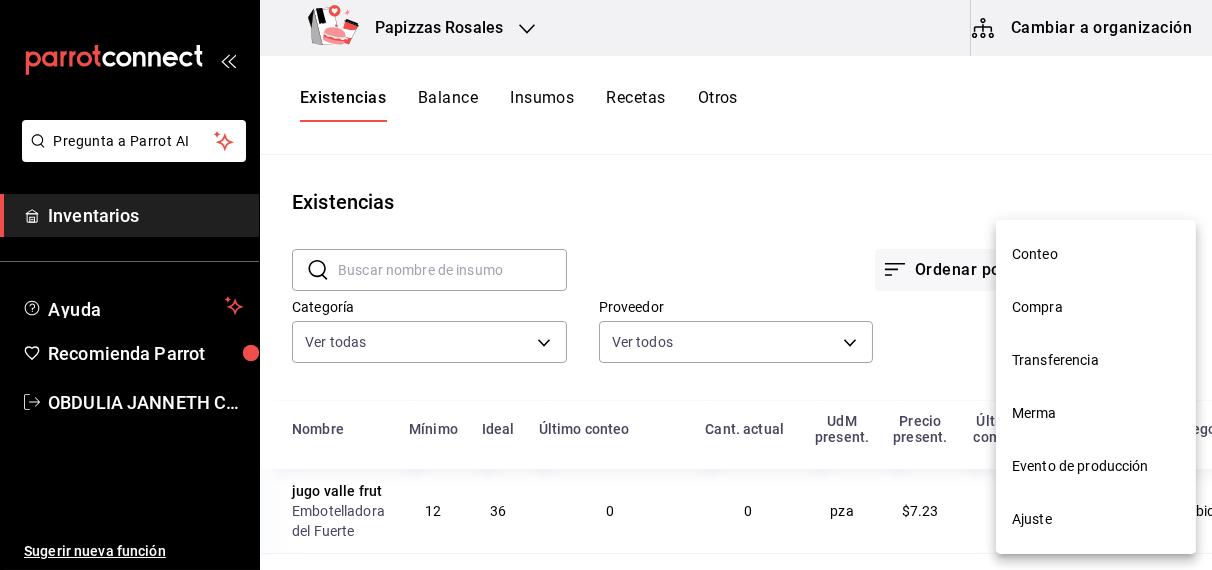 click on "Compra" at bounding box center (1096, 307) 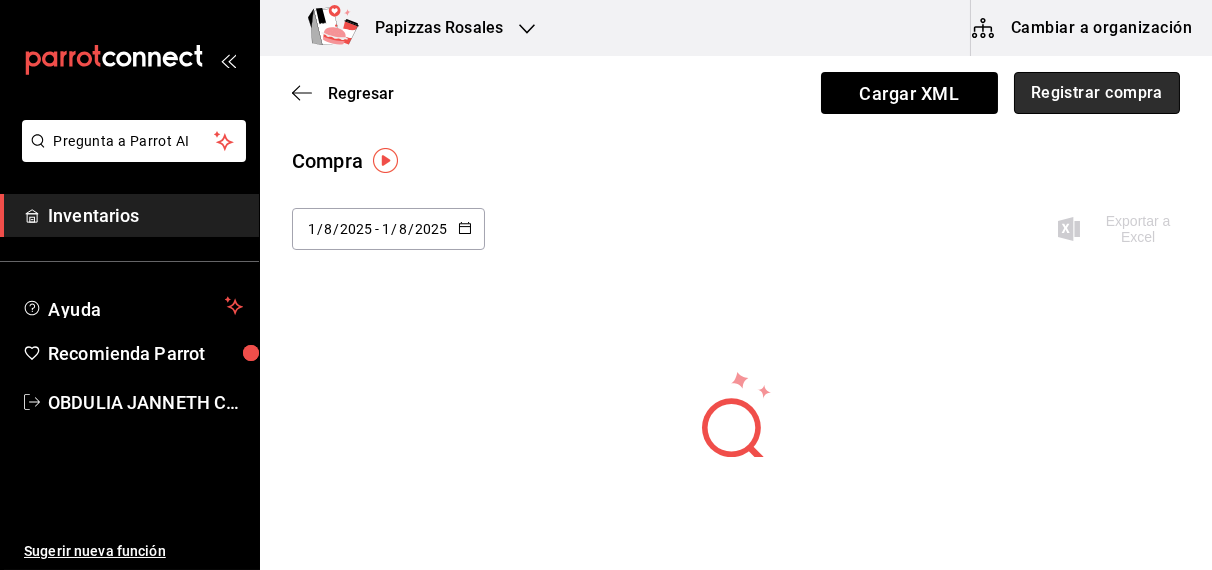 click on "Registrar compra" at bounding box center [1097, 93] 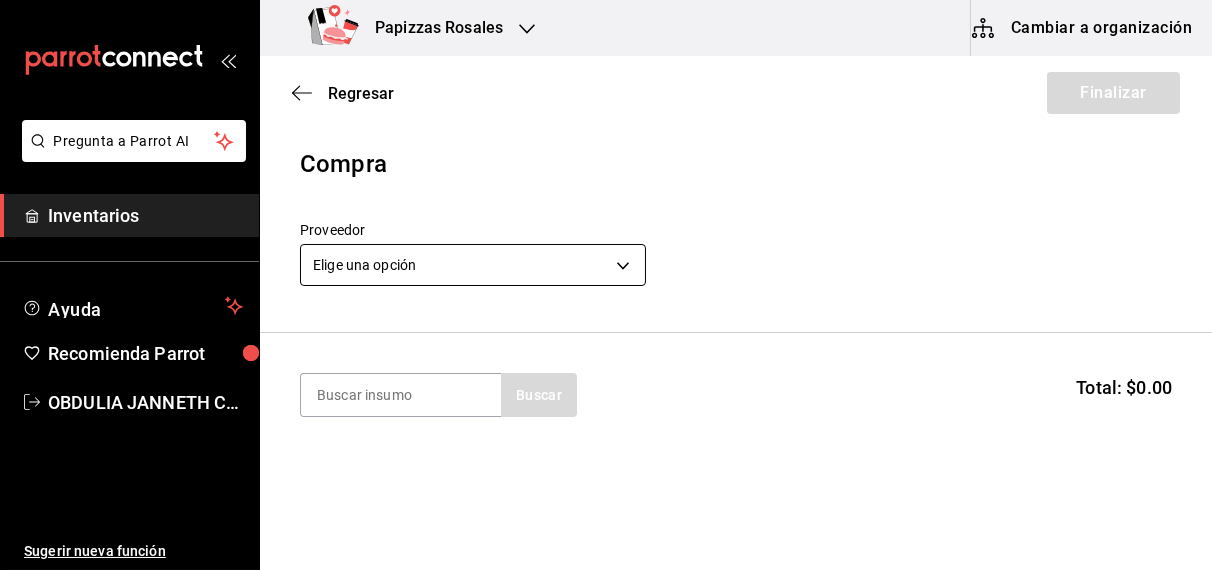 click on "Pregunta a Parrot AI Inventarios   Ayuda Recomienda Parrot   OBDULIA JANNETH CASTRO ESCALANTE   Sugerir nueva función   Papizzas Rosales Cambiar a organización Regresar Finalizar Compra Proveedor Elige una opción default Buscar Total: $0.00 No hay insumos a mostrar. Busca un insumo para agregarlo a la lista Pregunta a Parrot AI Inventarios   Ayuda Recomienda Parrot   OBDULIA JANNETH CASTRO ESCALANTE   Sugerir nueva función   GANA 1 MES GRATIS EN TU SUSCRIPCIÓN AQUÍ ¿Recuerdas cómo empezó tu restaurante?
Hoy puedes ayudar a un colega a tener el mismo cambio que tú viviste.
Recomienda Parrot directamente desde tu Portal Administrador.
Es fácil y rápido.
🎁 Por cada restaurante que se una, ganas 1 mes gratis. Ver video tutorial Ir a video Editar Eliminar Visitar centro de ayuda (81) 2046 6363 soporte@parrotsoftware.io Visitar centro de ayuda (81) 2046 6363 soporte@parrotsoftware.io" at bounding box center [606, 228] 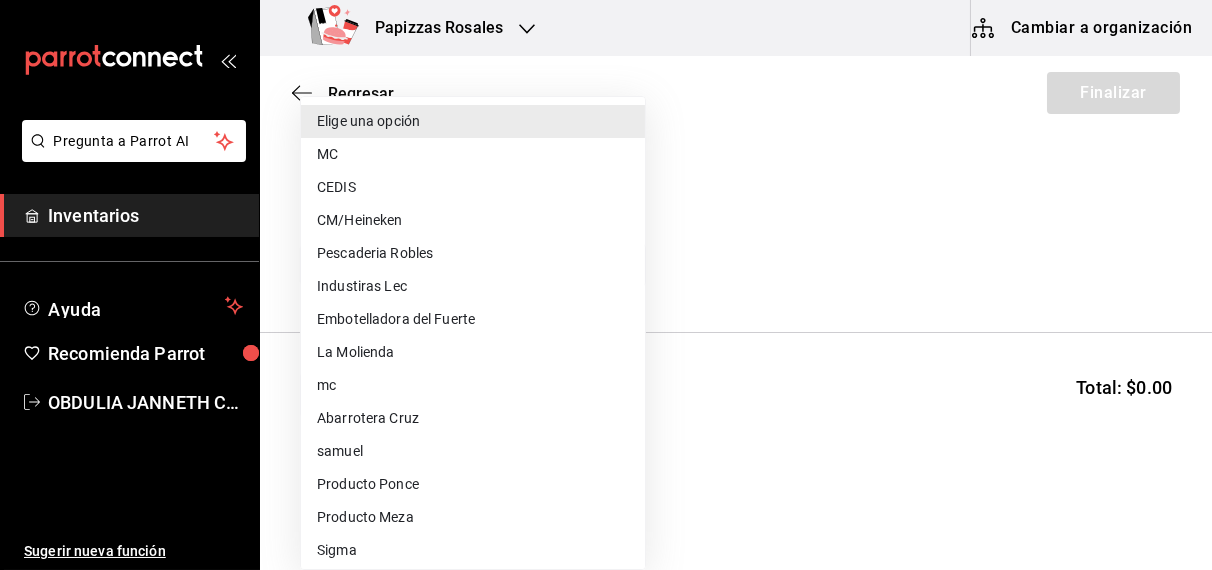 click on "Embotelladora del Fuerte" at bounding box center (473, 319) 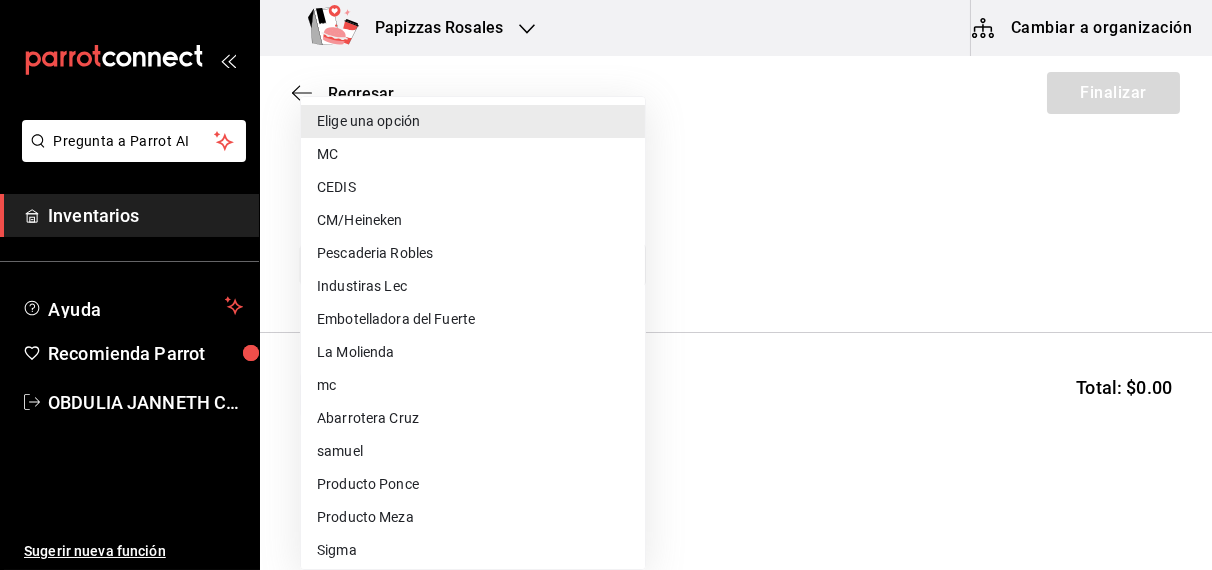 type on "2a449e60-1878-40e8-ba60-5a9907f89e6b" 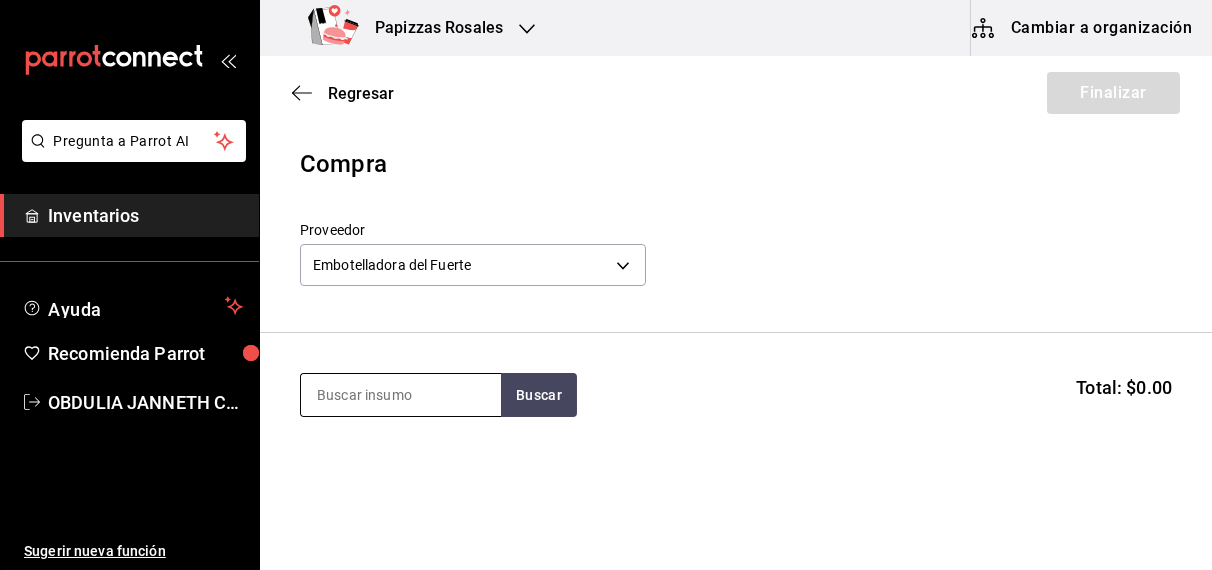 click at bounding box center (401, 395) 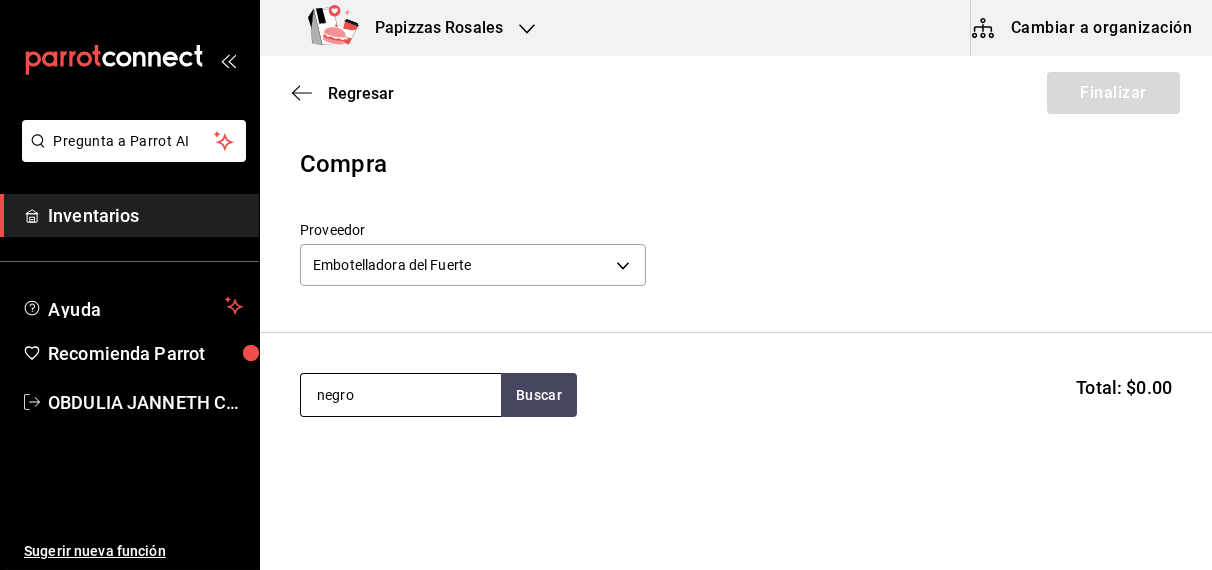 type on "negro" 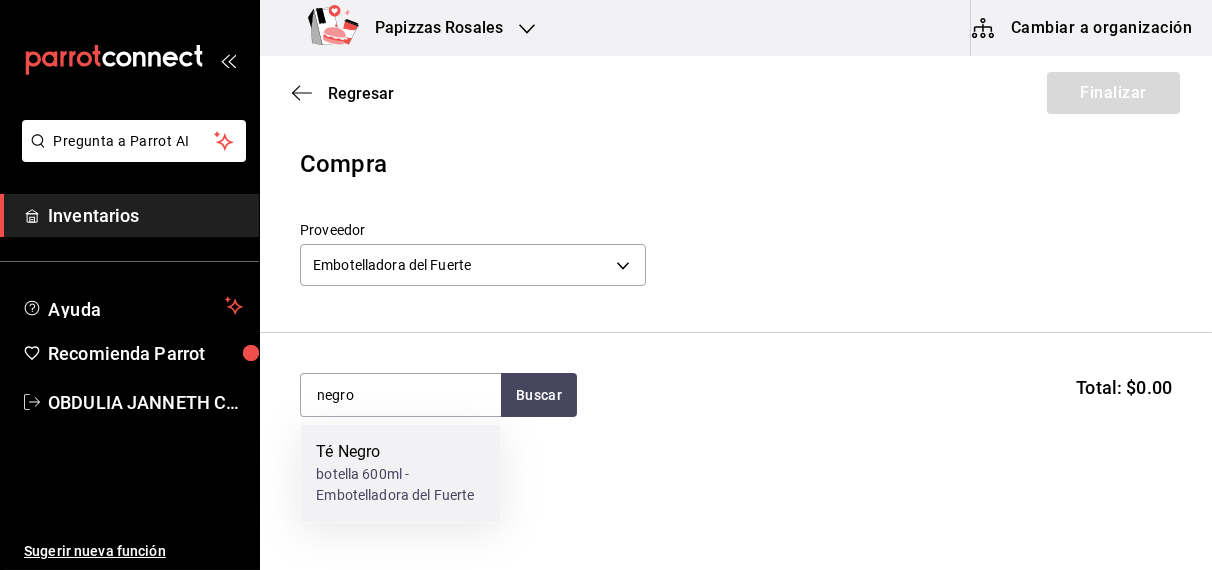 click on "botella 600ml - Embotelladora del Fuerte" at bounding box center [400, 486] 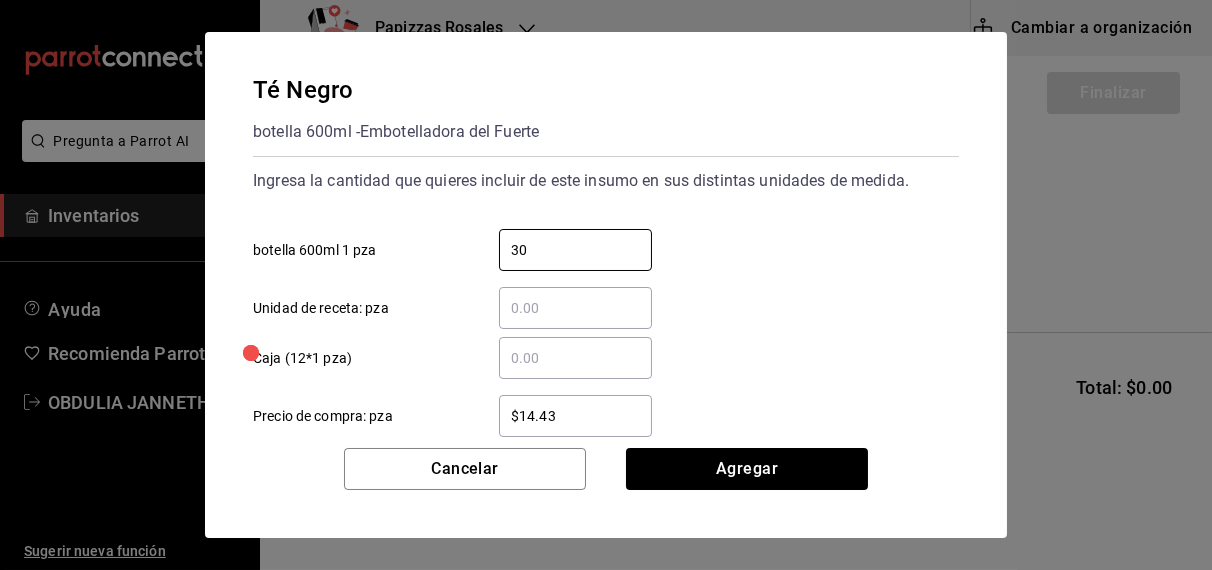 type on "30" 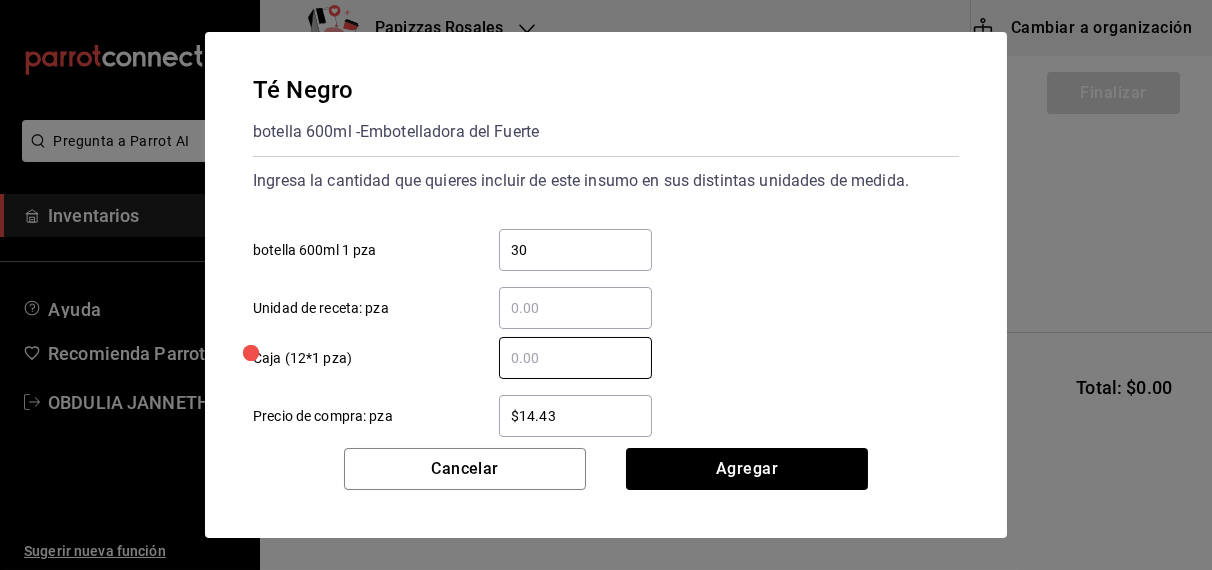 type on "1" 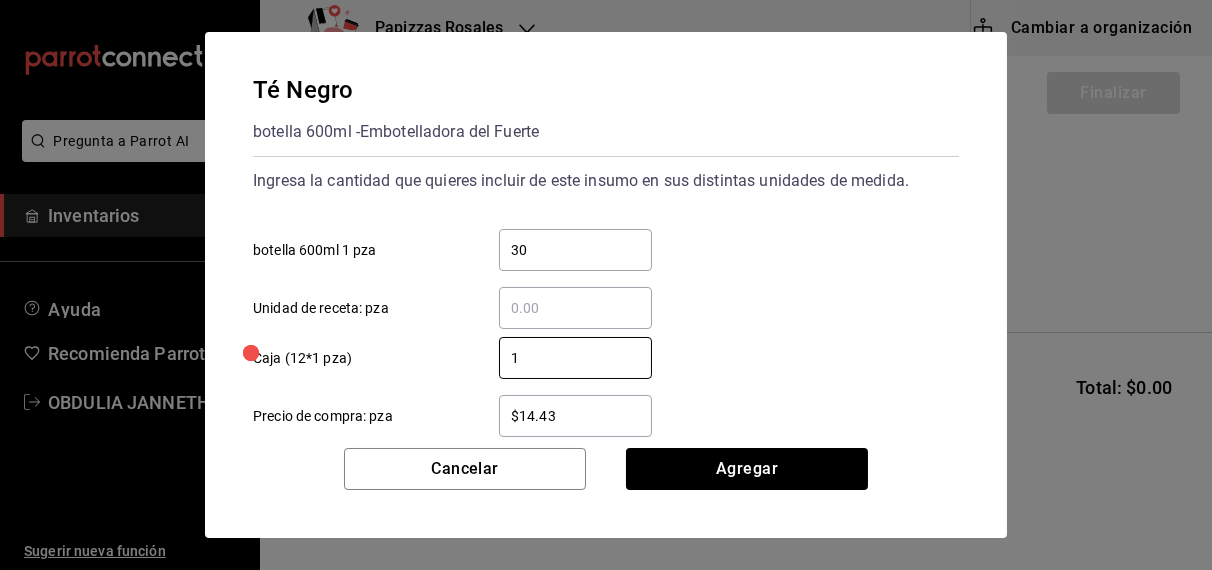 type 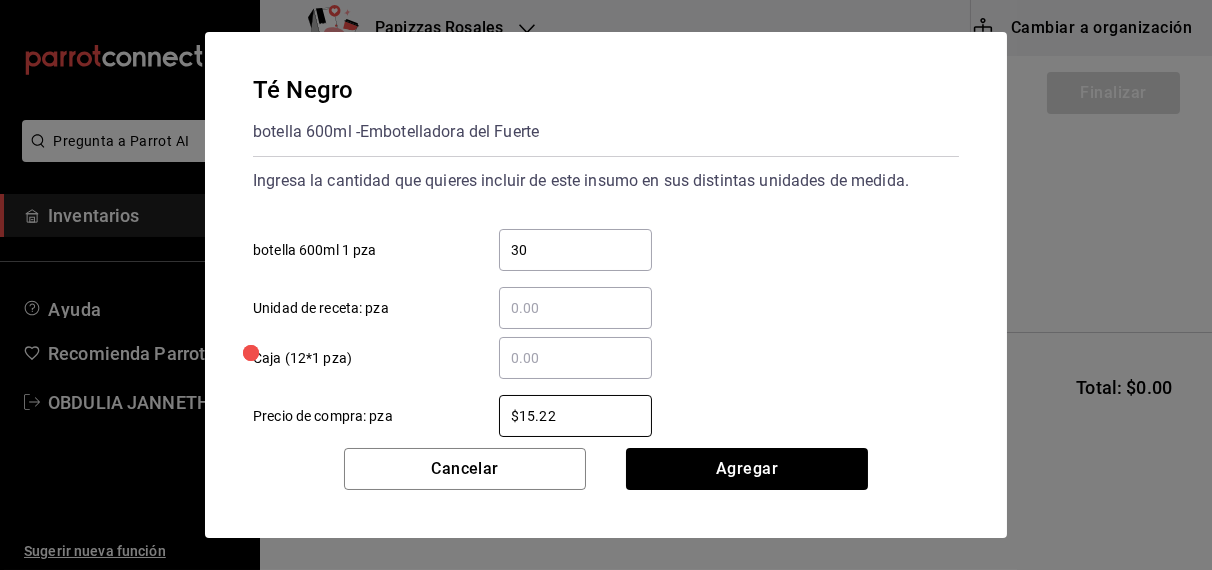 type on "$15.22" 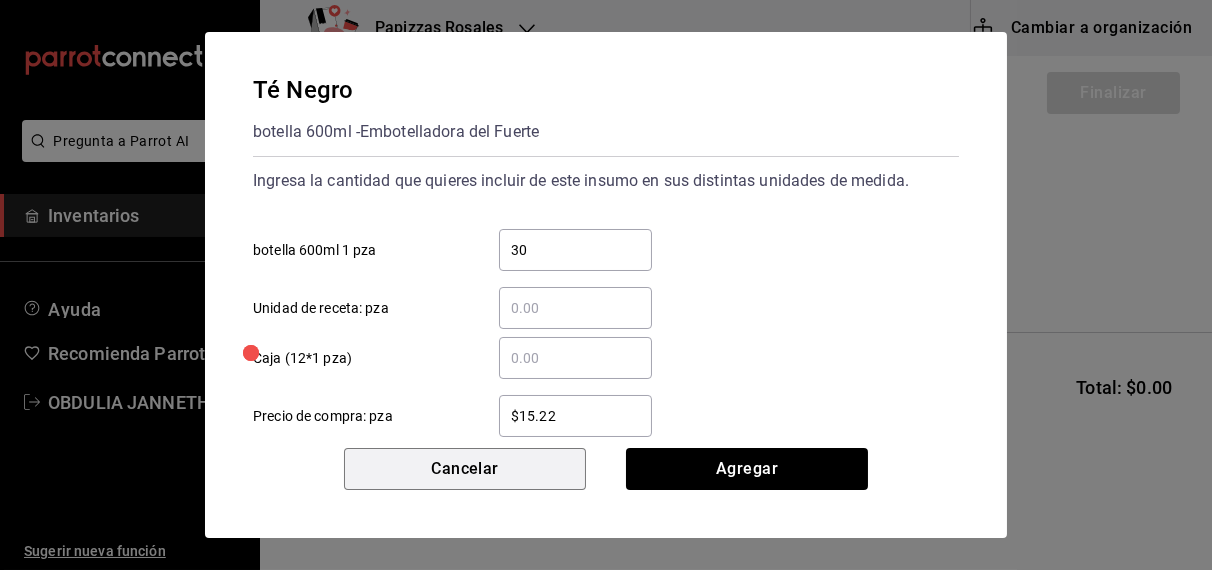 type 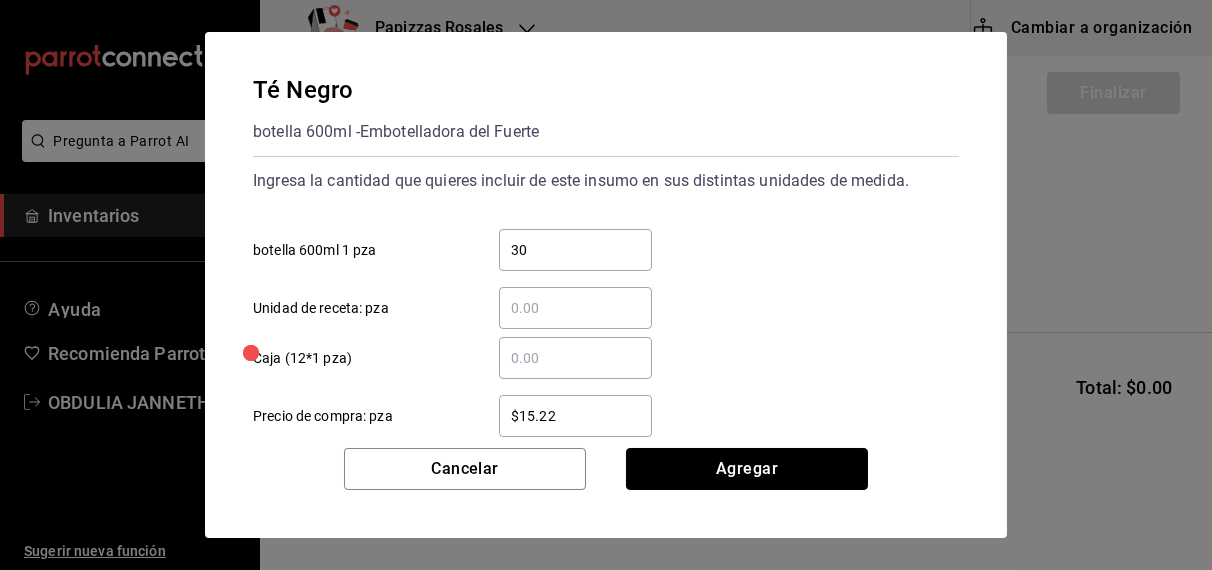type 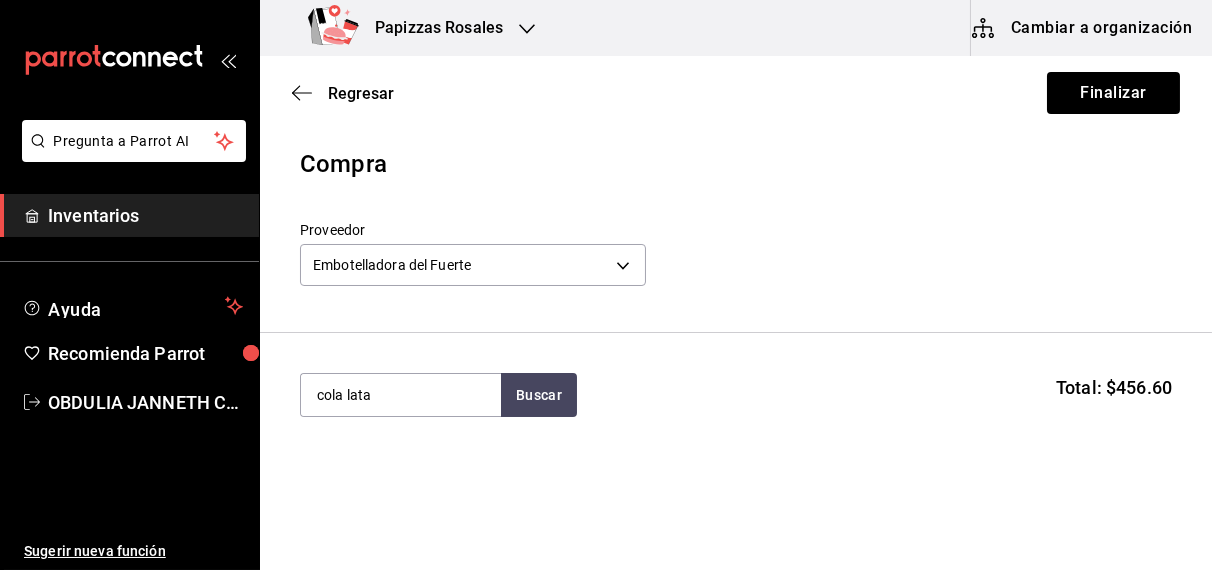 type on "cola lata" 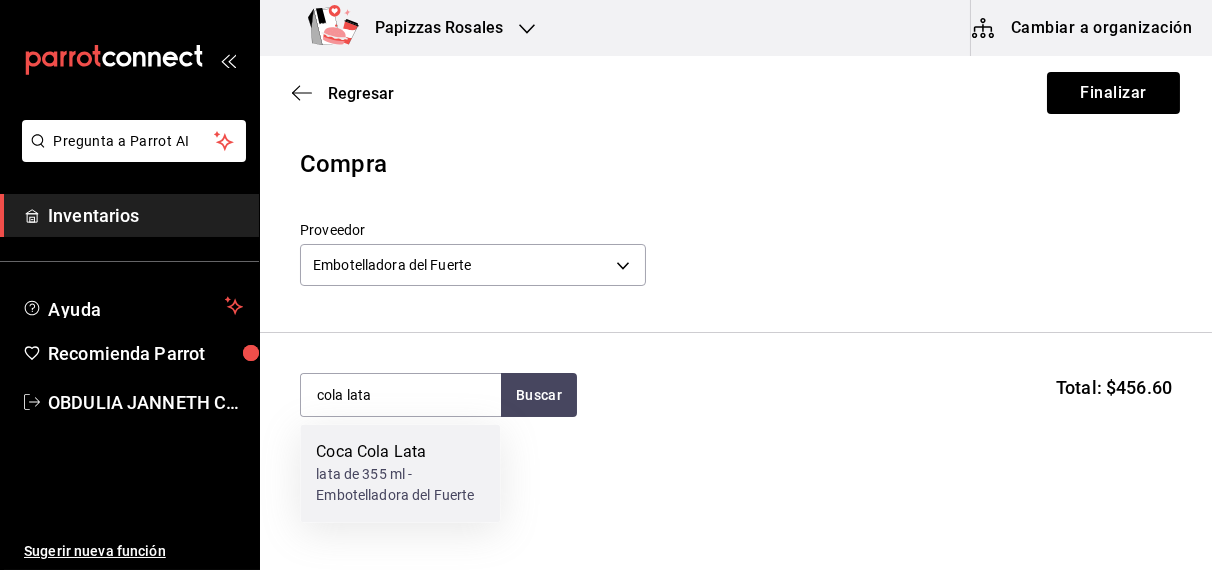 click on "lata de 355 ml  - Embotelladora del Fuerte" at bounding box center (400, 486) 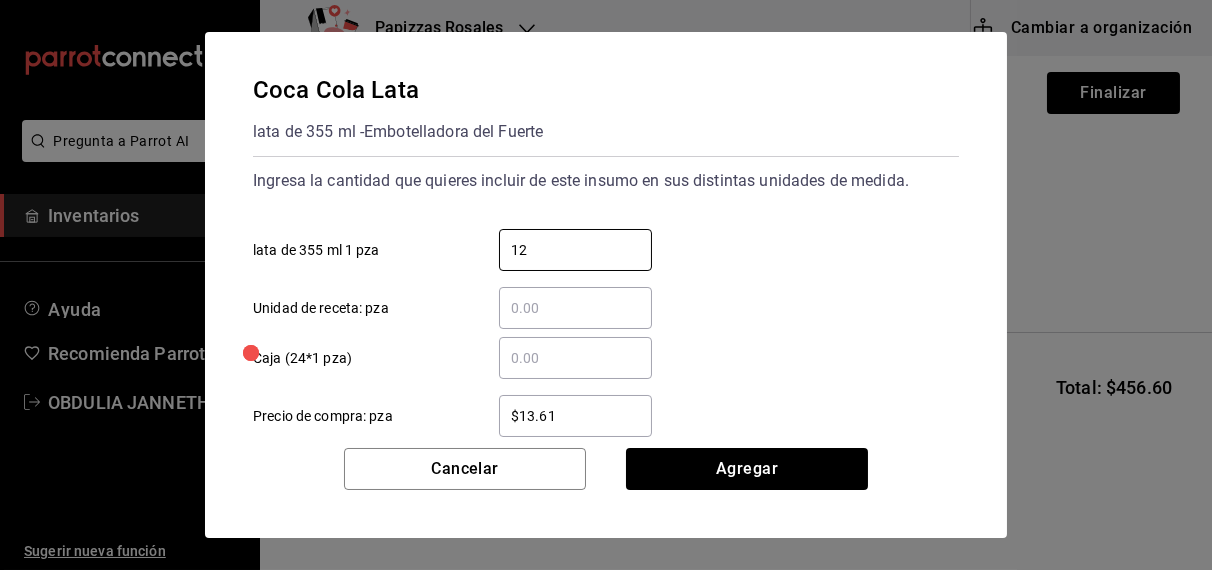 type on "12" 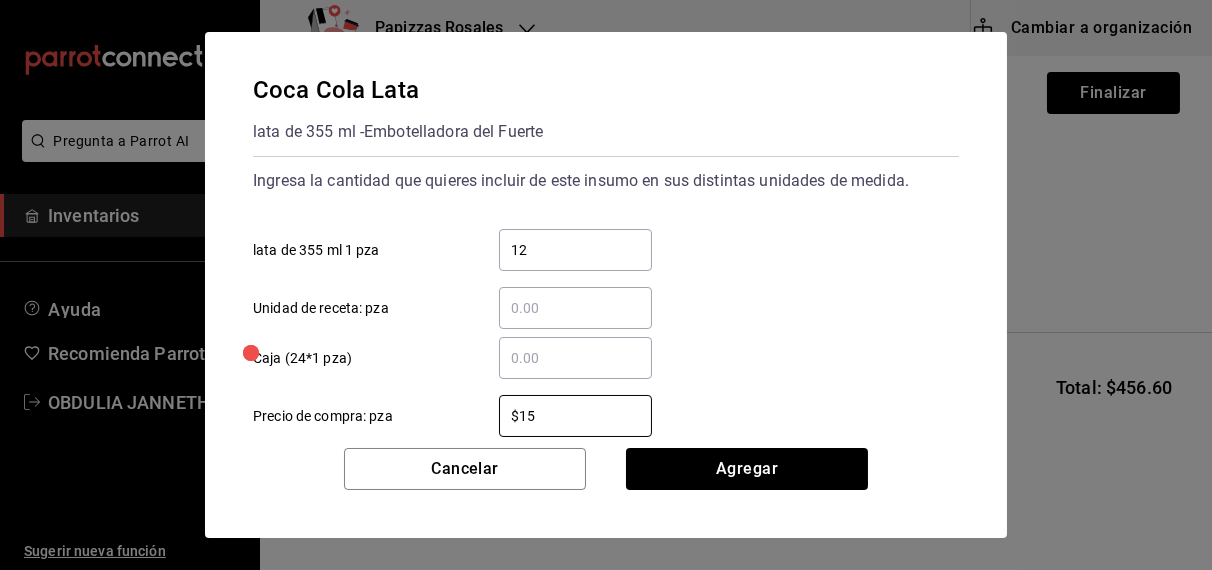 type on "$15.23" 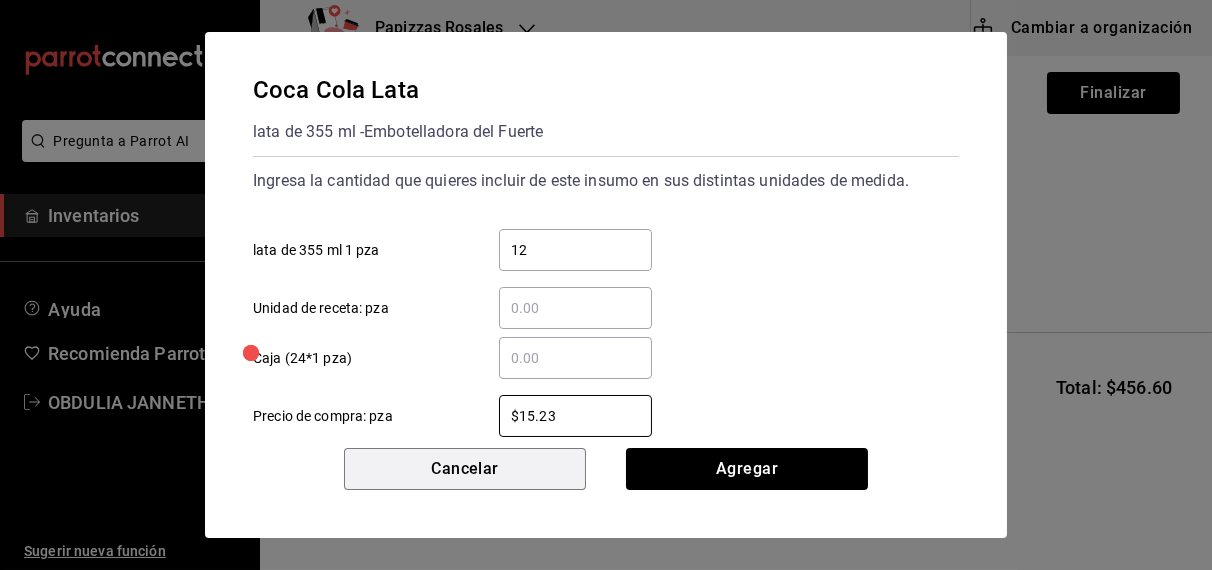 type 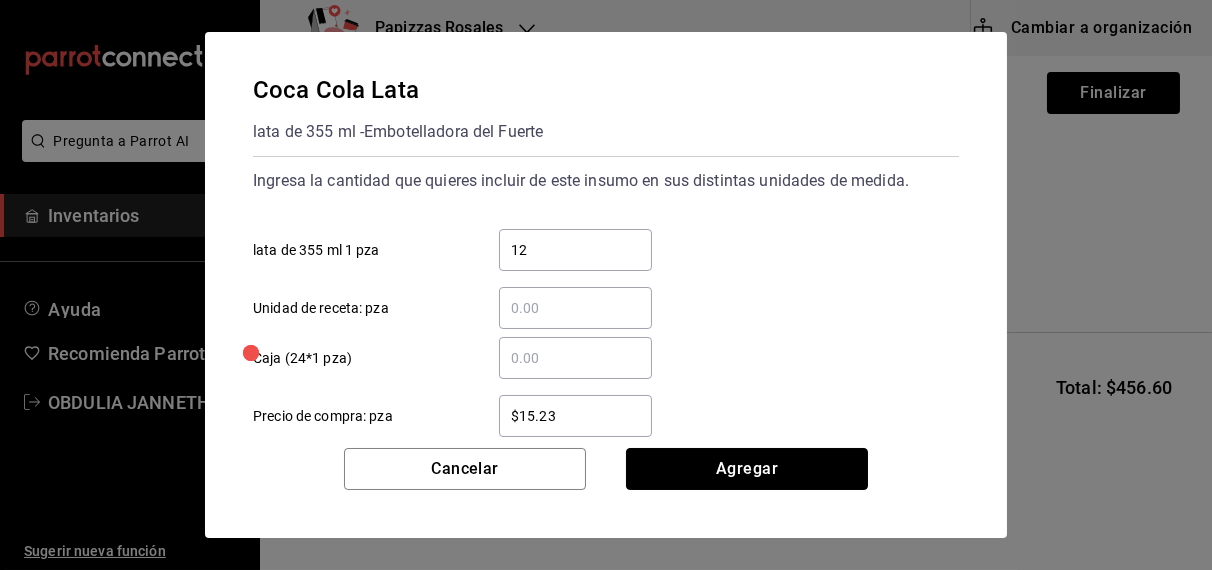type 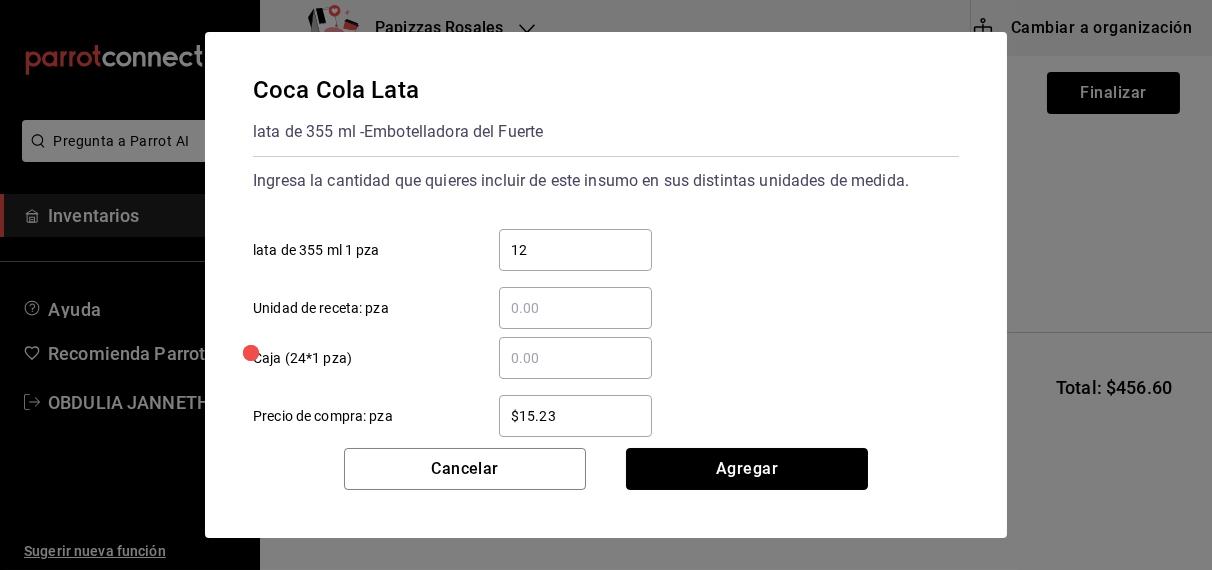 click on "Agregar" at bounding box center [747, 469] 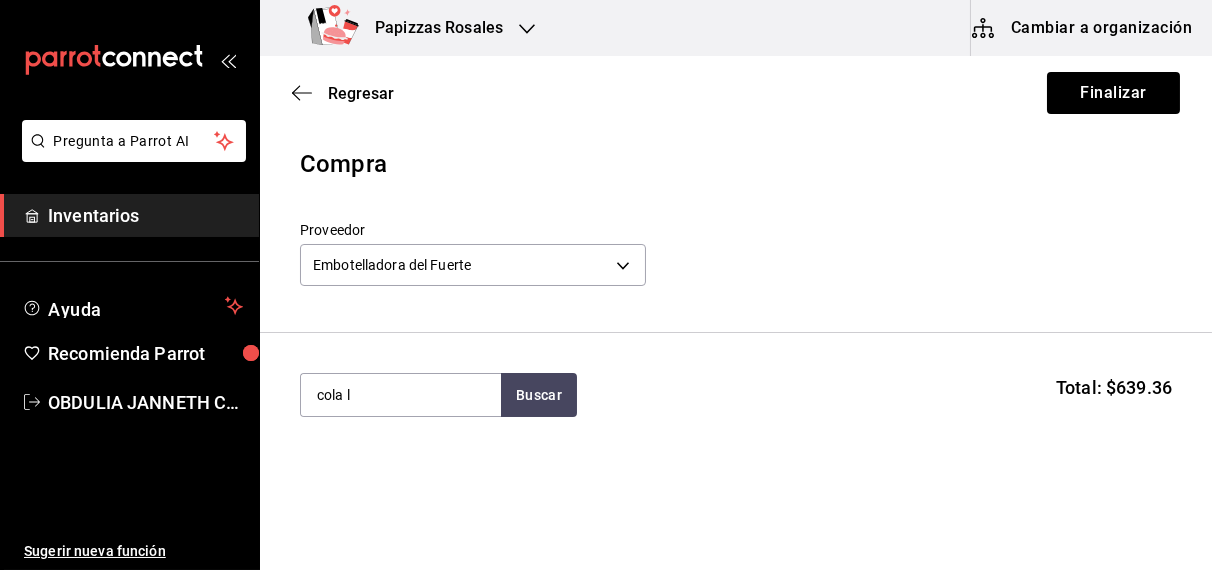 type on "cola l" 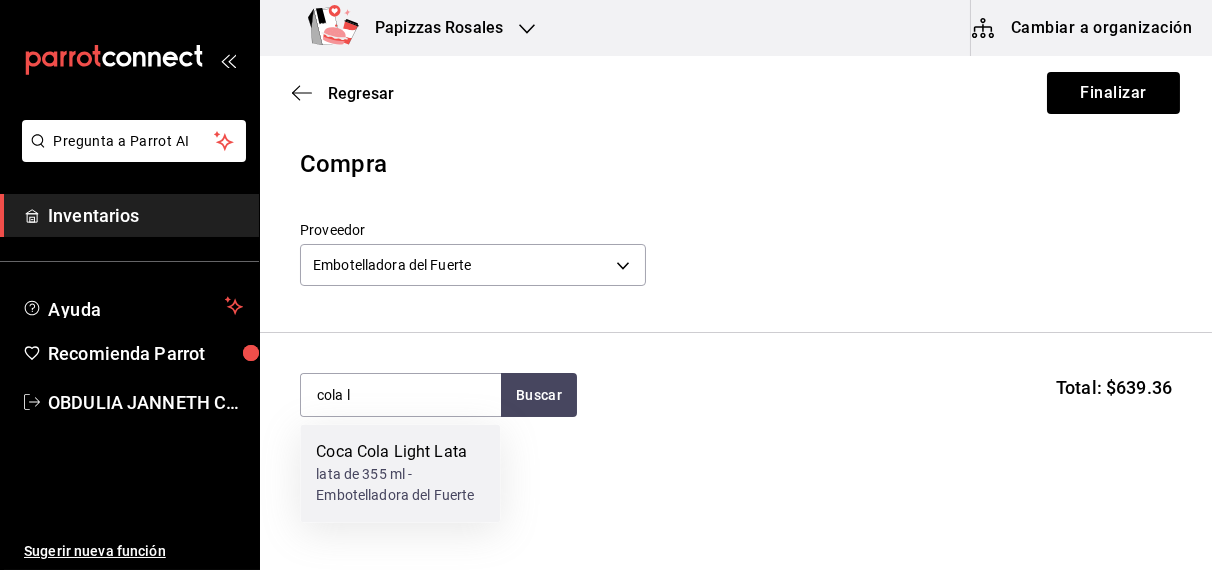 click on "lata de 355 ml  - Embotelladora del Fuerte" at bounding box center (400, 486) 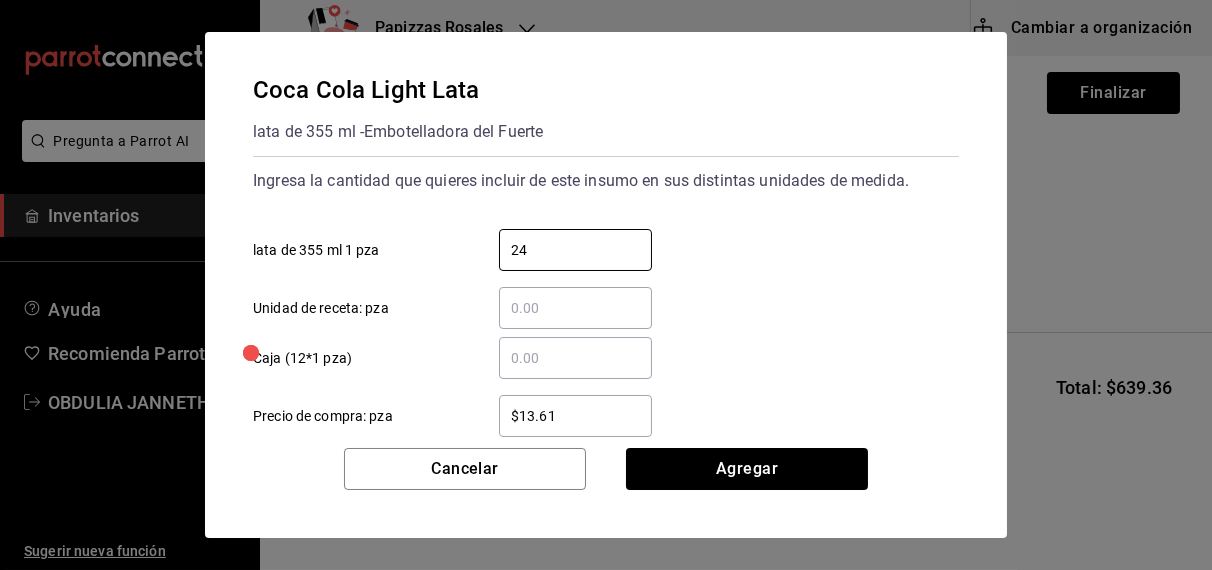 type on "24" 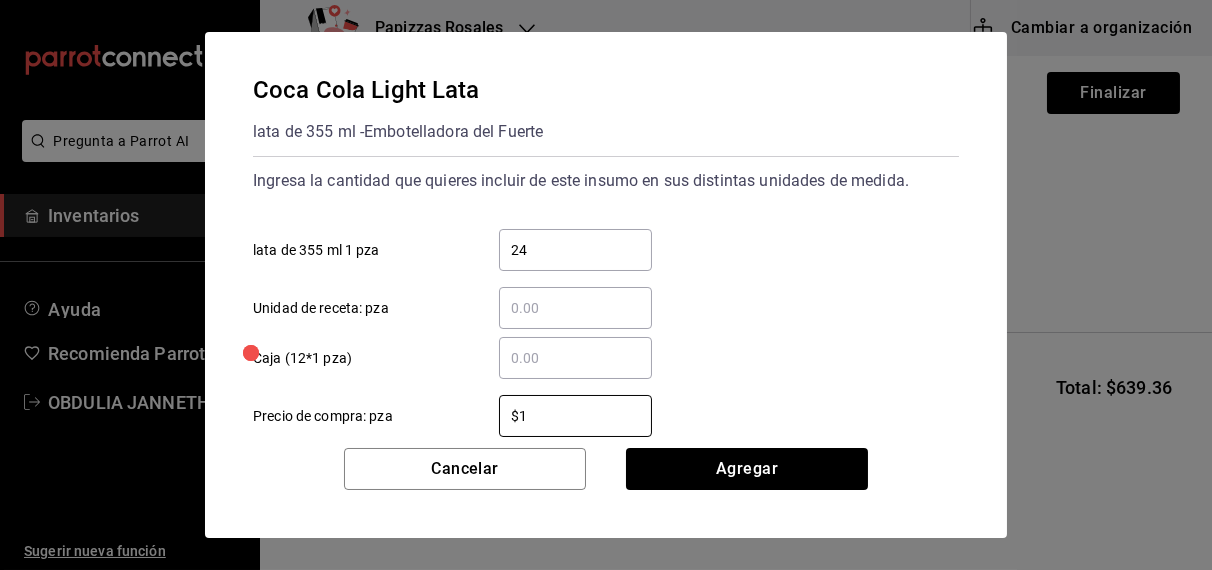 type on "$15.23" 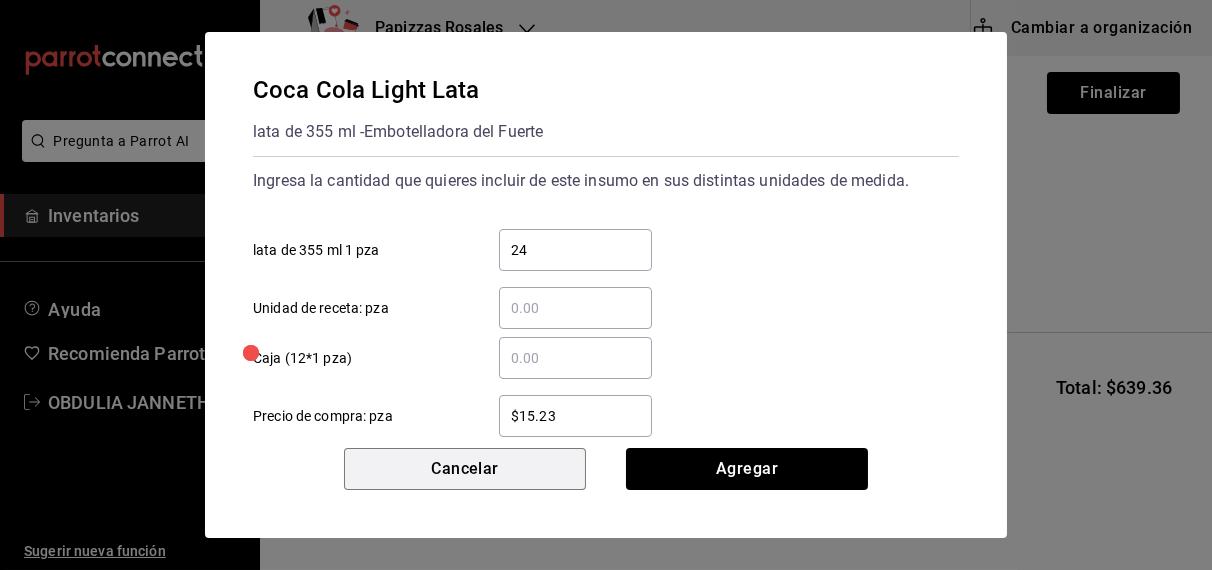 type 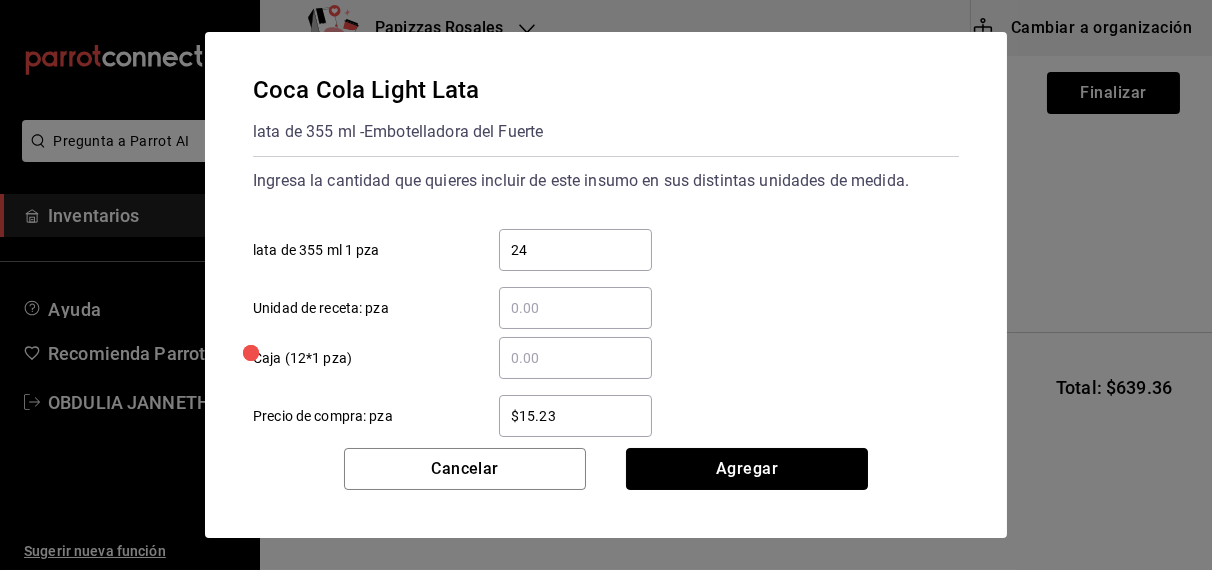 type 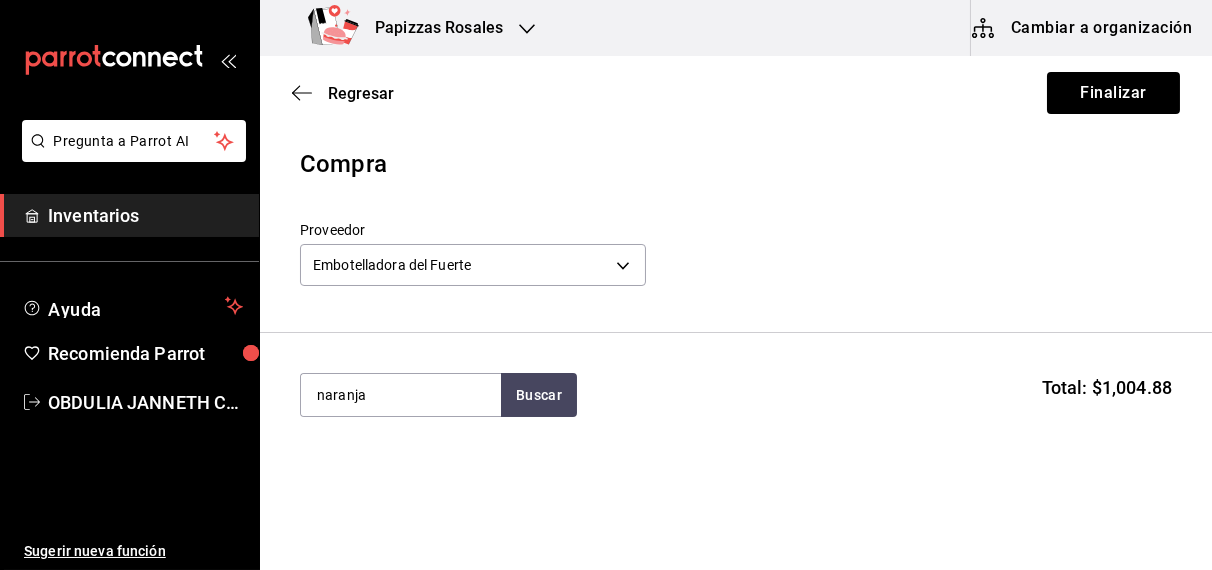 type on "naranja" 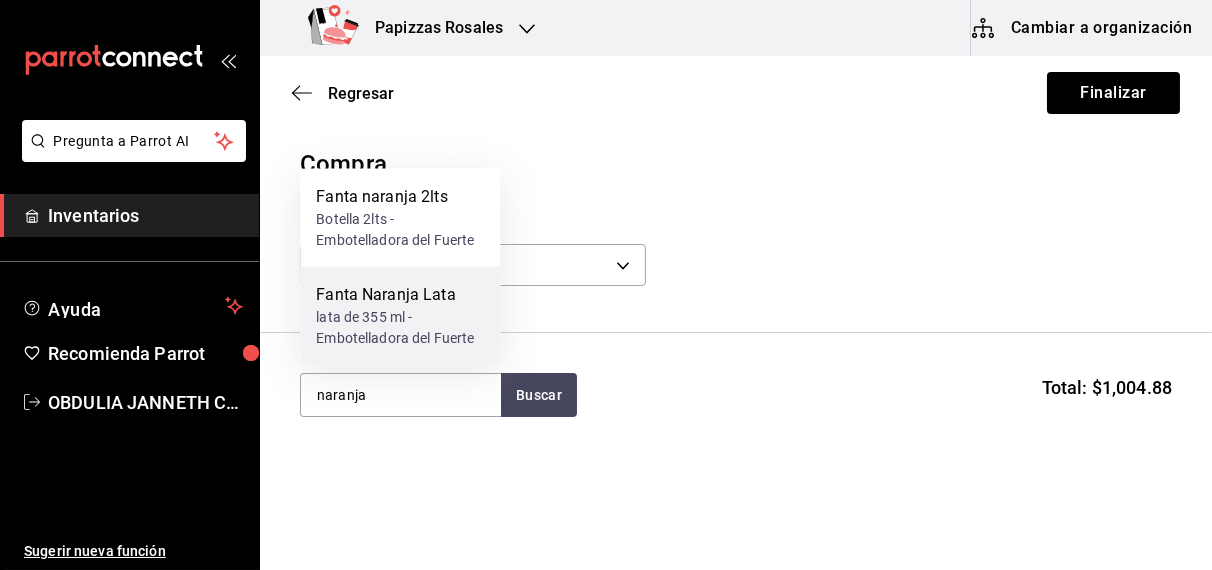 click on "lata de 355 ml  - Embotelladora del Fuerte" at bounding box center (400, 328) 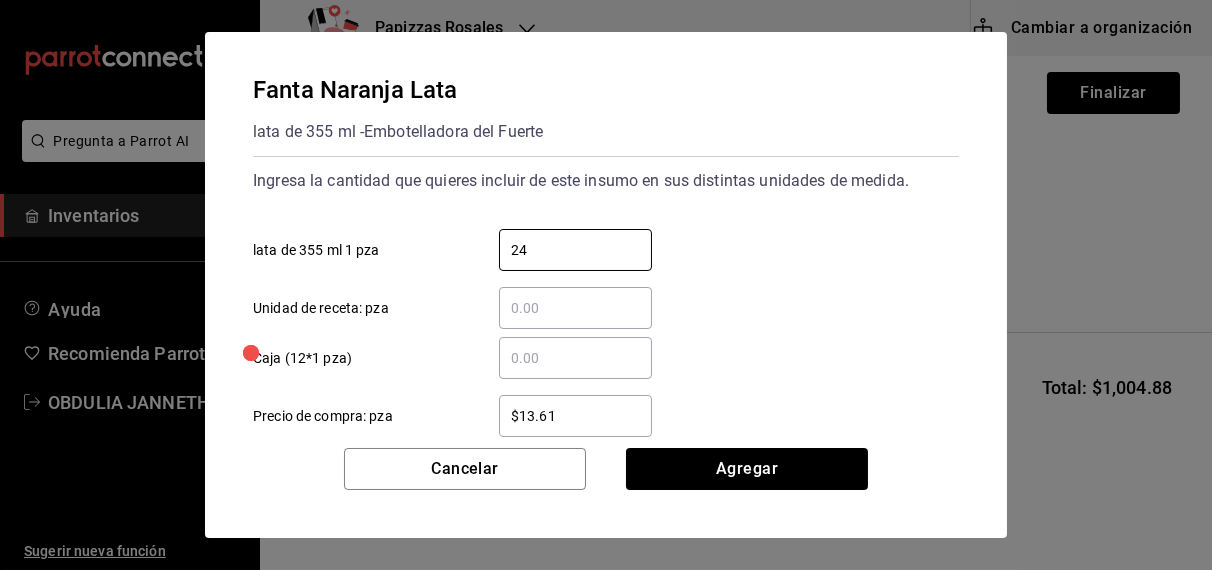 type on "24" 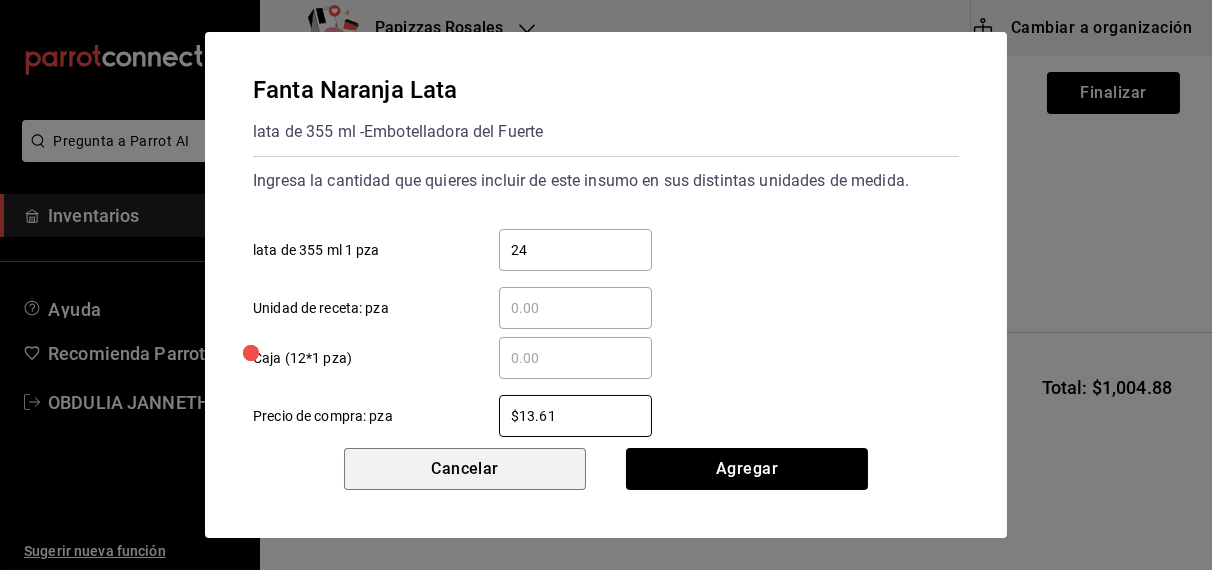 type 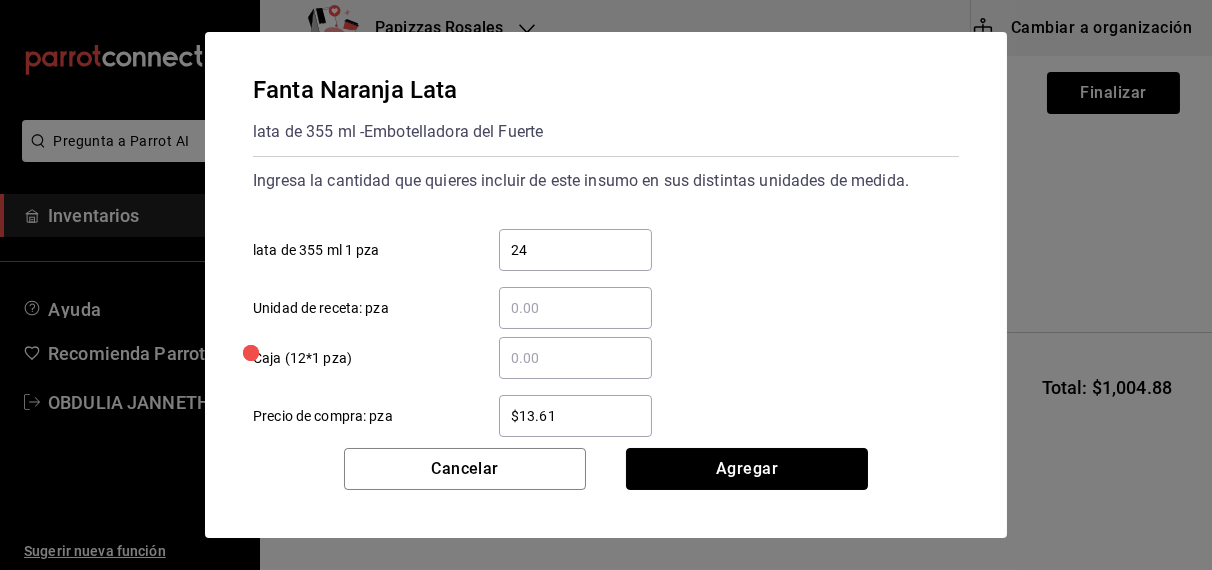 type 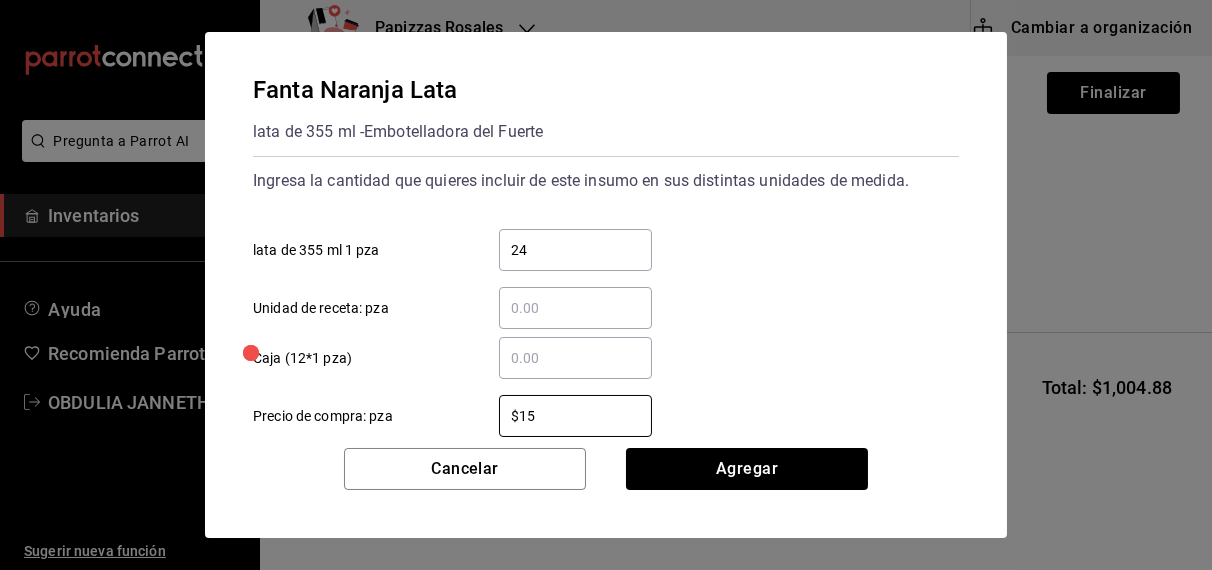 type on "$15.23" 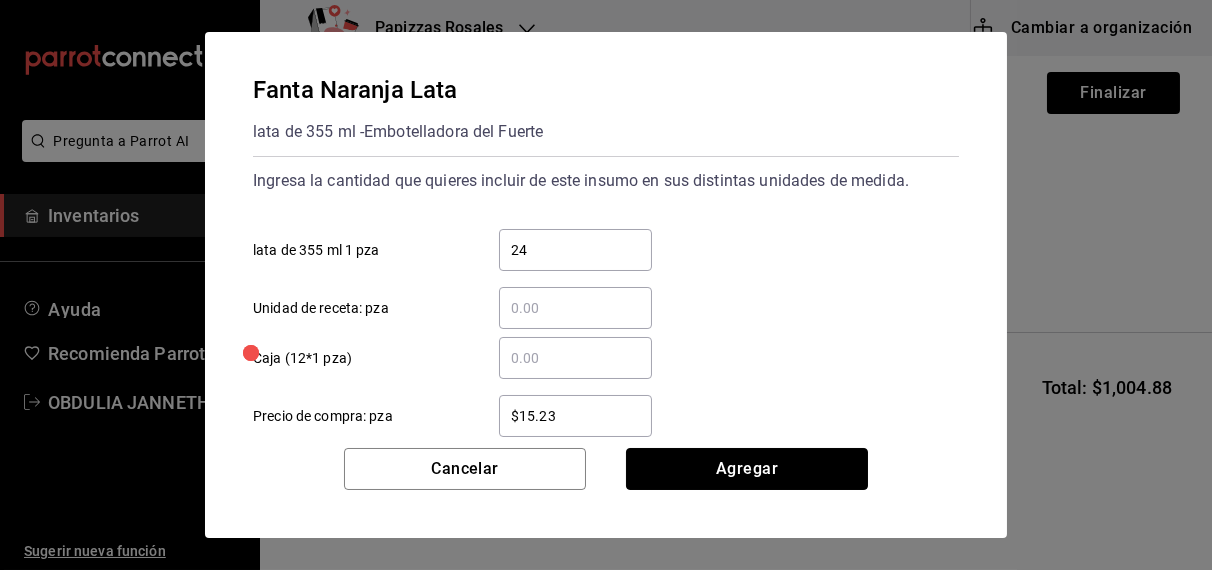 click on "Agregar" at bounding box center [747, 469] 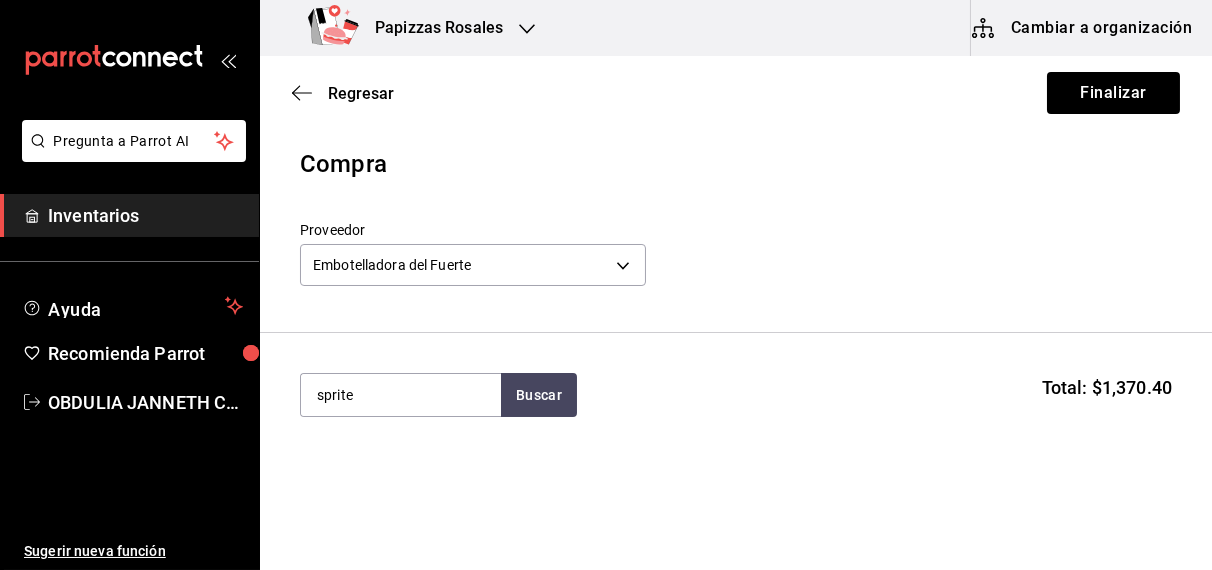 type on "sprite" 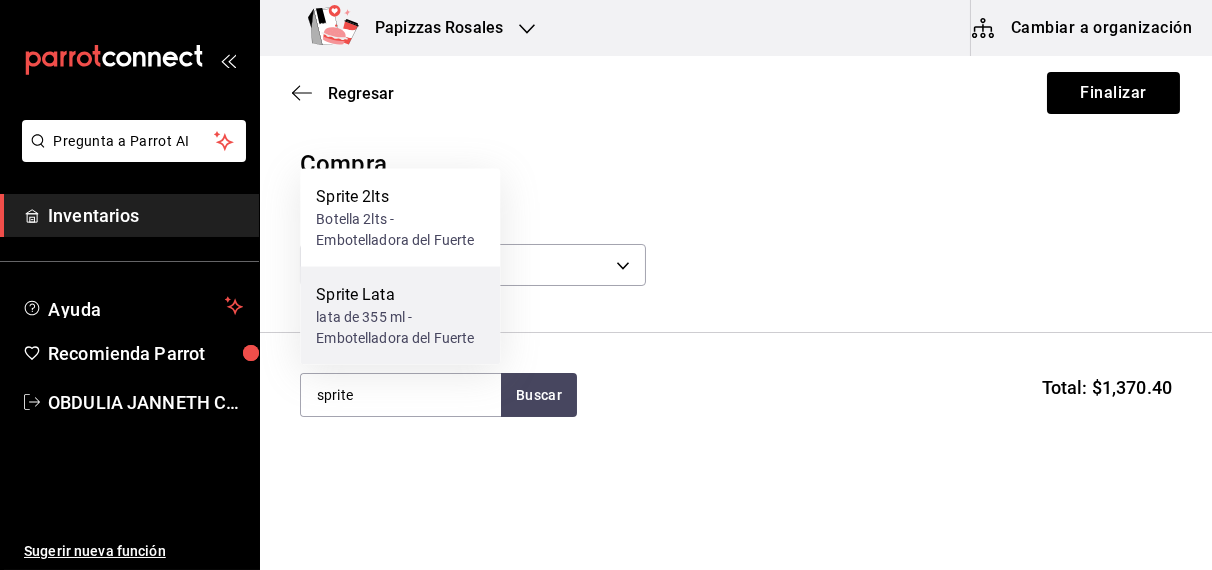 click on "lata de 355 ml  - Embotelladora del Fuerte" at bounding box center [400, 328] 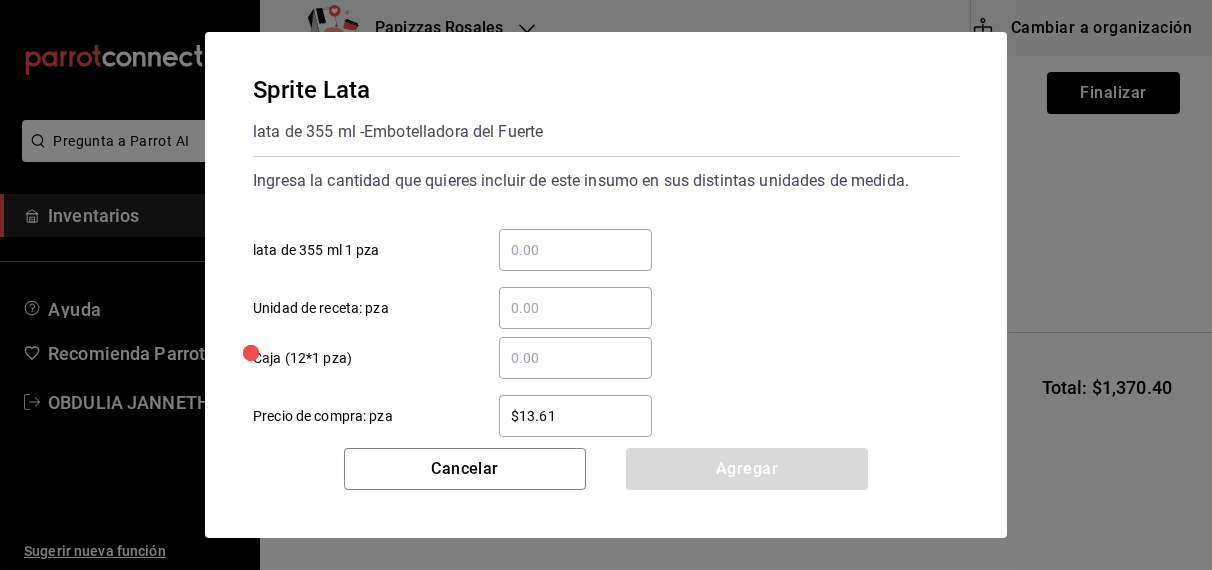 type 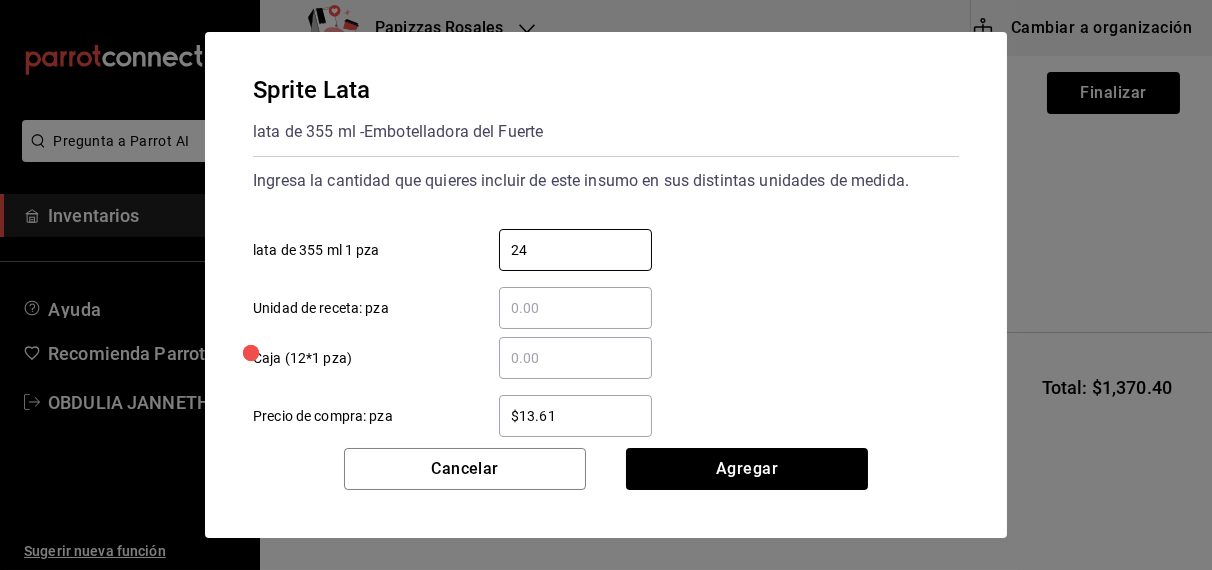 type on "24" 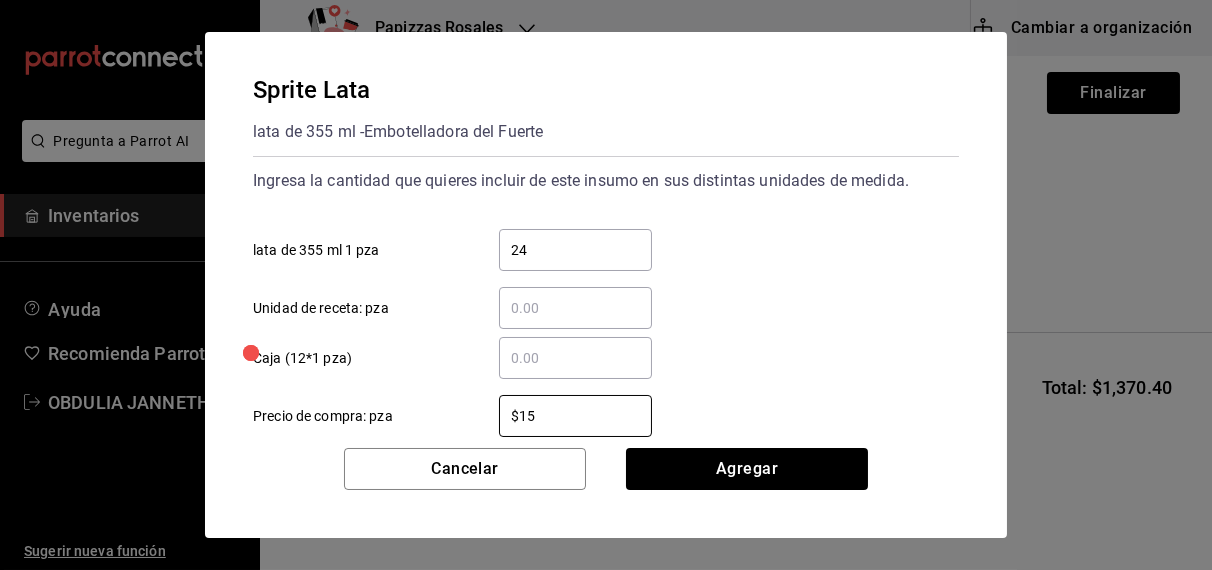 type on "$15.23" 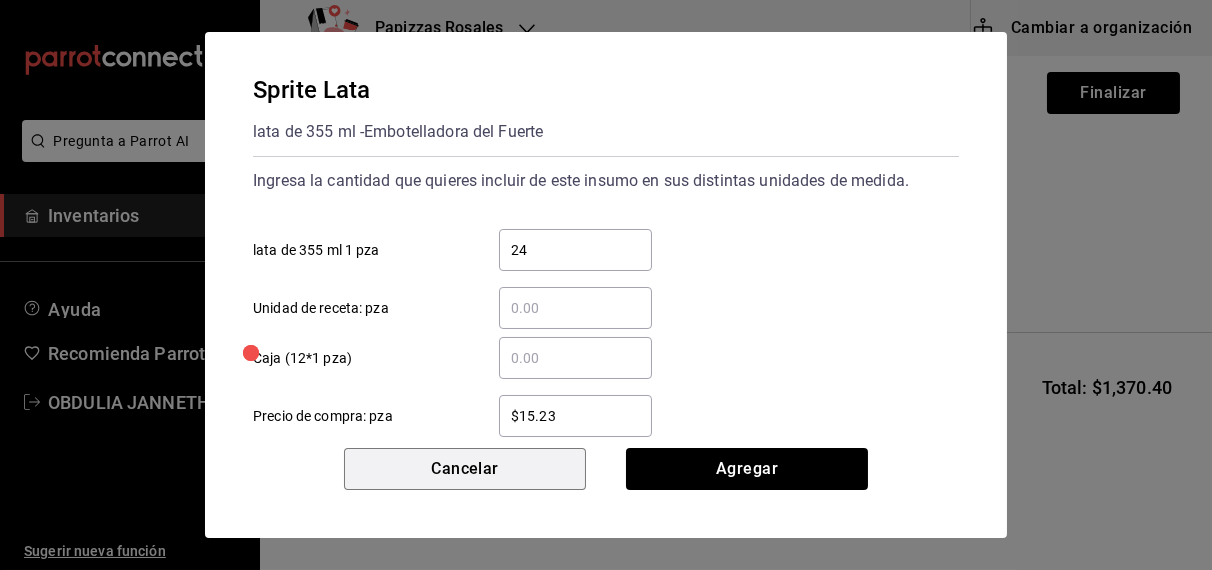 type 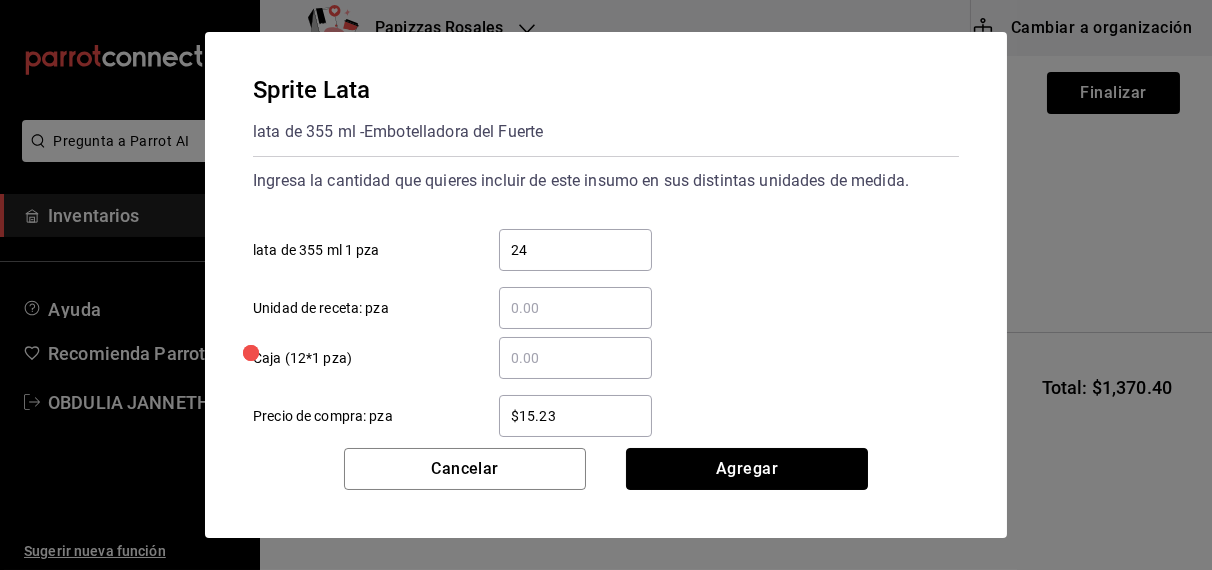 type 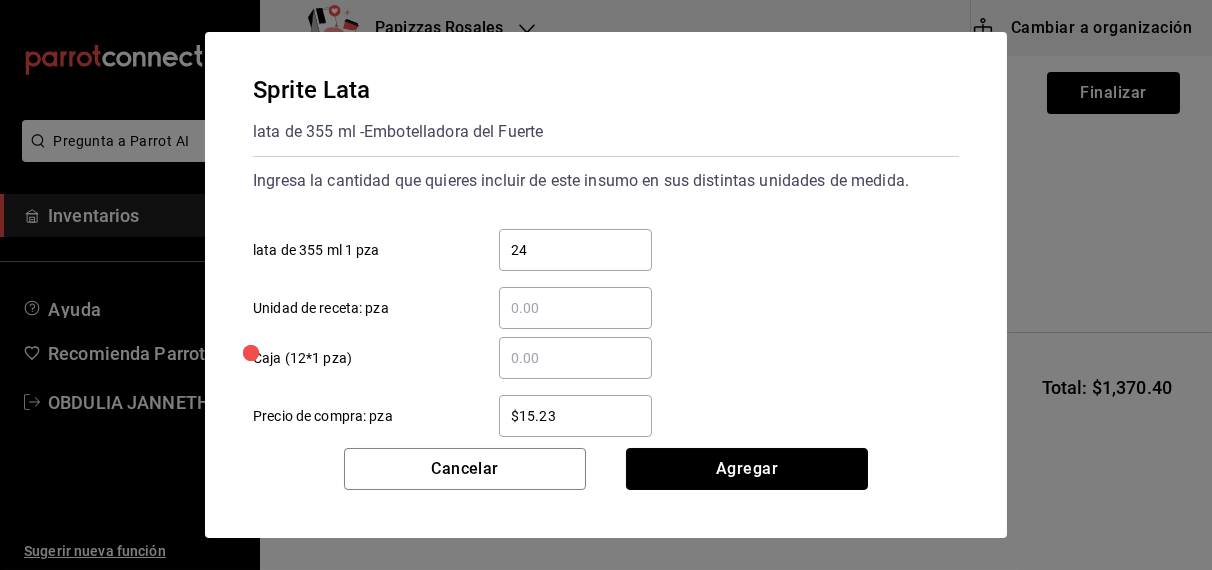 click on "Agregar" at bounding box center [747, 469] 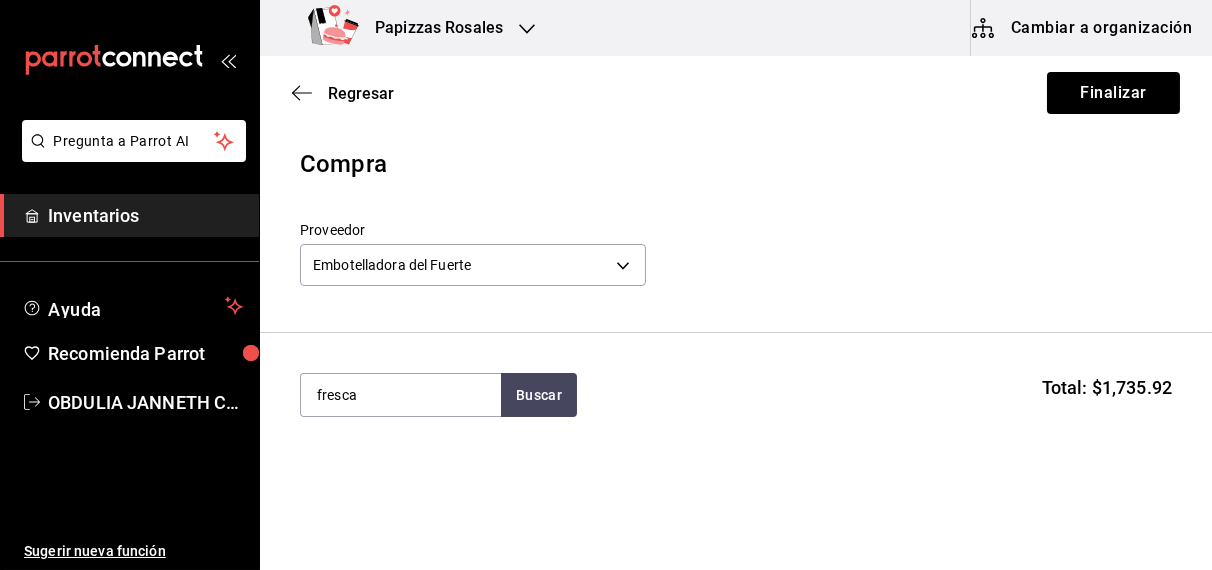 type on "fresca" 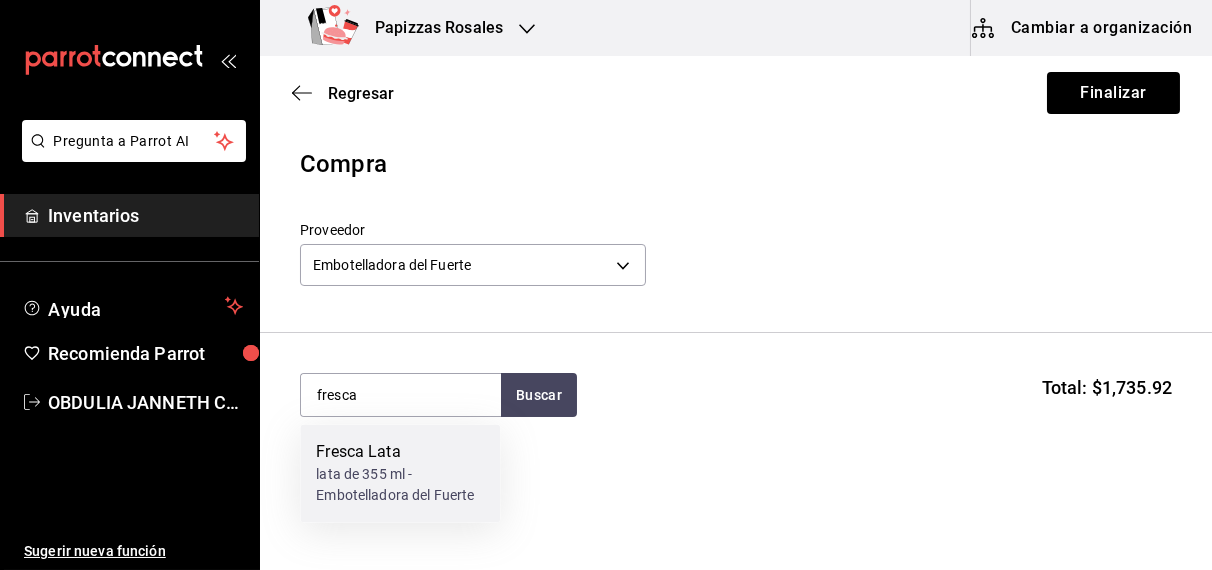 click on "lata de 355 ml  - Embotelladora del Fuerte" at bounding box center (400, 486) 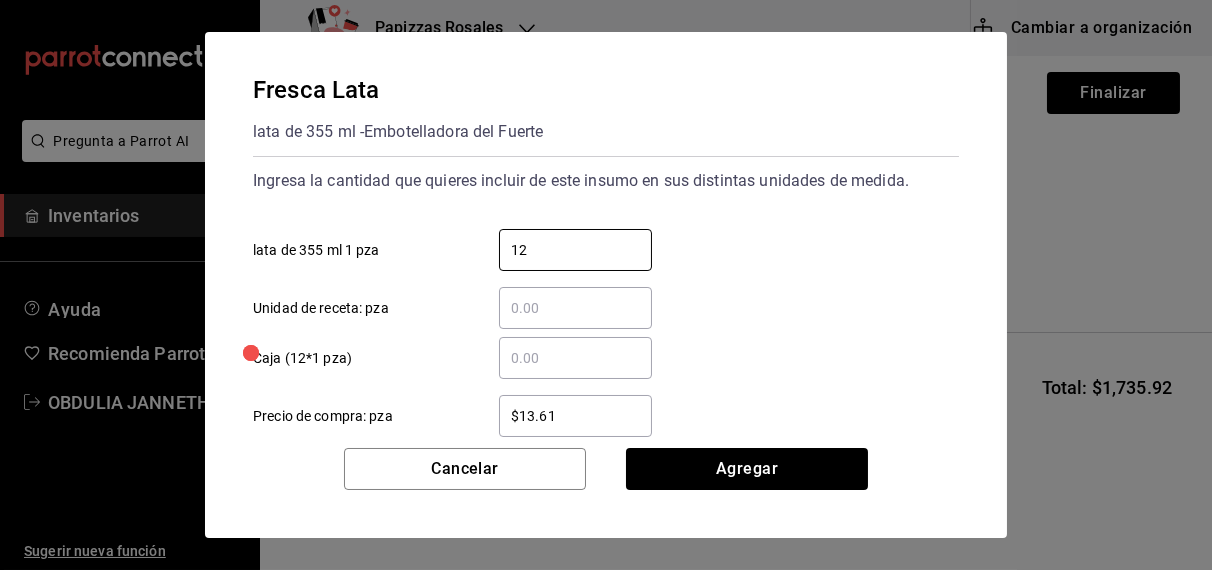type on "12" 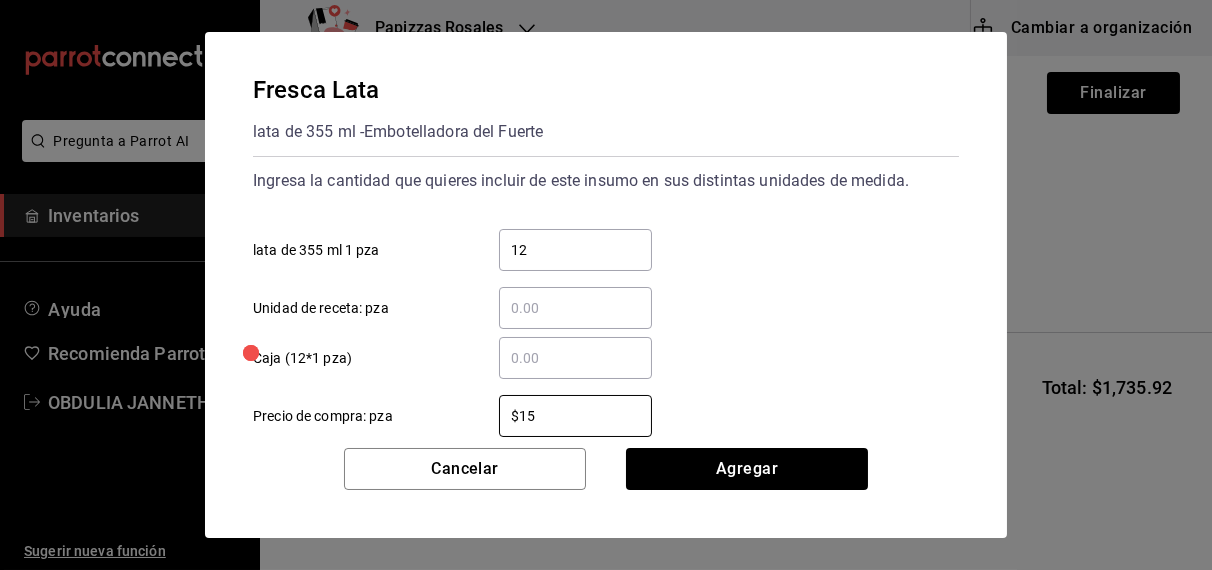 type on "$15.23" 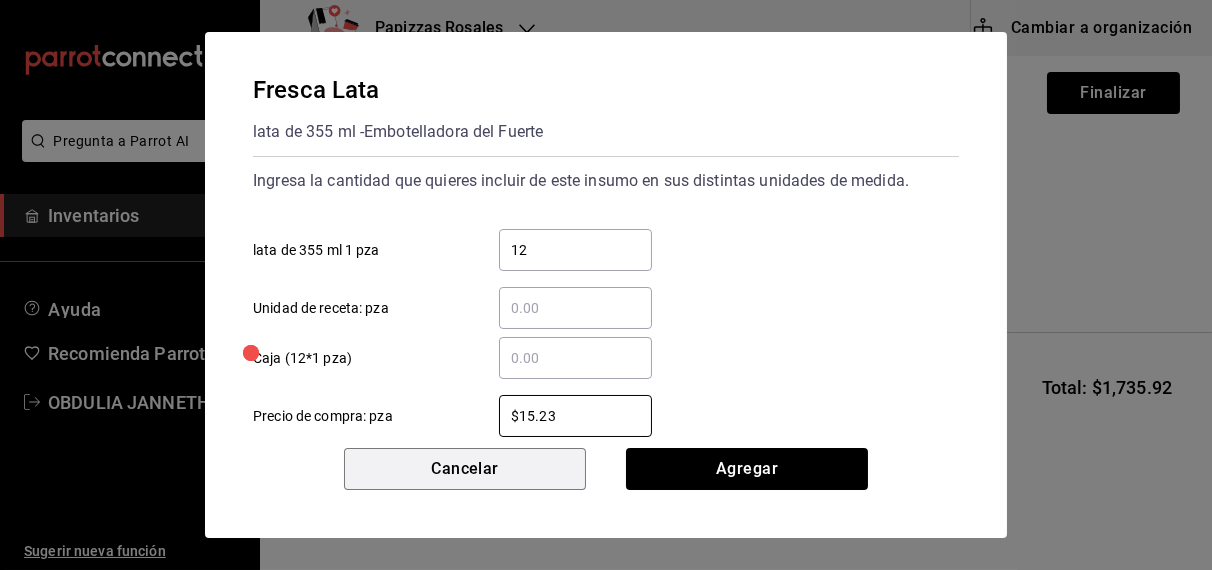 type 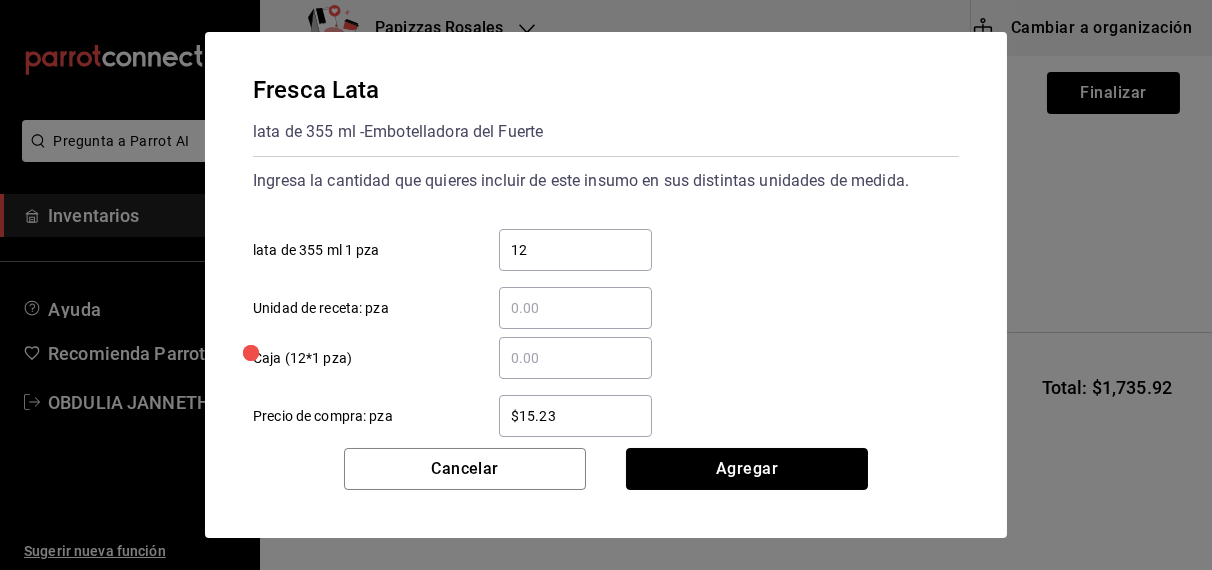 type 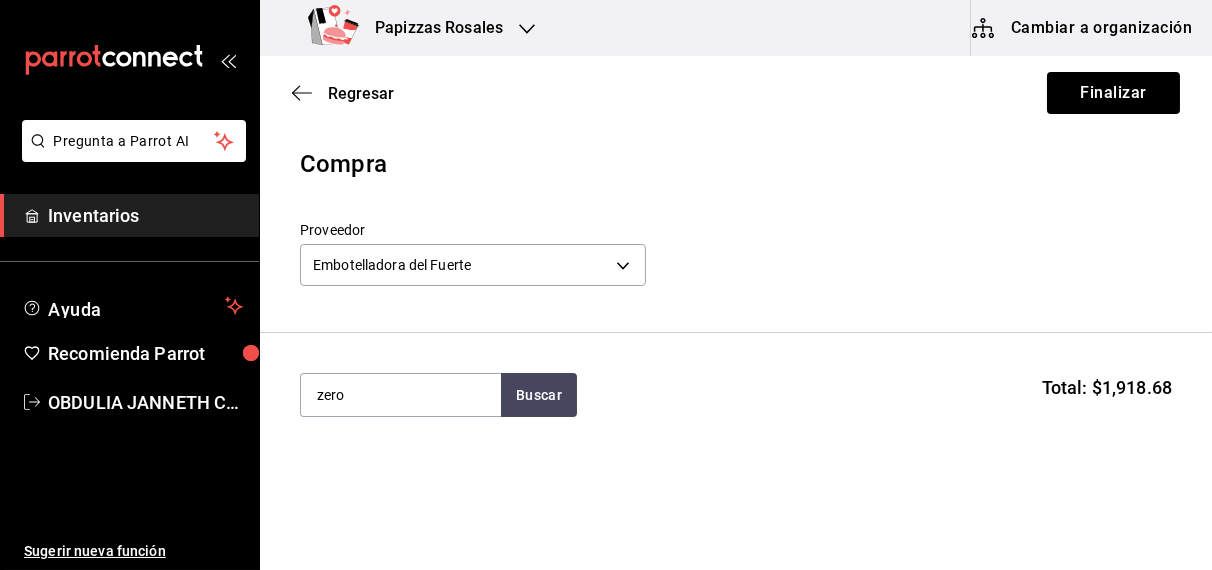 type on "zero" 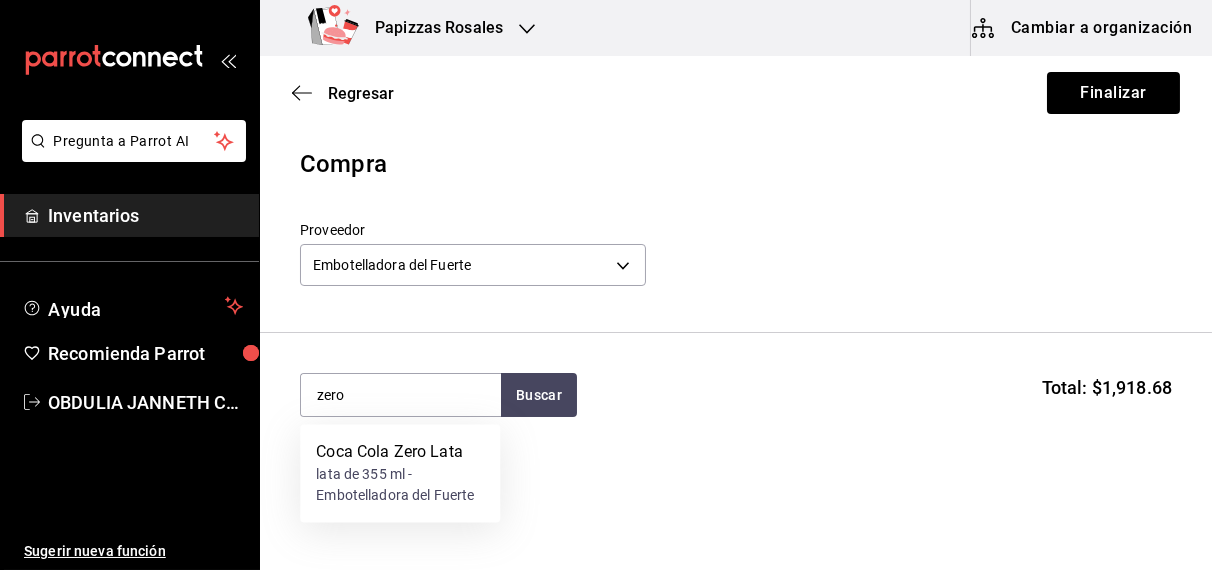 click on "Coca Cola Zero Lata" at bounding box center (400, 453) 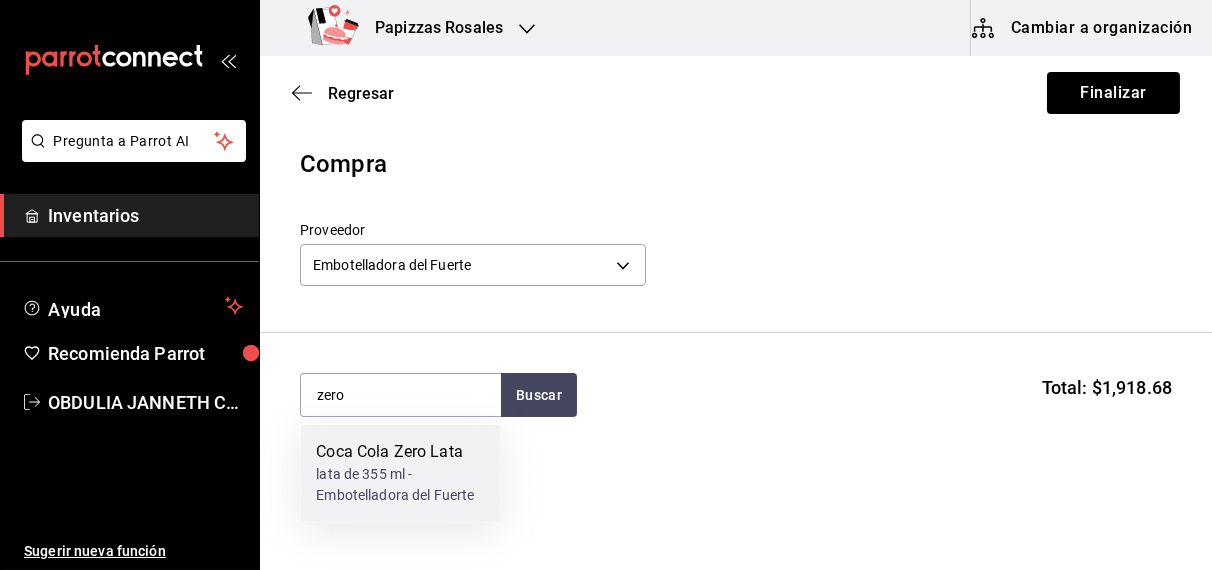 type 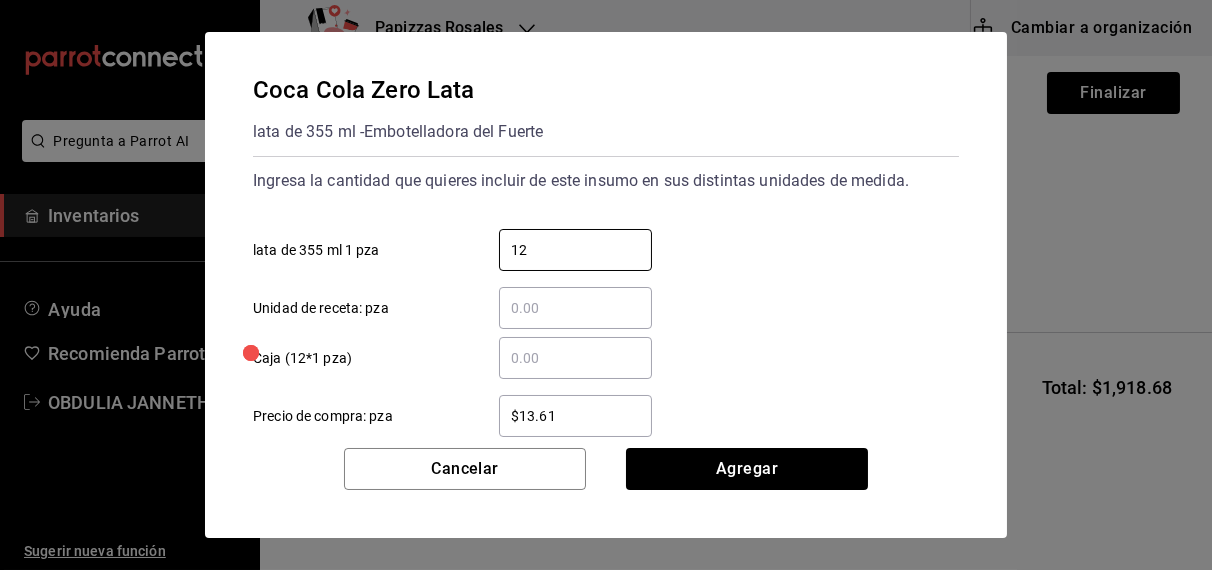 type on "12" 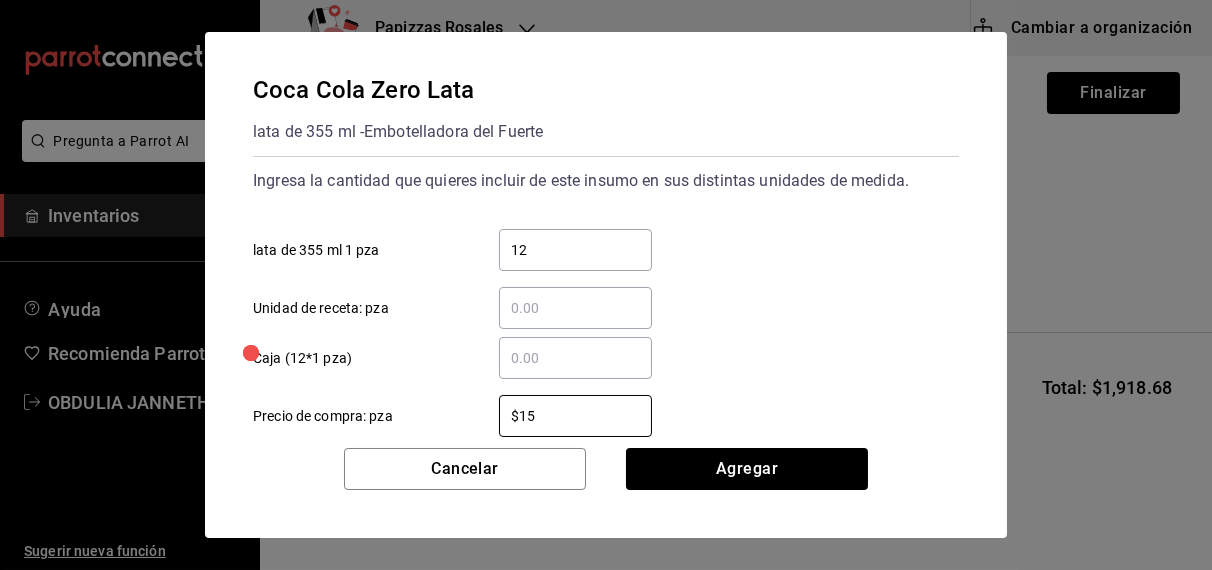 type on "$15.23" 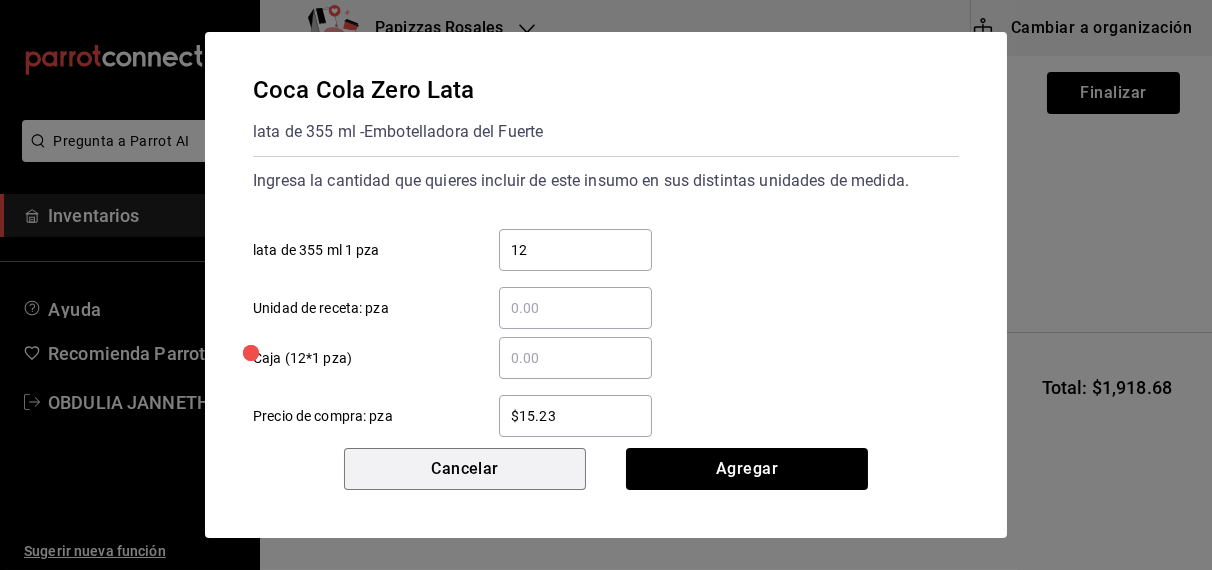 type 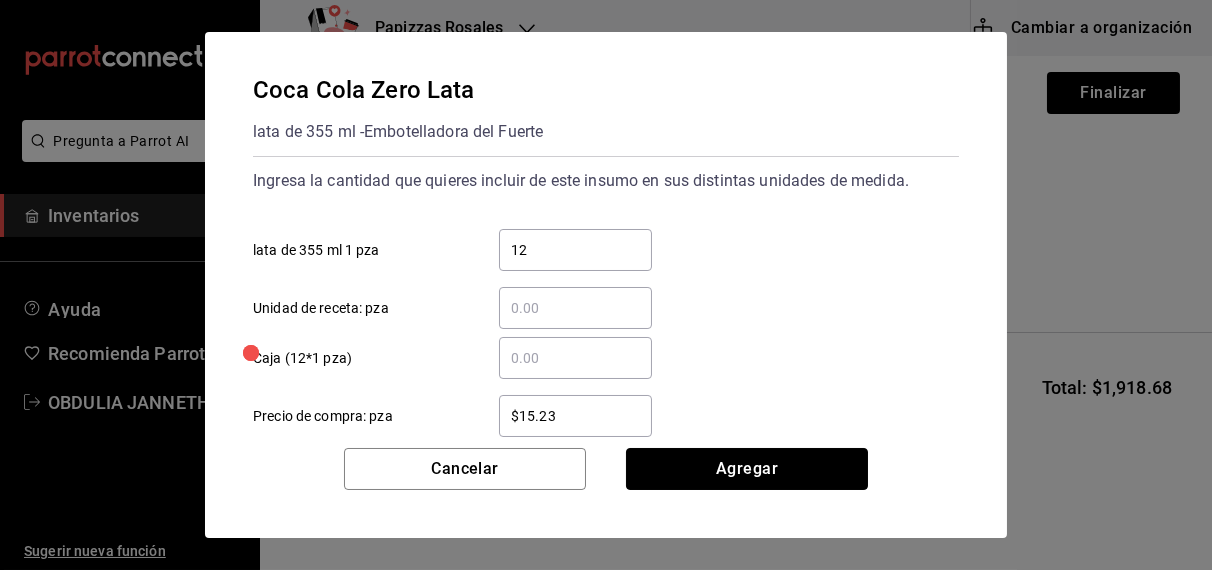 type 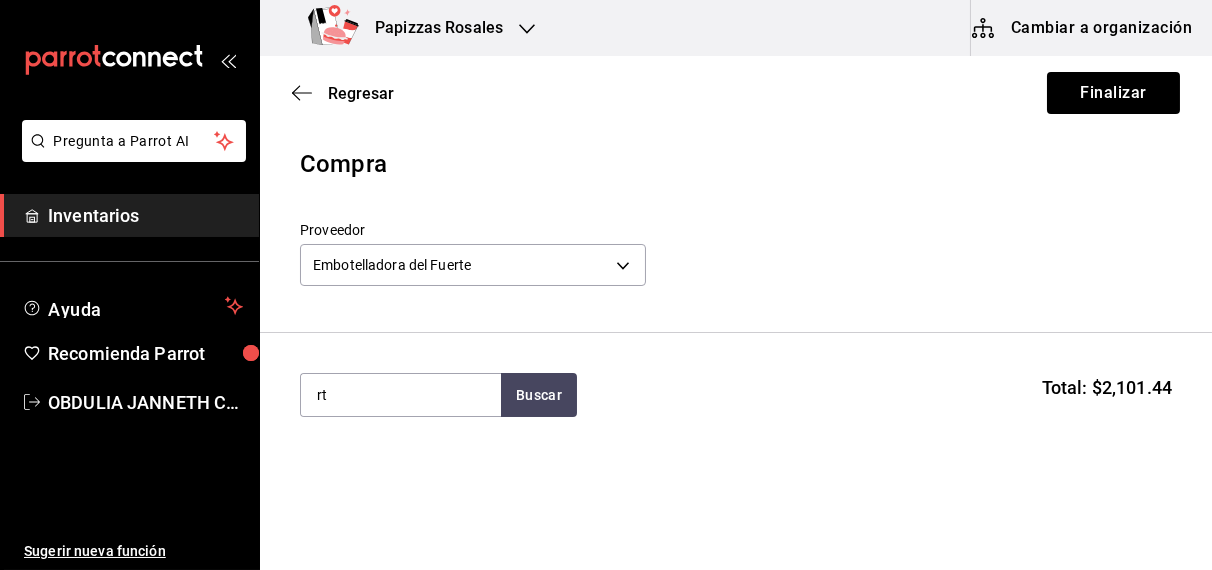 type on "r" 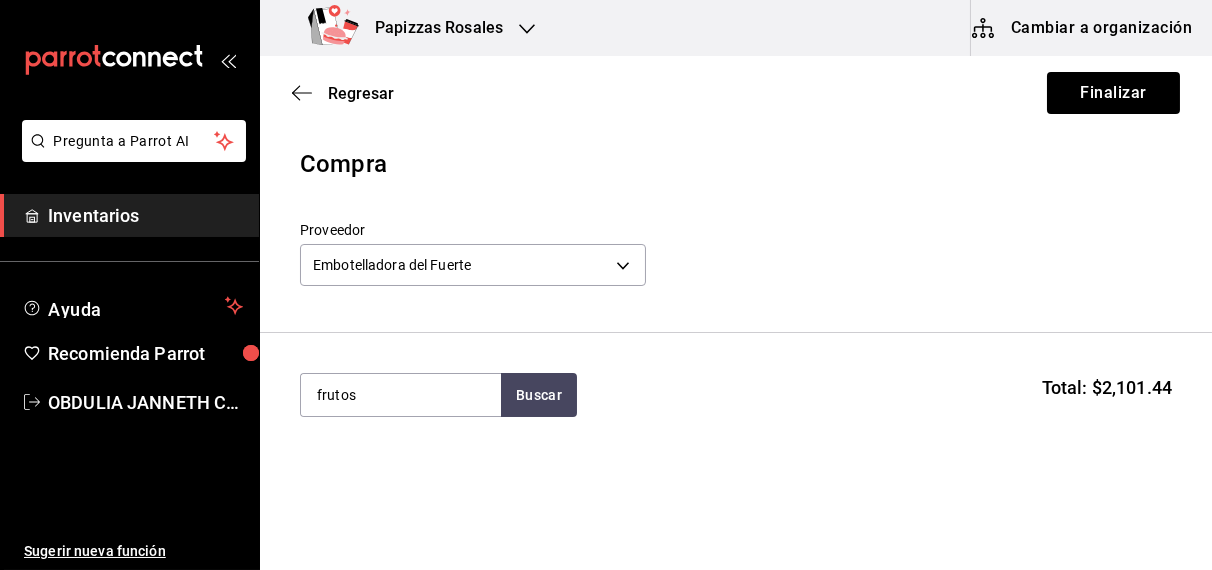 type on "frutos" 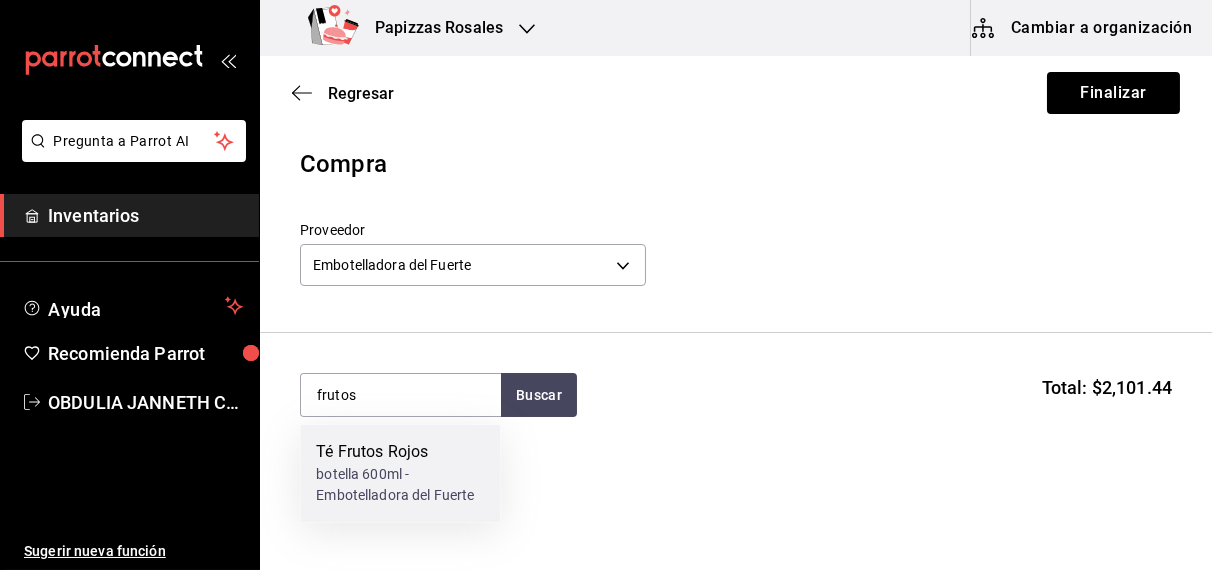 click on "botella 600ml - Embotelladora del Fuerte" at bounding box center [400, 486] 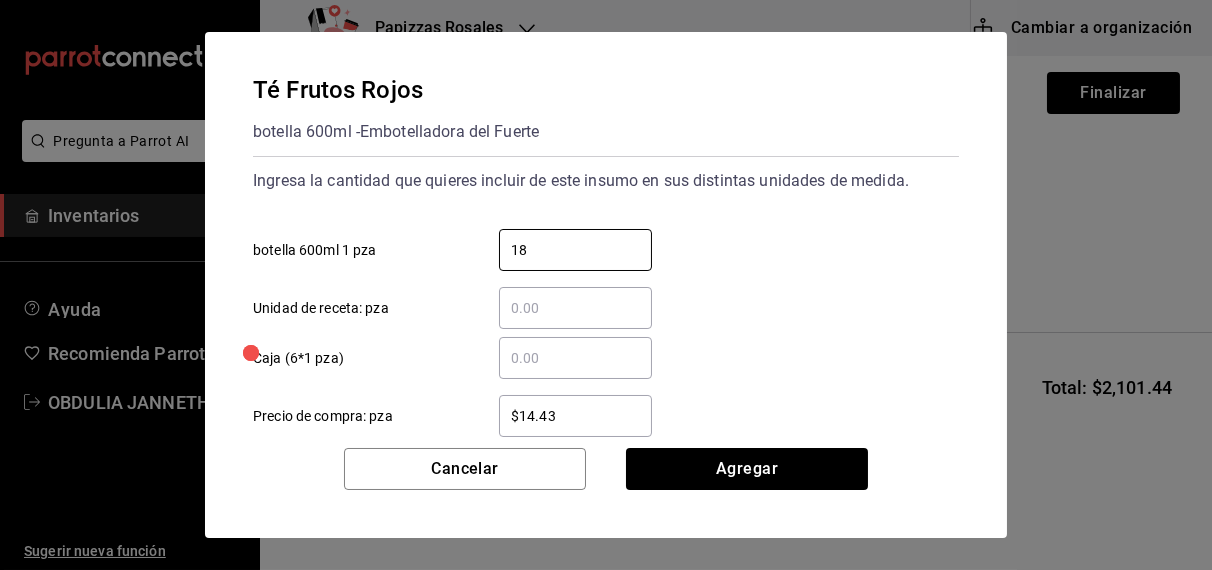 type on "18" 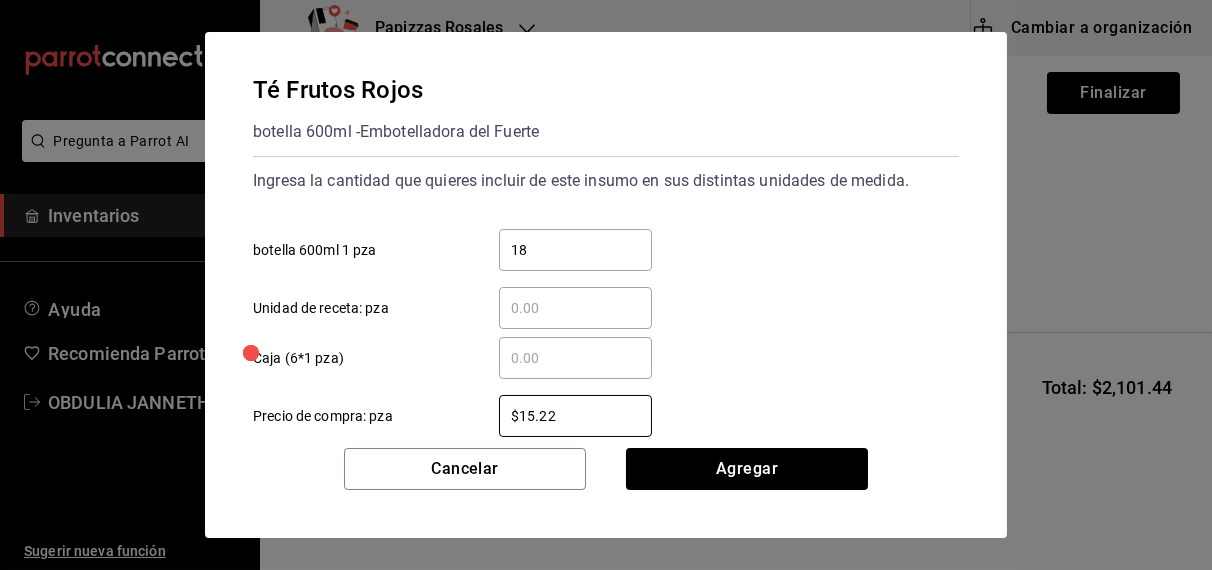 type on "$15.22" 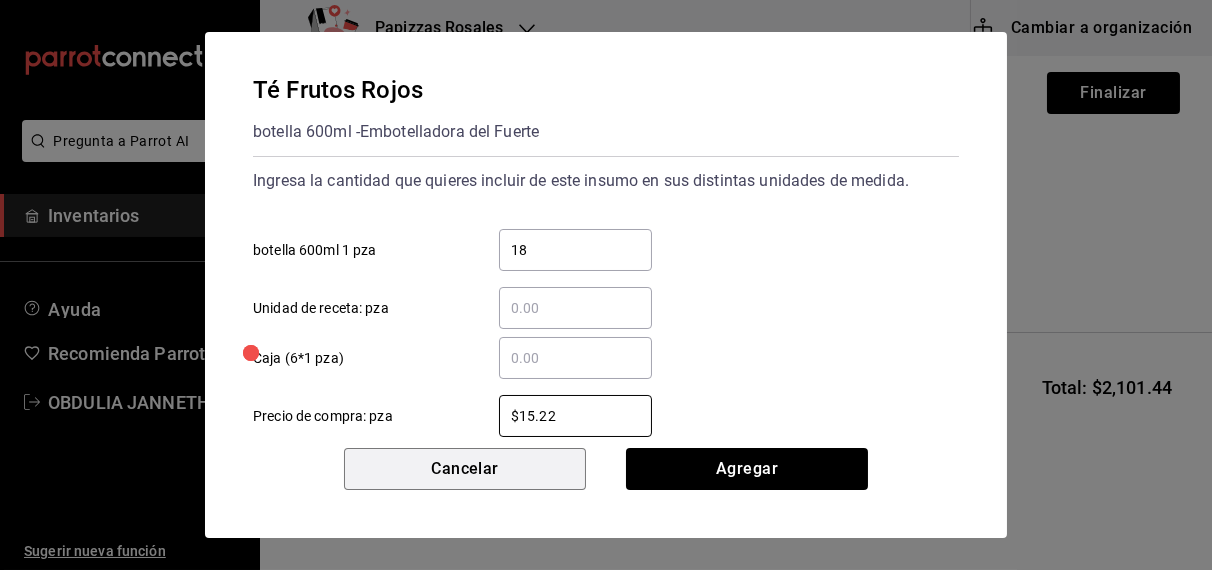 type 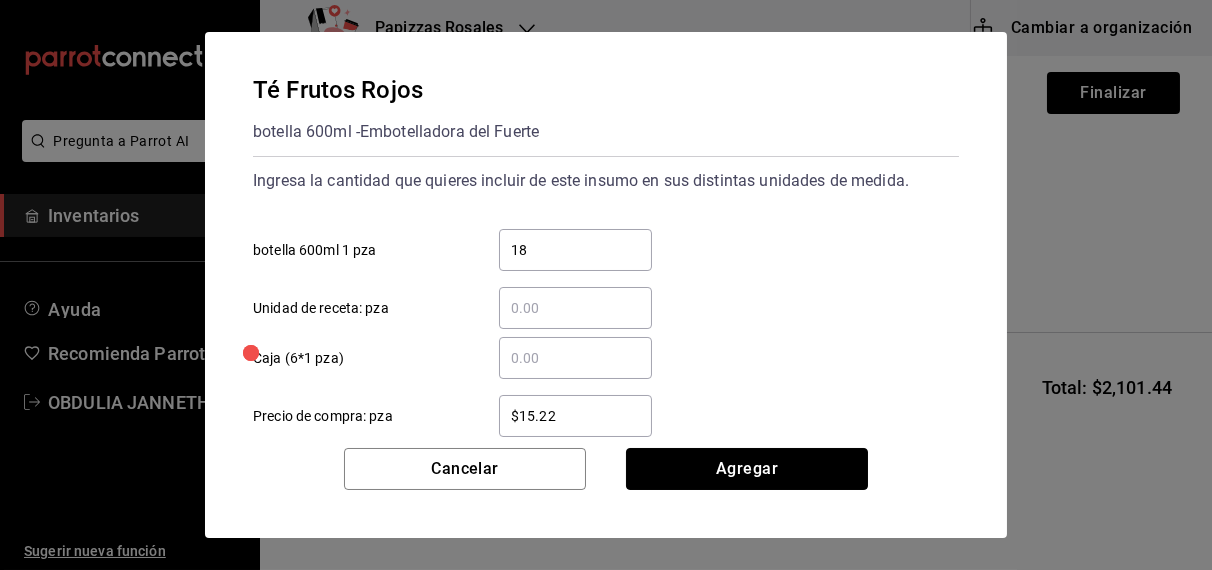 type 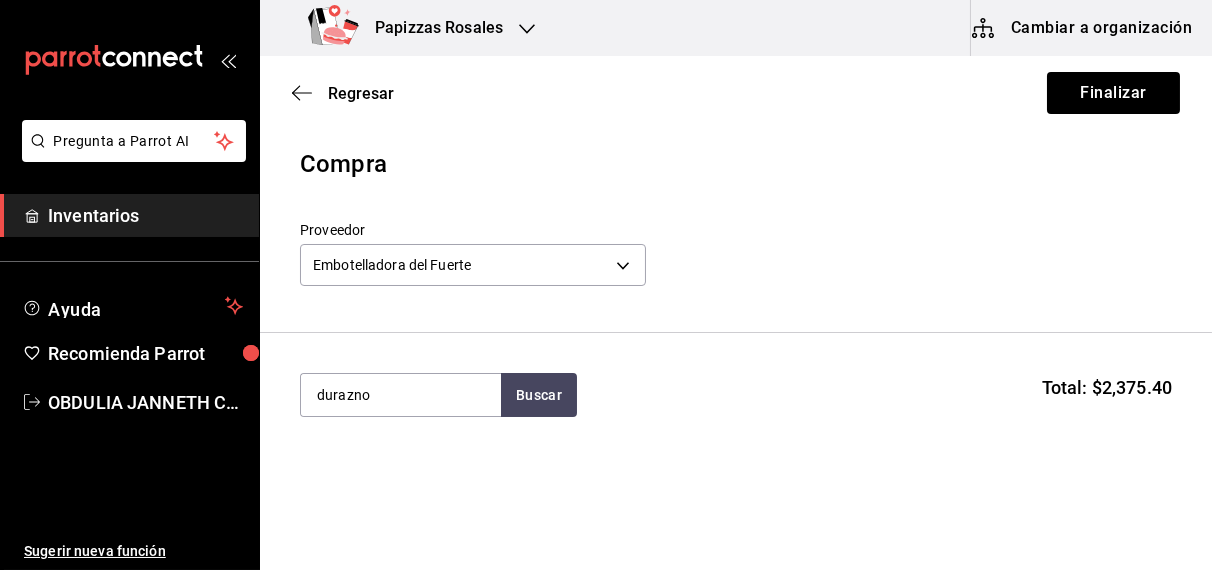 type on "durazno" 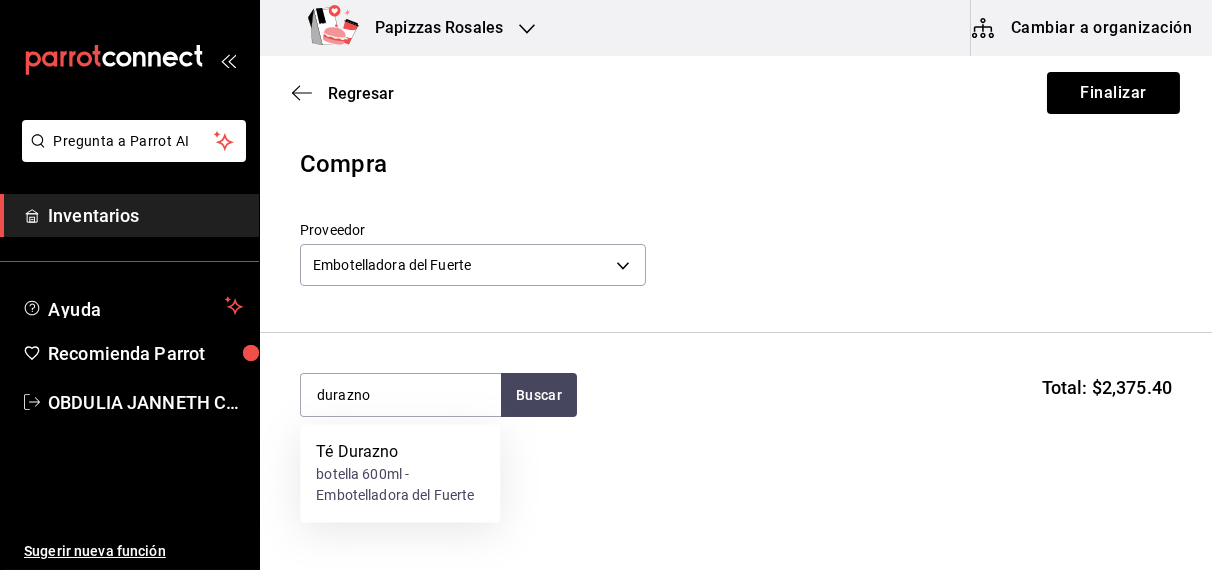 click on "botella 600ml - Embotelladora del Fuerte" at bounding box center (400, 486) 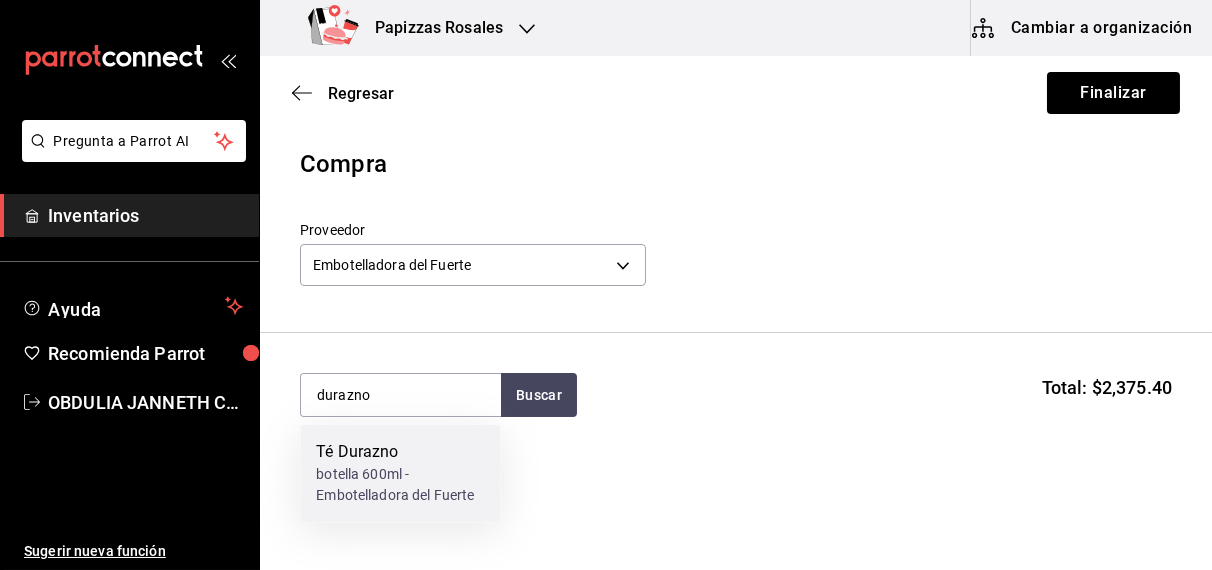 type 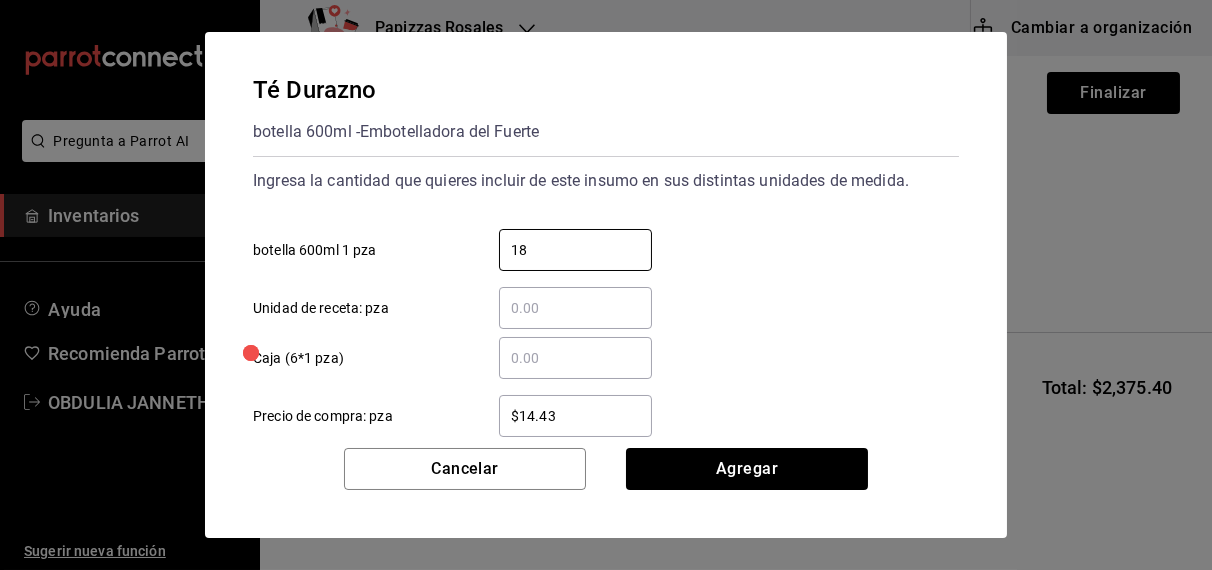 type on "18" 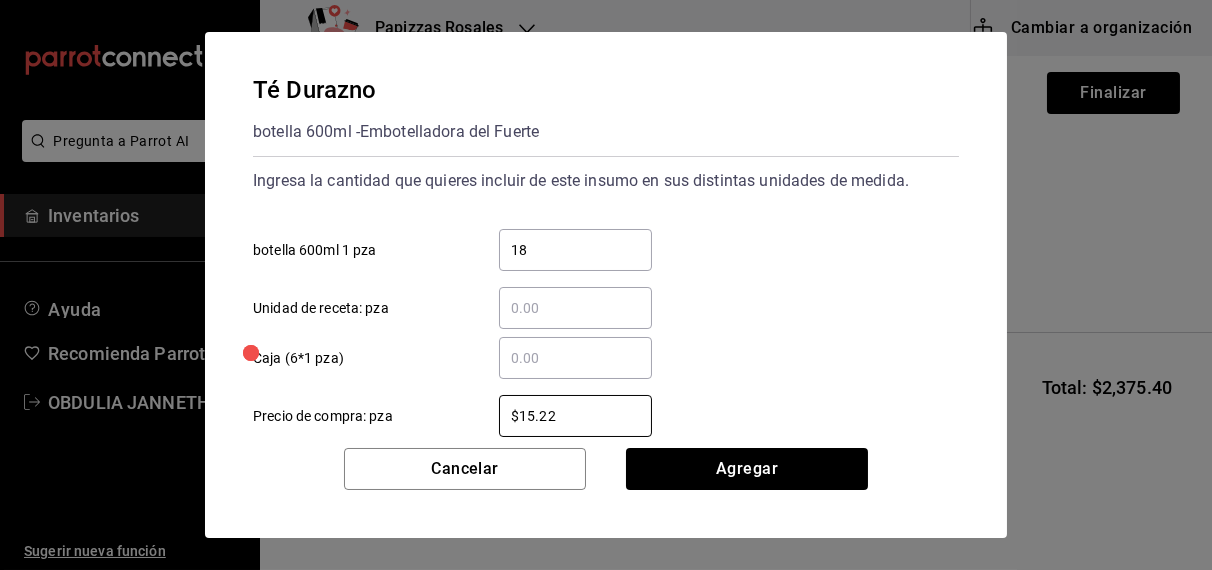 type on "$15.22" 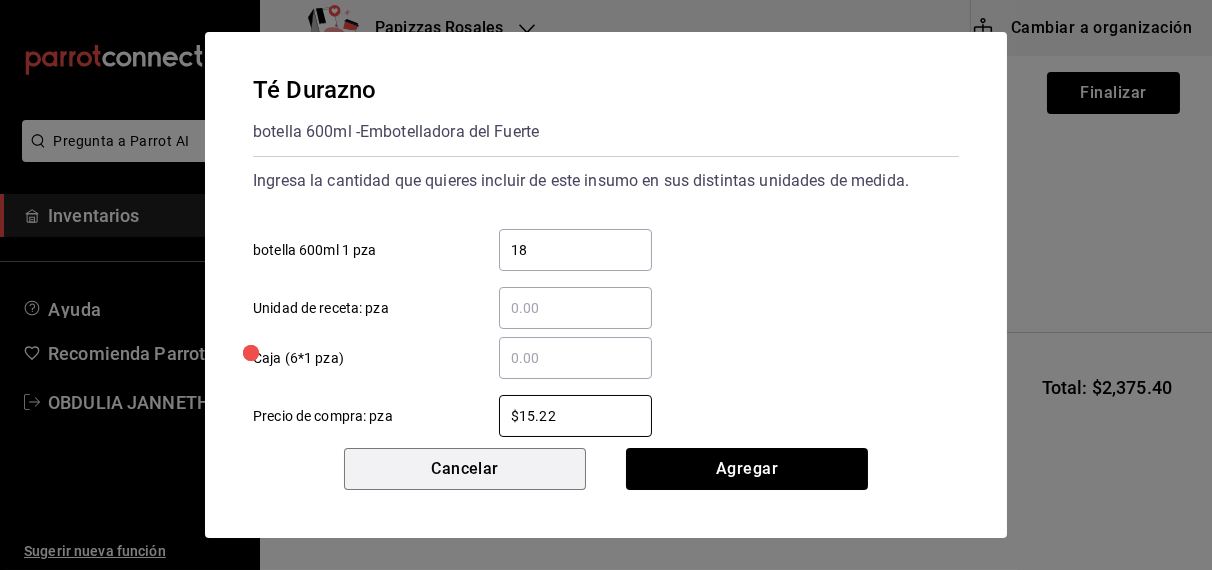 type 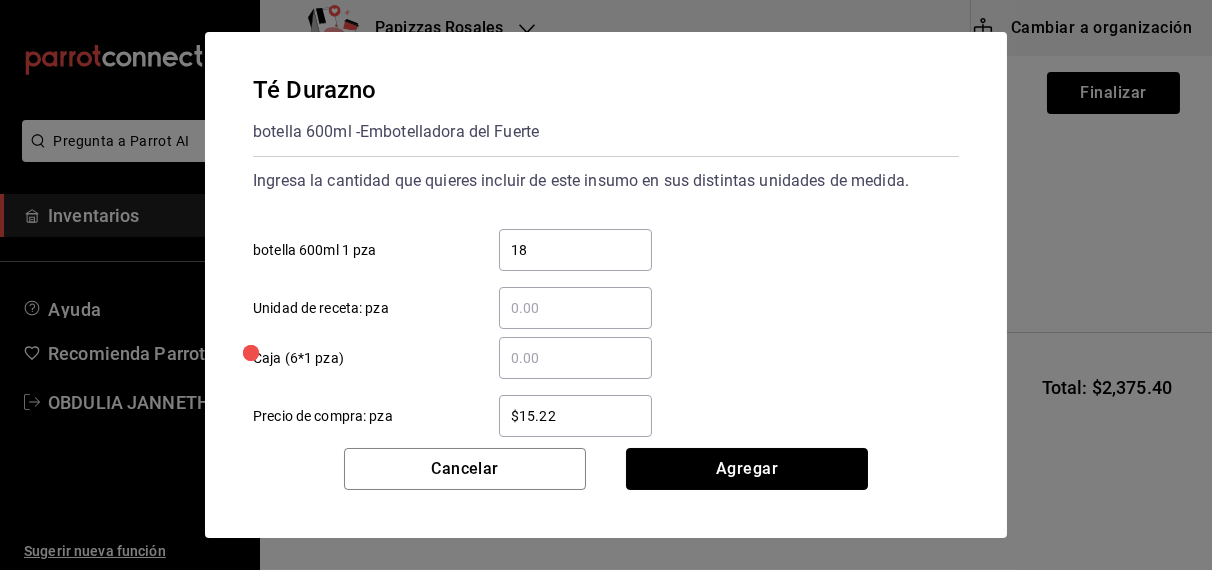 type 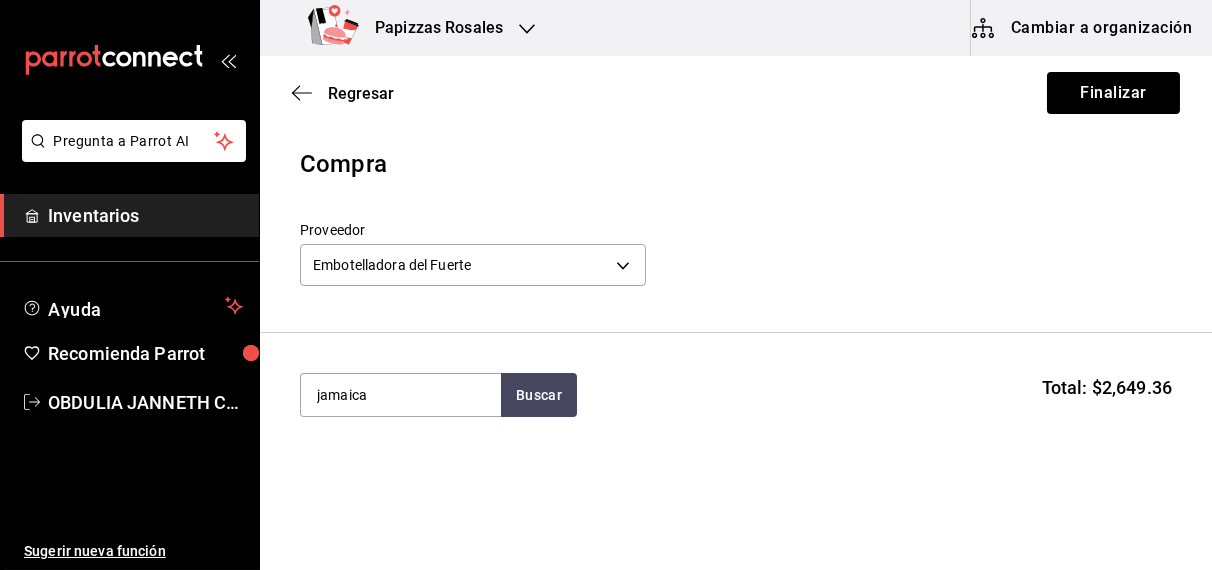 type on "jamaica" 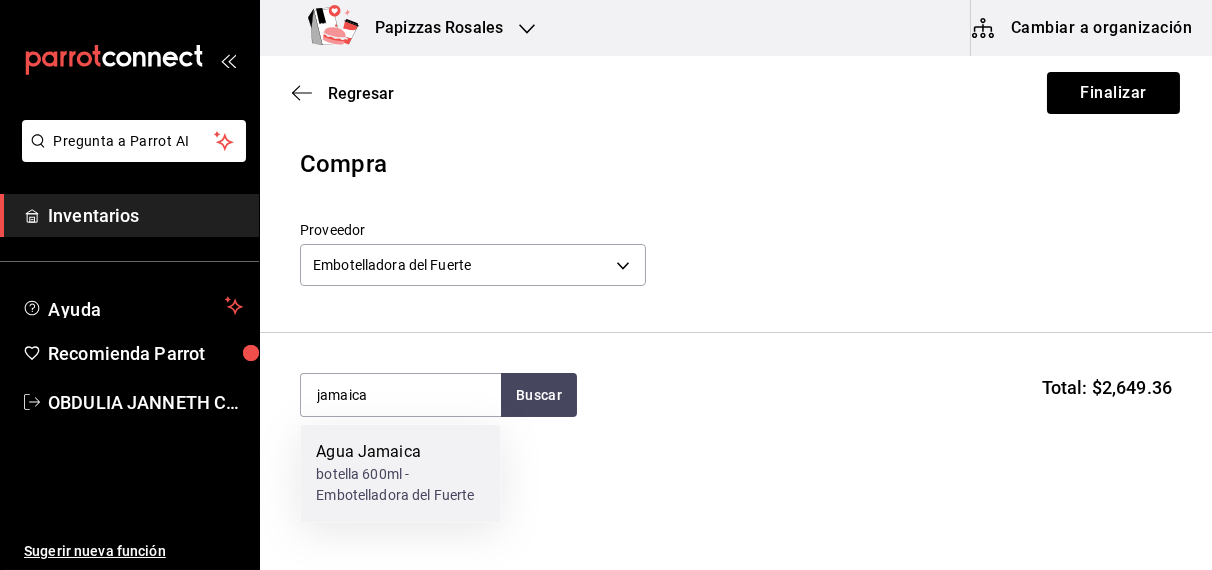 click on "botella 600ml - Embotelladora del Fuerte" at bounding box center (400, 486) 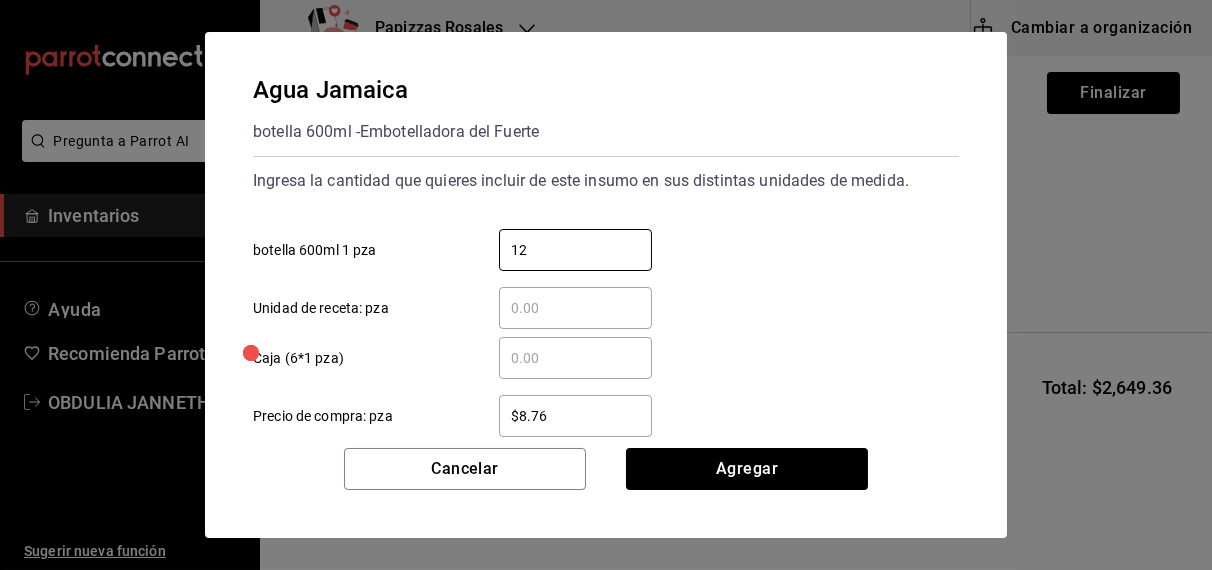 type on "12" 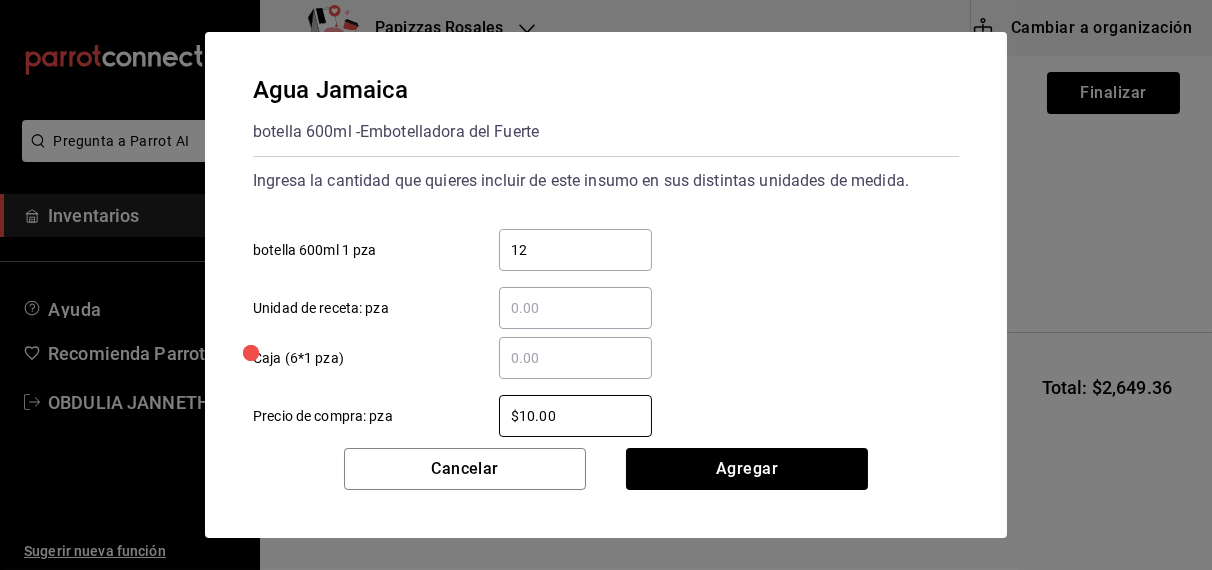type on "$10.00" 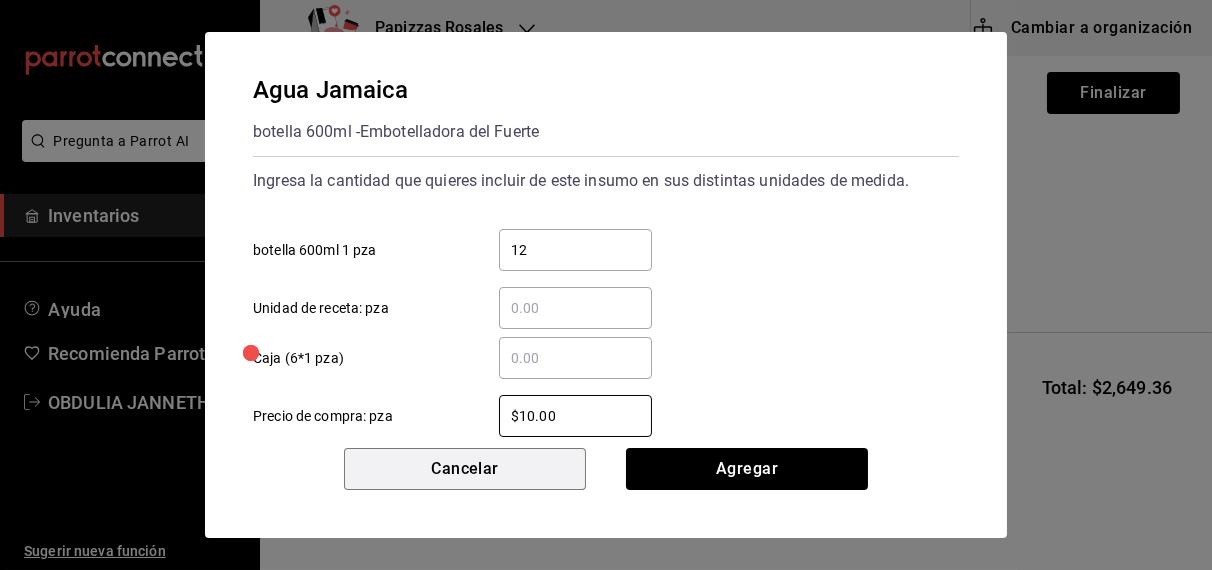 type 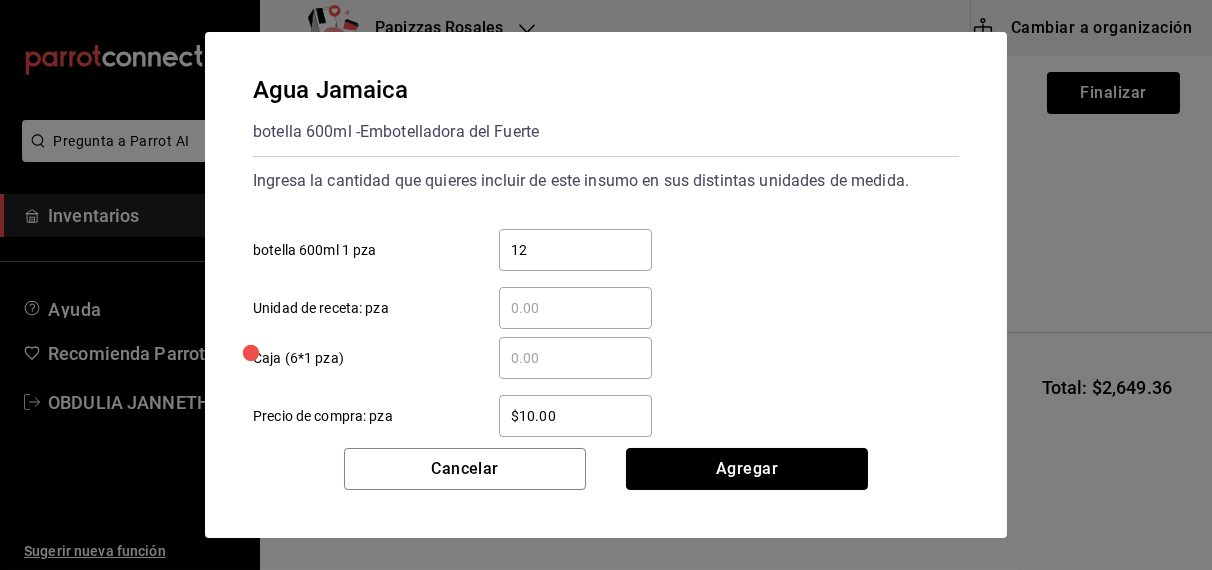type 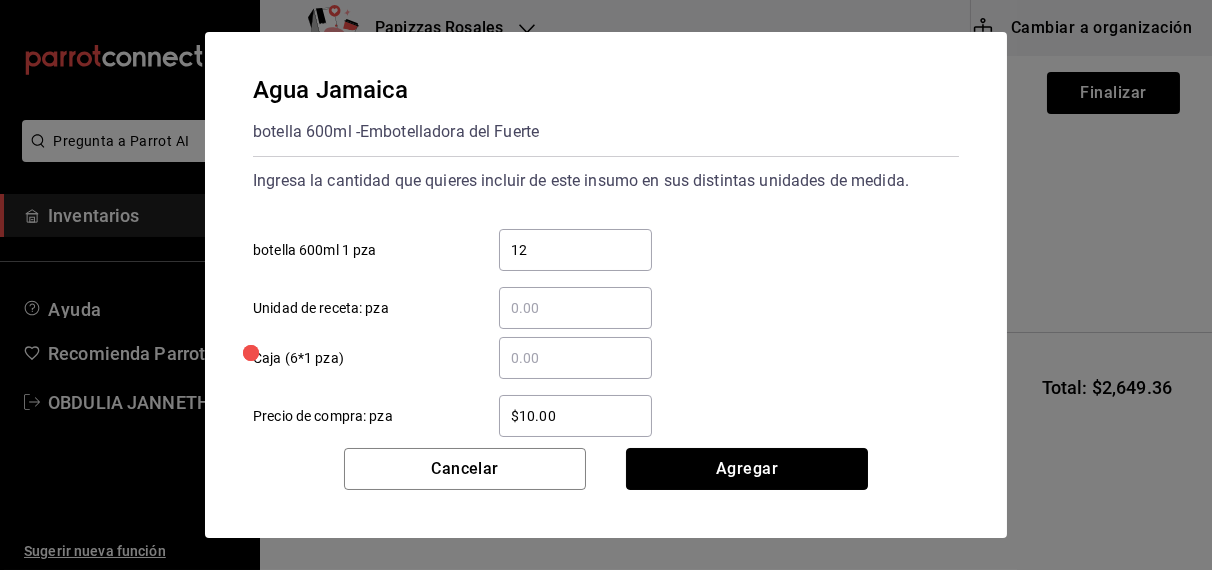 click on "Agregar" at bounding box center (747, 469) 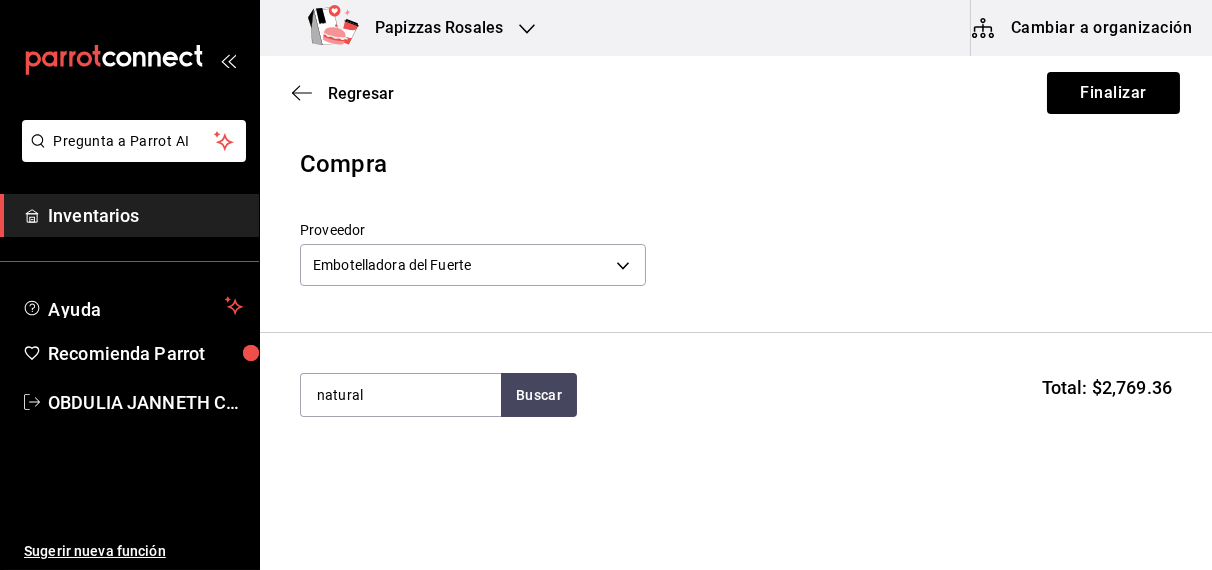 type on "natural" 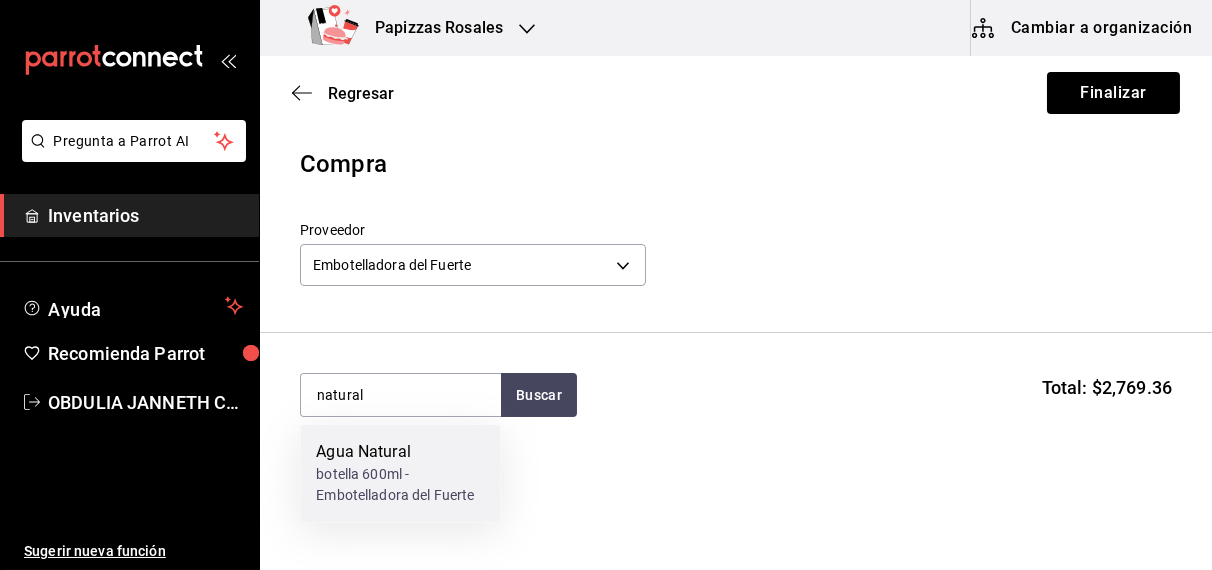 click on "botella 600ml - Embotelladora del Fuerte" at bounding box center [400, 486] 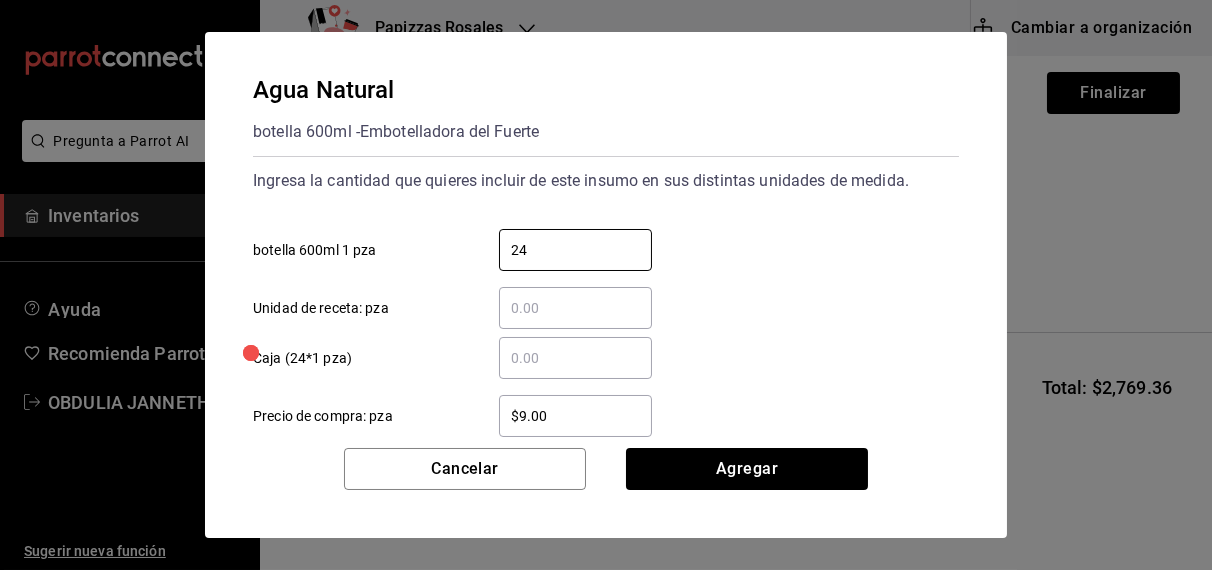 type on "24" 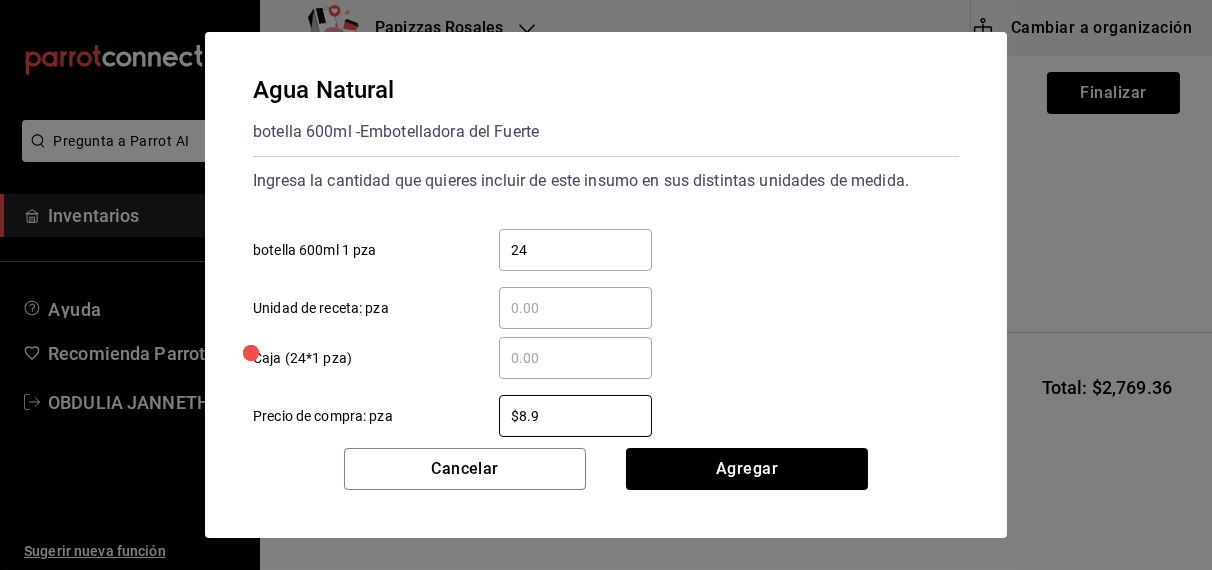type on "$8.93" 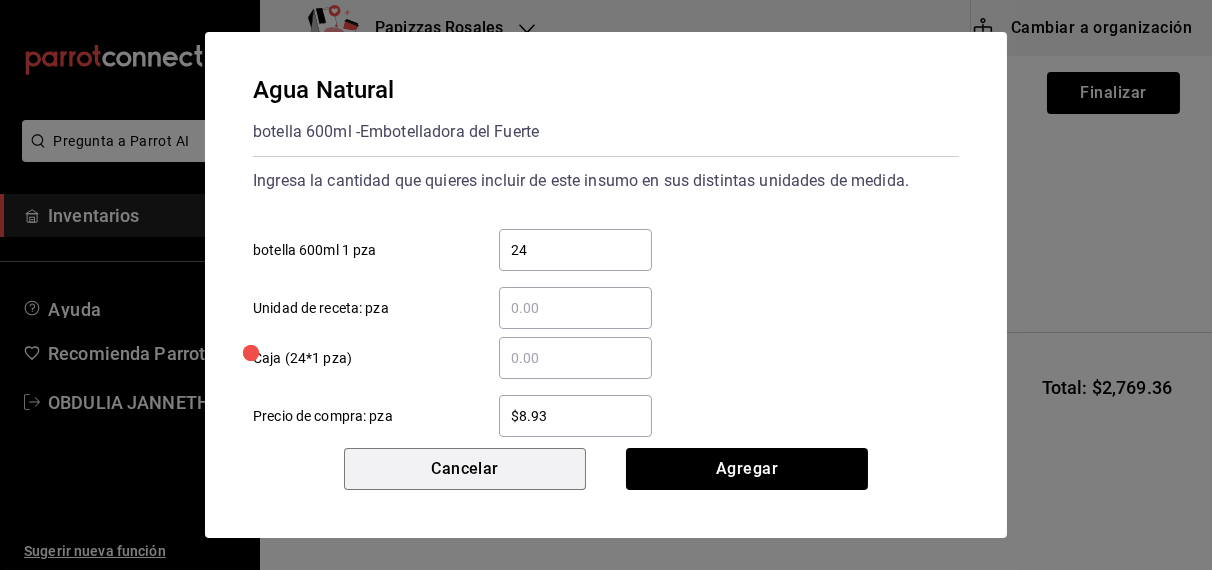 type 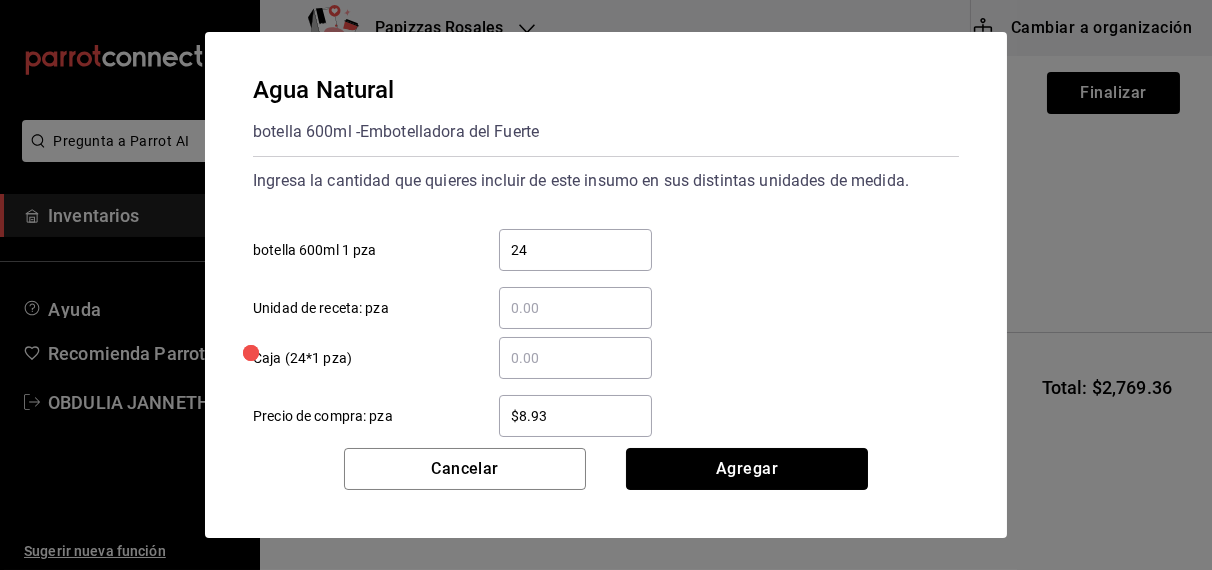 type 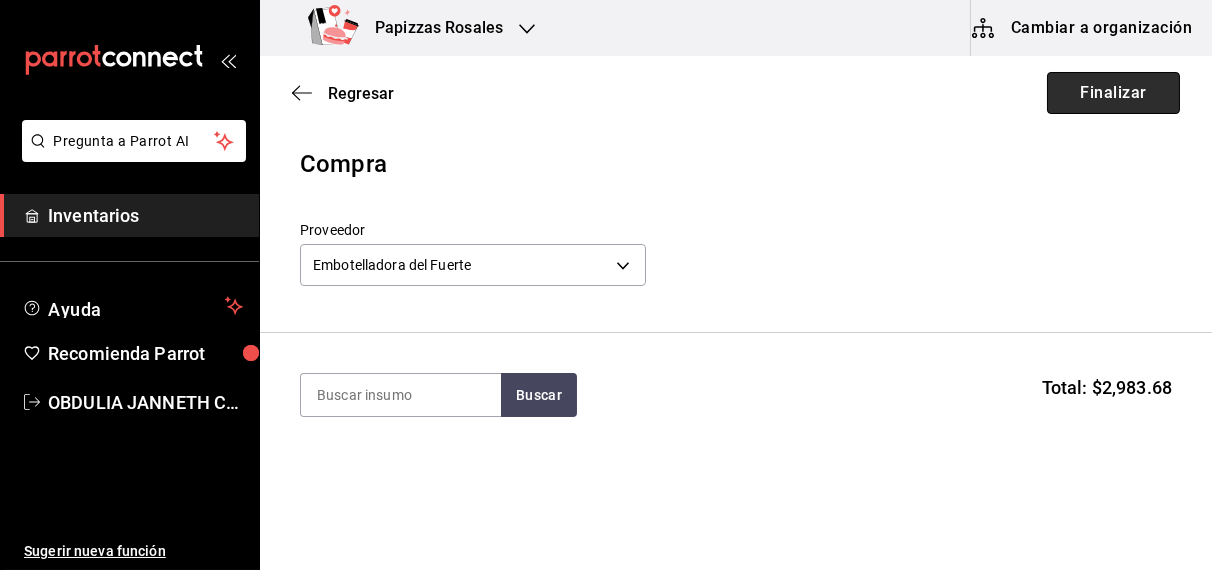 click on "Finalizar" at bounding box center (1113, 93) 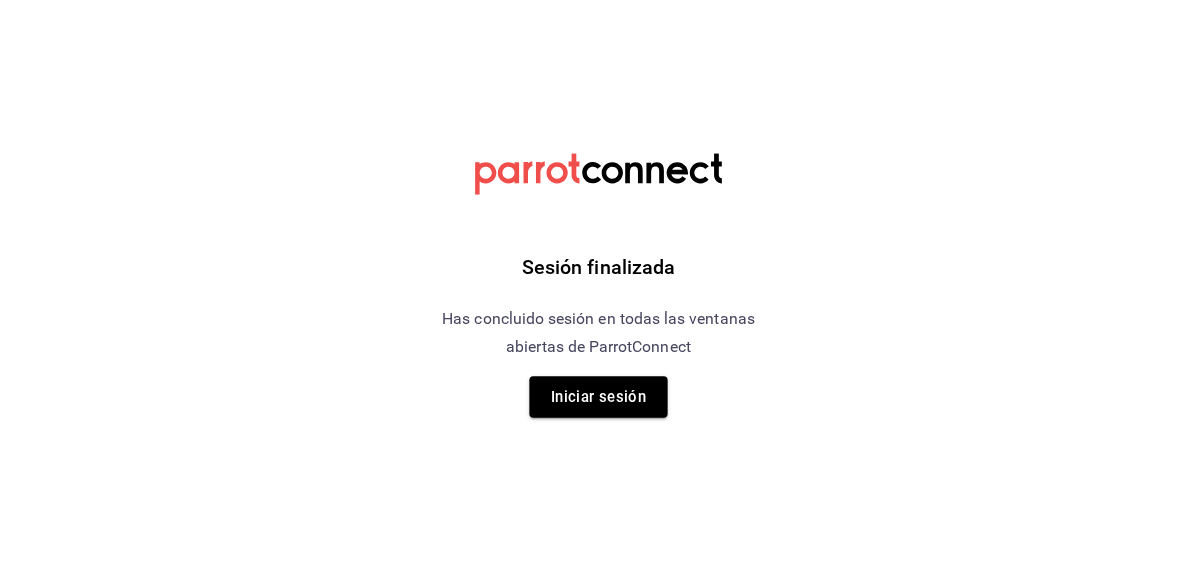scroll, scrollTop: 0, scrollLeft: 0, axis: both 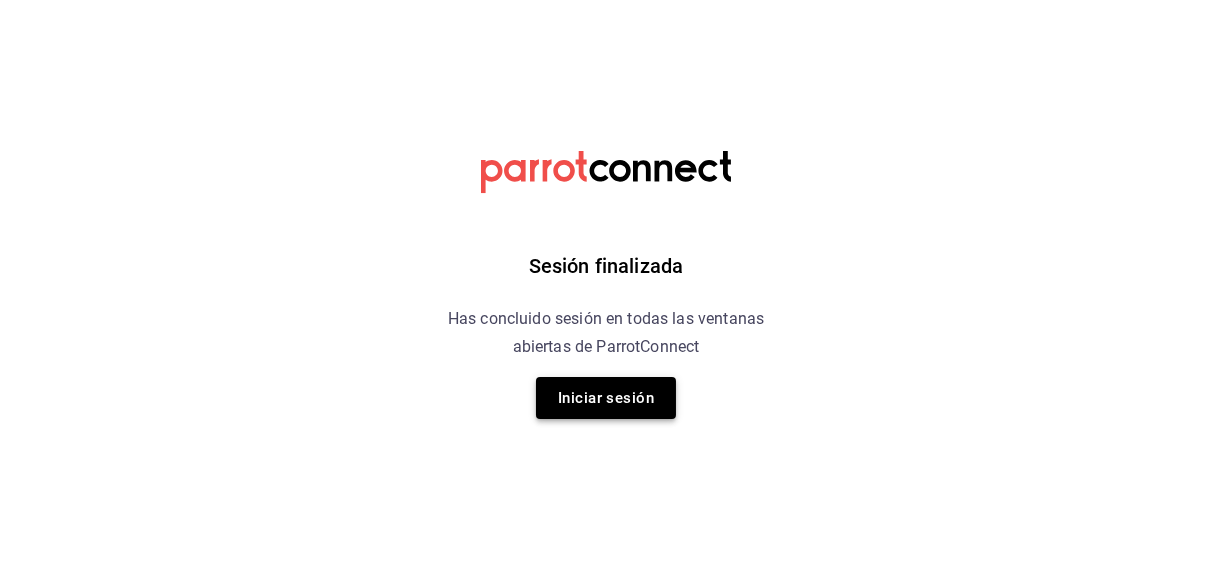 click on "Iniciar sesión" at bounding box center [606, 398] 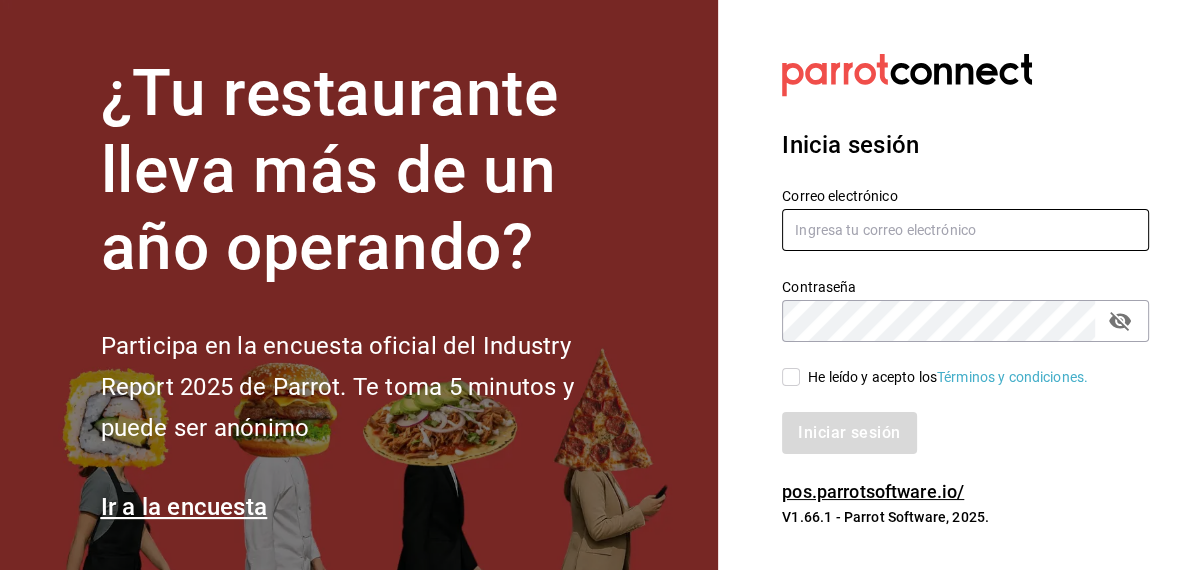 type on "inventarios@papizzas.com.mx" 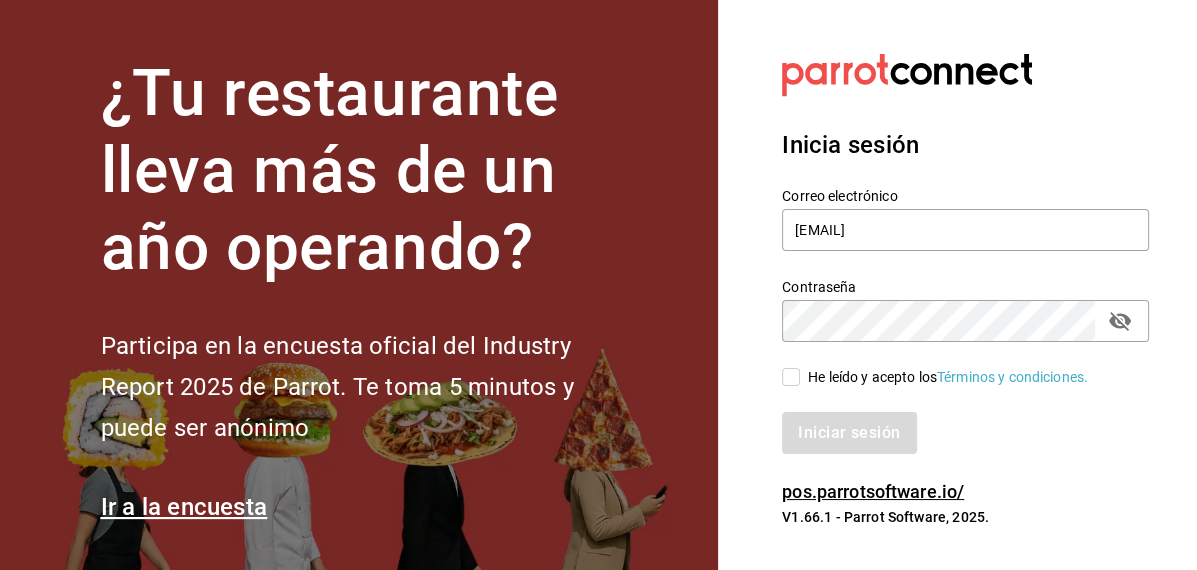 click on "He leído y acepto los  Términos y condiciones." at bounding box center (791, 377) 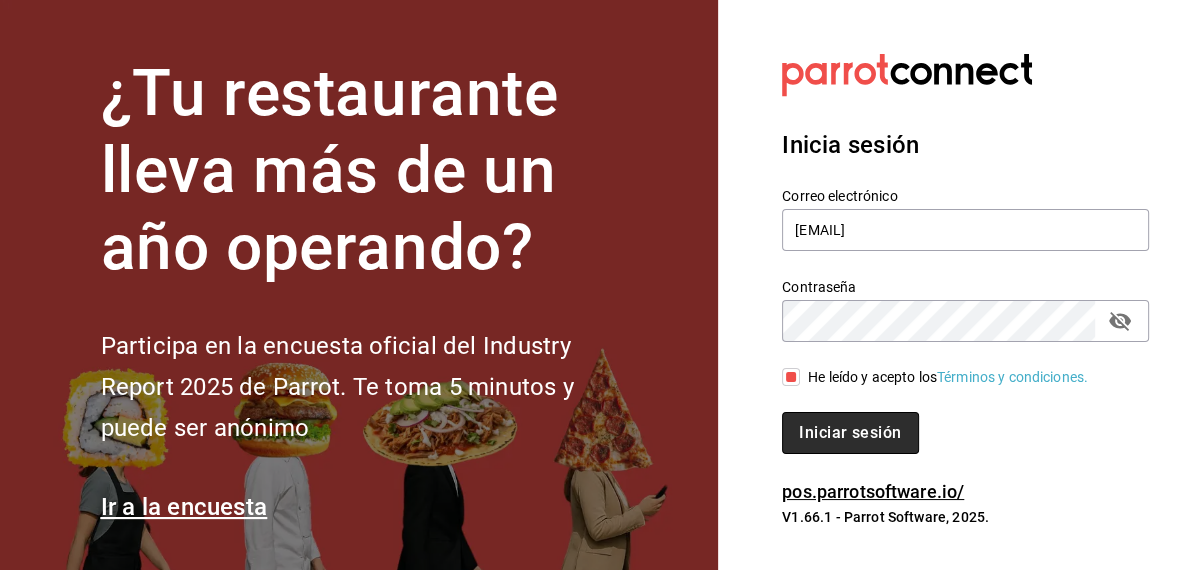 click on "Iniciar sesión" at bounding box center [850, 433] 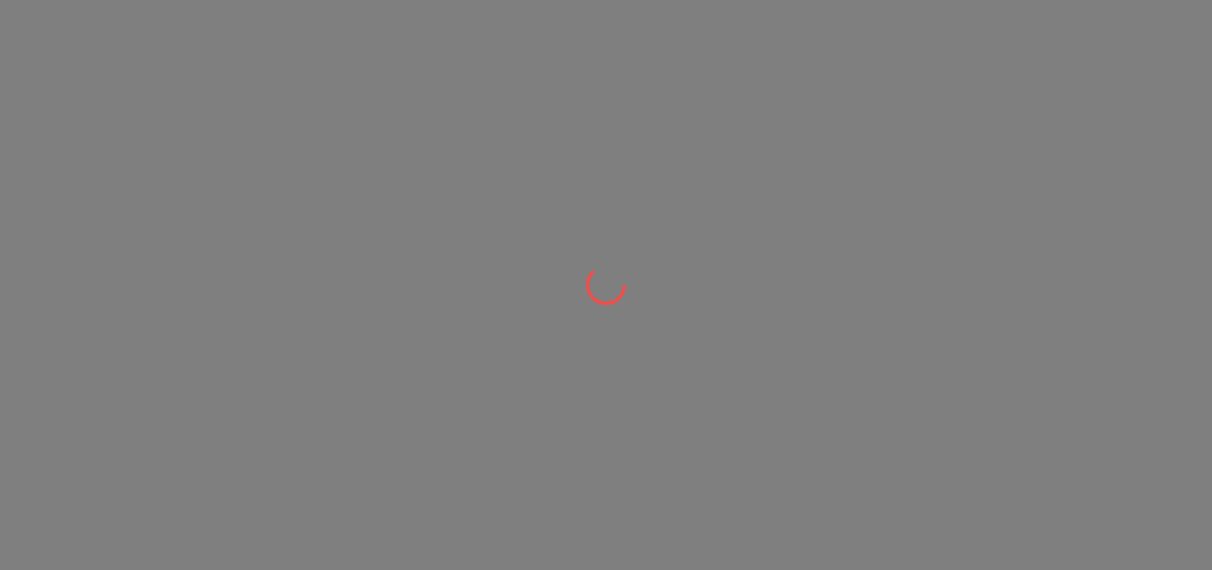 scroll, scrollTop: 0, scrollLeft: 0, axis: both 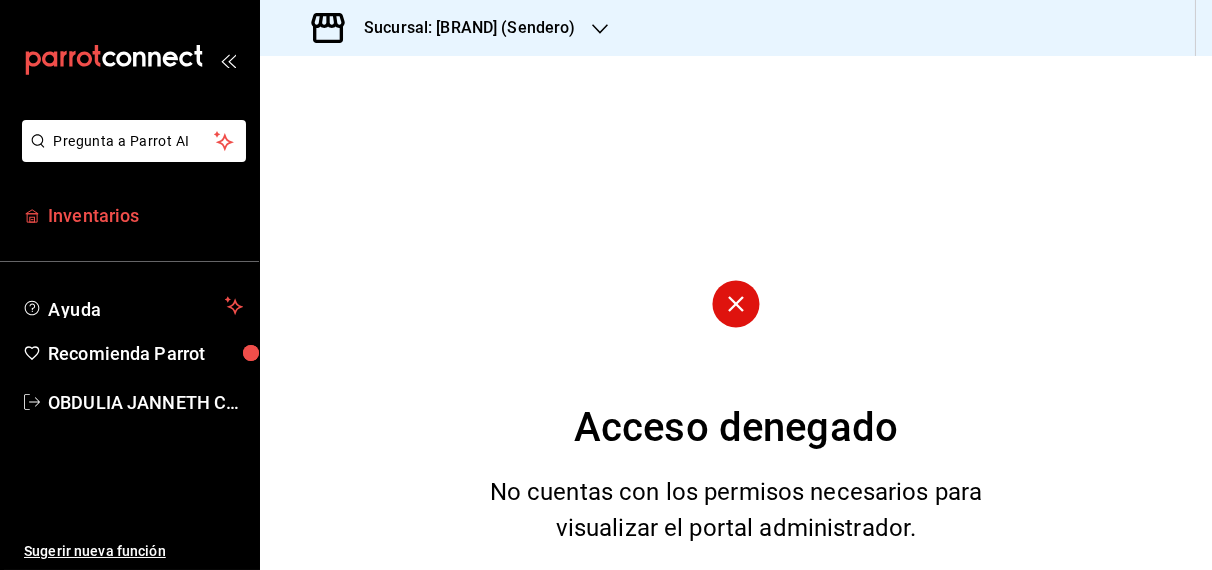 click on "Inventarios" at bounding box center [145, 215] 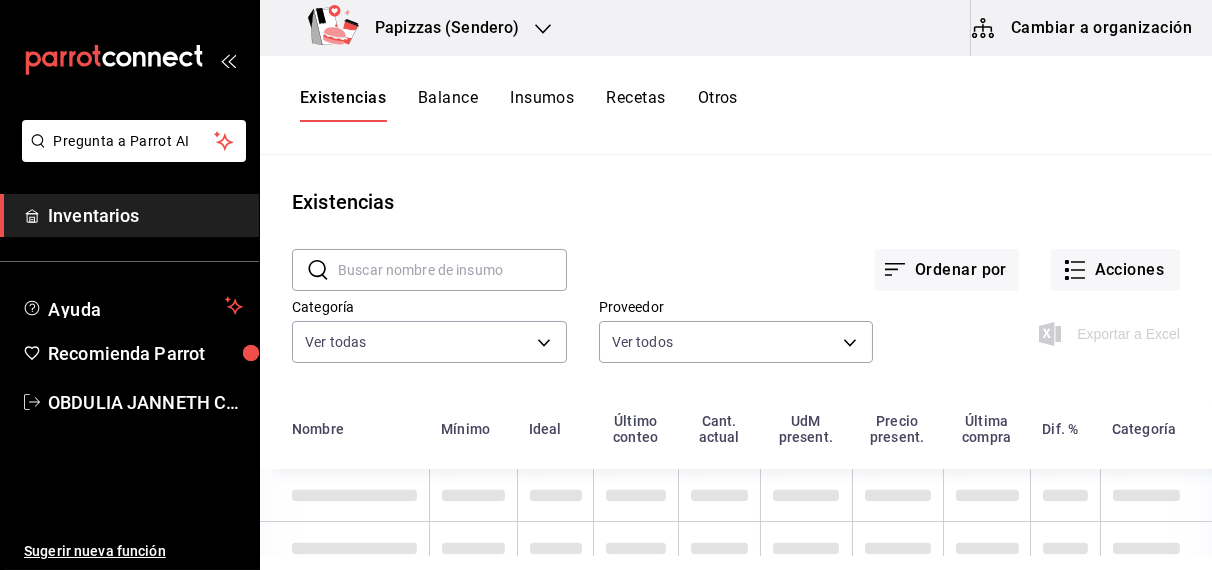click on "Papizzas (Sendero)" at bounding box center [439, 28] 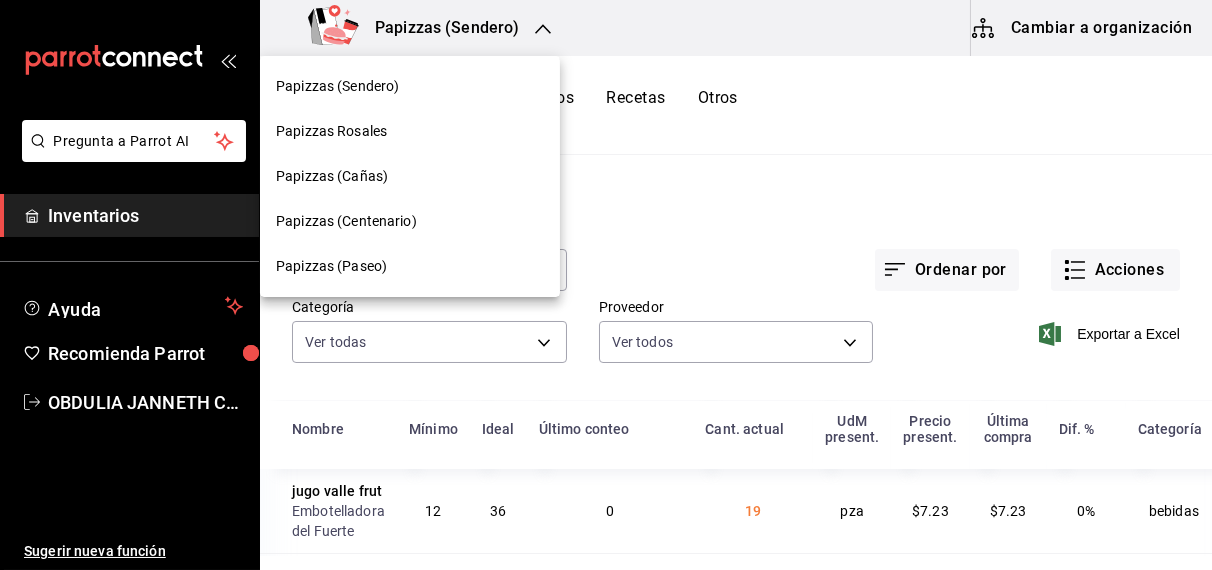 click on "Papizzas Rosales" at bounding box center [331, 131] 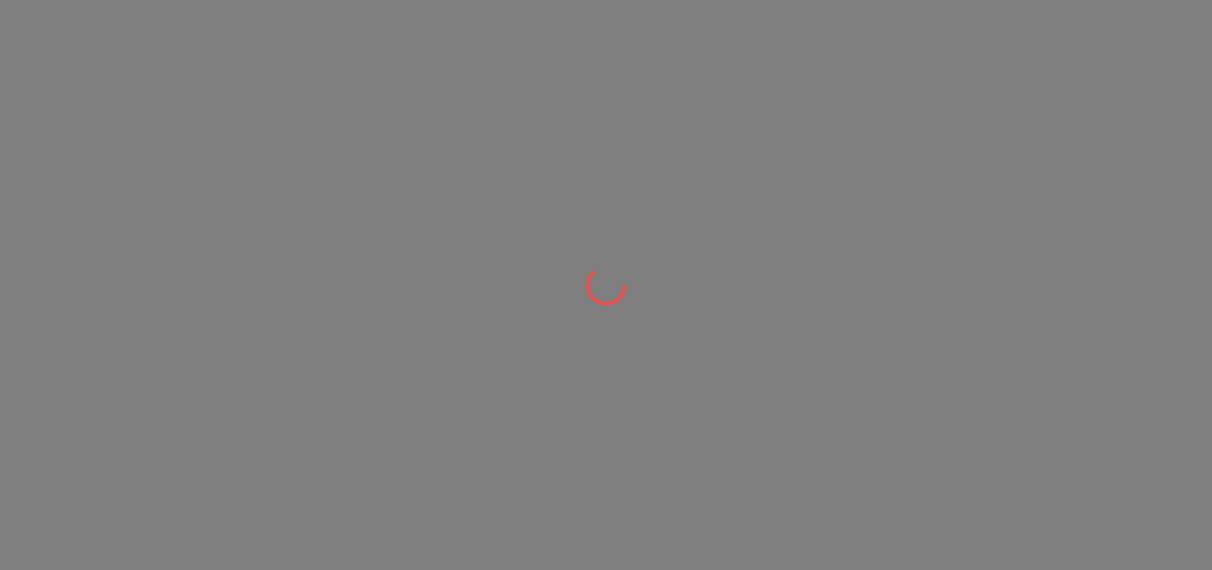 scroll, scrollTop: 0, scrollLeft: 0, axis: both 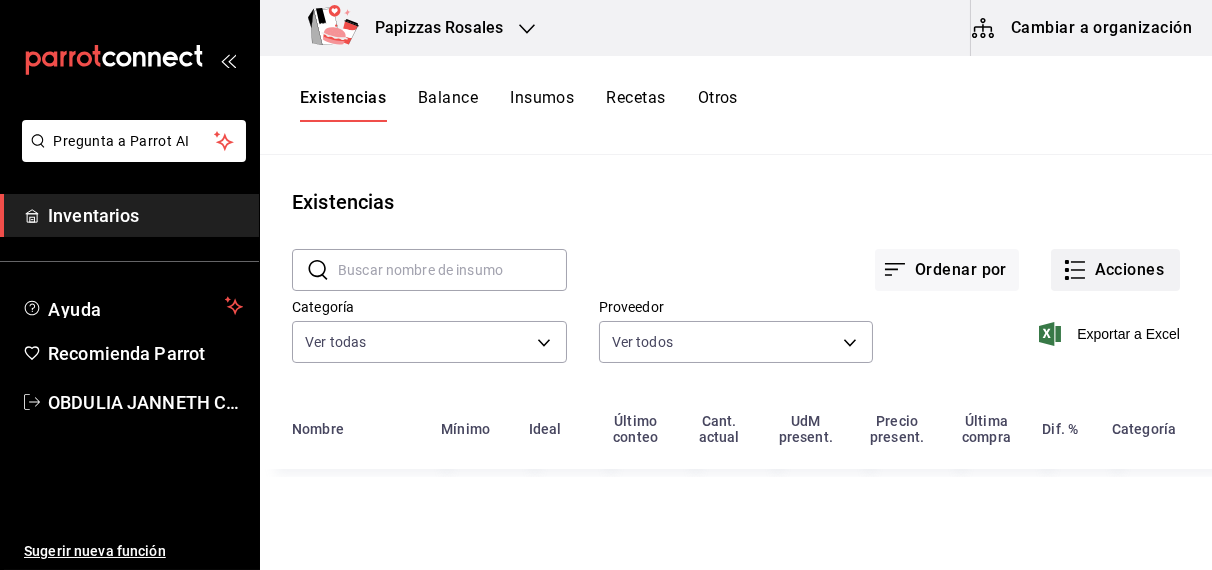 click on "Acciones" at bounding box center [1115, 270] 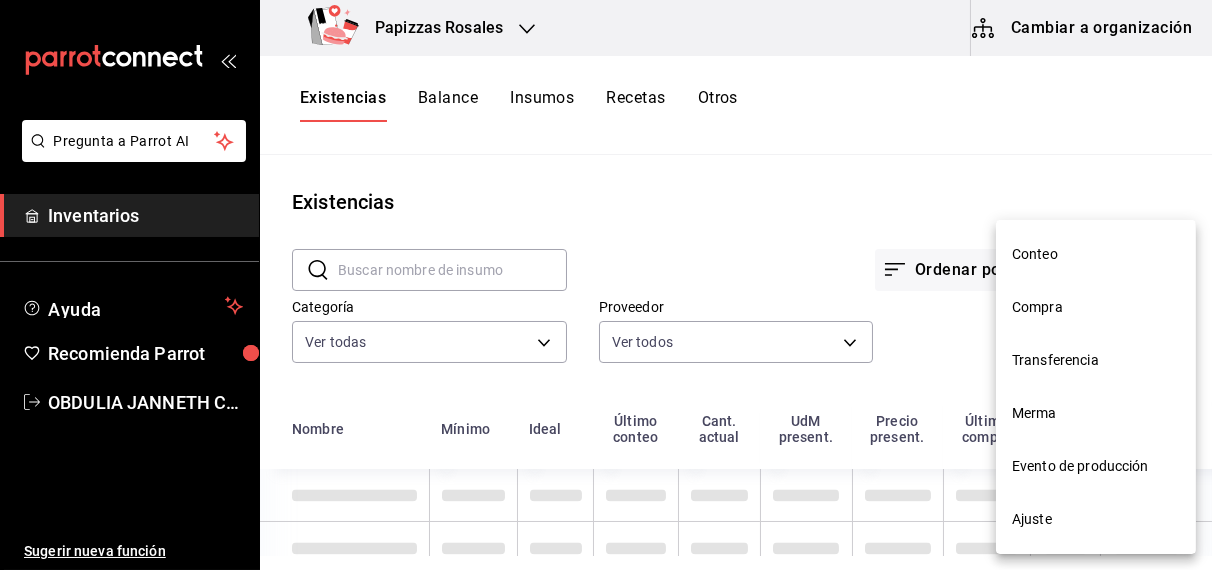 click on "Compra" at bounding box center (1096, 307) 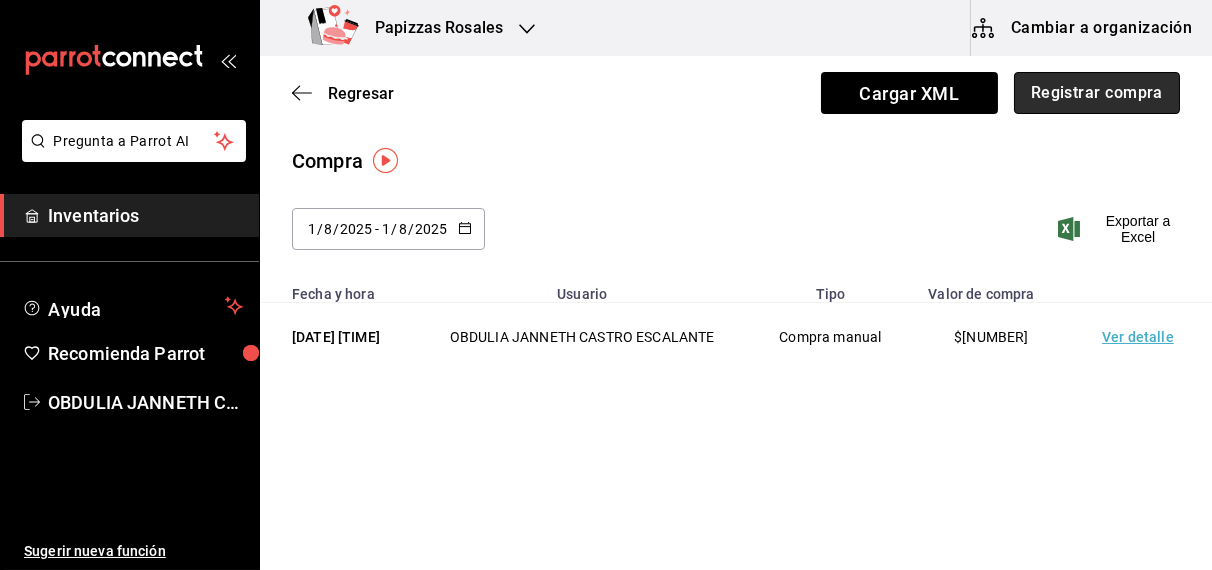 click on "Registrar compra" at bounding box center [1097, 93] 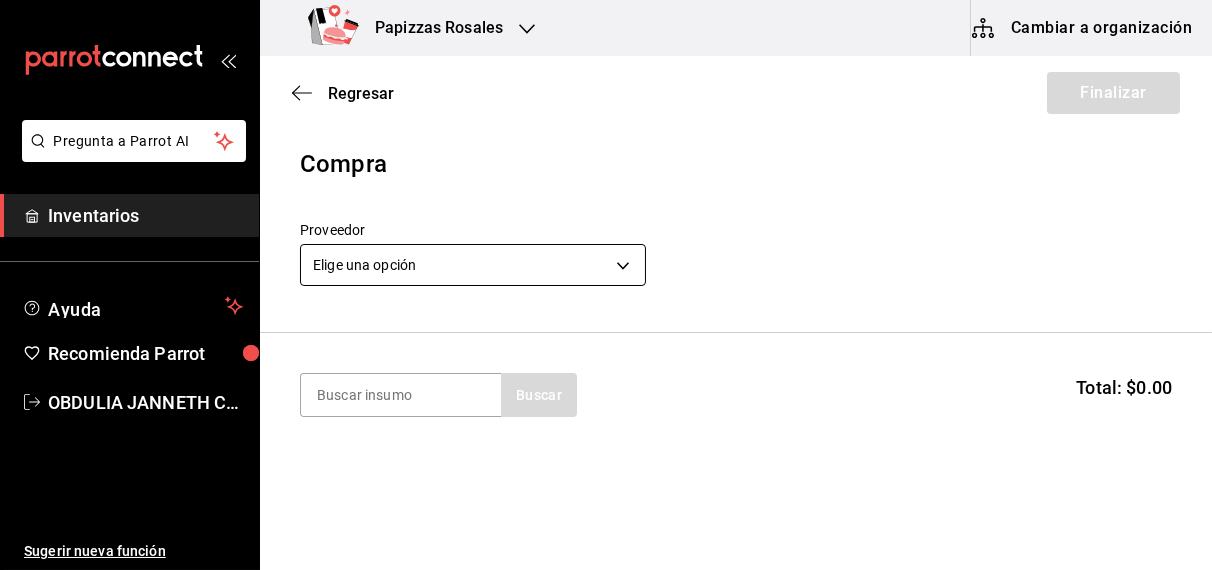 click on "Pregunta a Parrot AI Inventarios   Ayuda Recomienda Parrot   OBDULIA JANNETH CASTRO ESCALANTE   Sugerir nueva función   Papizzas Rosales Cambiar a organización Regresar Finalizar Compra Proveedor Elige una opción default Buscar Total: $0.00 No hay insumos a mostrar. Busca un insumo para agregarlo a la lista Pregunta a Parrot AI Inventarios   Ayuda Recomienda Parrot   OBDULIA JANNETH CASTRO ESCALANTE   Sugerir nueva función   GANA 1 MES GRATIS EN TU SUSCRIPCIÓN AQUÍ ¿Recuerdas cómo empezó tu restaurante?
Hoy puedes ayudar a un colega a tener el mismo cambio que tú viviste.
Recomienda Parrot directamente desde tu Portal Administrador.
Es fácil y rápido.
🎁 Por cada restaurante que se una, ganas 1 mes gratis. Ver video tutorial Ir a video Editar Eliminar Visitar centro de ayuda (81) 2046 6363 soporte@parrotsoftware.io Visitar centro de ayuda (81) 2046 6363 soporte@parrotsoftware.io" at bounding box center [606, 228] 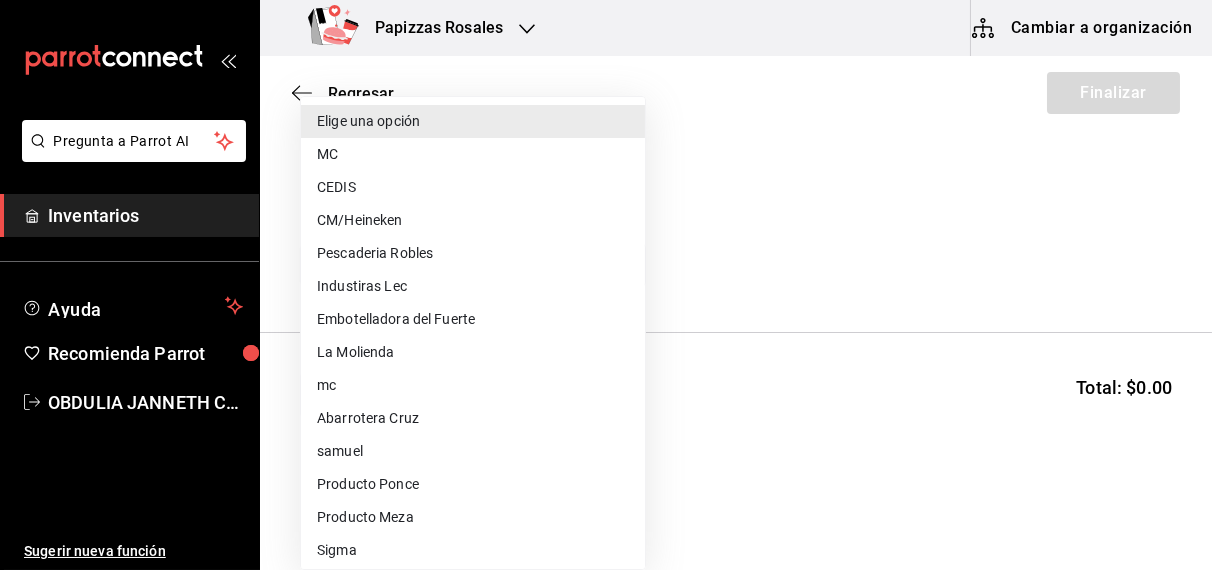 click on "MC" at bounding box center (473, 154) 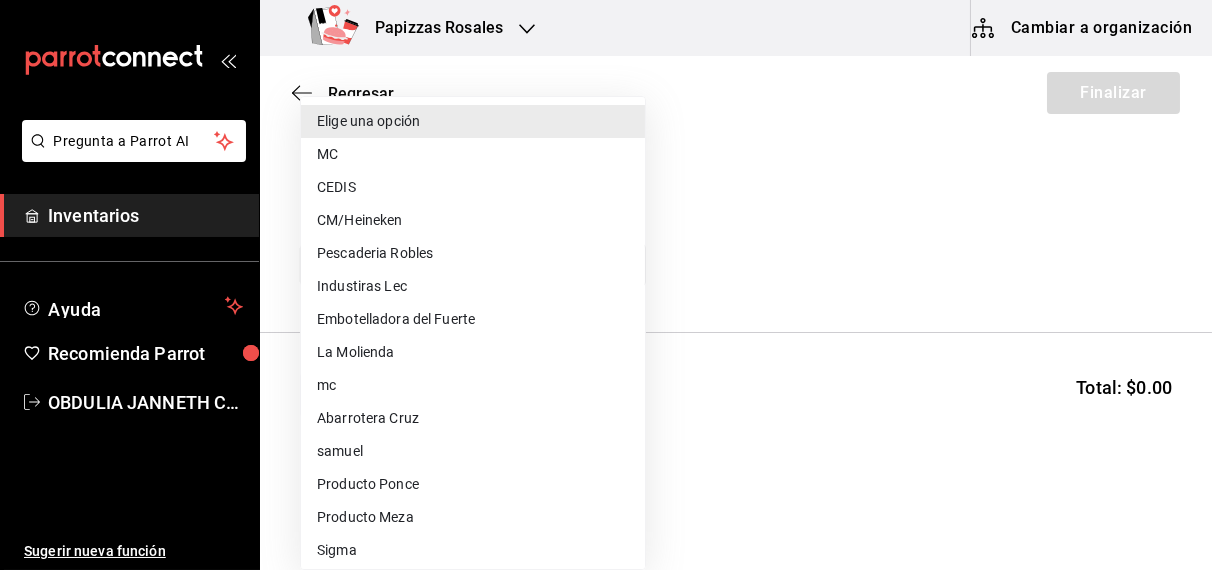 type on "59259b25-7b15-4529-a17f-fa8ef7e7484a" 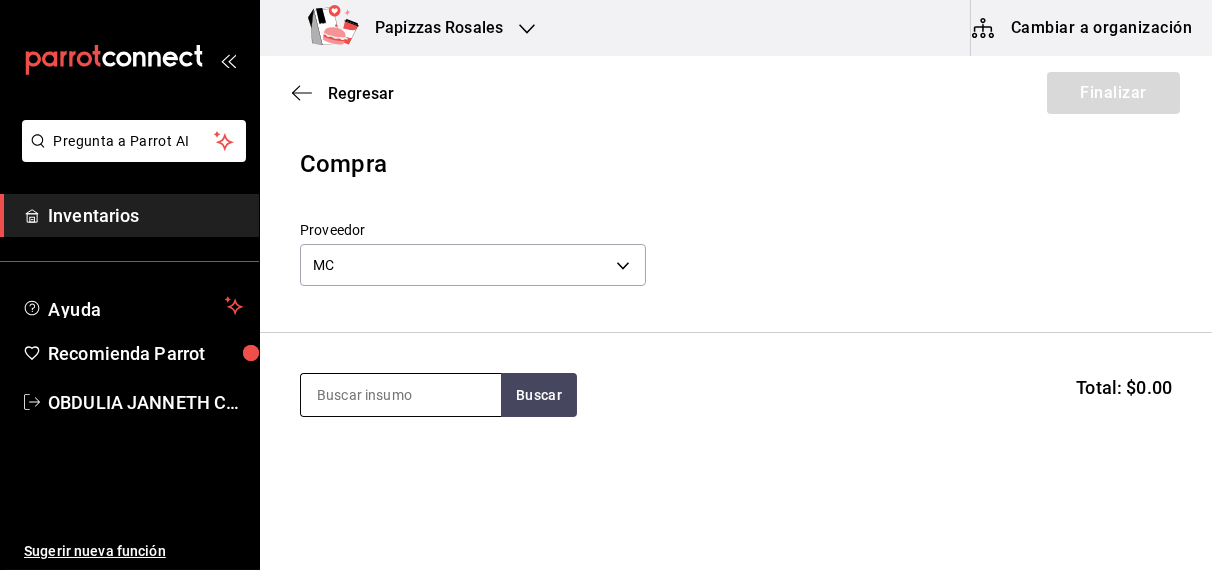 click at bounding box center (401, 395) 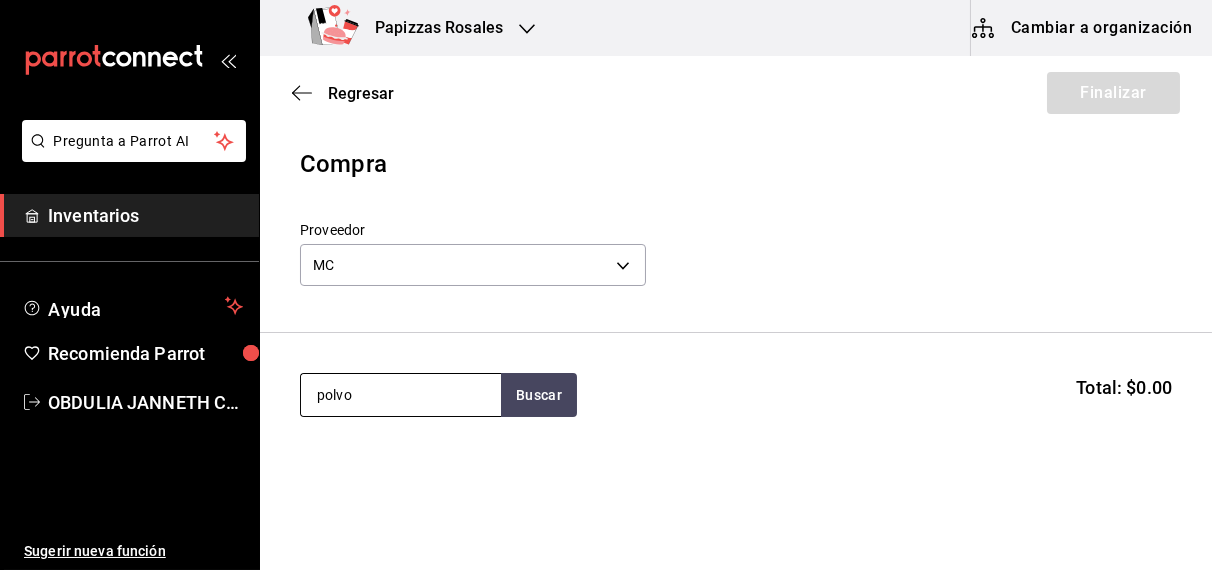 type on "polvo" 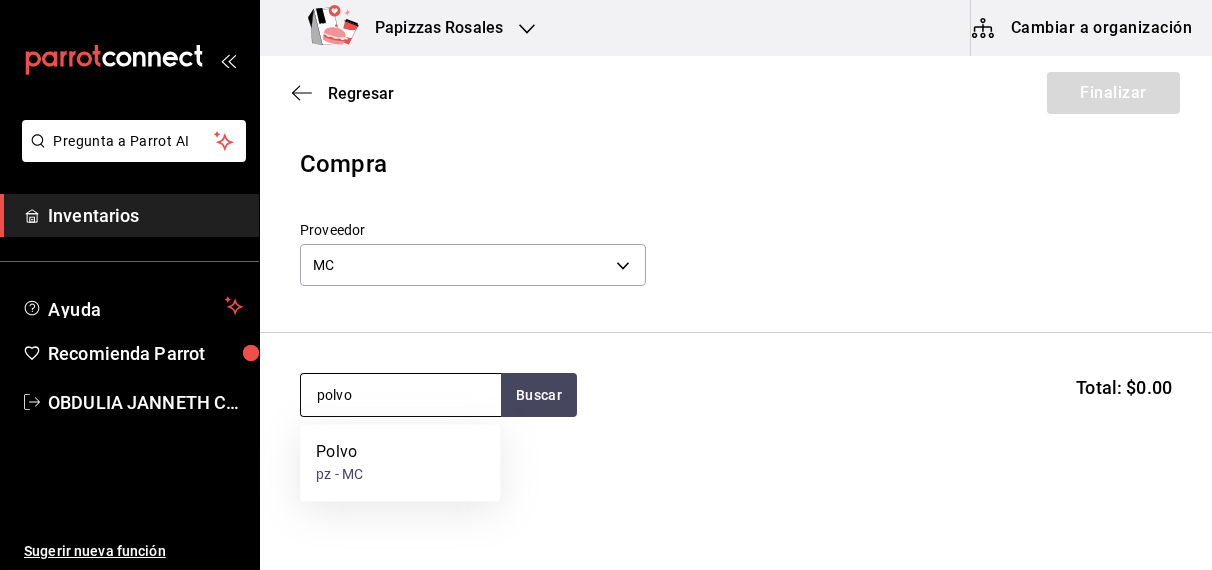 click on "Polvo pz - MC" at bounding box center [400, 463] 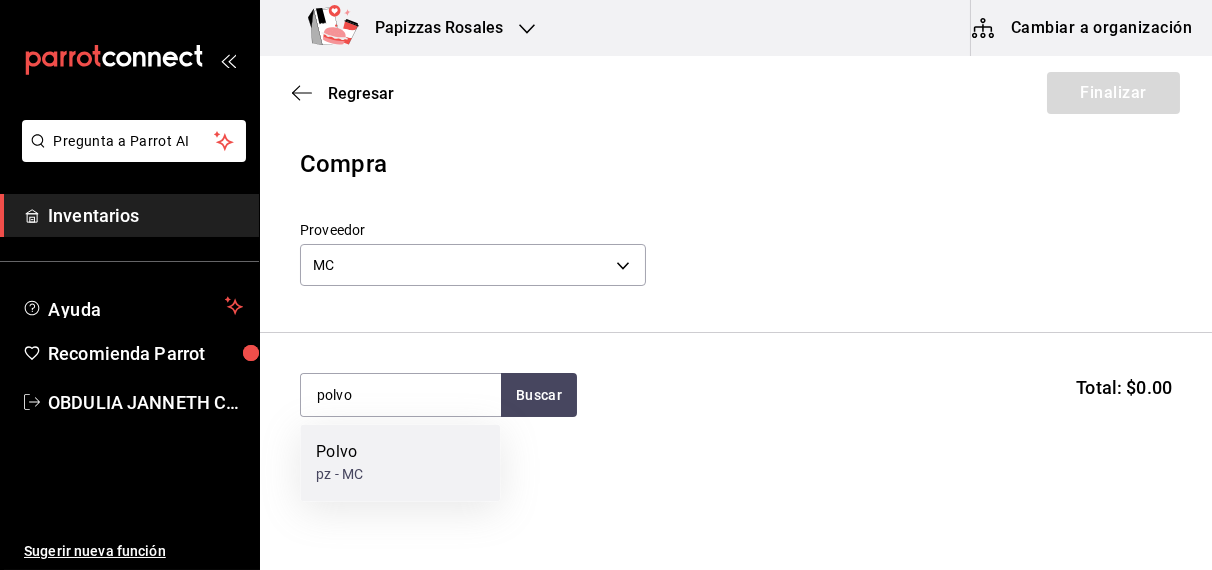 type 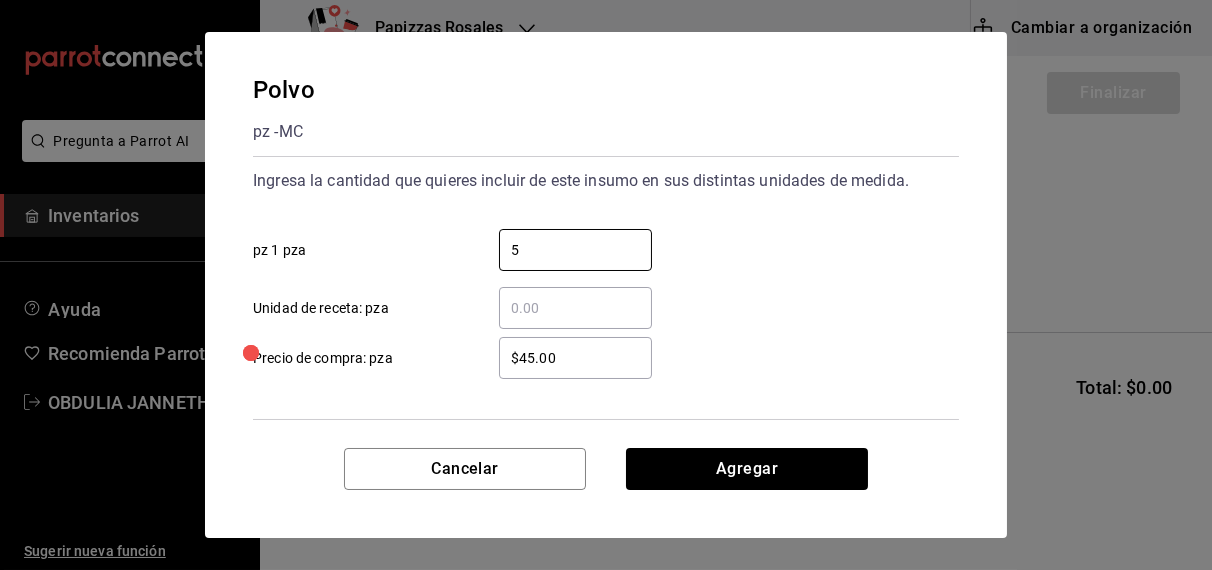 type on "5" 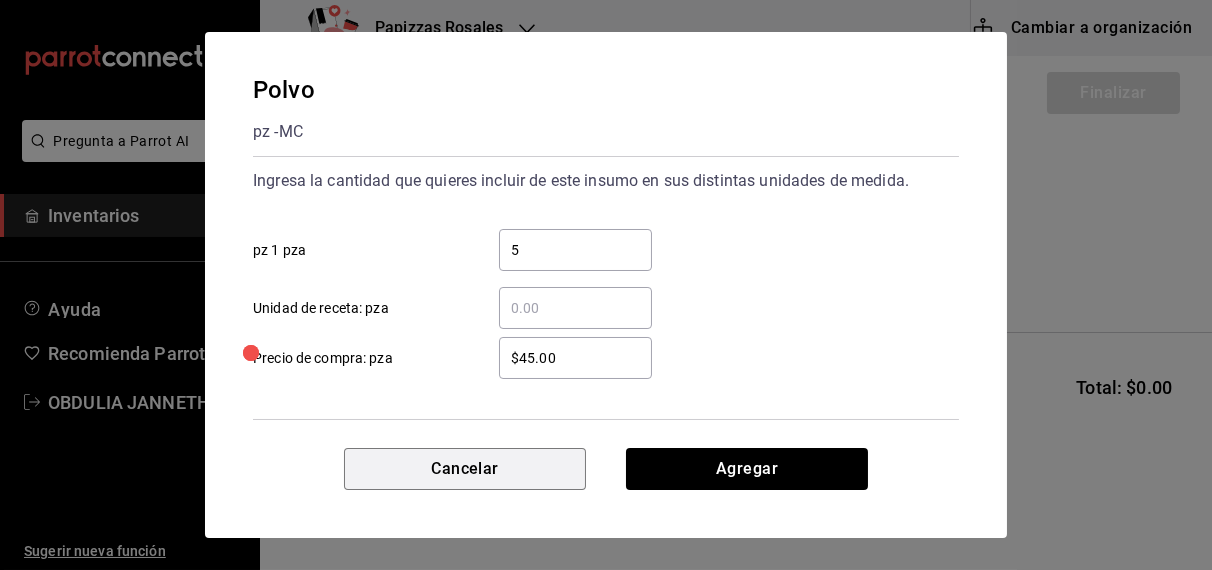 type 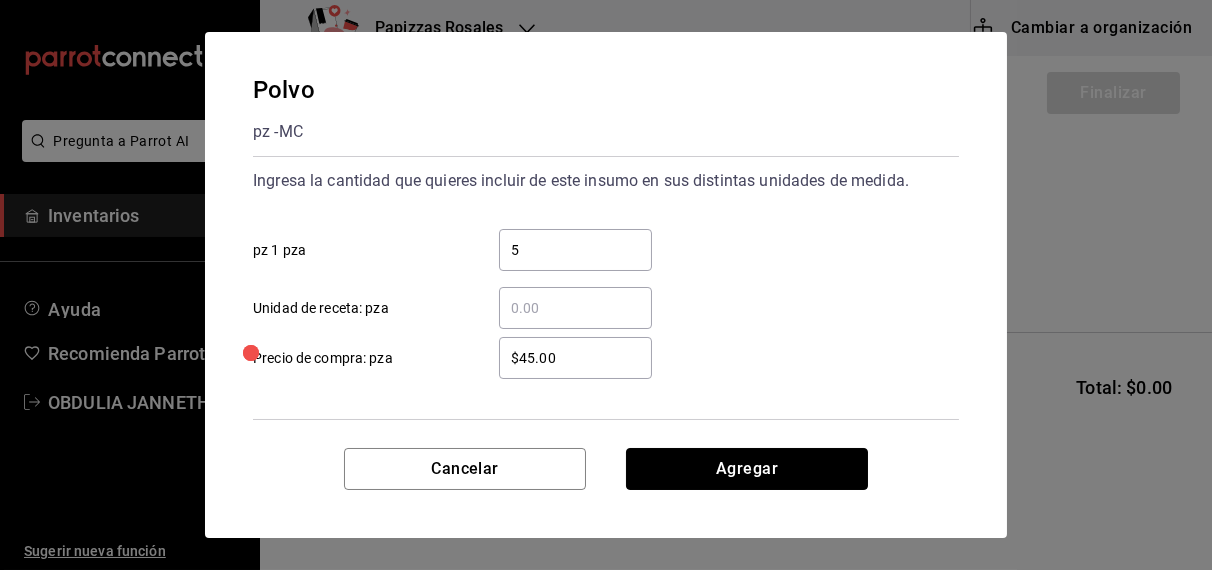 type 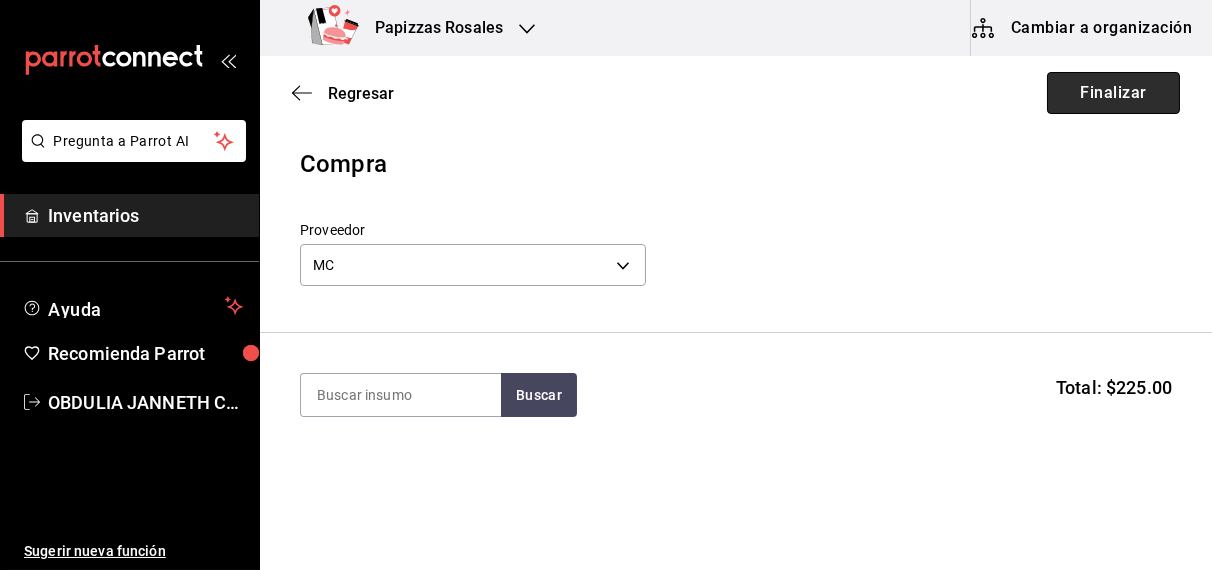 click on "Finalizar" at bounding box center [1113, 93] 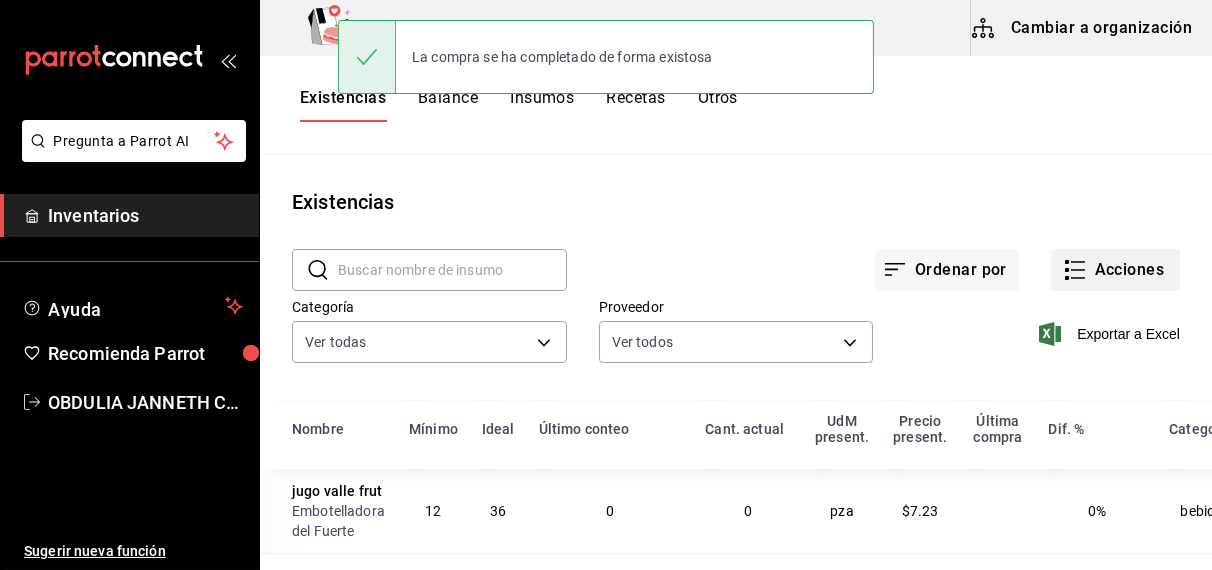 click on "Acciones" at bounding box center [1115, 270] 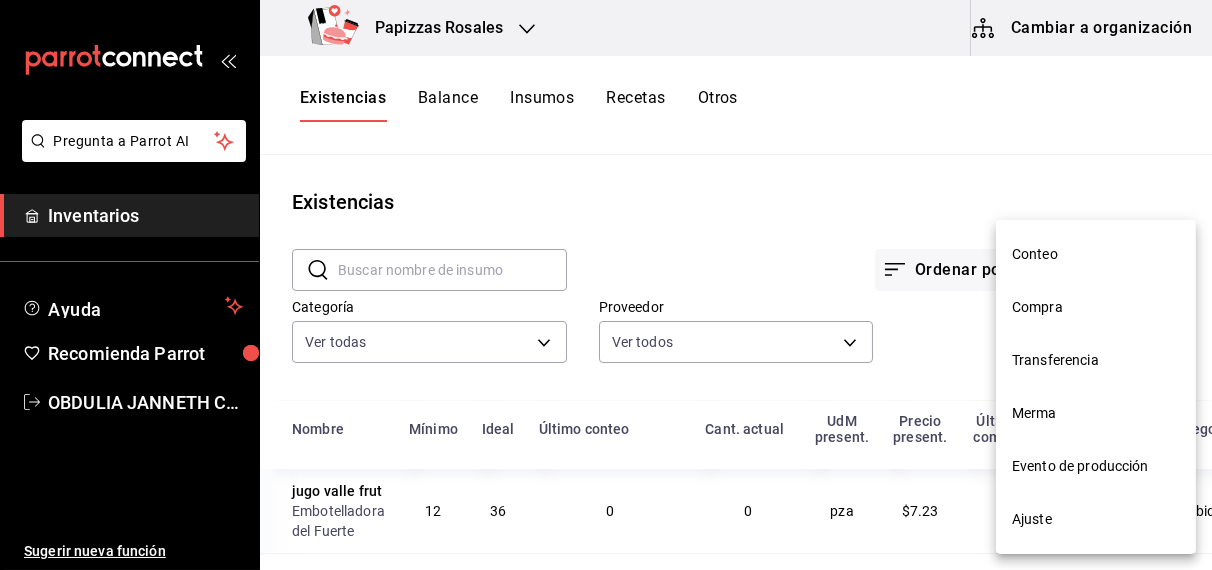 click on "Compra" at bounding box center [1096, 307] 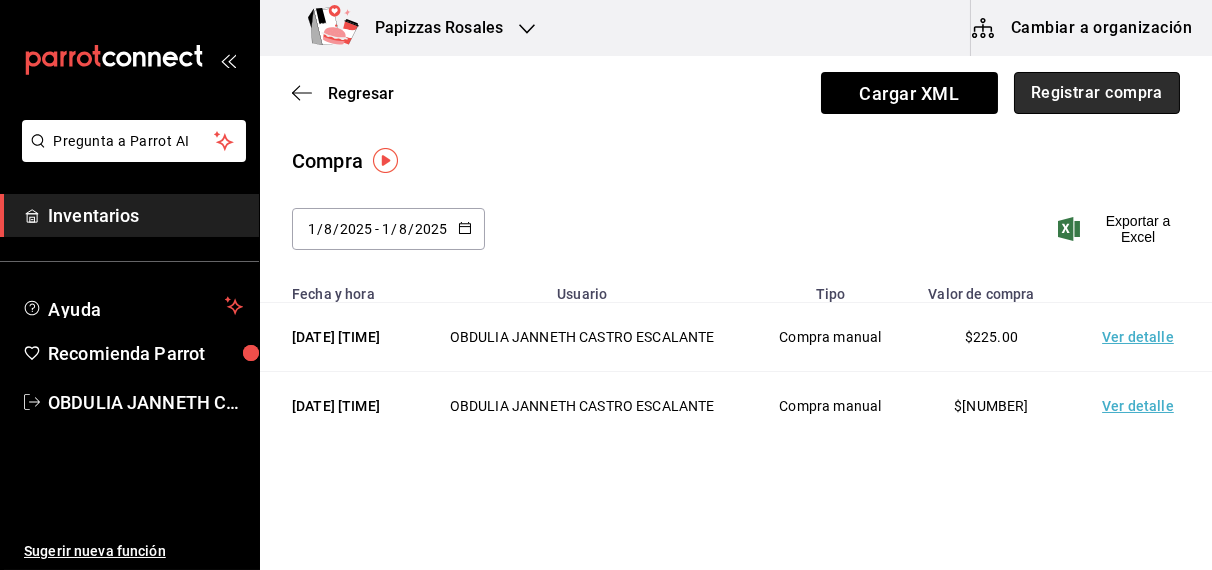 click on "Registrar compra" at bounding box center [1097, 93] 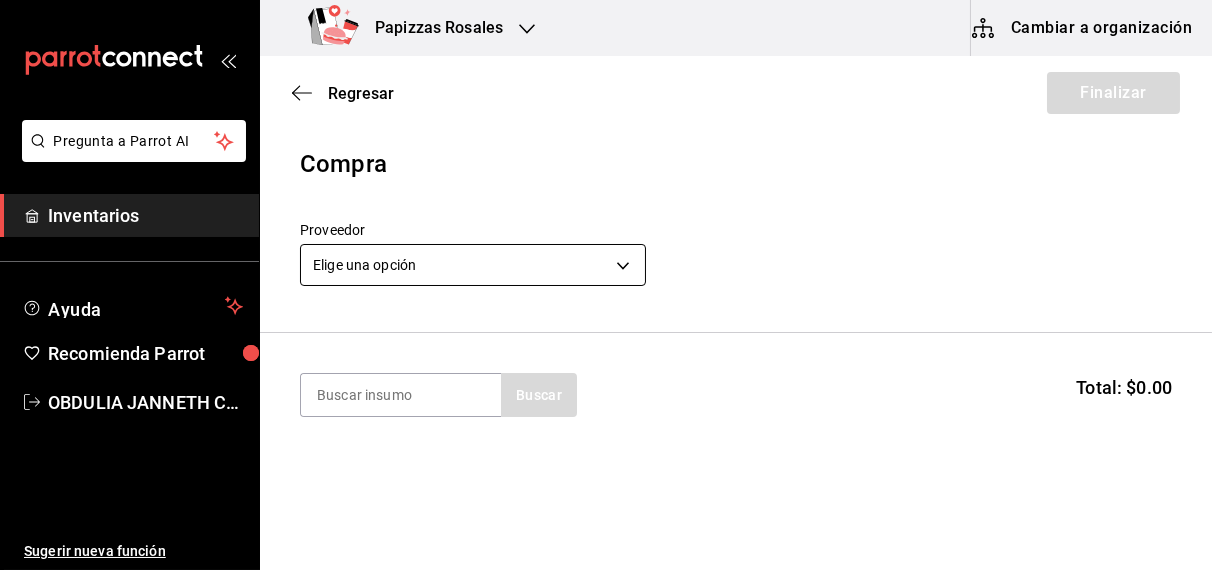 click on "Pregunta a Parrot AI Inventarios   Ayuda Recomienda Parrot   OBDULIA JANNETH CASTRO ESCALANTE   Sugerir nueva función   Papizzas Rosales Cambiar a organización Regresar Finalizar Compra Proveedor Elige una opción default Buscar Total: $0.00 No hay insumos a mostrar. Busca un insumo para agregarlo a la lista Pregunta a Parrot AI Inventarios   Ayuda Recomienda Parrot   OBDULIA JANNETH CASTRO ESCALANTE   Sugerir nueva función   GANA 1 MES GRATIS EN TU SUSCRIPCIÓN AQUÍ ¿Recuerdas cómo empezó tu restaurante?
Hoy puedes ayudar a un colega a tener el mismo cambio que tú viviste.
Recomienda Parrot directamente desde tu Portal Administrador.
Es fácil y rápido.
🎁 Por cada restaurante que se una, ganas 1 mes gratis. Ver video tutorial Ir a video Editar Eliminar Visitar centro de ayuda (81) 2046 6363 soporte@parrotsoftware.io Visitar centro de ayuda (81) 2046 6363 soporte@parrotsoftware.io" at bounding box center (606, 228) 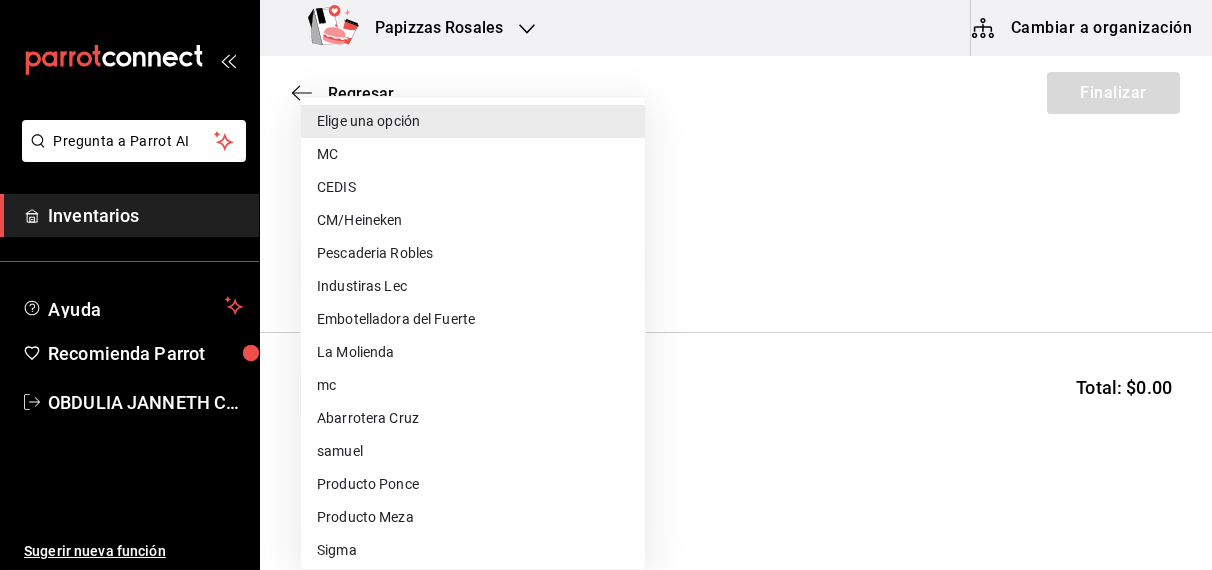 click on "CEDIS" at bounding box center (473, 187) 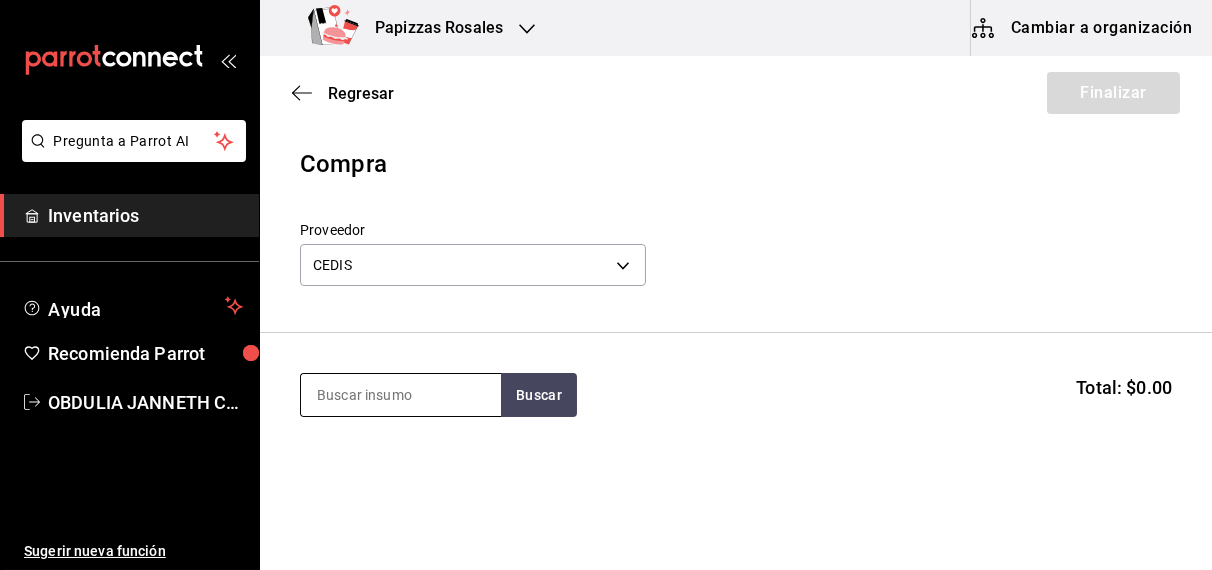 click at bounding box center [401, 395] 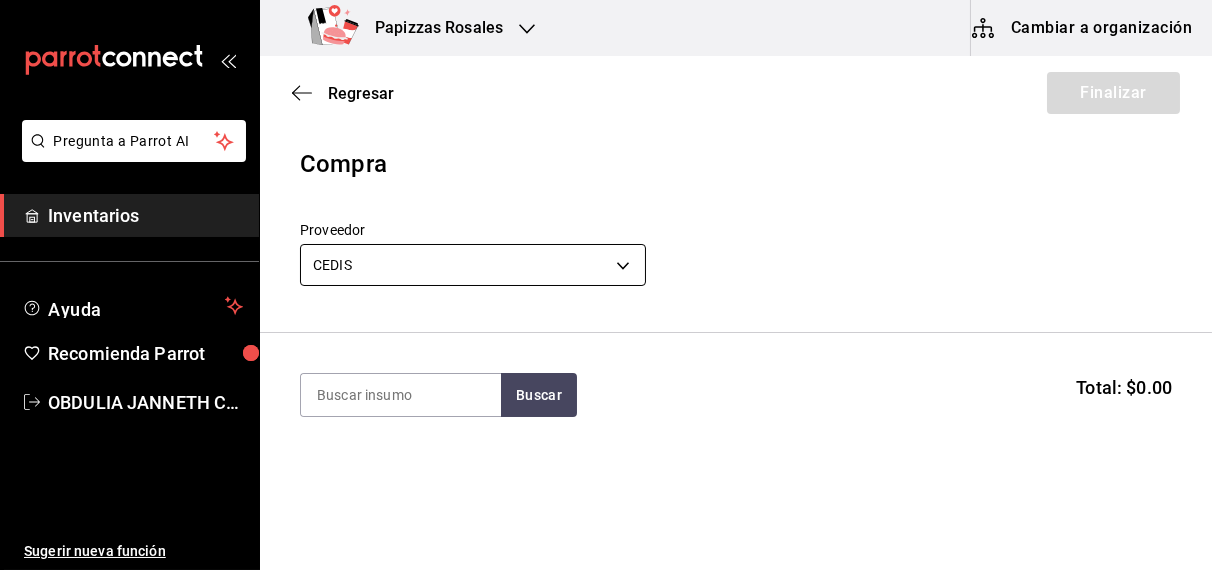 click on "Pregunta a Parrot AI Inventarios   Ayuda Recomienda Parrot   OBDULIA JANNETH CASTRO ESCALANTE   Sugerir nueva función   Papizzas Rosales Cambiar a organización Regresar Finalizar Compra Proveedor CEDIS fd93c39f-859b-4130-830c-b038fbd442a0 Buscar Total: $0.00 No hay insumos a mostrar. Busca un insumo para agregarlo a la lista Pregunta a Parrot AI Inventarios   Ayuda Recomienda Parrot   OBDULIA JANNETH CASTRO ESCALANTE   Sugerir nueva función   GANA 1 MES GRATIS EN TU SUSCRIPCIÓN AQUÍ ¿Recuerdas cómo empezó tu restaurante?
Hoy puedes ayudar a un colega a tener el mismo cambio que tú viviste.
Recomienda Parrot directamente desde tu Portal Administrador.
Es fácil y rápido.
🎁 Por cada restaurante que se una, ganas 1 mes gratis. Ver video tutorial Ir a video Editar Eliminar Visitar centro de ayuda (81) 2046 6363 soporte@parrotsoftware.io Visitar centro de ayuda (81) 2046 6363 soporte@parrotsoftware.io" at bounding box center (606, 228) 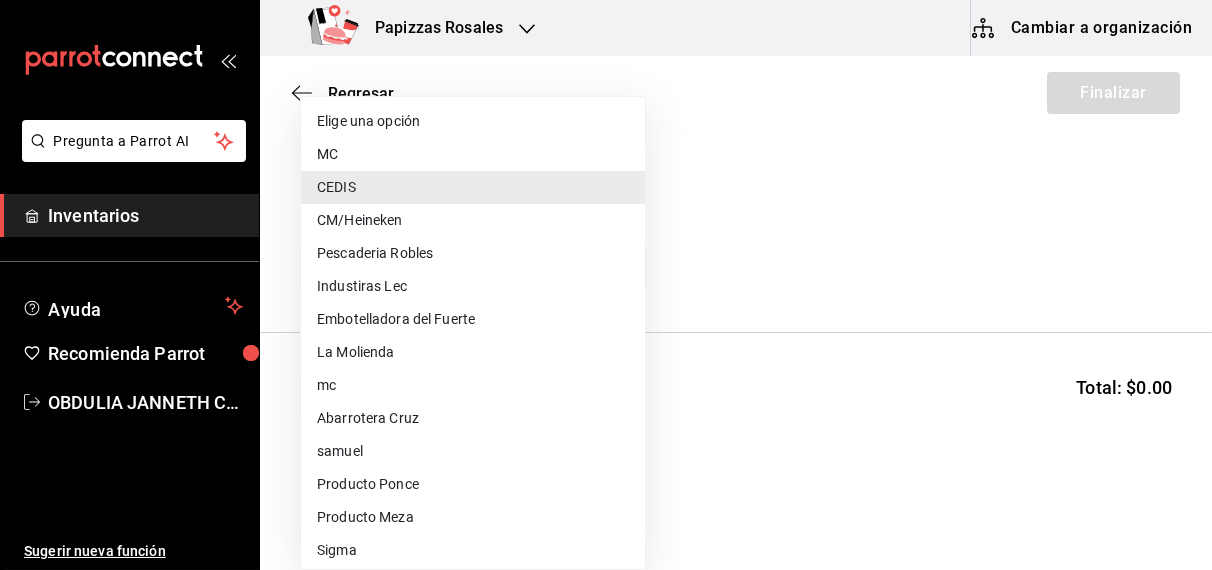 click on "Embotelladora del Fuerte" at bounding box center [473, 319] 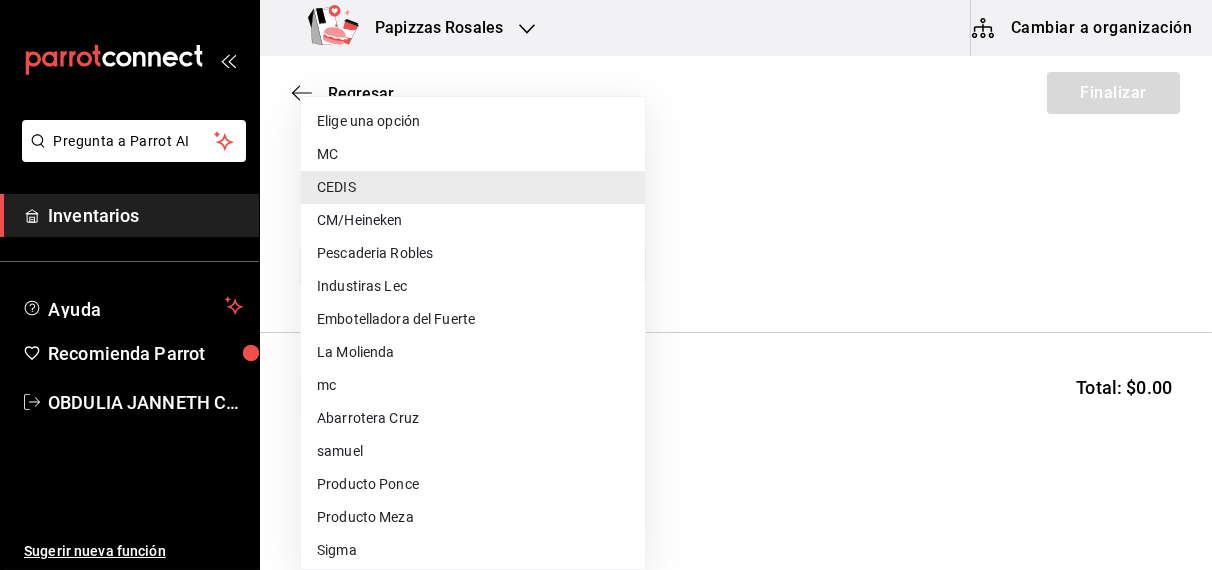 type on "2a449e60-1878-40e8-ba60-5a9907f89e6b" 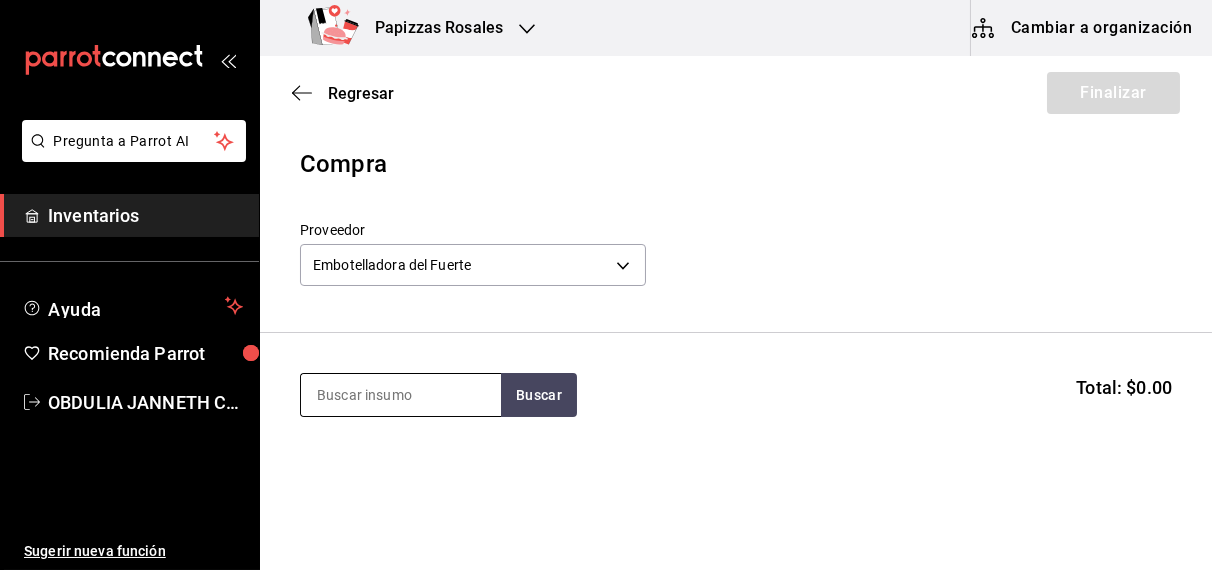 click at bounding box center (401, 395) 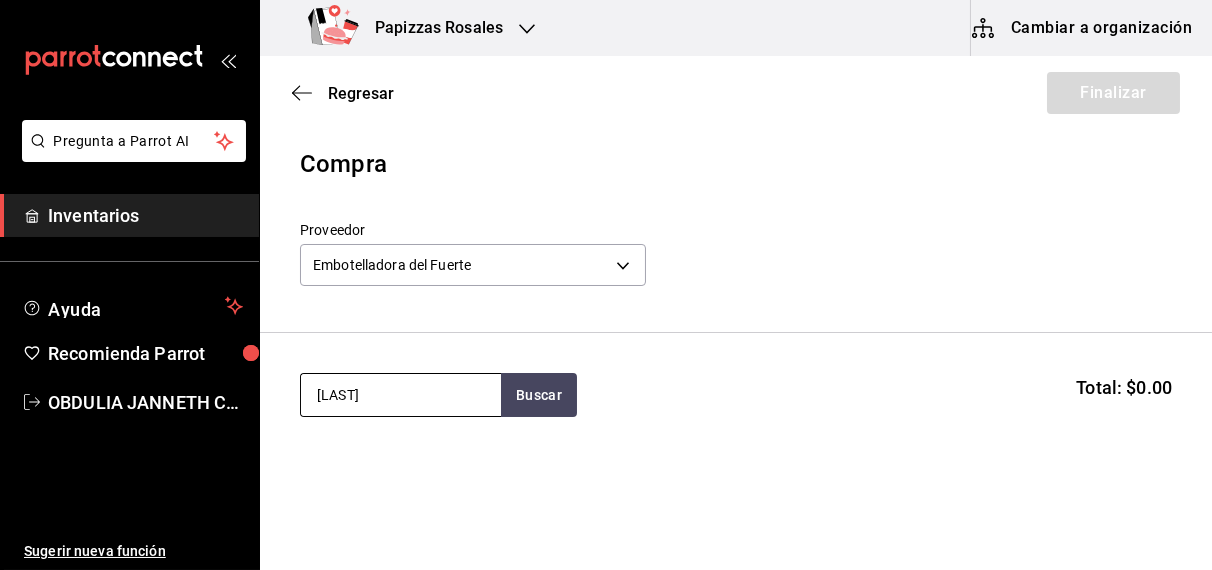 type on "mundet" 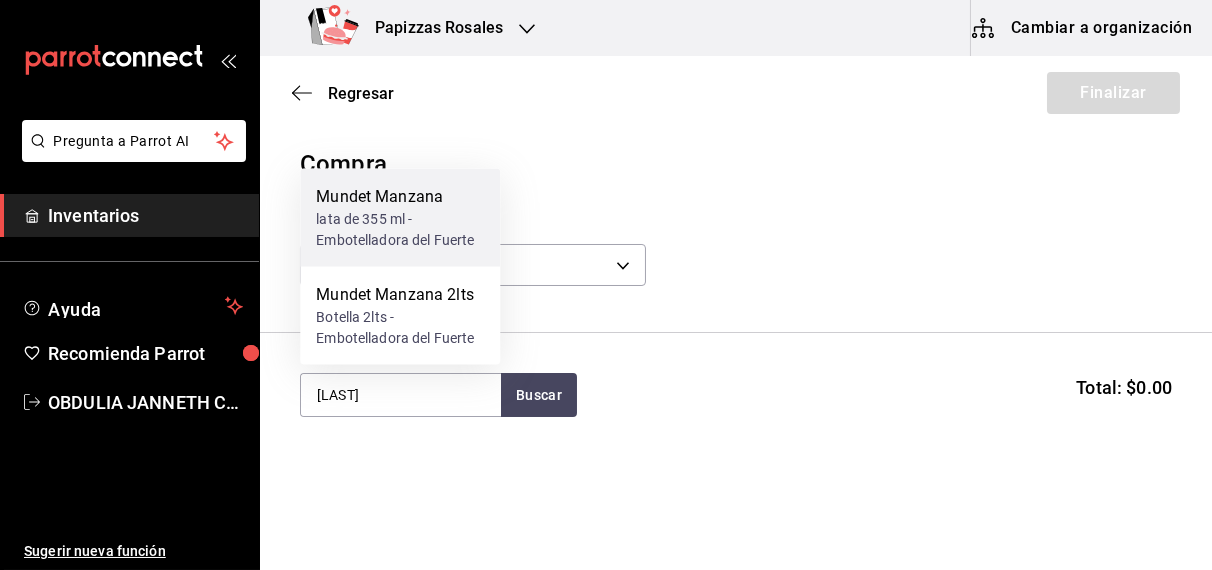 click on "Mundet Manzana" at bounding box center [400, 197] 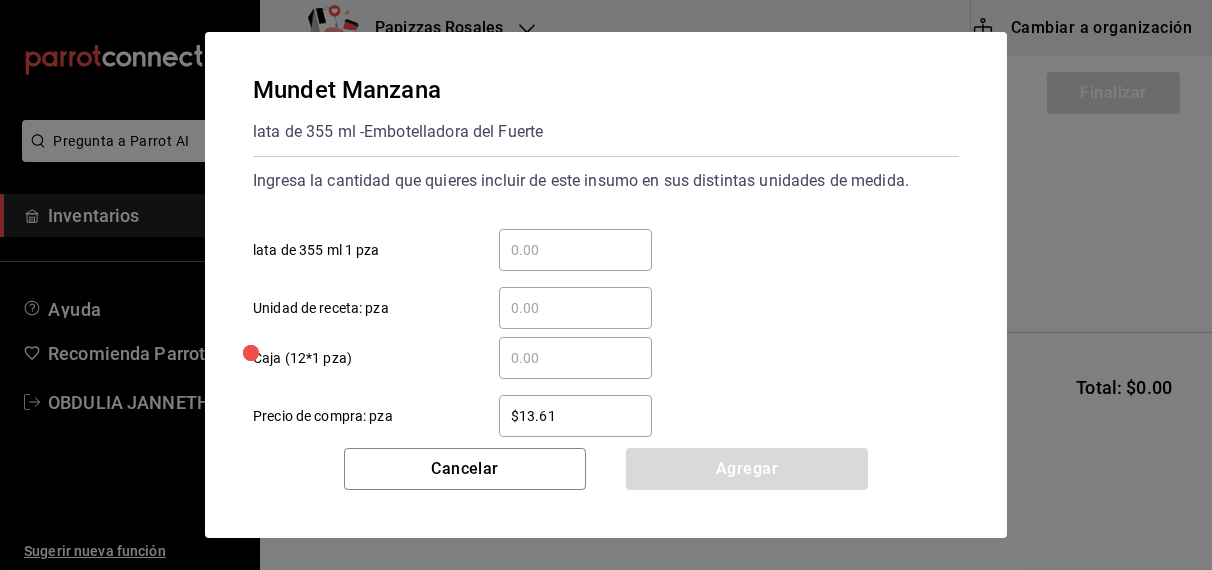 click on "​ lata de 355 ml  1 pza" at bounding box center (575, 250) 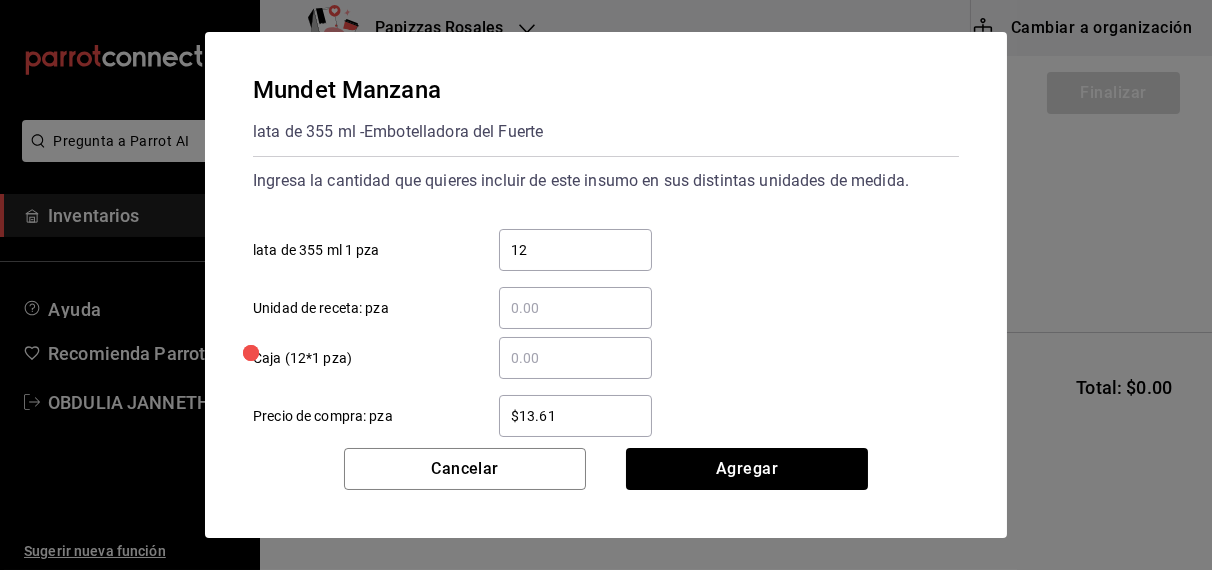 type on "12" 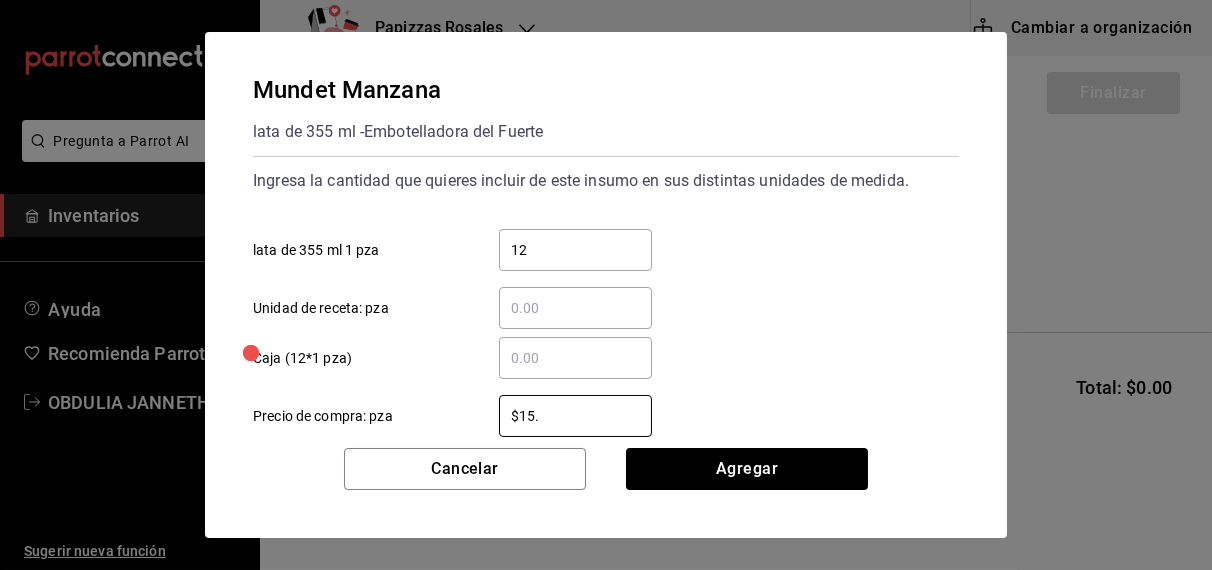 type on "$15.23" 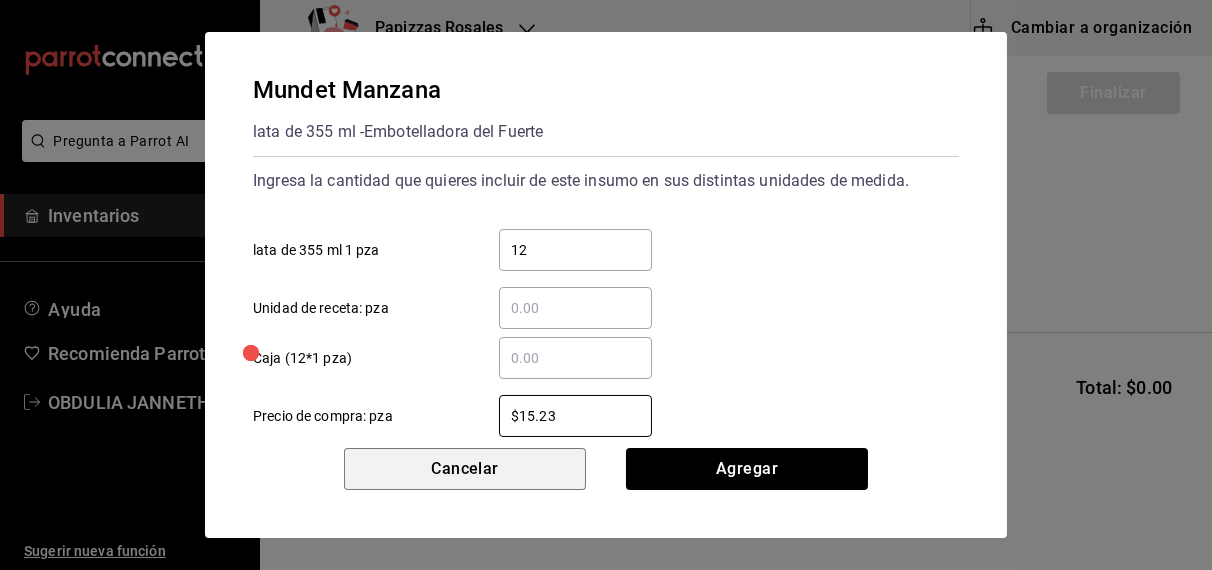 type 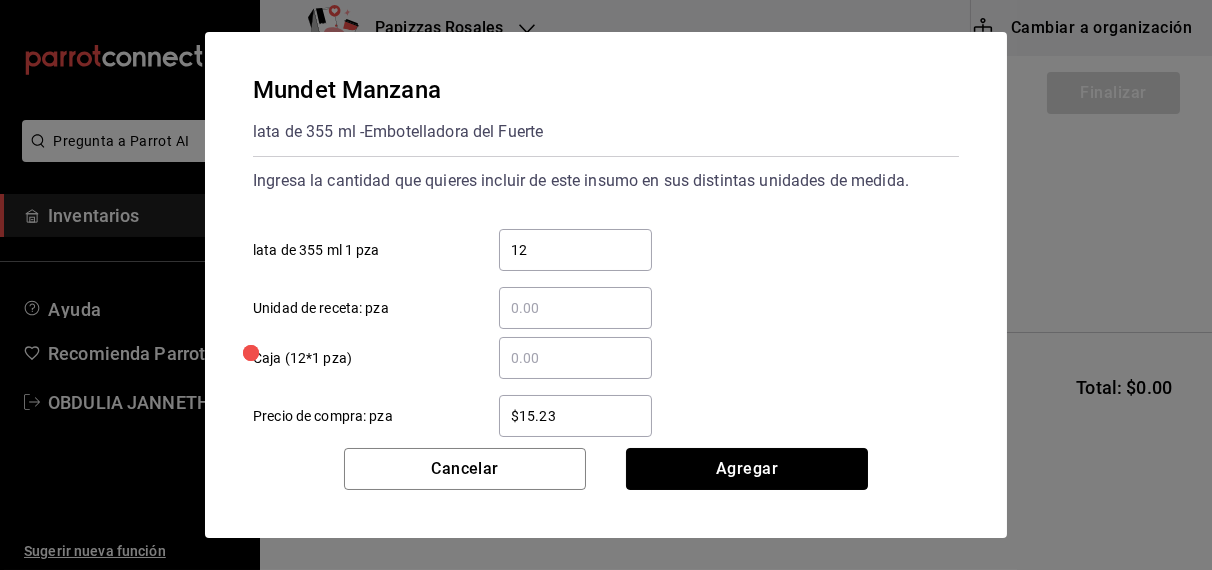 type 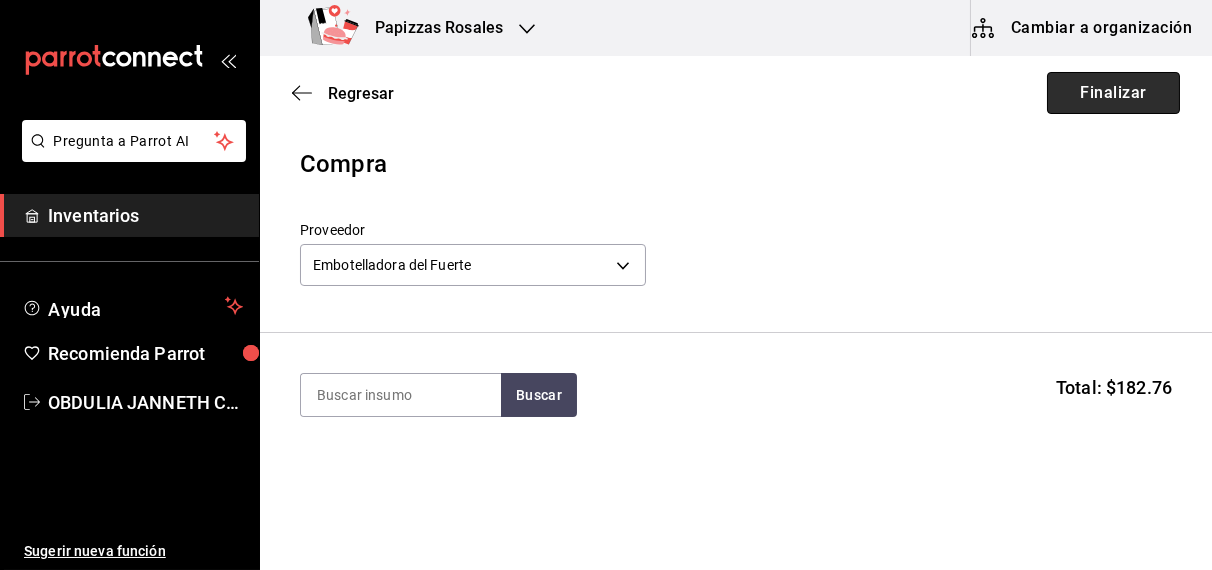 click on "Finalizar" at bounding box center [1113, 93] 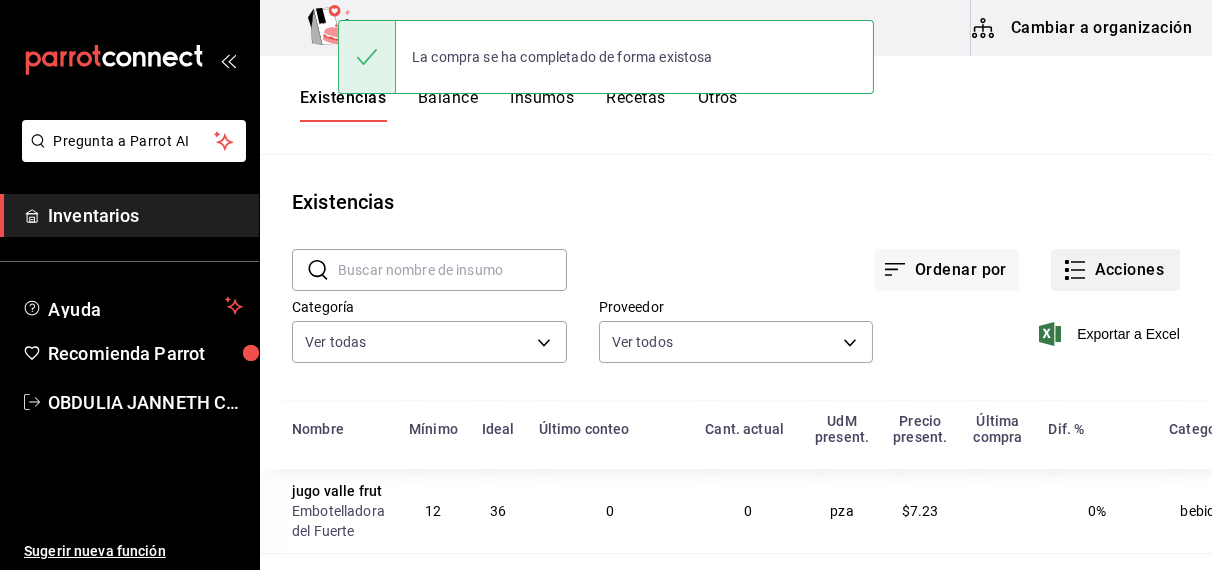 click on "Acciones" at bounding box center [1115, 270] 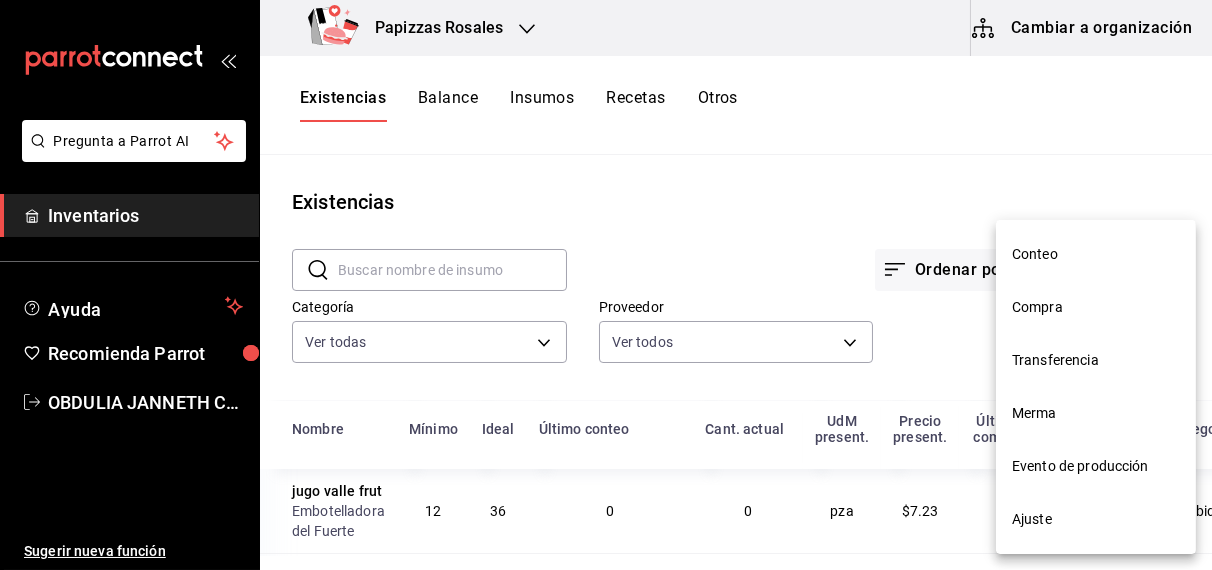 click on "Compra" at bounding box center (1096, 307) 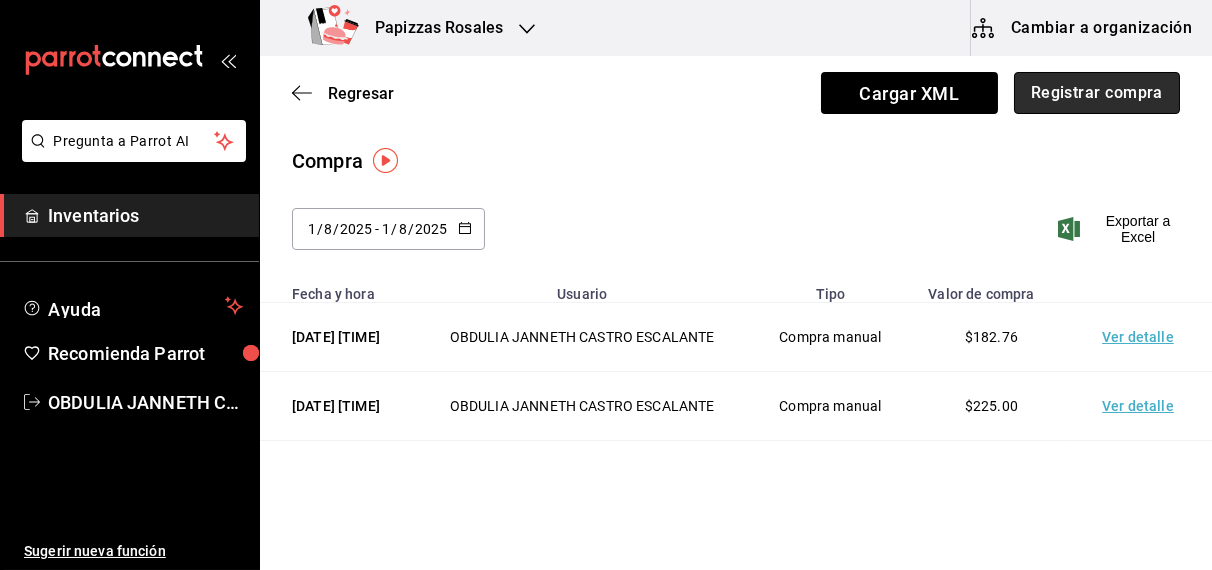 click on "Registrar compra" at bounding box center (1097, 93) 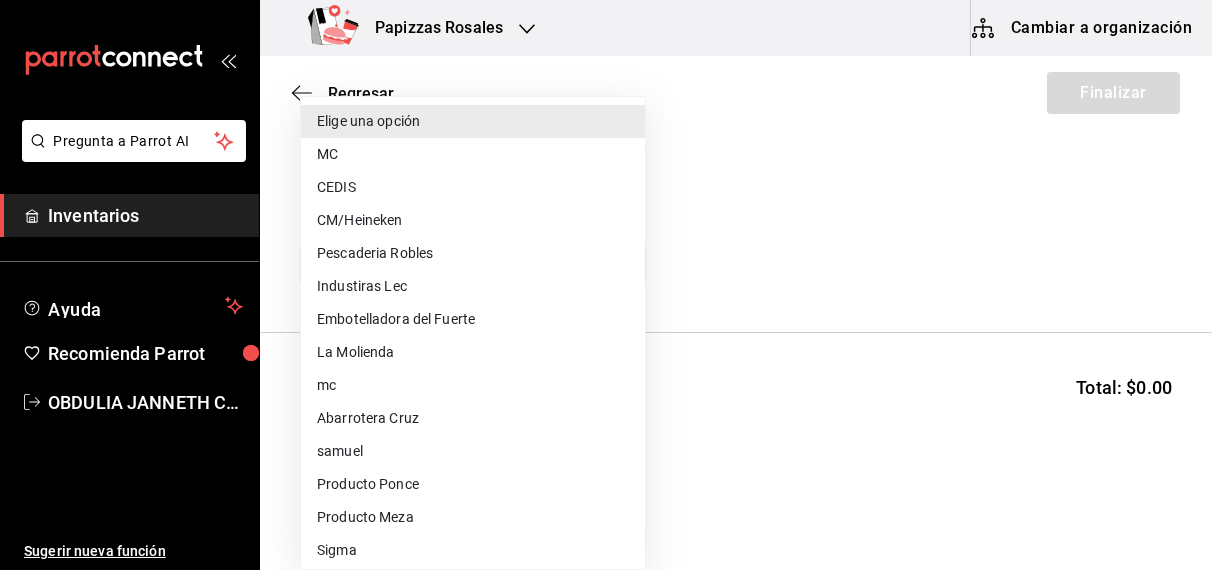 click on "Pregunta a Parrot AI Inventarios   Ayuda Recomienda Parrot   OBDULIA JANNETH CASTRO ESCALANTE   Sugerir nueva función   Papizzas Rosales Cambiar a organización Regresar Finalizar Compra Proveedor Elige una opción default Buscar Total: $0.00 No hay insumos a mostrar. Busca un insumo para agregarlo a la lista Pregunta a Parrot AI Inventarios   Ayuda Recomienda Parrot   OBDULIA JANNETH CASTRO ESCALANTE   Sugerir nueva función   GANA 1 MES GRATIS EN TU SUSCRIPCIÓN AQUÍ ¿Recuerdas cómo empezó tu restaurante?
Hoy puedes ayudar a un colega a tener el mismo cambio que tú viviste.
Recomienda Parrot directamente desde tu Portal Administrador.
Es fácil y rápido.
🎁 Por cada restaurante que se una, ganas 1 mes gratis. Ver video tutorial Ir a video Editar Eliminar Visitar centro de ayuda (81) 2046 6363 soporte@parrotsoftware.io Visitar centro de ayuda (81) 2046 6363 soporte@parrotsoftware.io Elige una opción MC CEDIS CM/Heineken Pescaderia Robles Industiras Lec Embotelladora del Fuerte La Molienda mc" at bounding box center [606, 228] 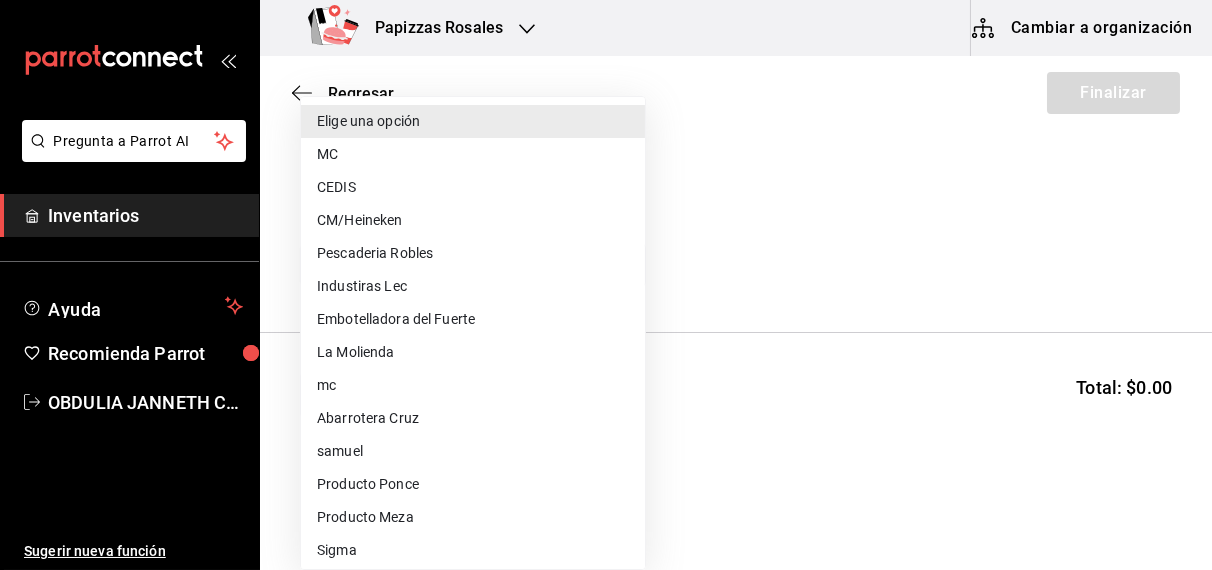 click on "CEDIS" at bounding box center [473, 187] 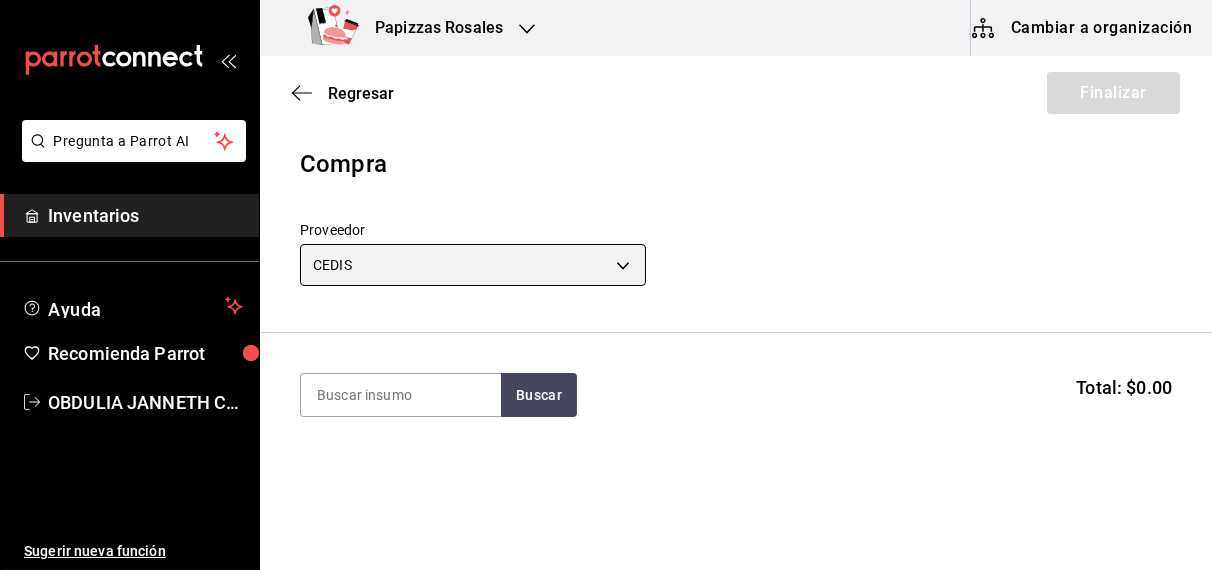type on "fd93c39f-859b-4130-830c-b038fbd442a0" 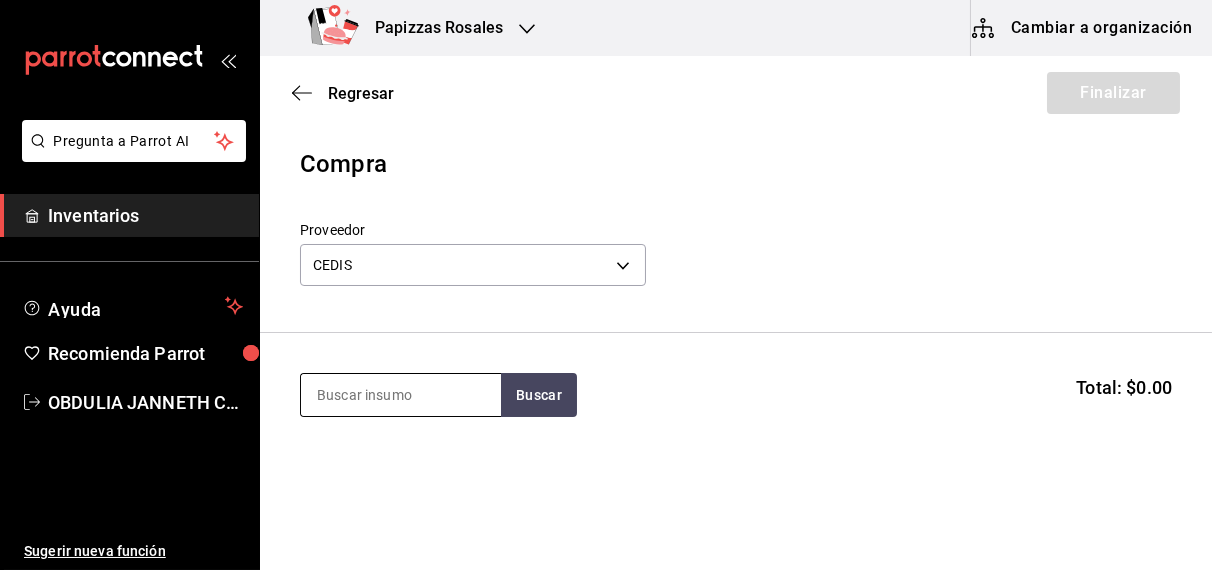click at bounding box center (401, 395) 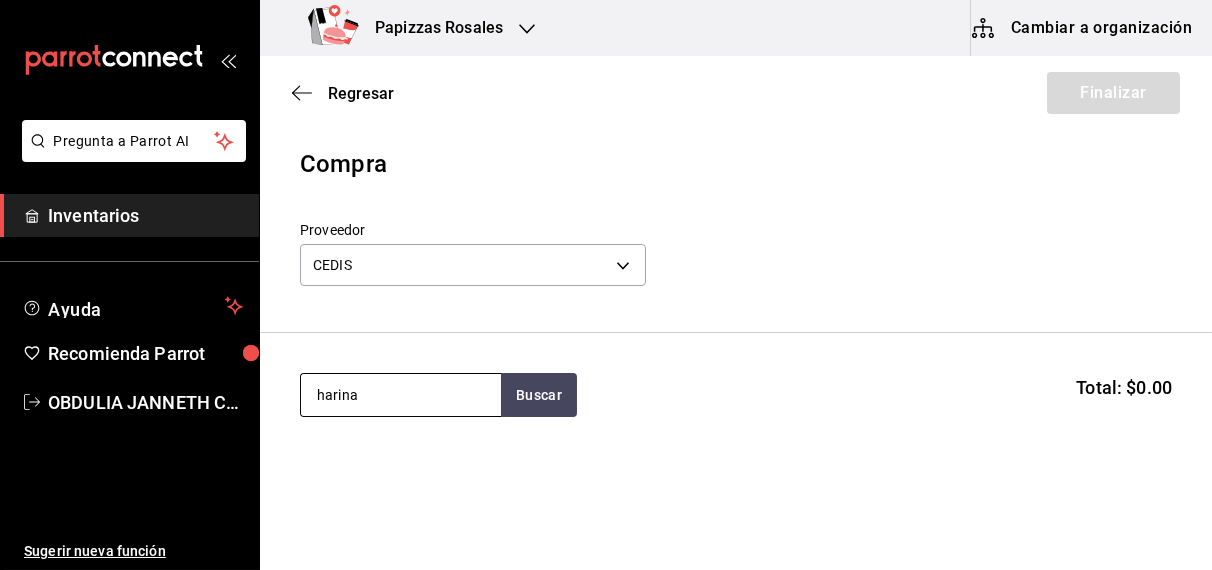 type on "harina" 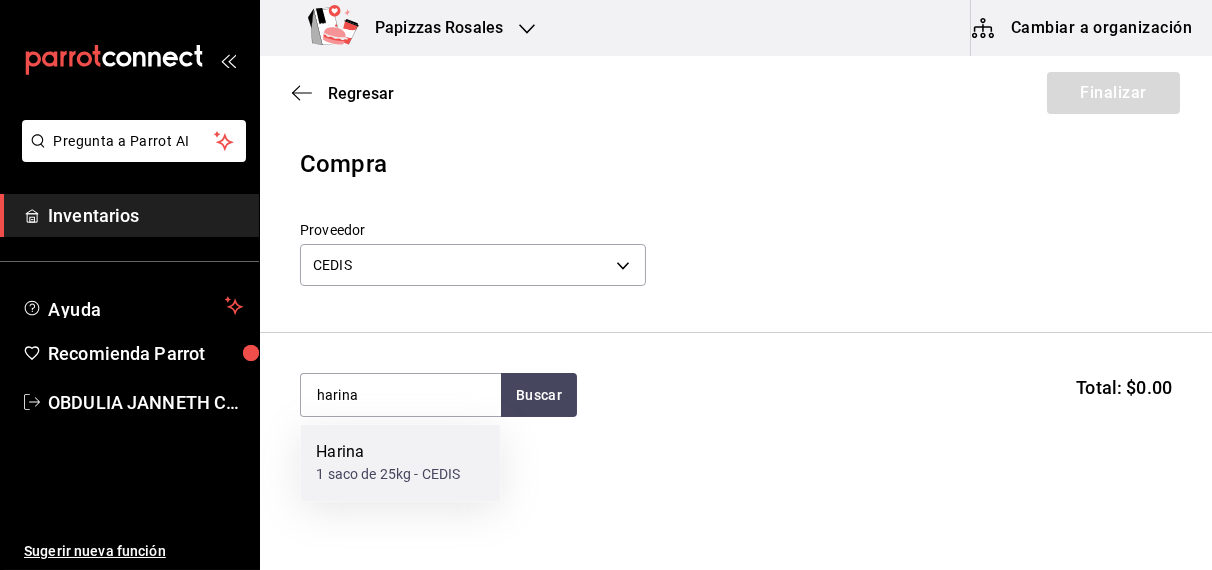 click on "1 saco de 25kg - CEDIS" at bounding box center [388, 475] 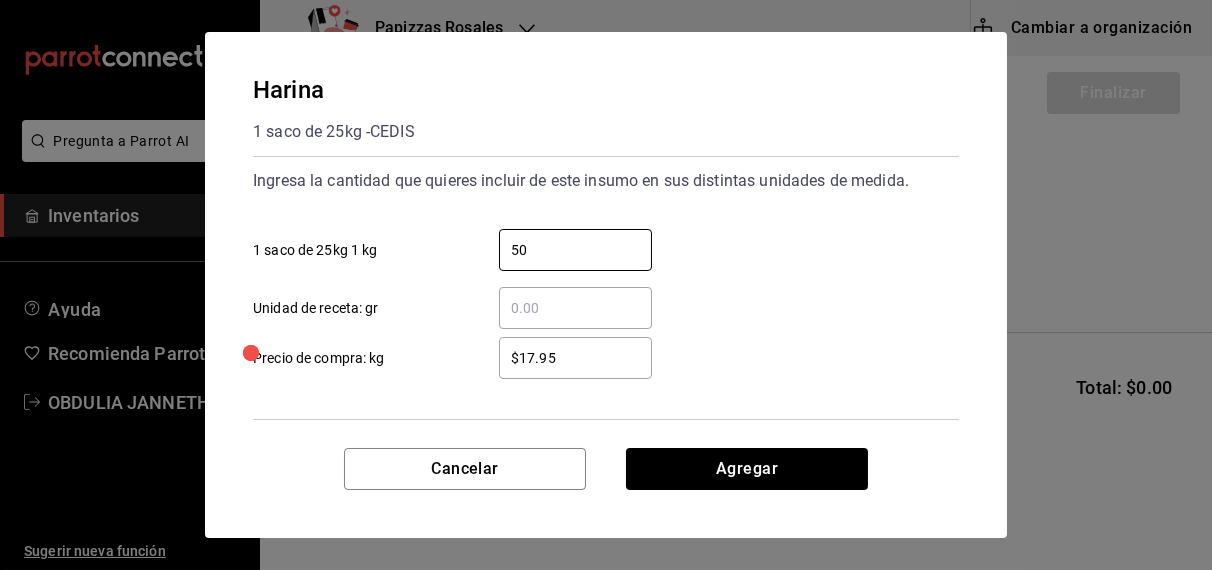type on "50" 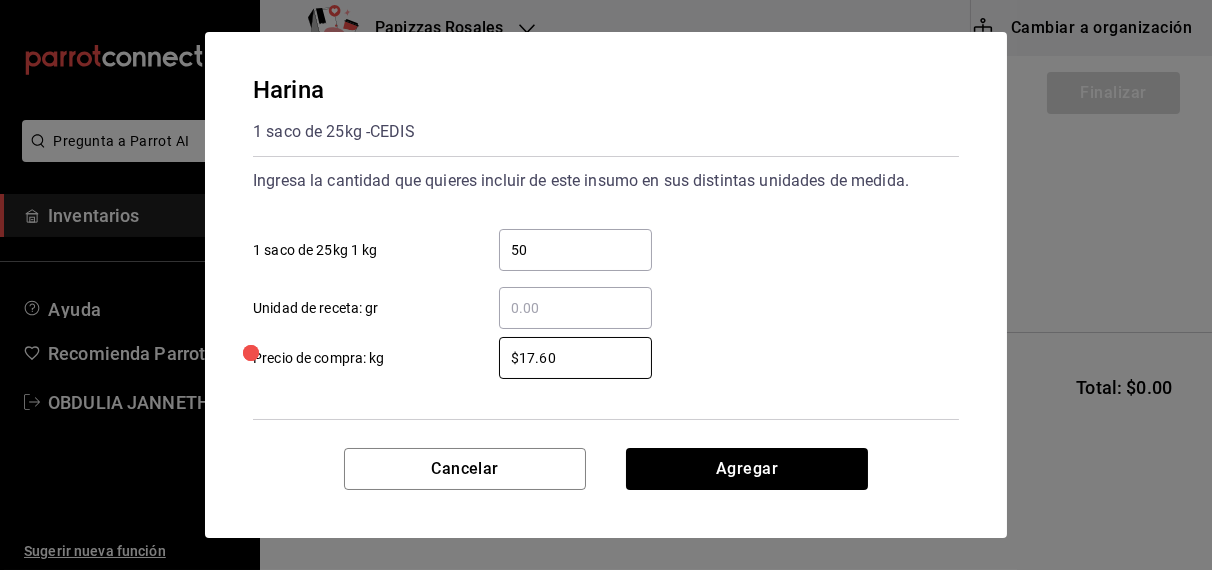 type on "$17.60" 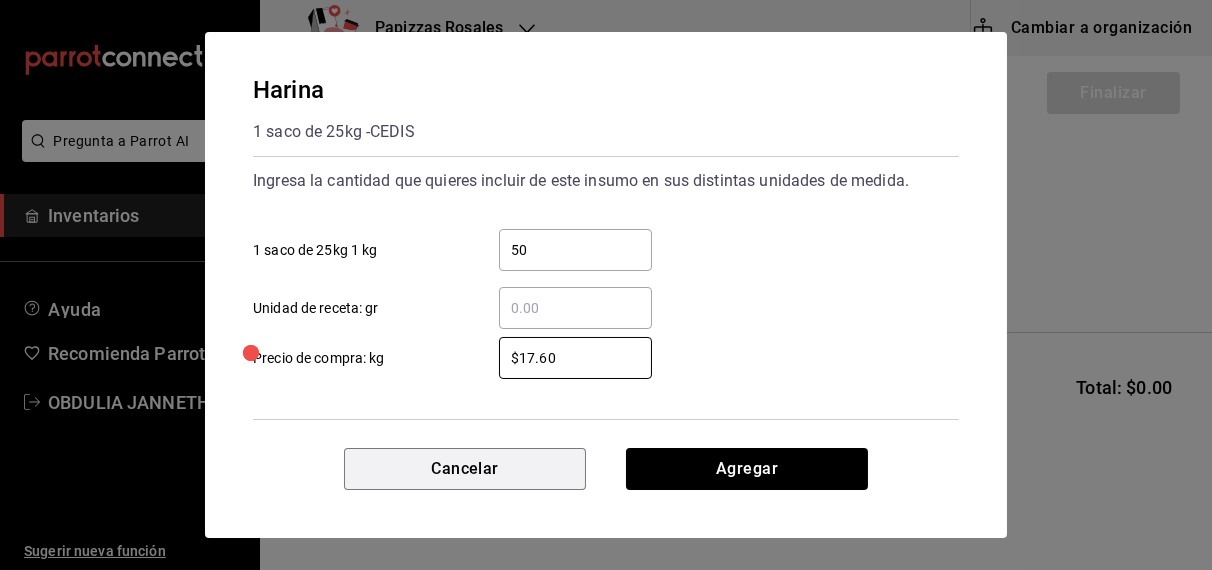 type 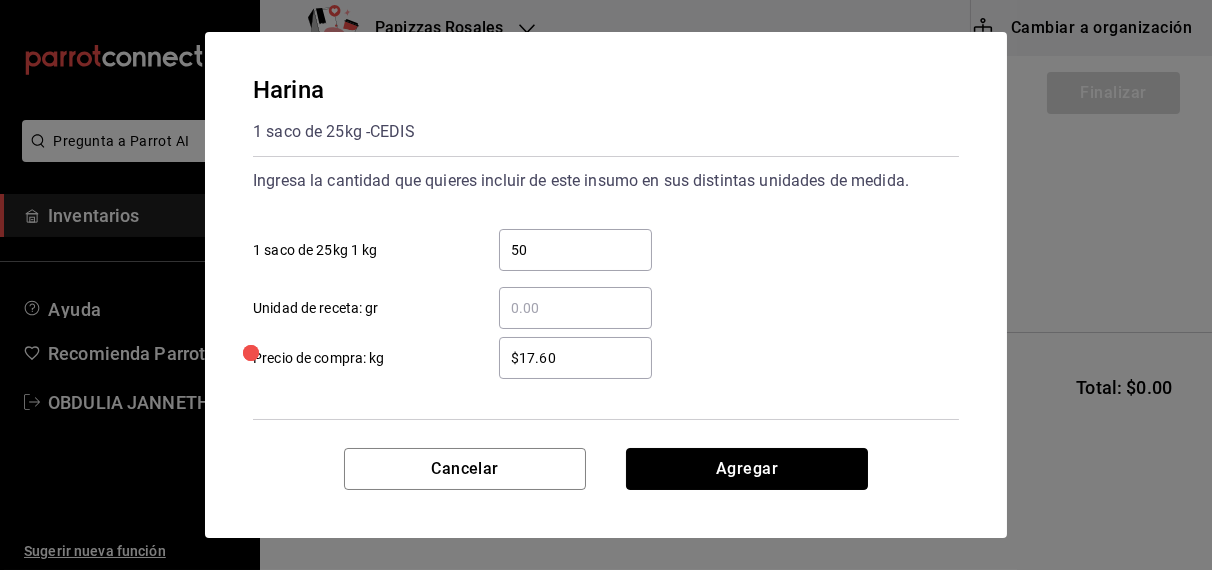 type 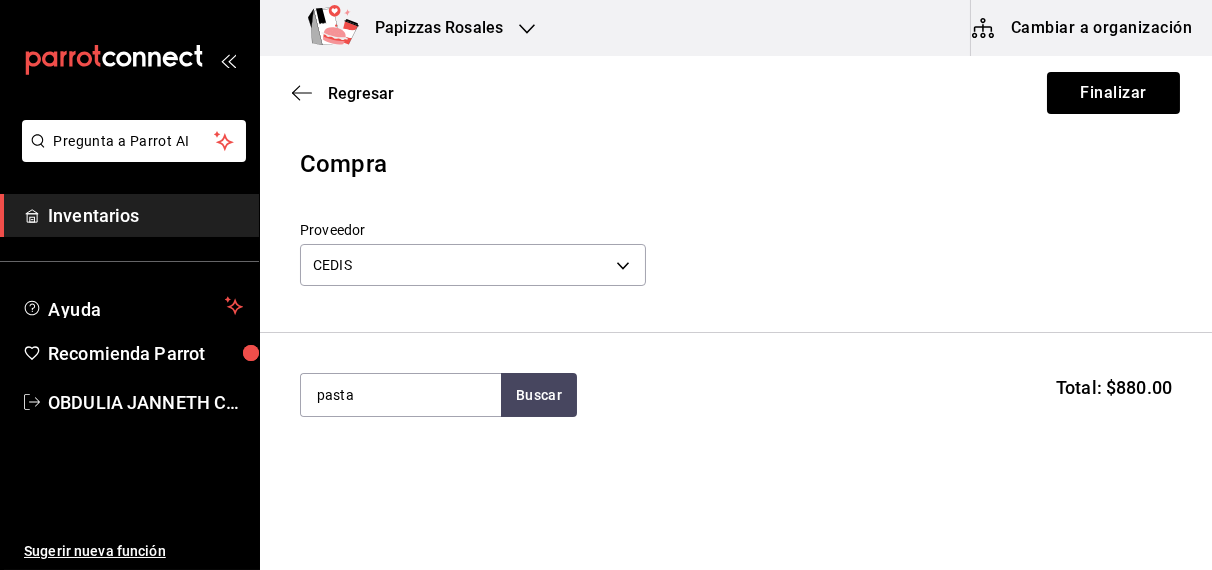 type on "pasta" 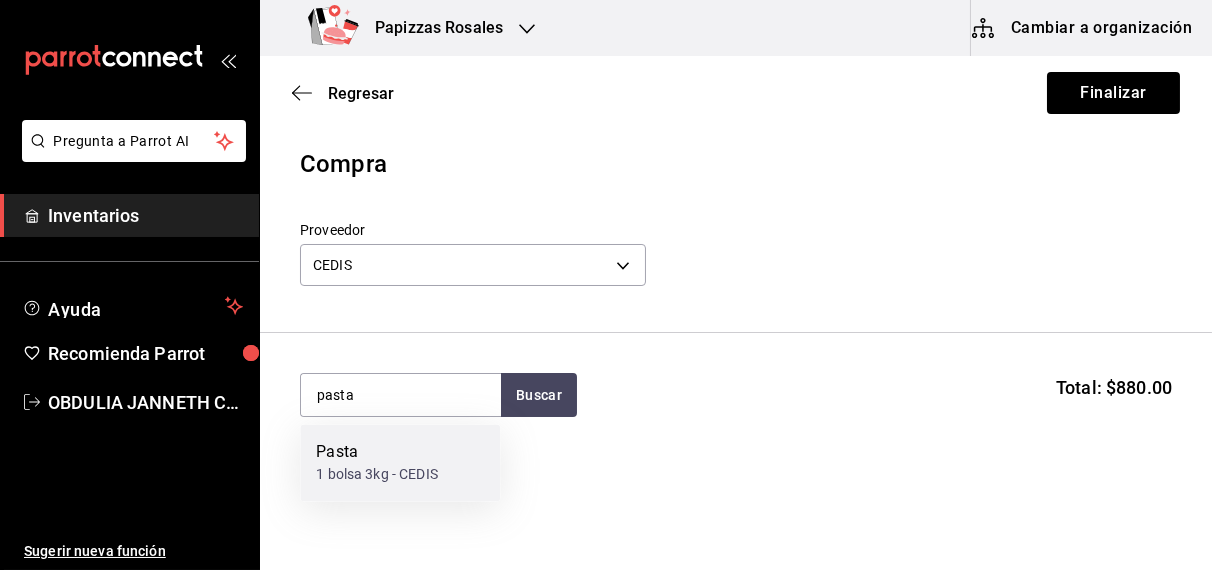 click on "1 bolsa 3kg - CEDIS" at bounding box center [377, 475] 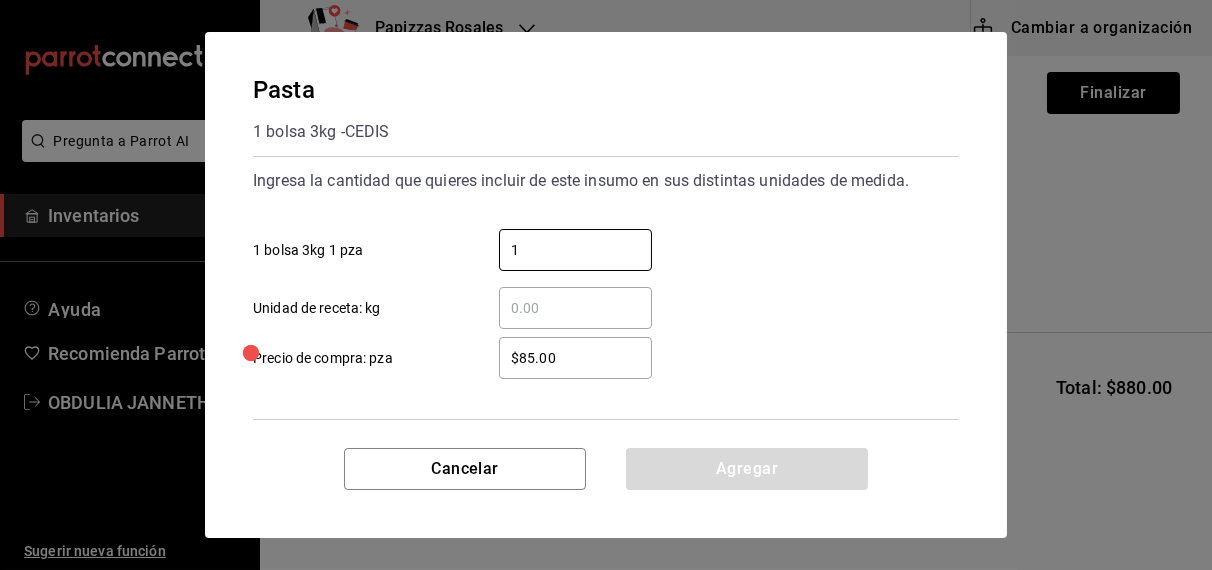 type on "1" 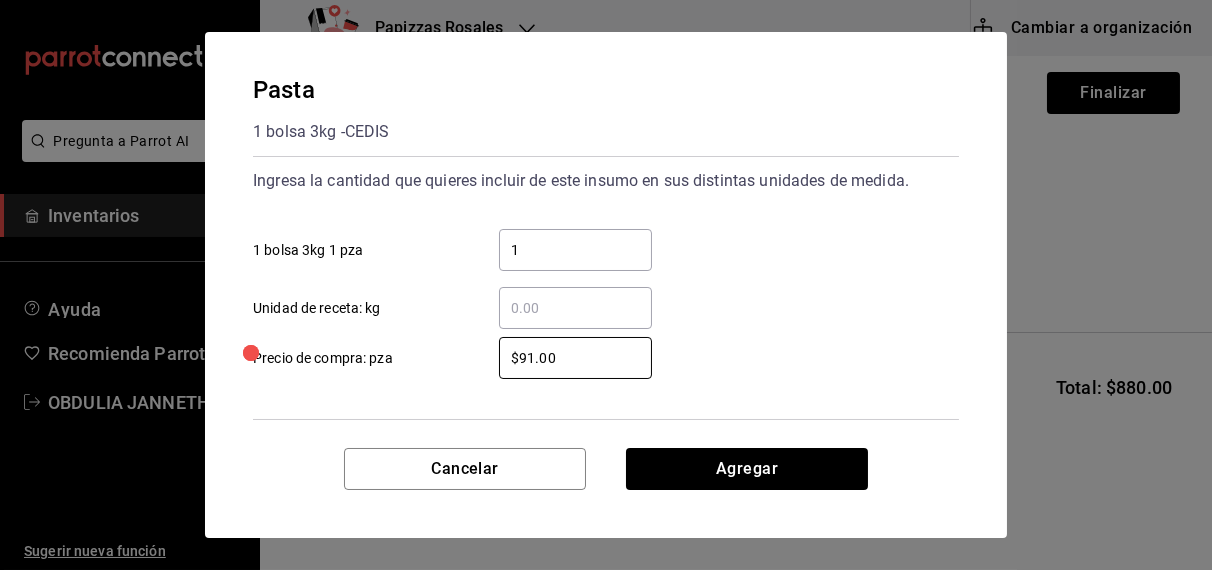 type on "$91.00" 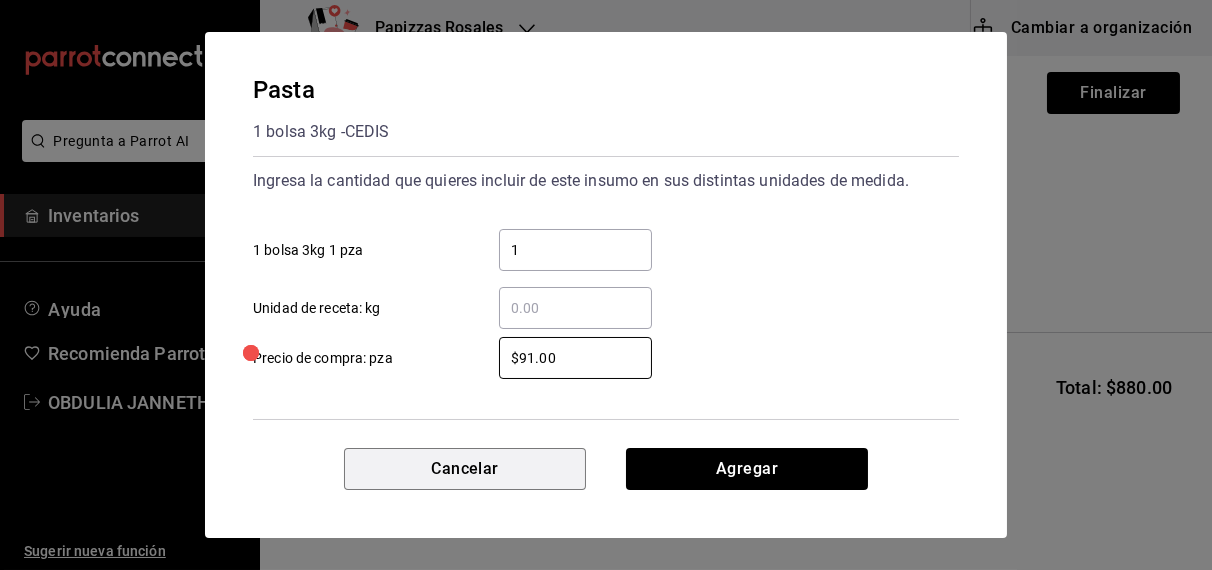 type 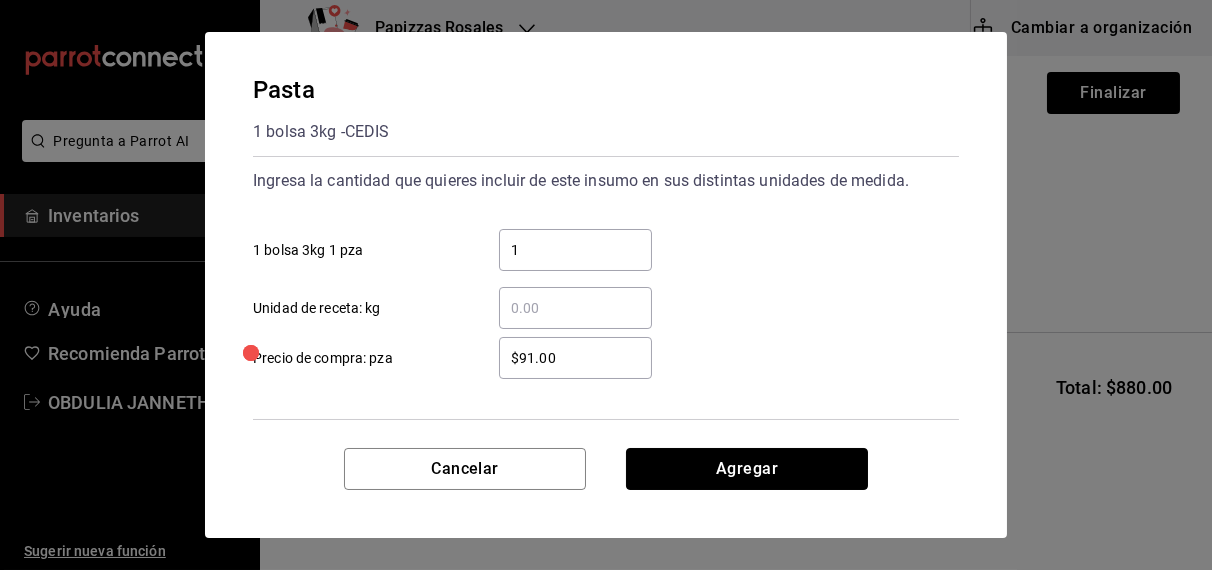 type 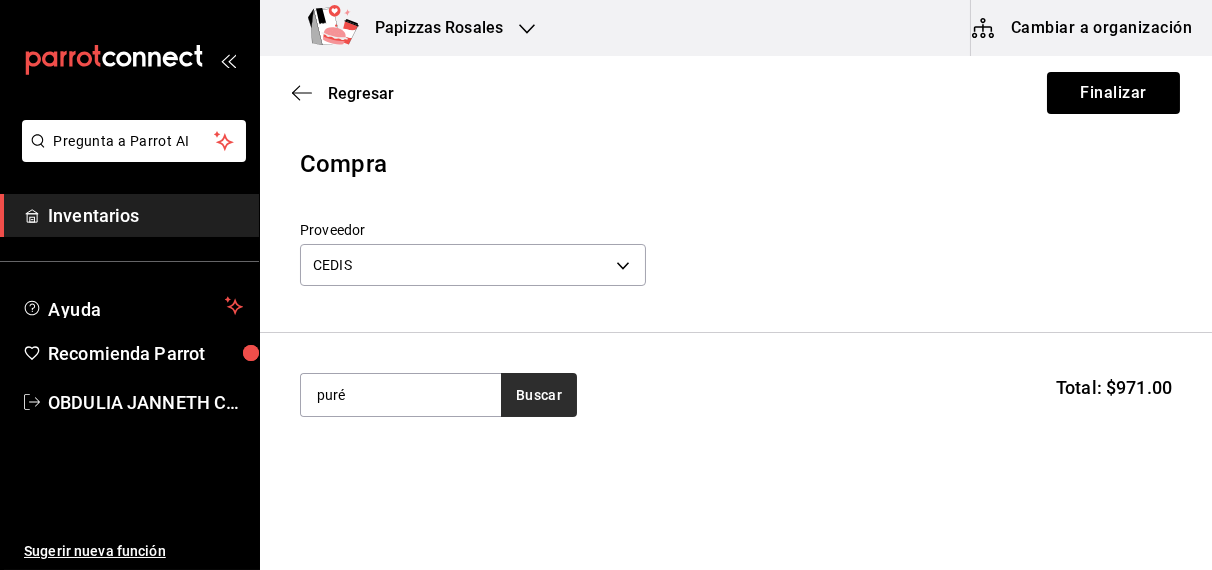 type on "puré" 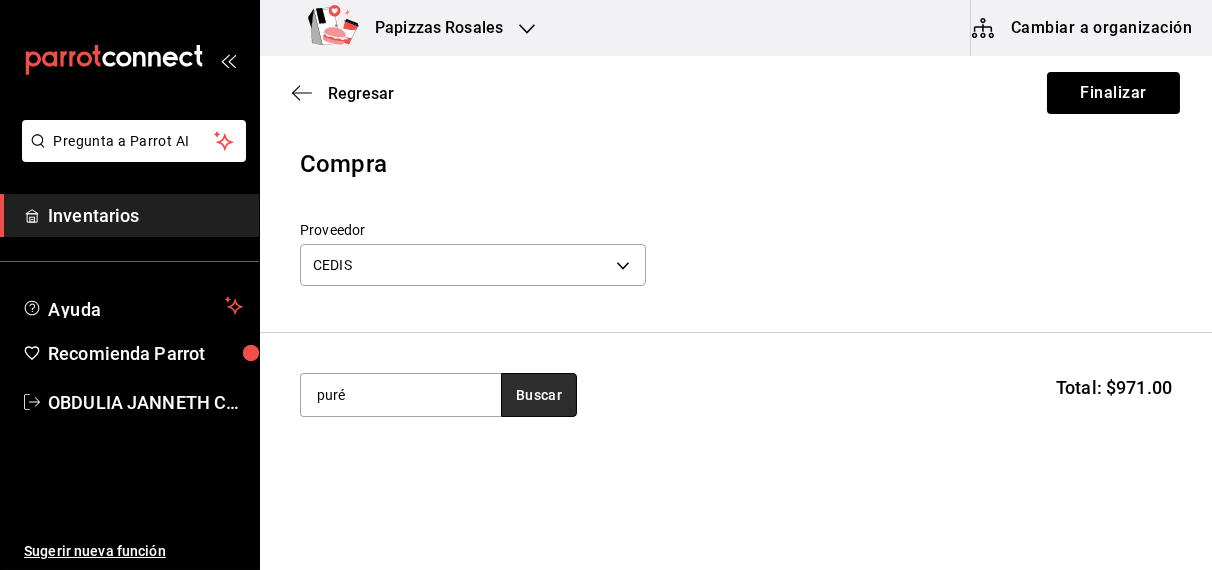click on "Buscar" at bounding box center (539, 395) 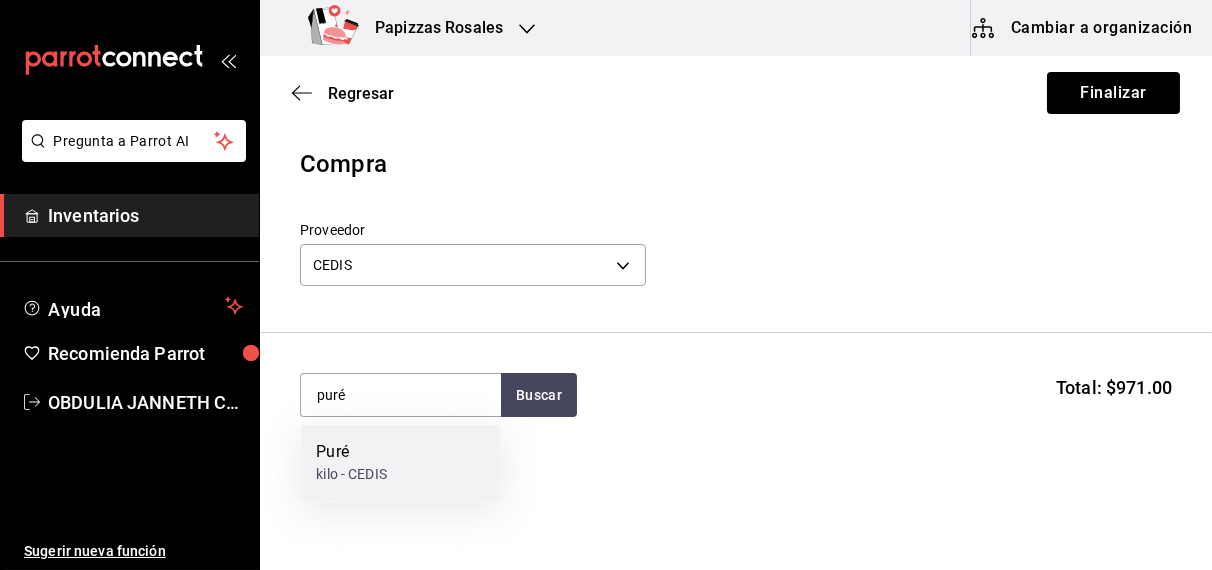 click on "kilo - CEDIS" at bounding box center (351, 475) 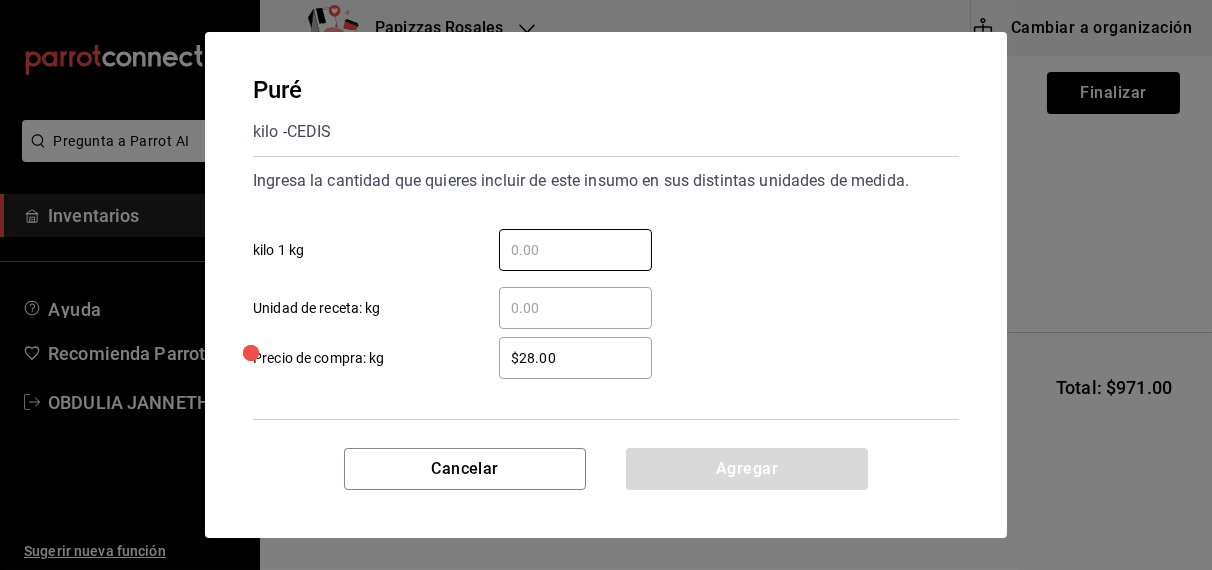 type on "8" 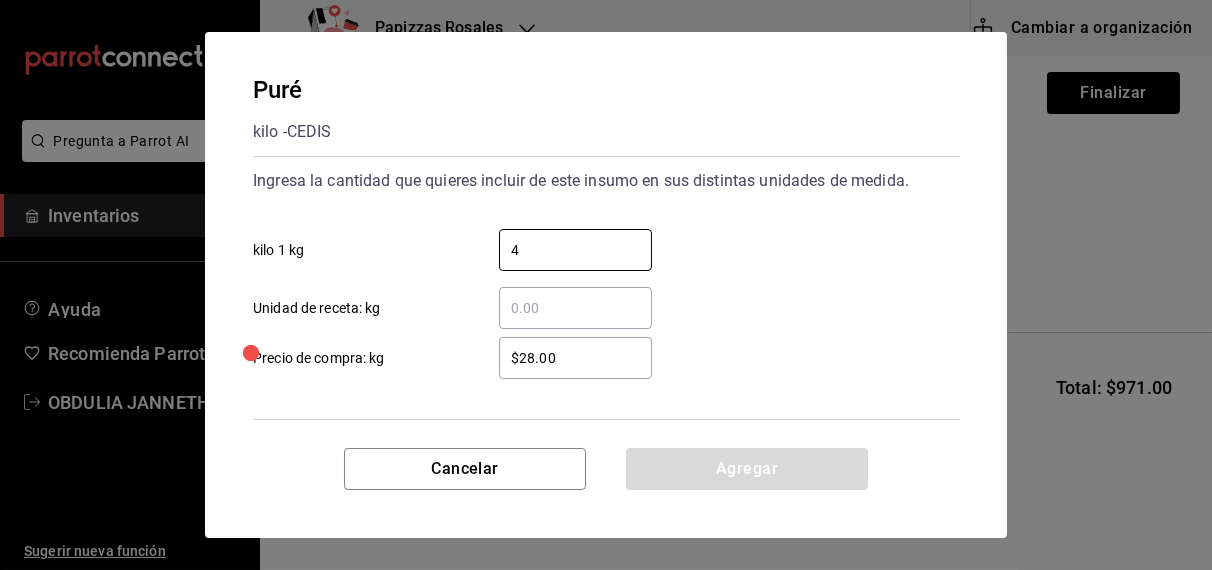 type on "4" 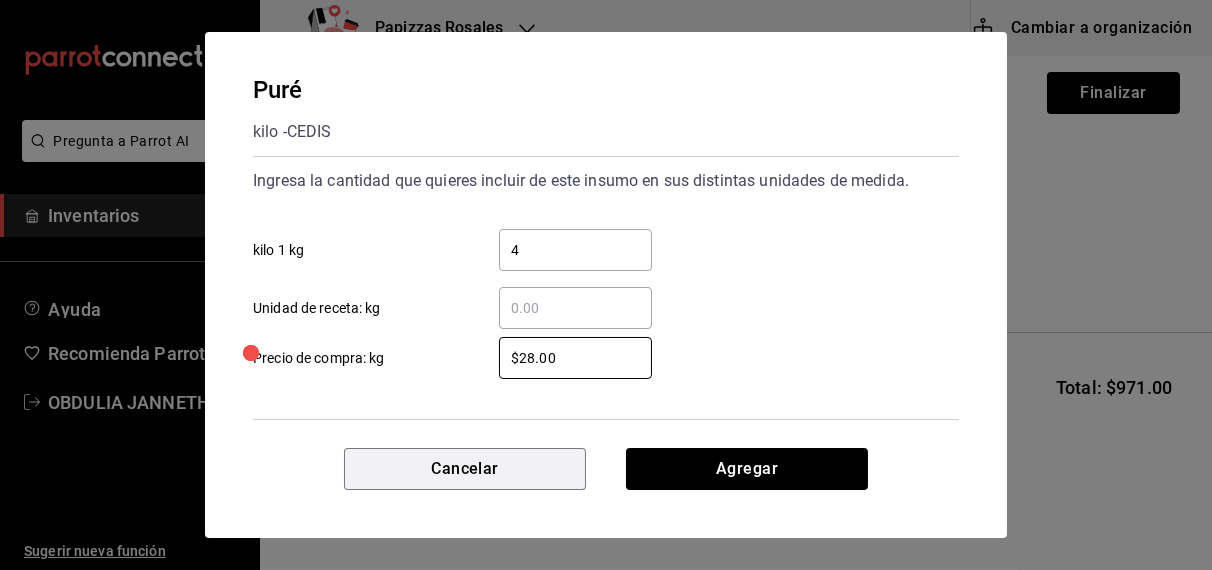 type 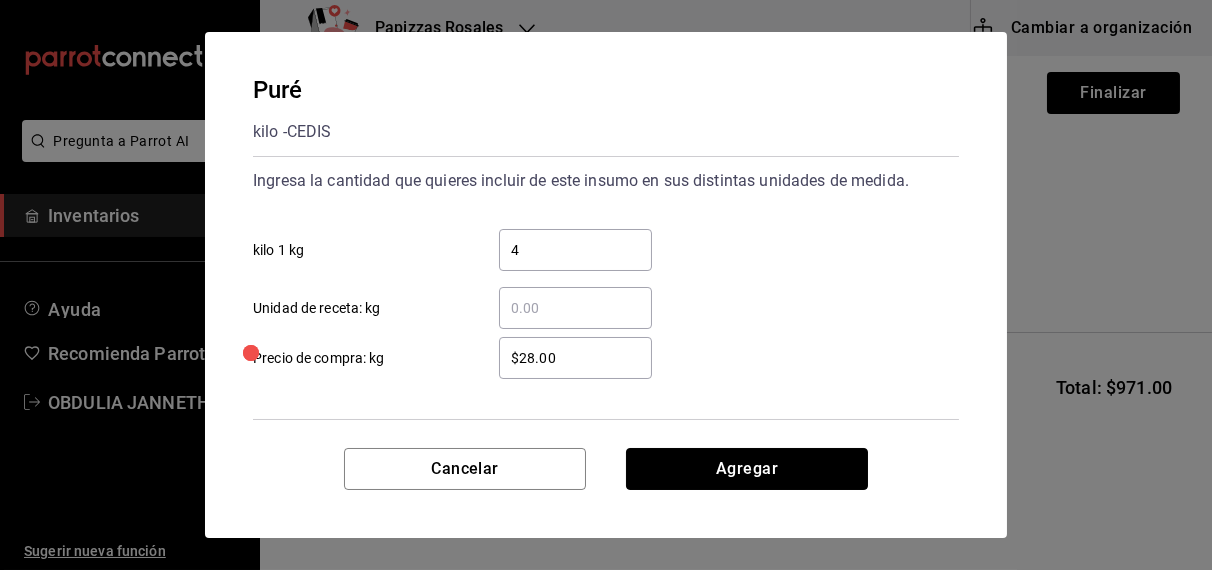 type 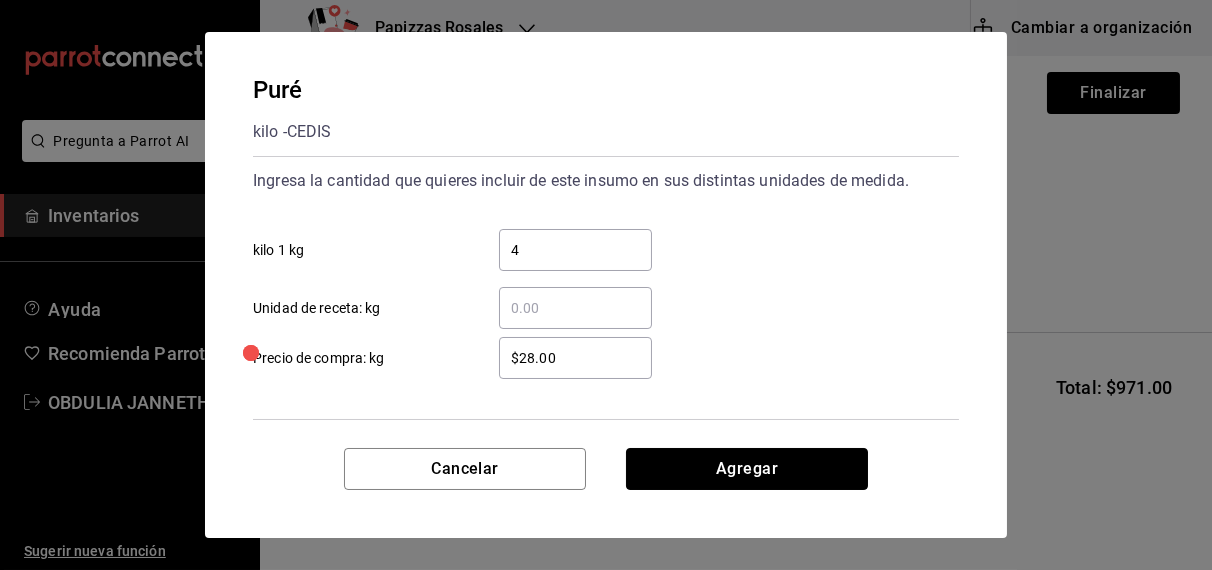 click on "Agregar" at bounding box center (747, 469) 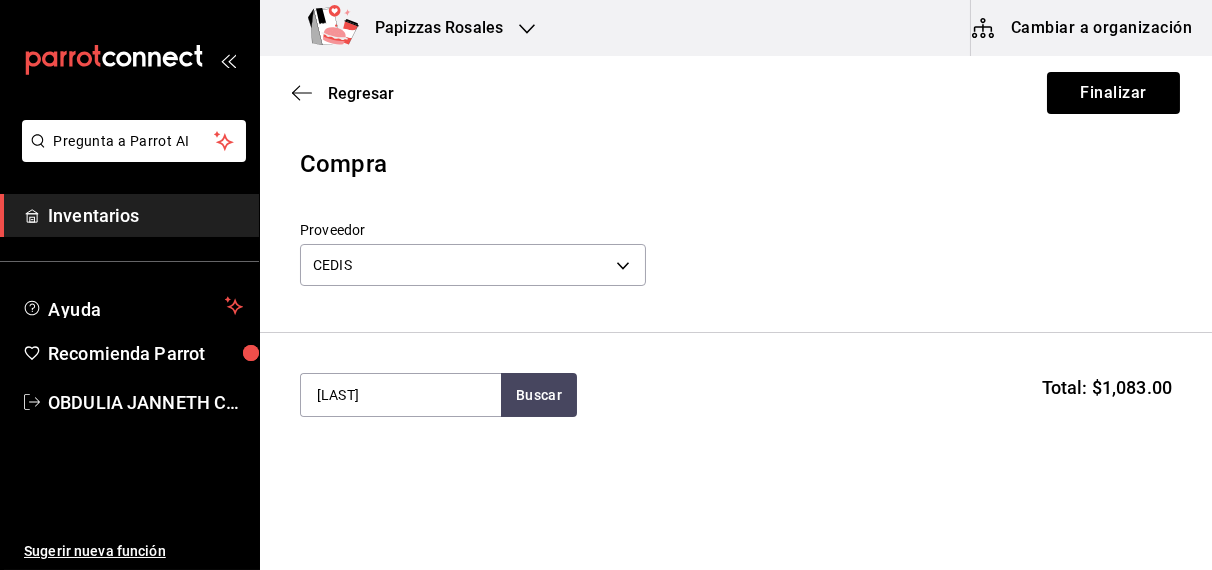 click on "Pregunta a Parrot AI Inventarios   Ayuda Recomienda Parrot   OBDULIA JANNETH CASTRO ESCALANTE   Sugerir nueva función   Papizzas Rosales Cambiar a organización Regresar Finalizar Compra Proveedor CEDIS fd93c39f-859b-4130-830c-b038fbd442a0 bbqñ Buscar Total: $1,083.00 Insumo Unidades Cant. total Costo  .  Harina 50 1 saco de 25kg 1 kg 50.00  kg $880.00 Pasta 1 1 bolsa 3kg 1 pza 1.00  pza $91.00 Puré 4 kilo 1 kg 4.00  kg $112.00 Pregunta a Parrot AI Inventarios   Ayuda Recomienda Parrot   OBDULIA JANNETH CASTRO ESCALANTE   Sugerir nueva función   GANA 1 MES GRATIS EN TU SUSCRIPCIÓN AQUÍ ¿Recuerdas cómo empezó tu restaurante?
Hoy puedes ayudar a un colega a tener el mismo cambio que tú viviste.
Recomienda Parrot directamente desde tu Portal Administrador.
Es fácil y rápido.
🎁 Por cada restaurante que se una, ganas 1 mes gratis. Ver video tutorial Ir a video Editar Eliminar Visitar centro de ayuda (81) 2046 6363 soporte@parrotsoftware.io Visitar centro de ayuda (81) 2046 6363" at bounding box center [606, 228] 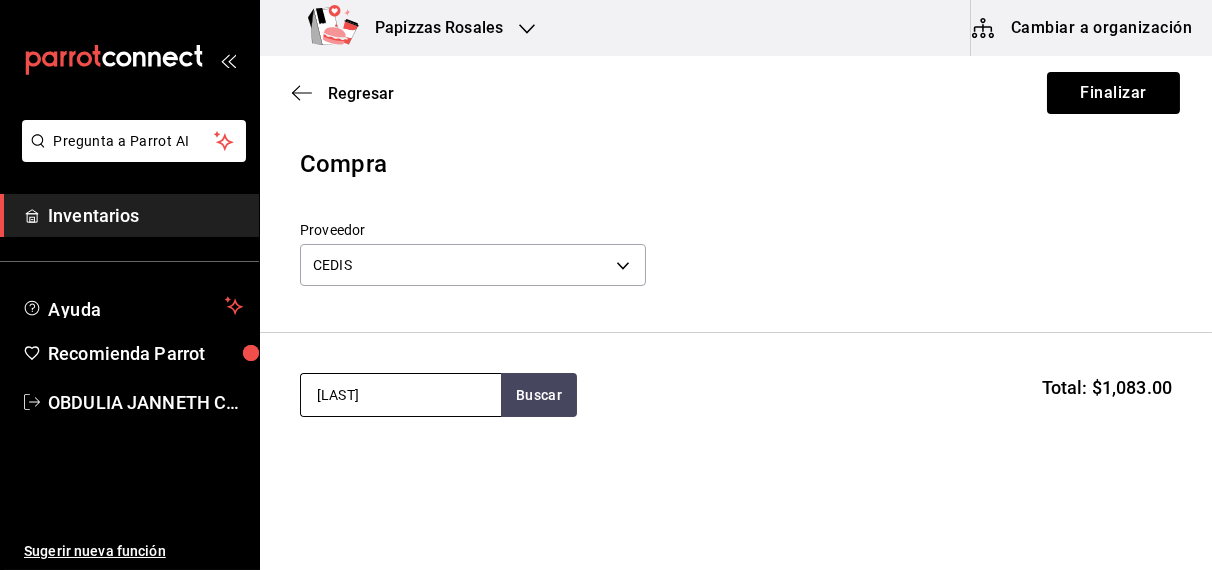 click on "bbqñ" at bounding box center (401, 395) 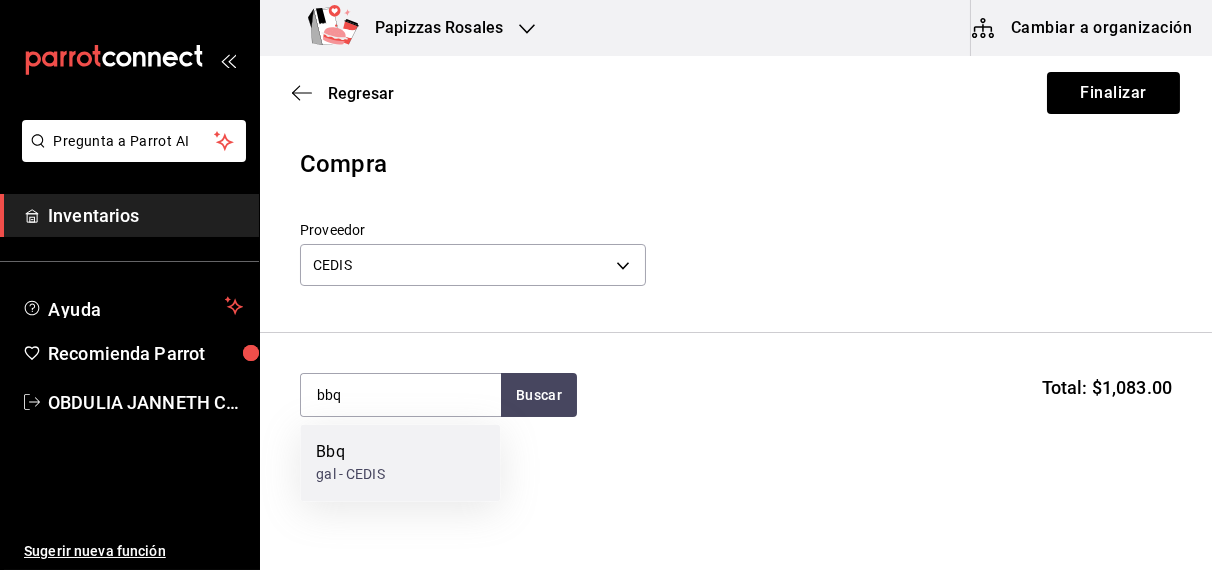 click on "gal - CEDIS" at bounding box center (350, 475) 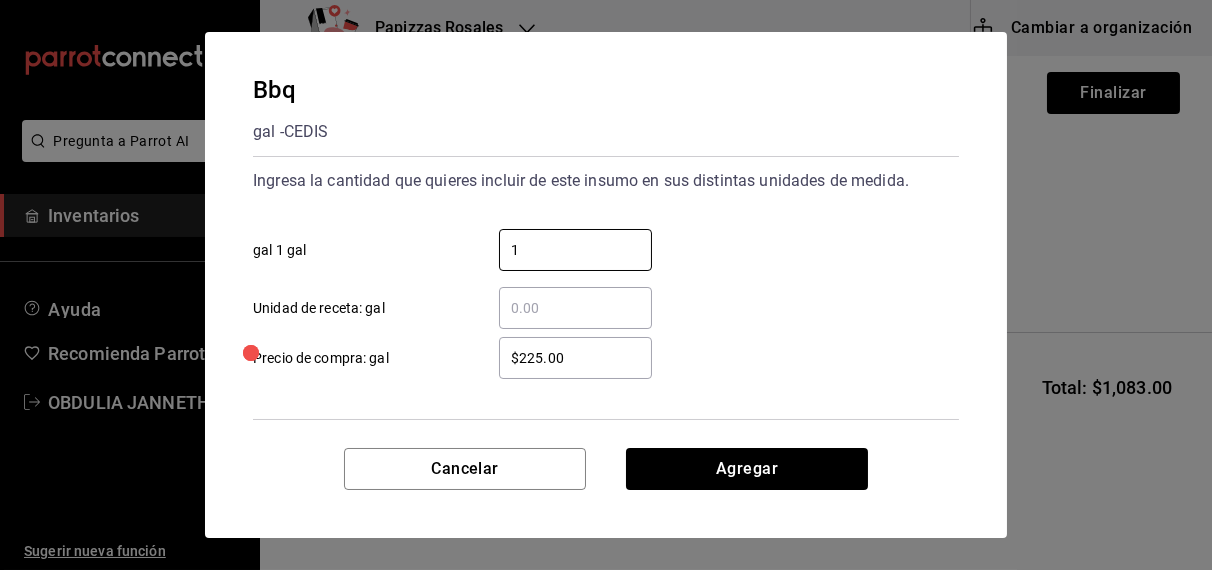 type on "1" 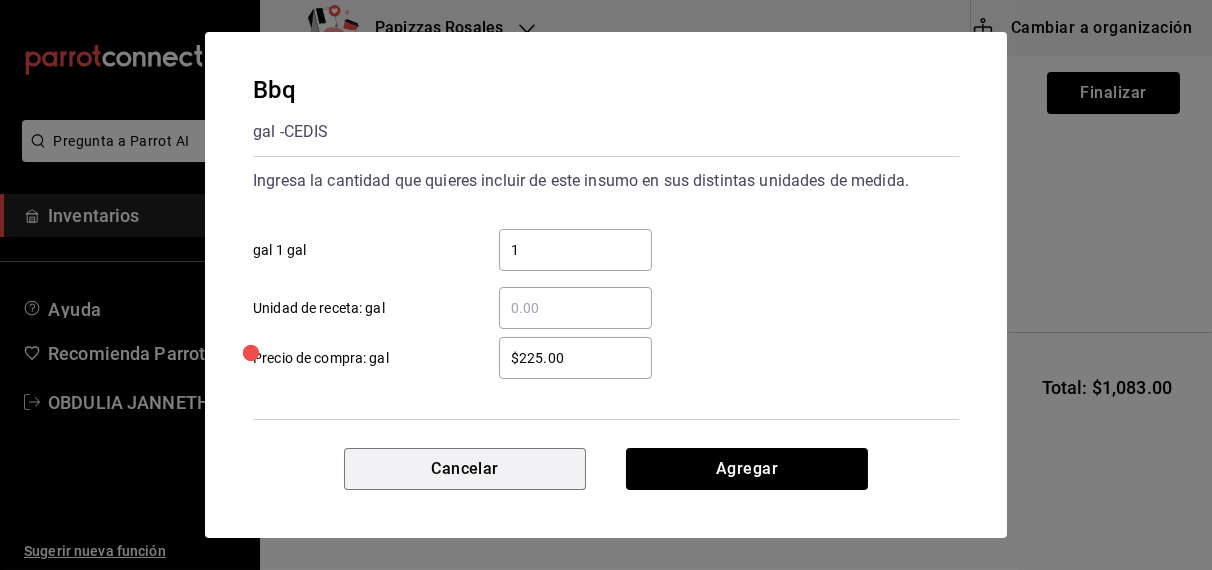 type 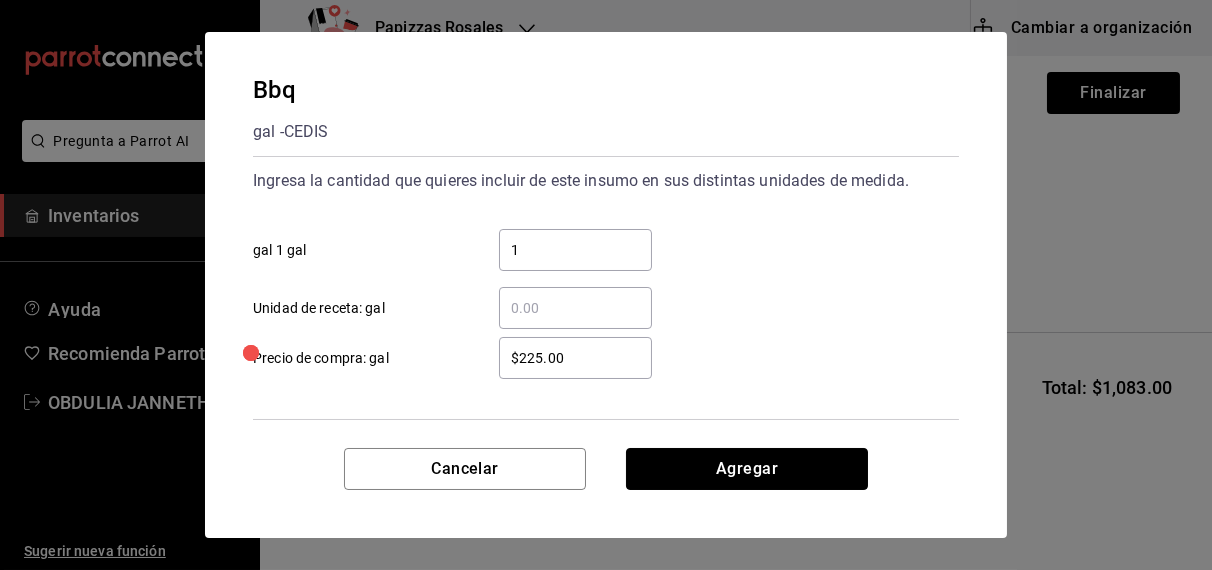 type 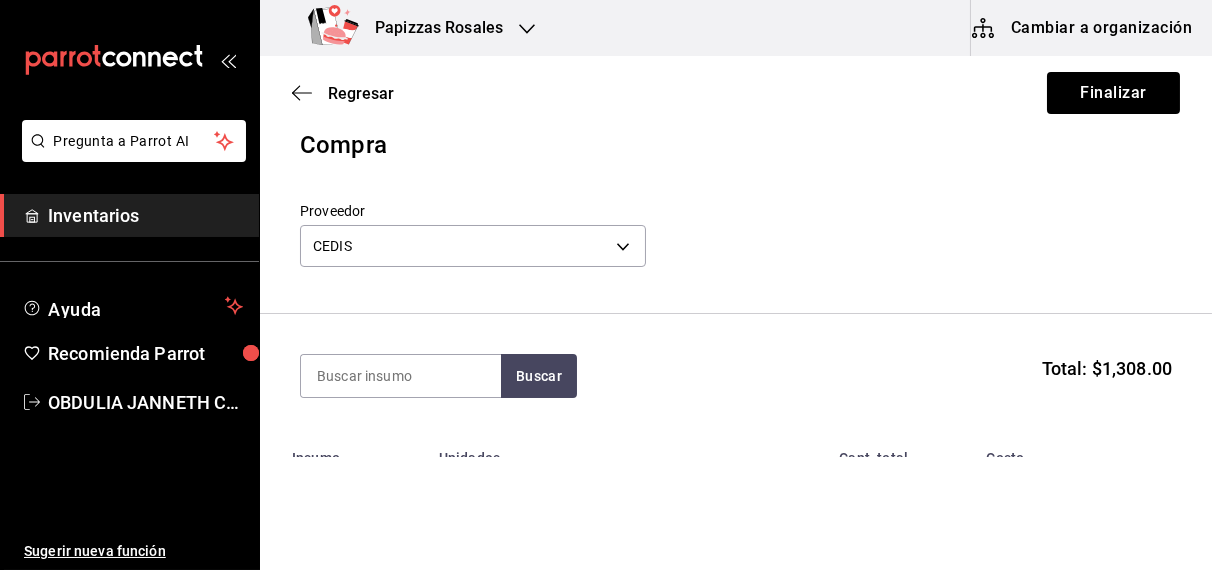 scroll, scrollTop: 0, scrollLeft: 0, axis: both 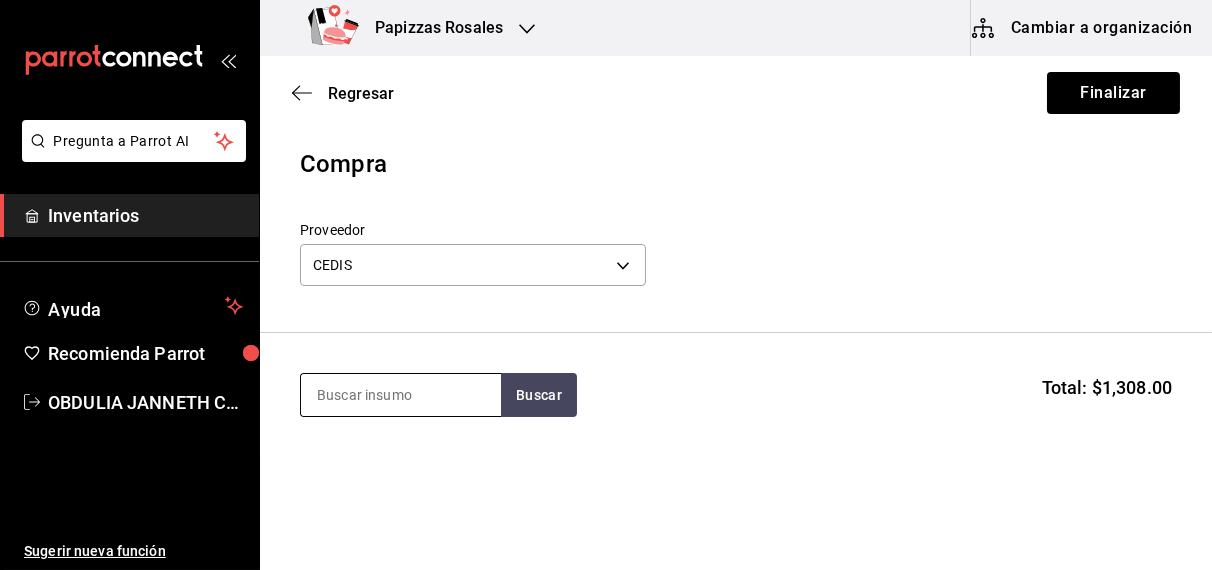 click at bounding box center (401, 395) 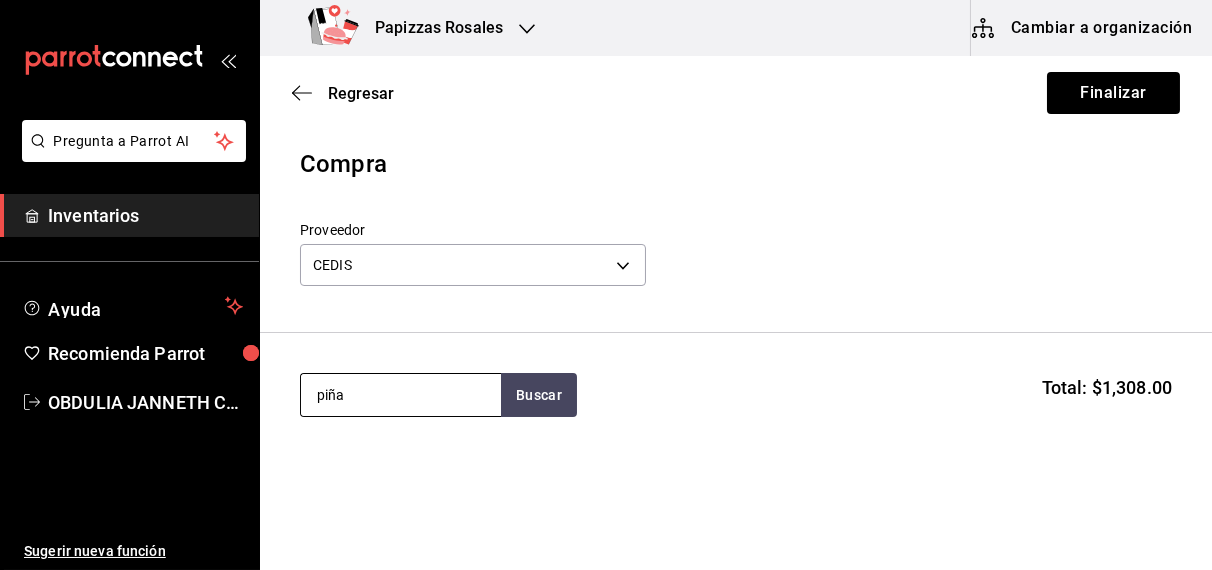 type on "piña" 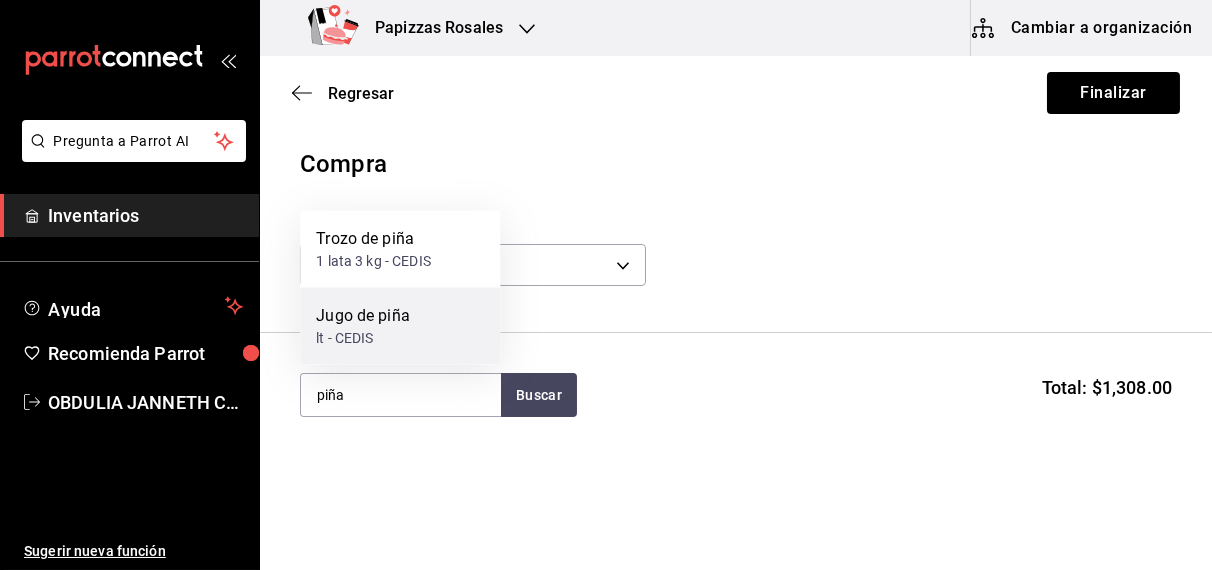 click on "lt - CEDIS" at bounding box center (363, 338) 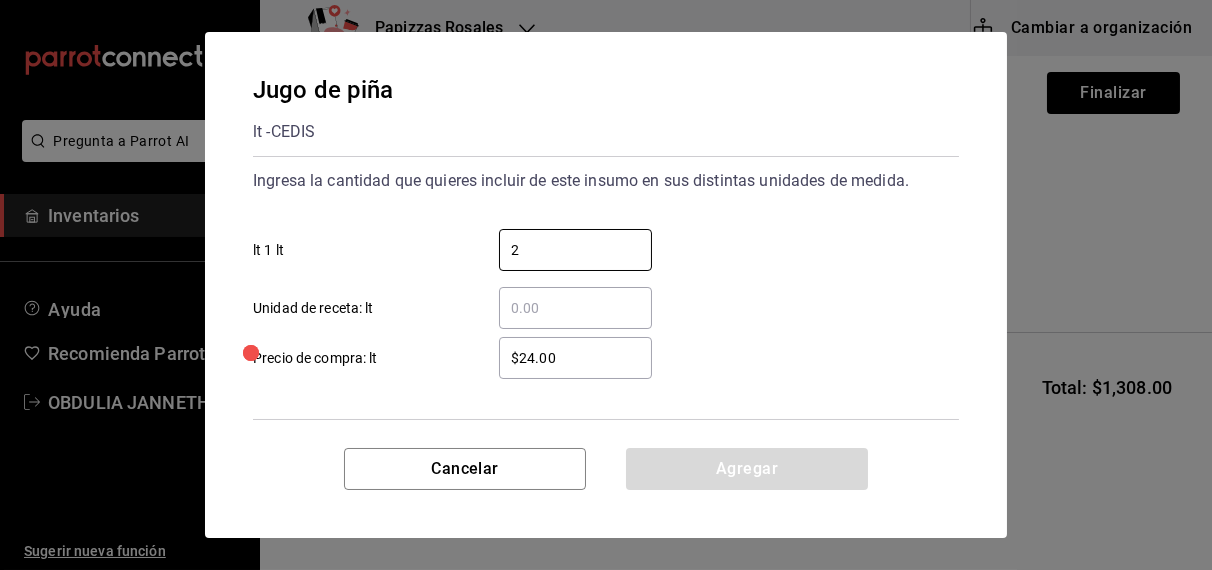 type on "2" 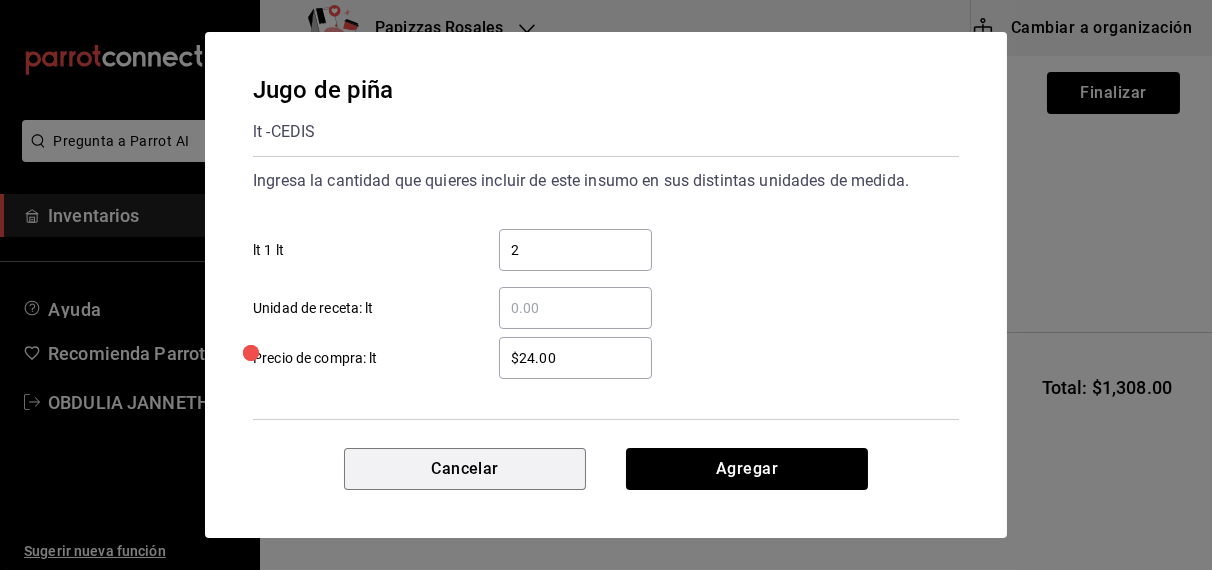 type 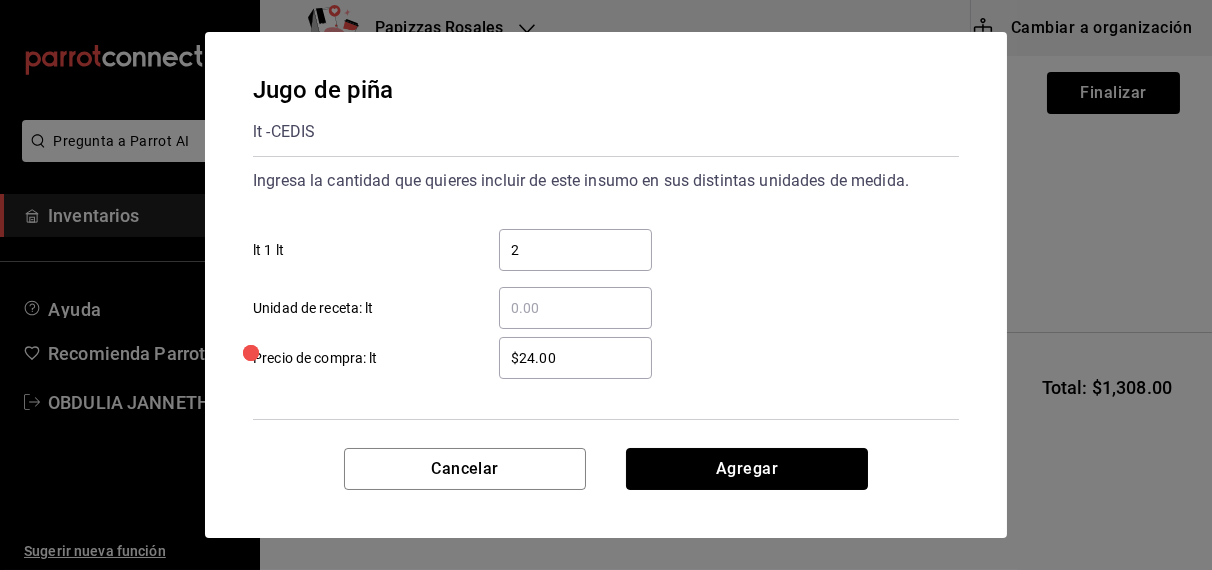 type 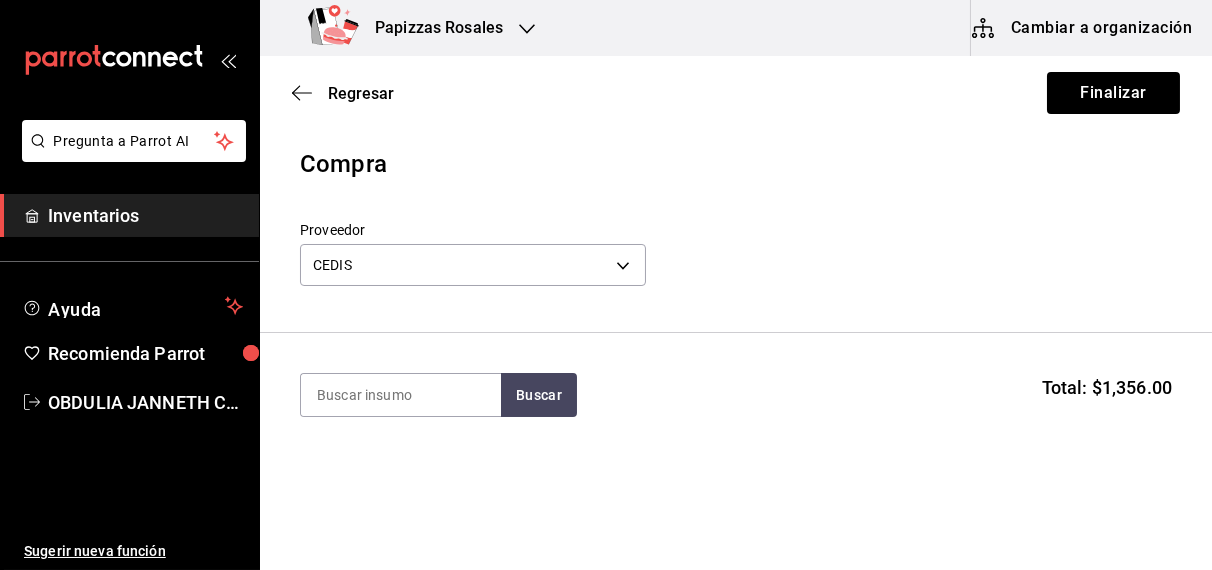 type on "r" 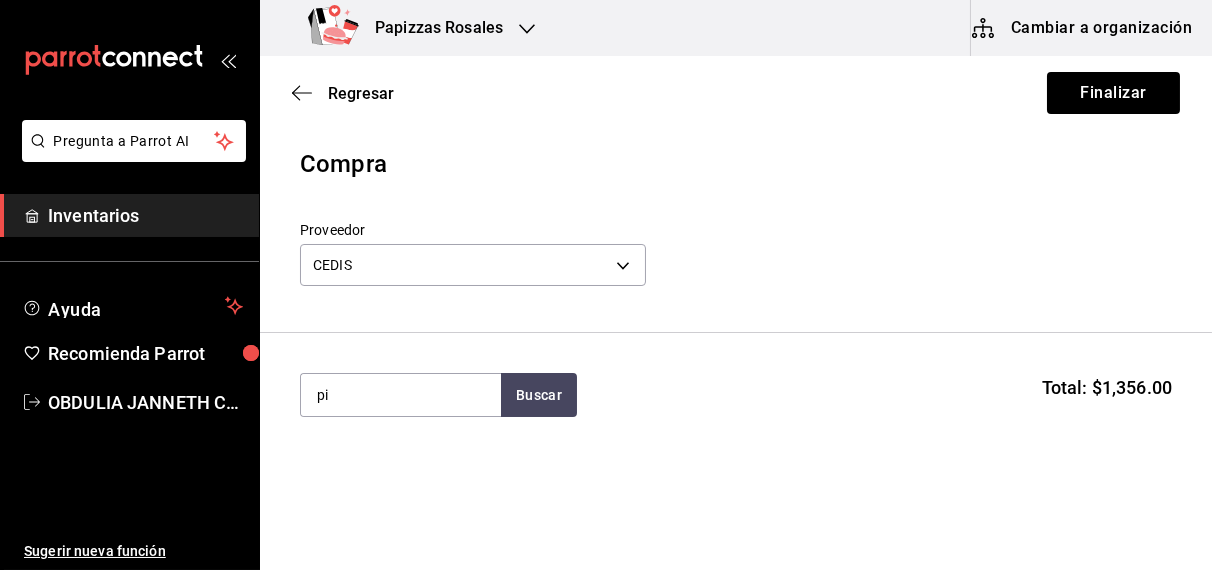 type on "p" 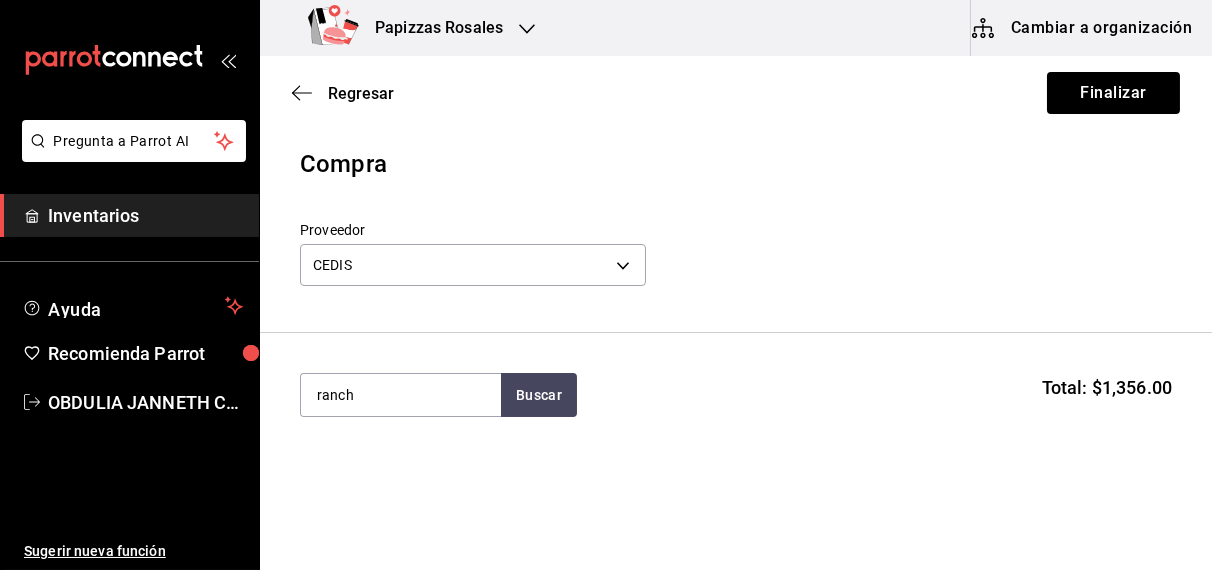 type on "ranch" 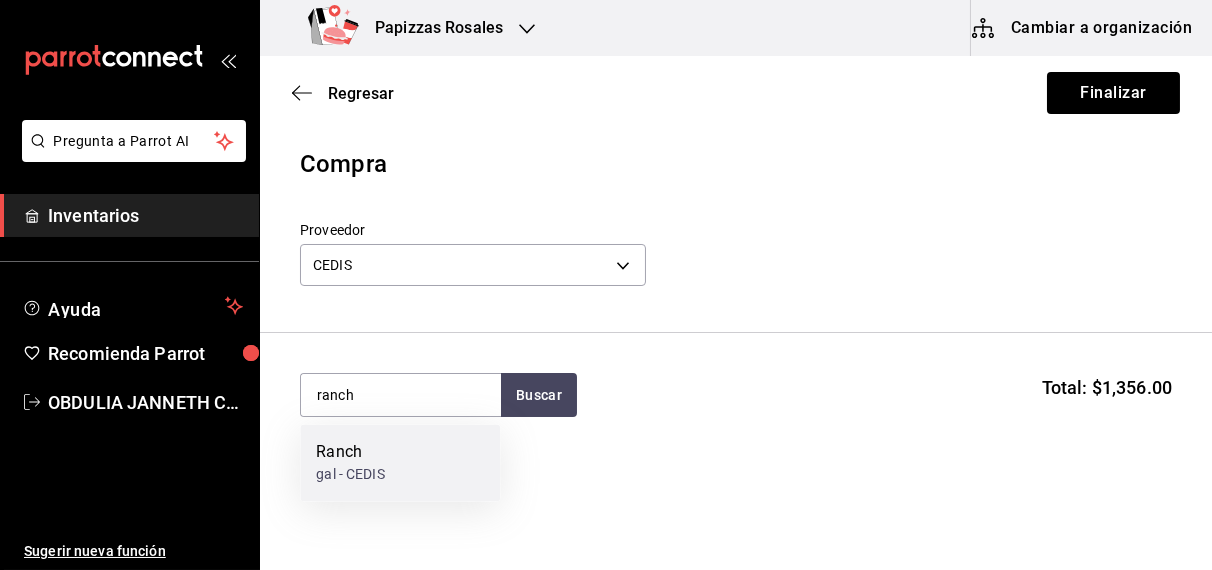 click on "gal - CEDIS" at bounding box center [350, 475] 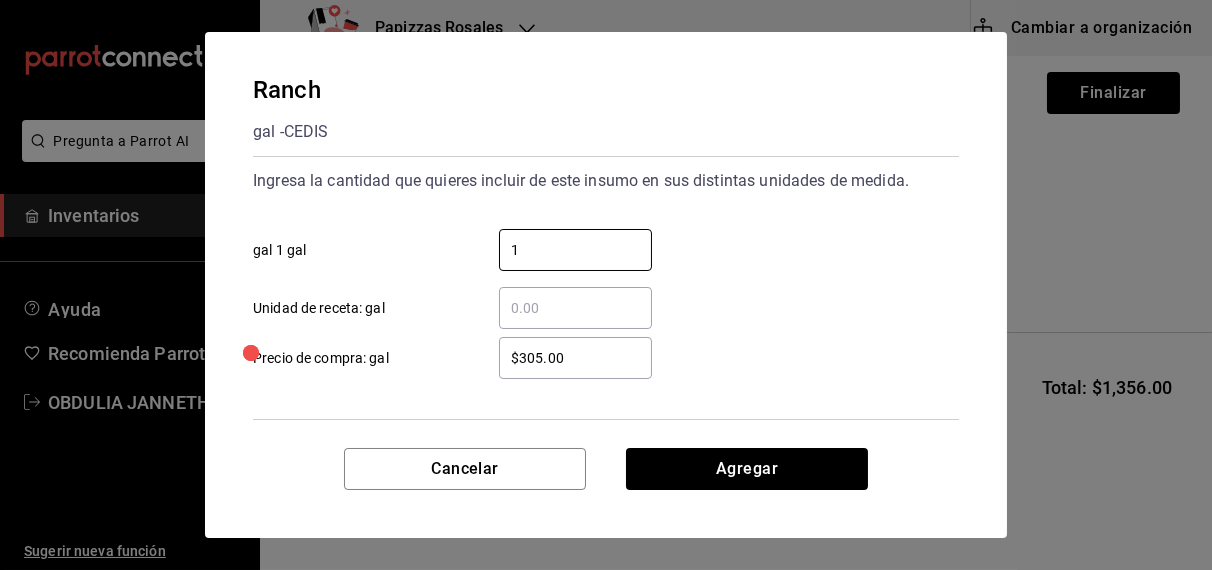 type on "1" 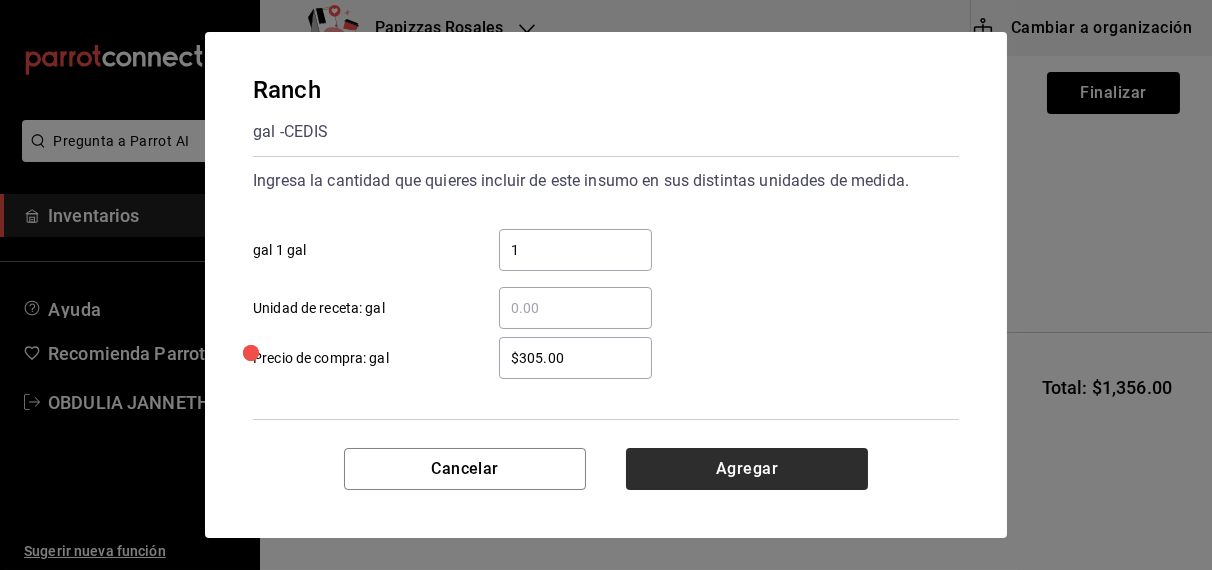 click on "Agregar" at bounding box center [747, 469] 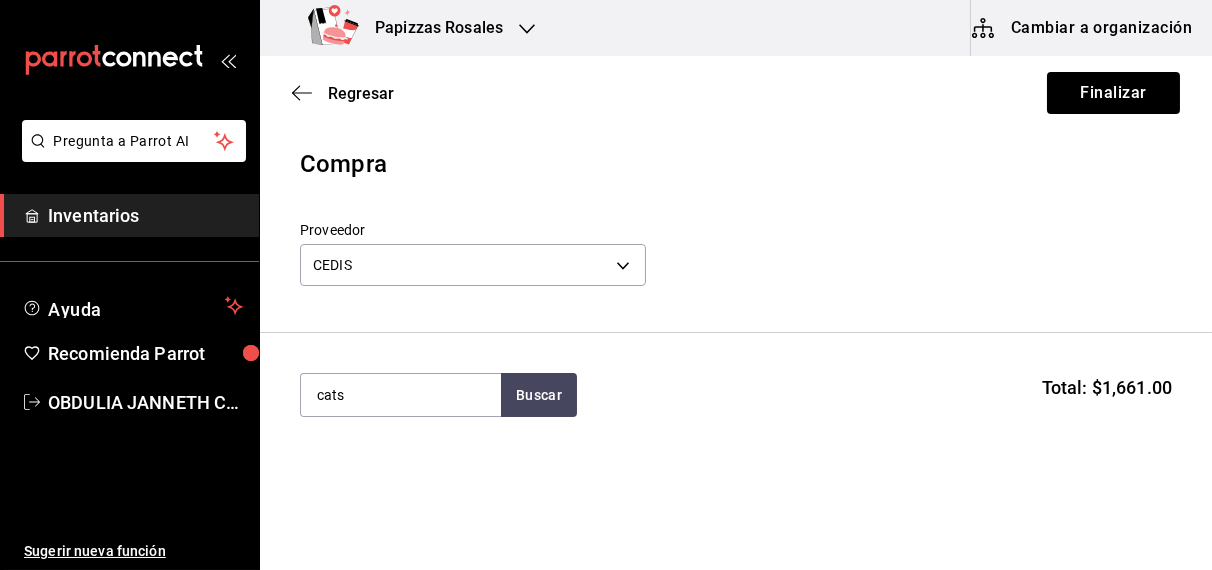 type on "cats" 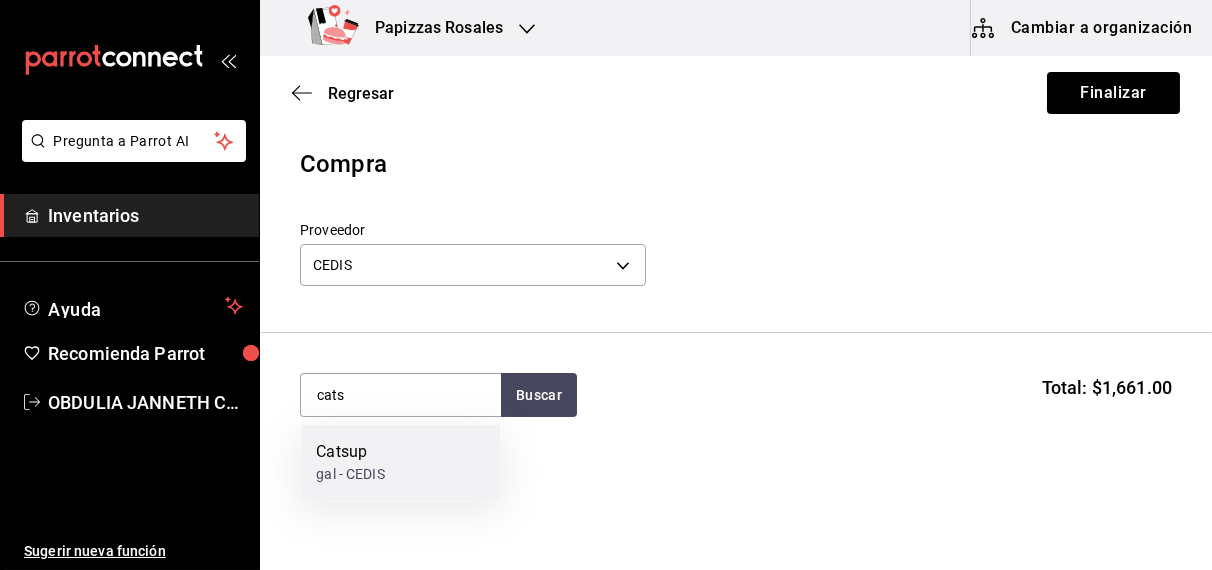 click on "gal - CEDIS" at bounding box center (350, 475) 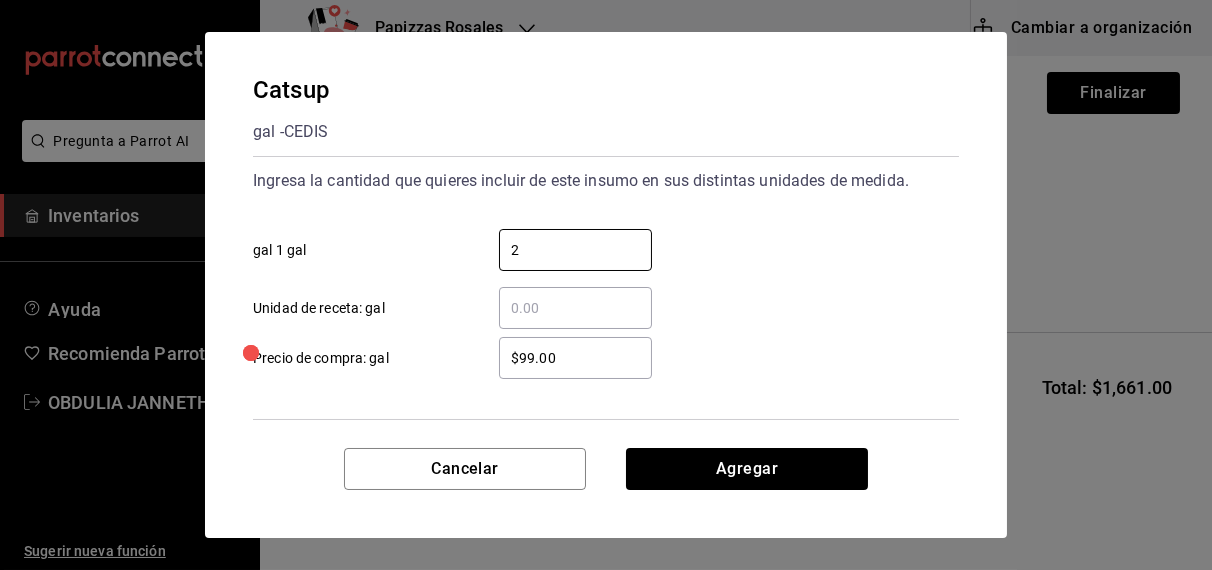 type on "2" 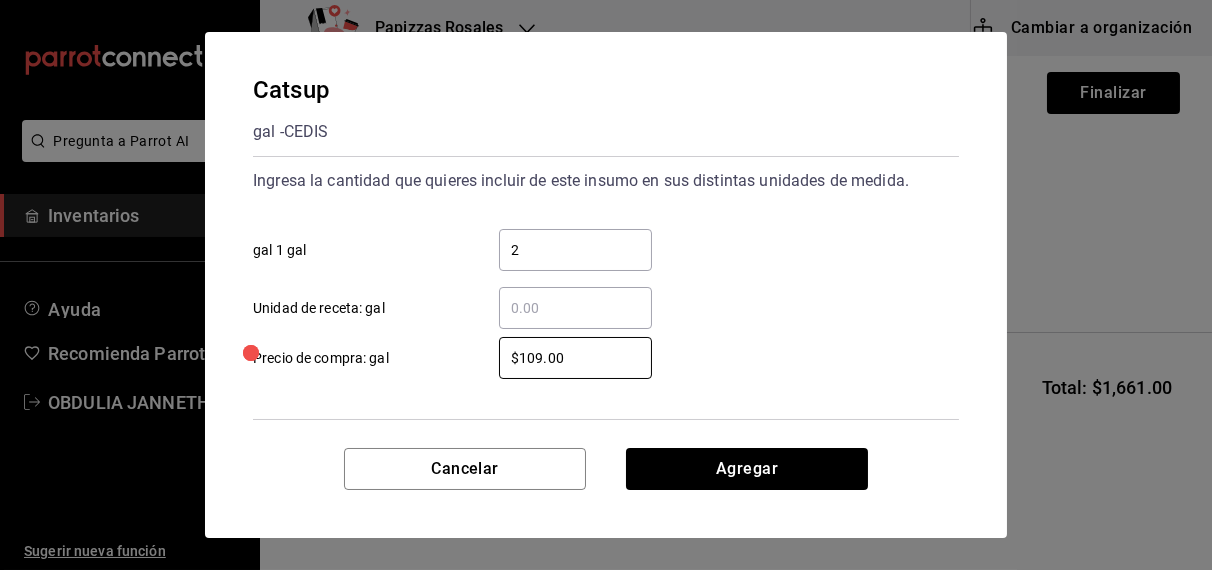 type on "$109.00" 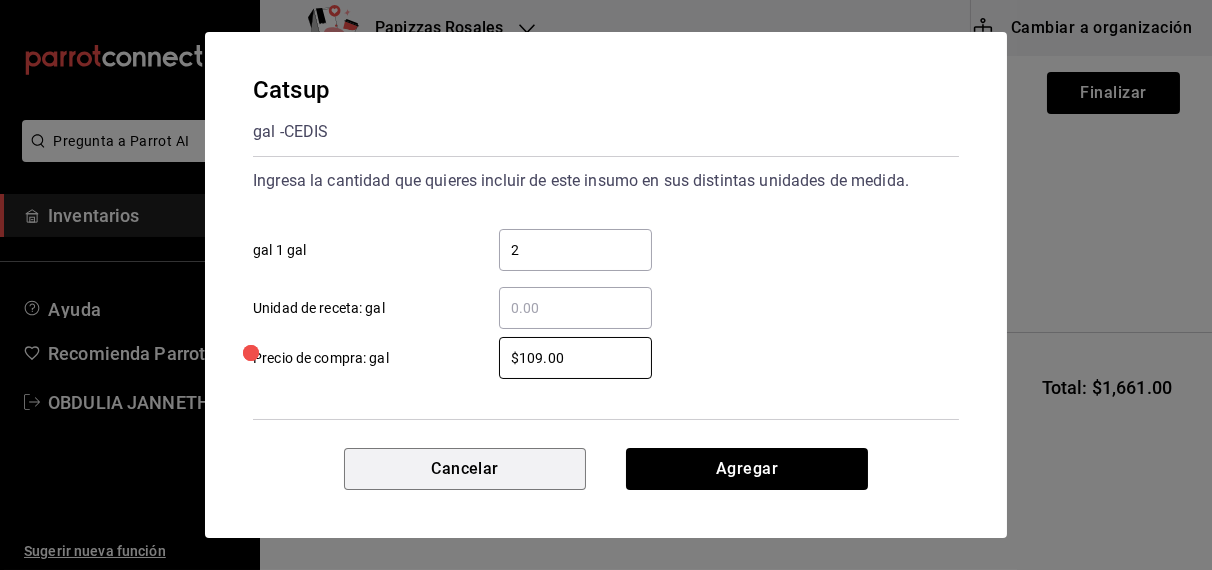 type 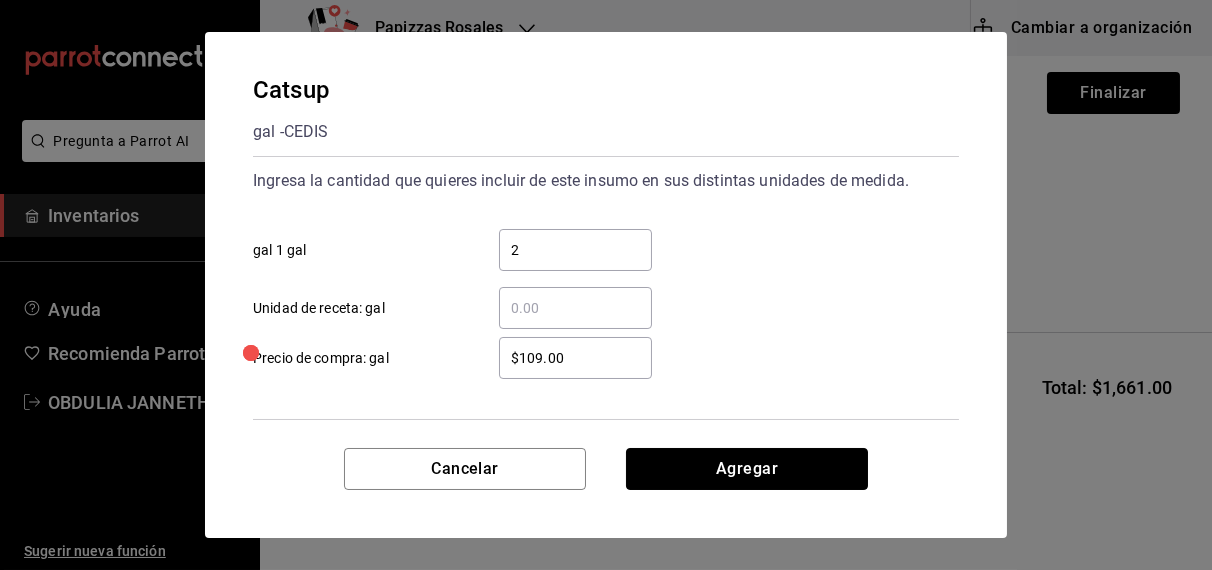 type 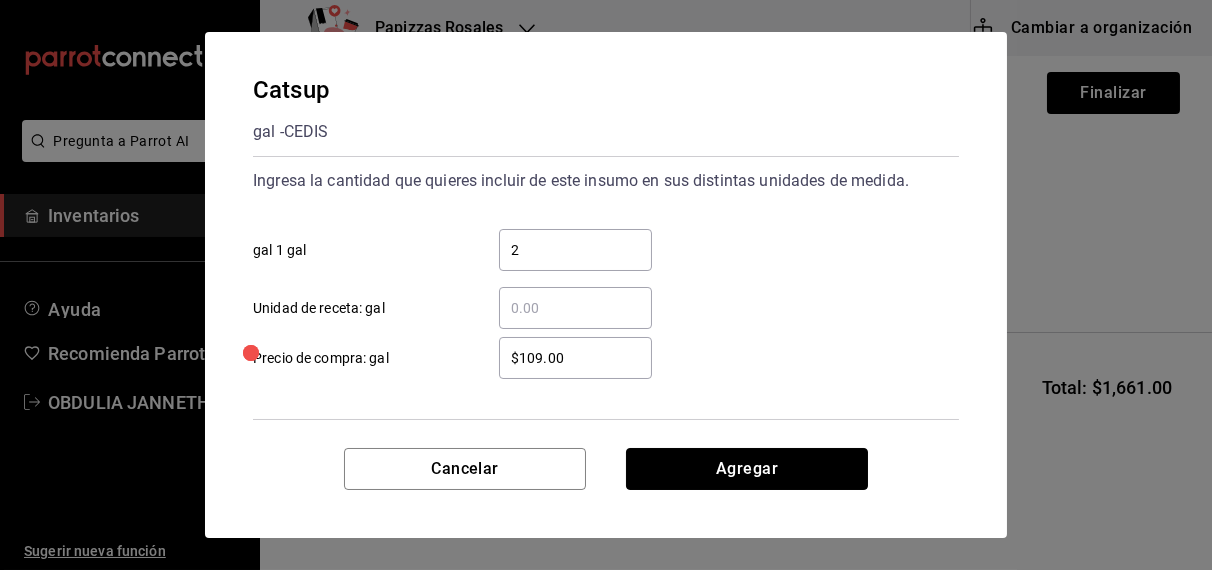 click on "Agregar" at bounding box center (747, 469) 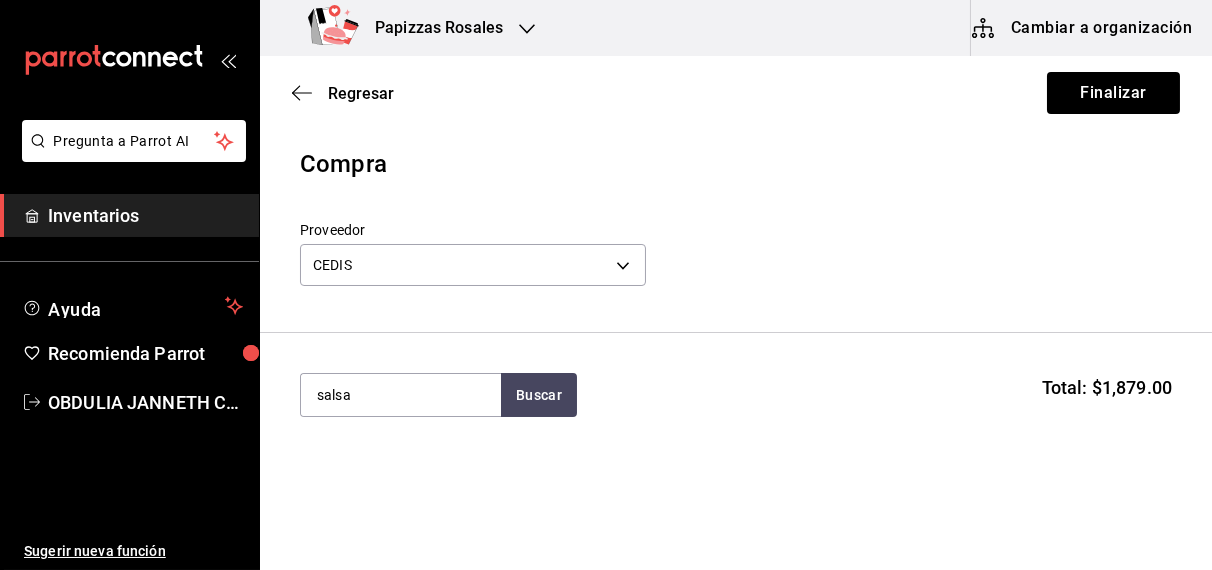 type on "salsa" 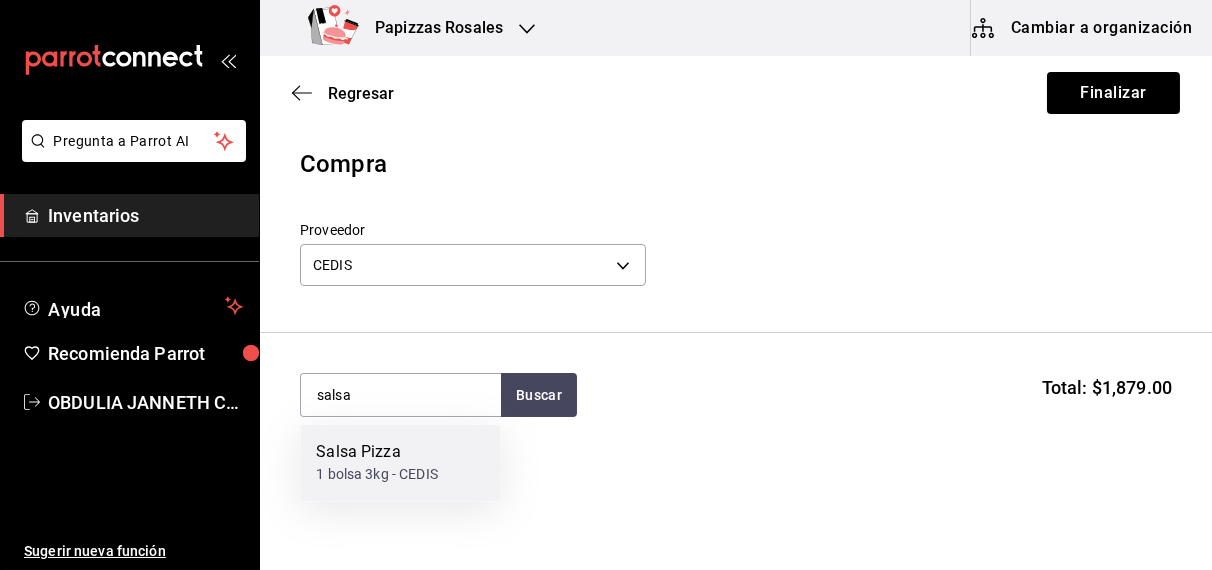 click on "1 bolsa 3kg - CEDIS" at bounding box center [377, 475] 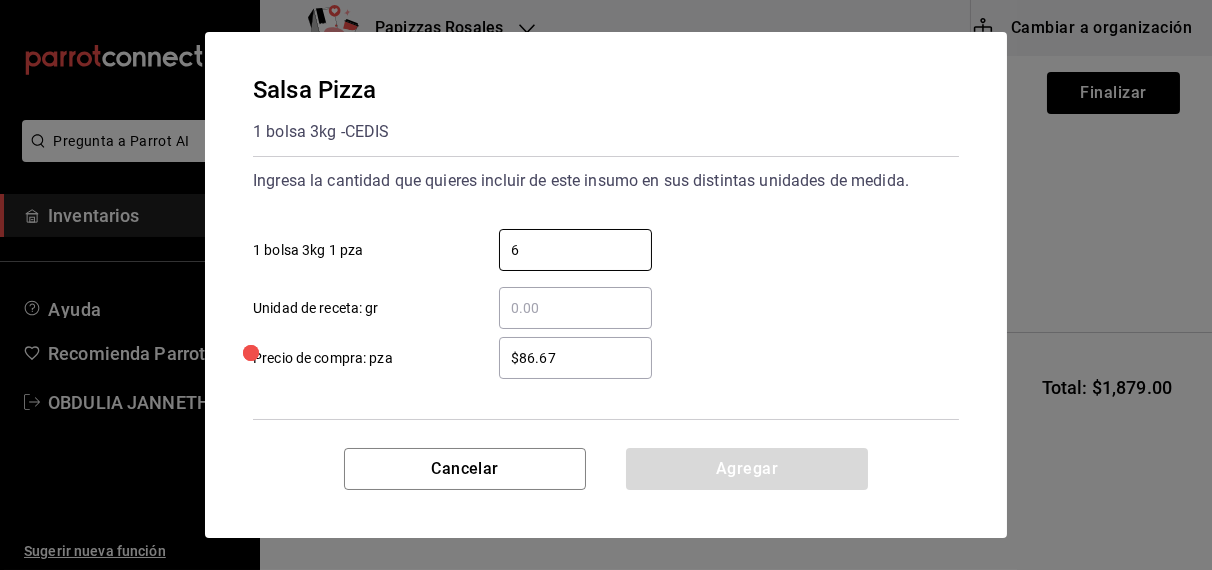 type on "6" 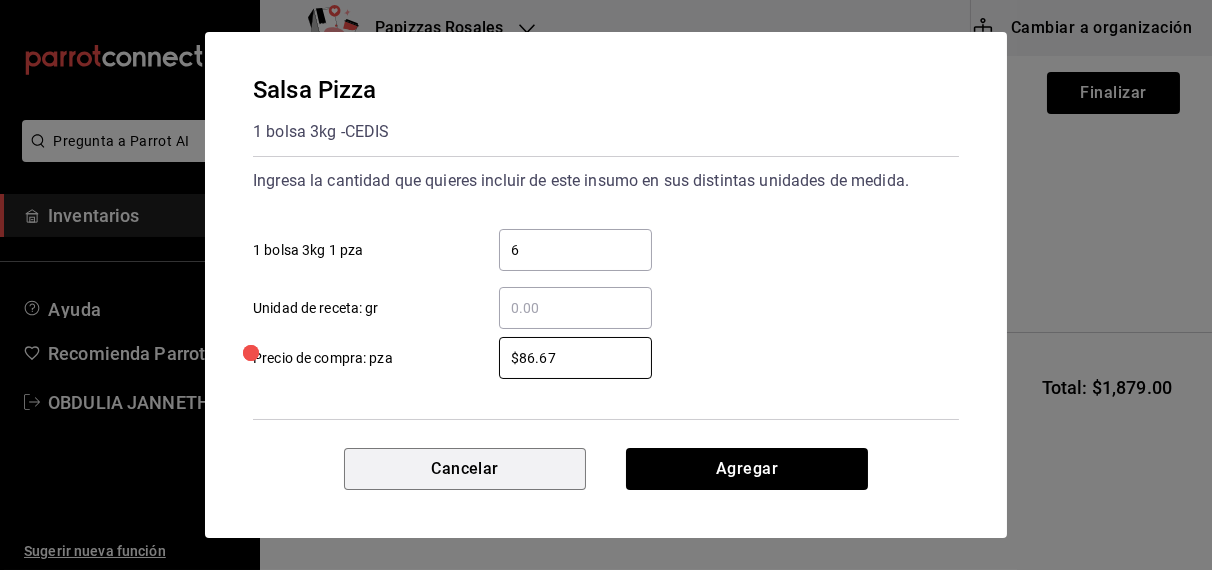 type 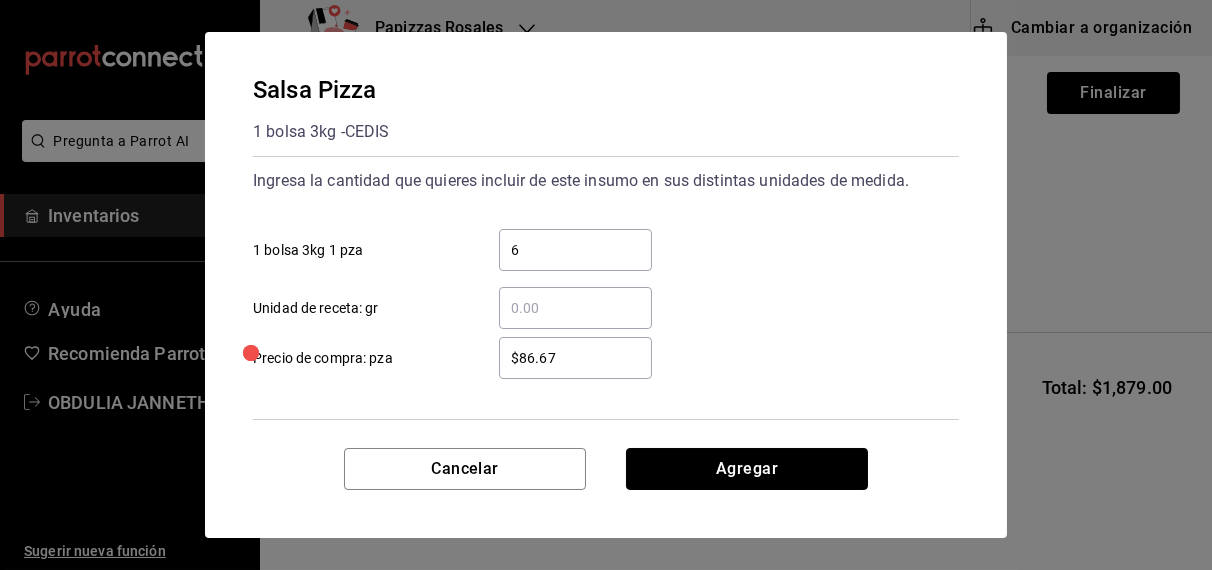 type 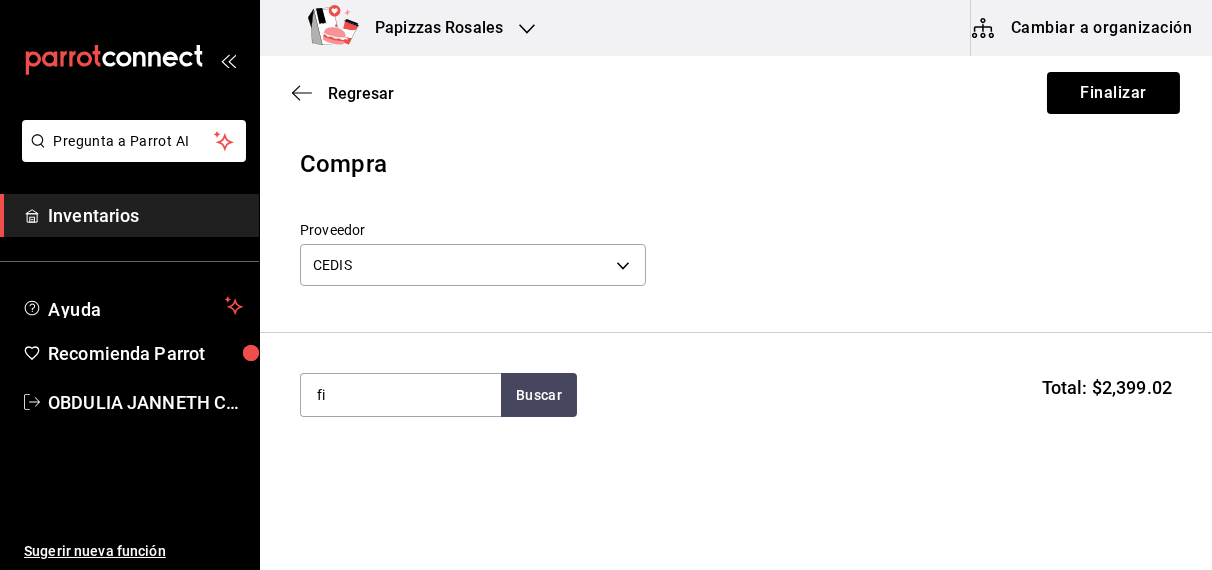 type on "f" 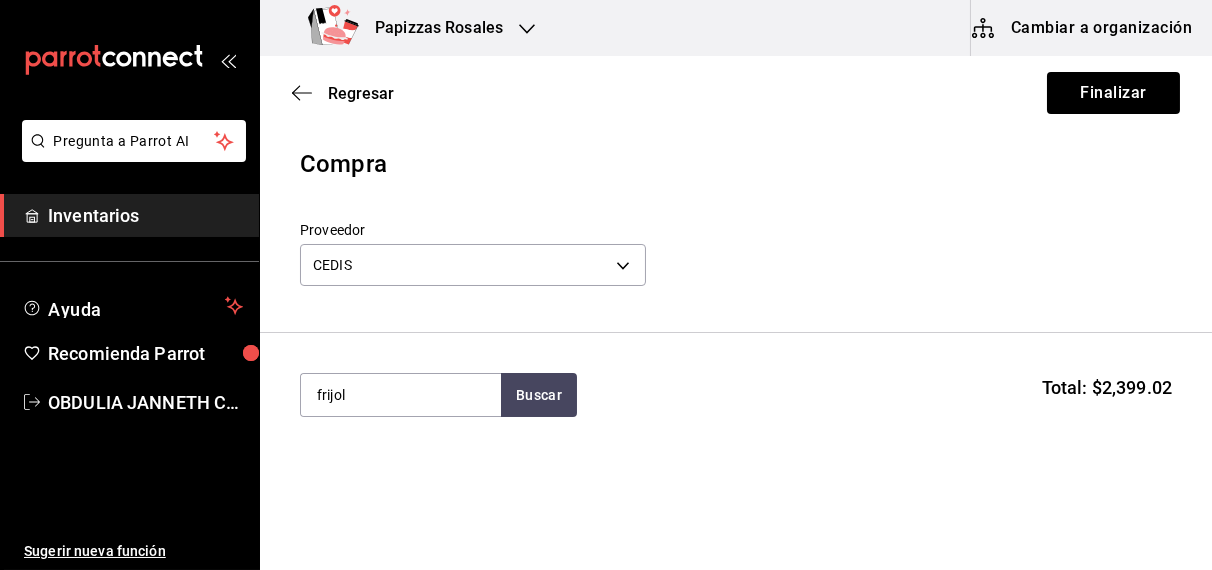 type on "frijol" 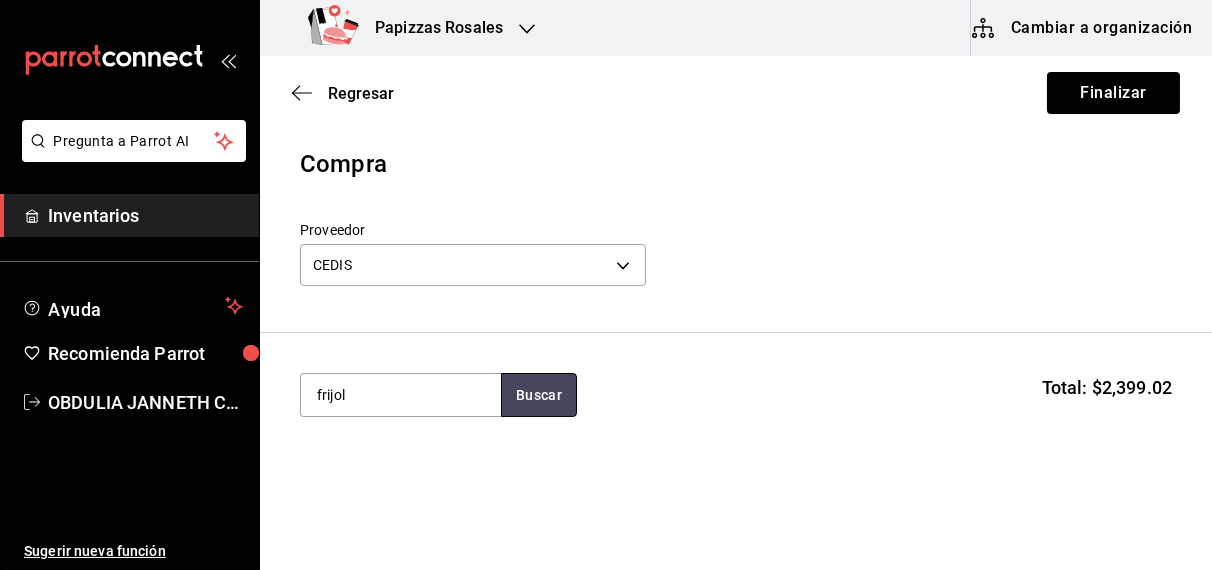 type 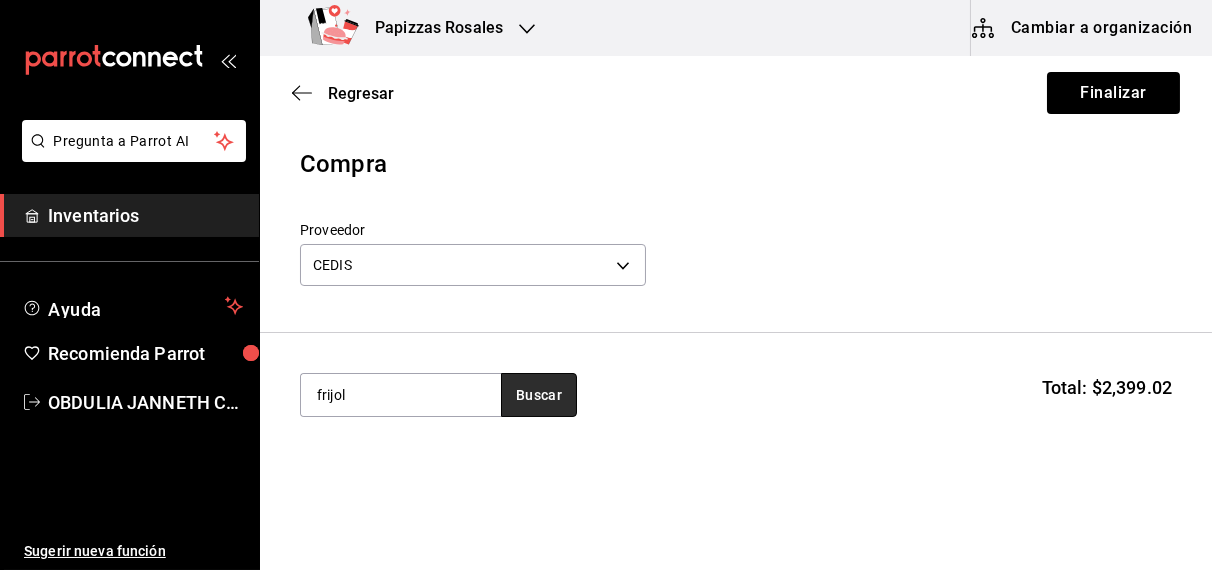 click on "Buscar" at bounding box center (539, 395) 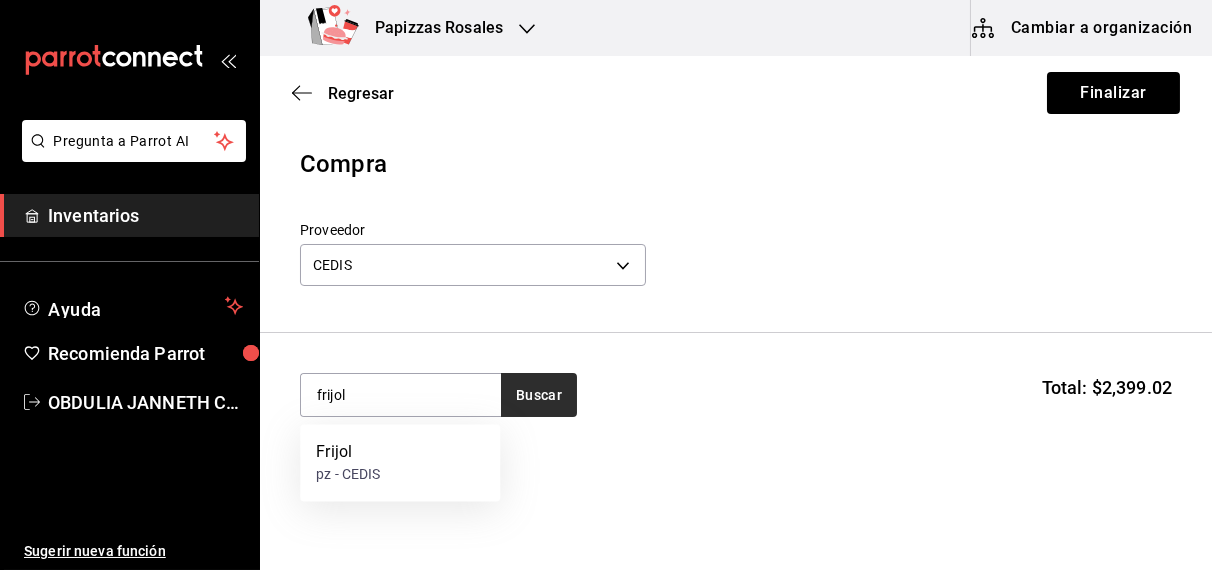 click on "pz - CEDIS" at bounding box center (348, 475) 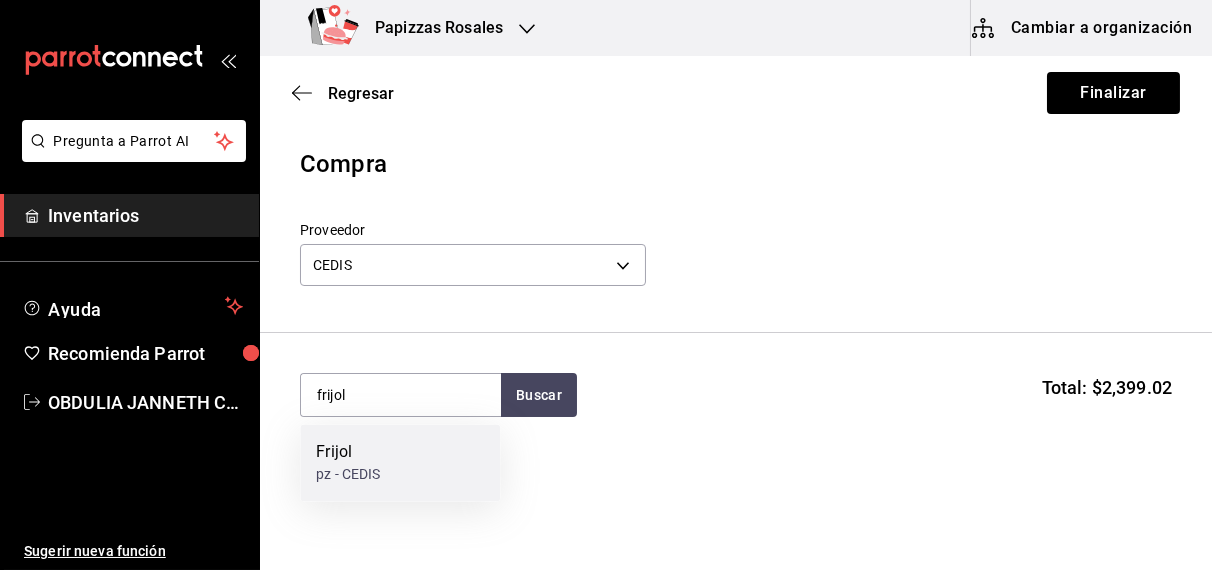 type 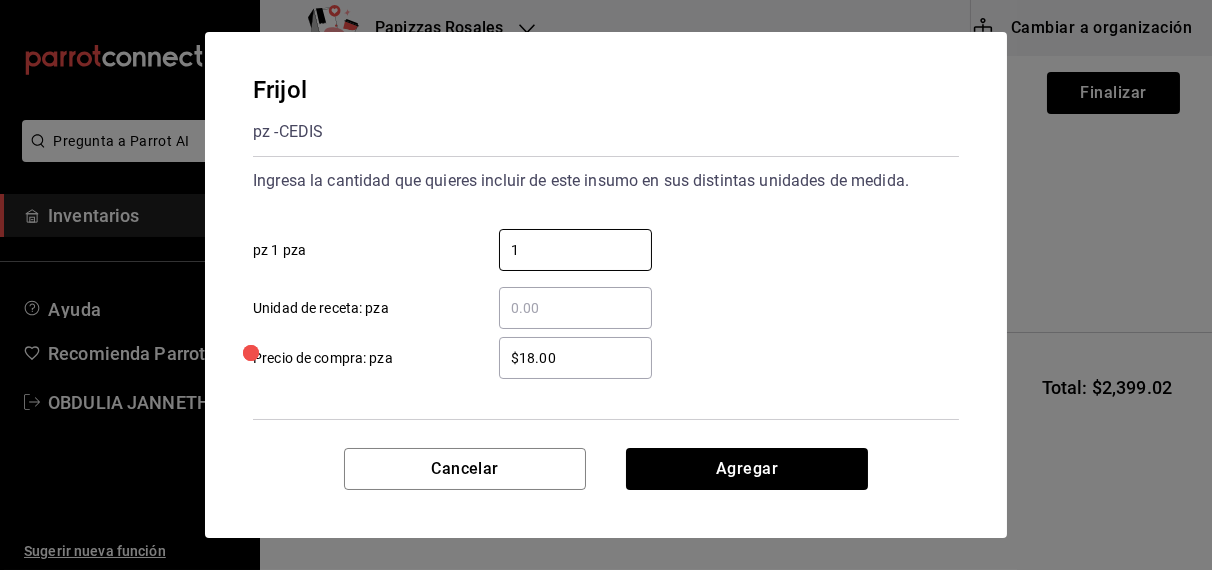 type on "1" 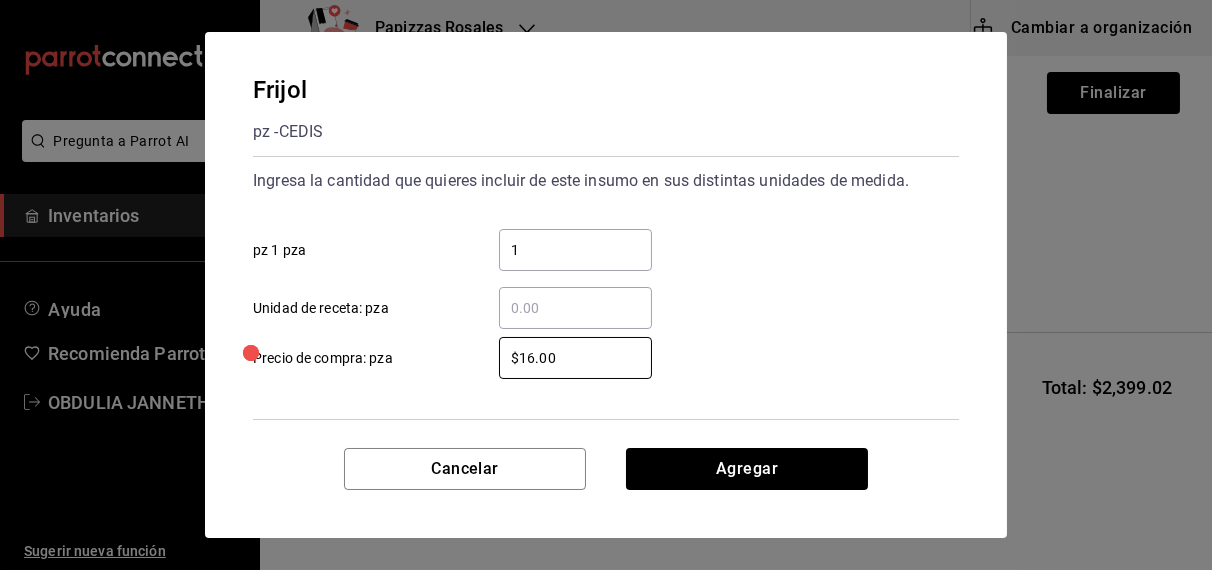 type on "$16.00" 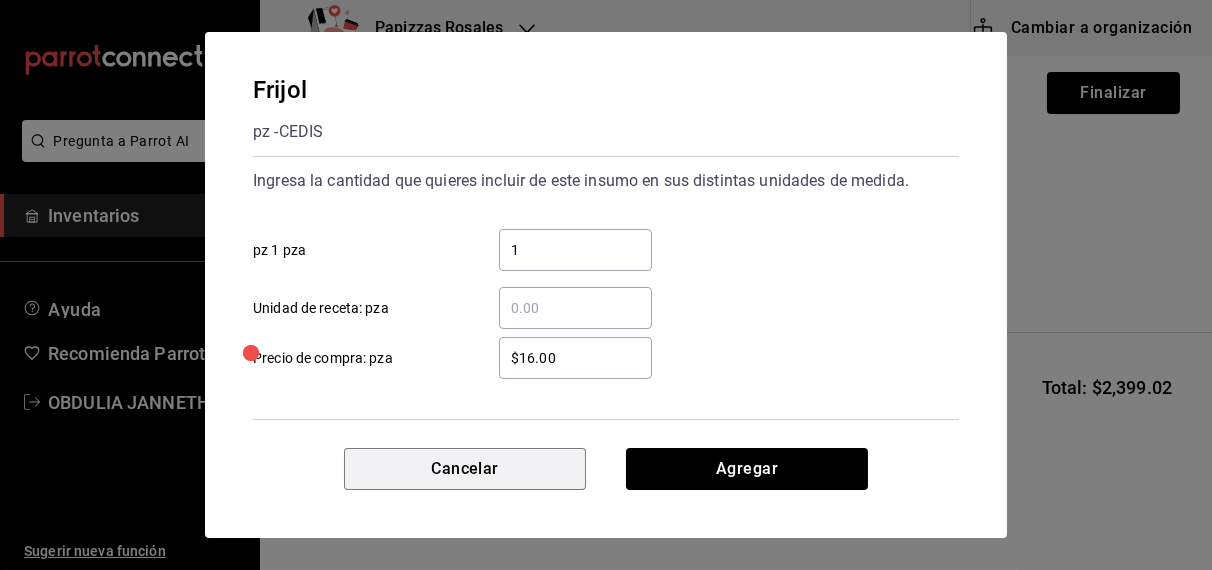 type 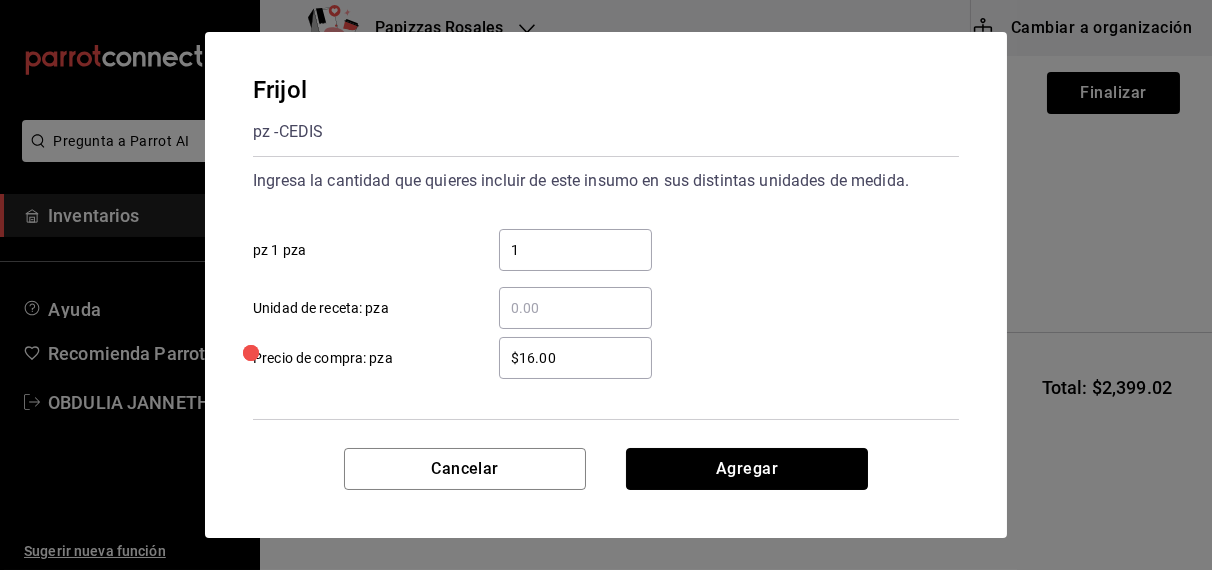 type 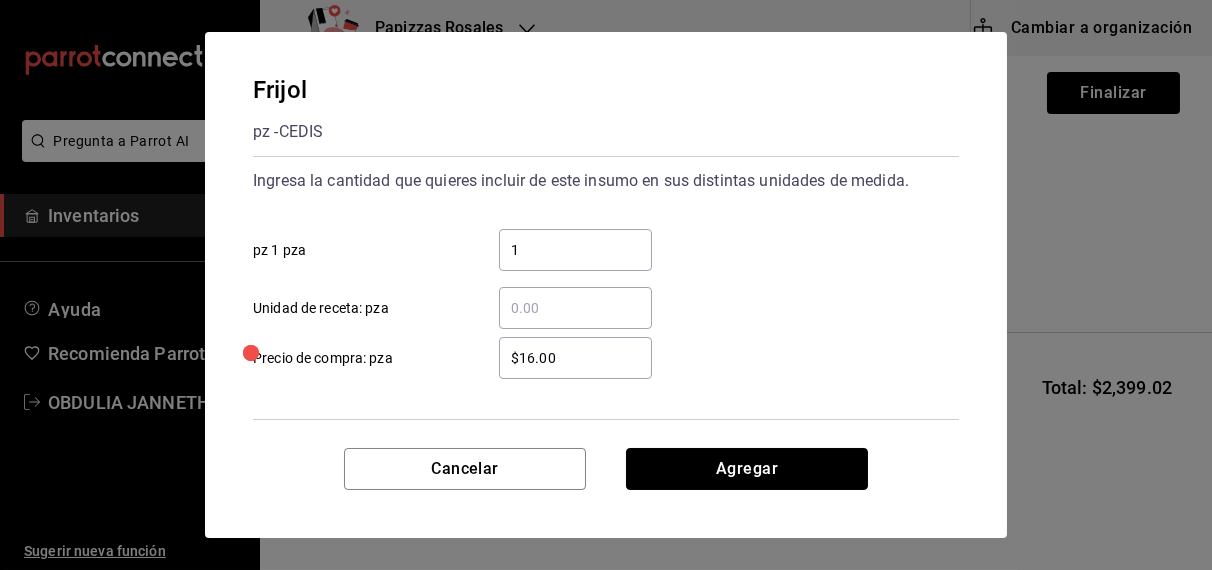 click on "Agregar" at bounding box center [747, 469] 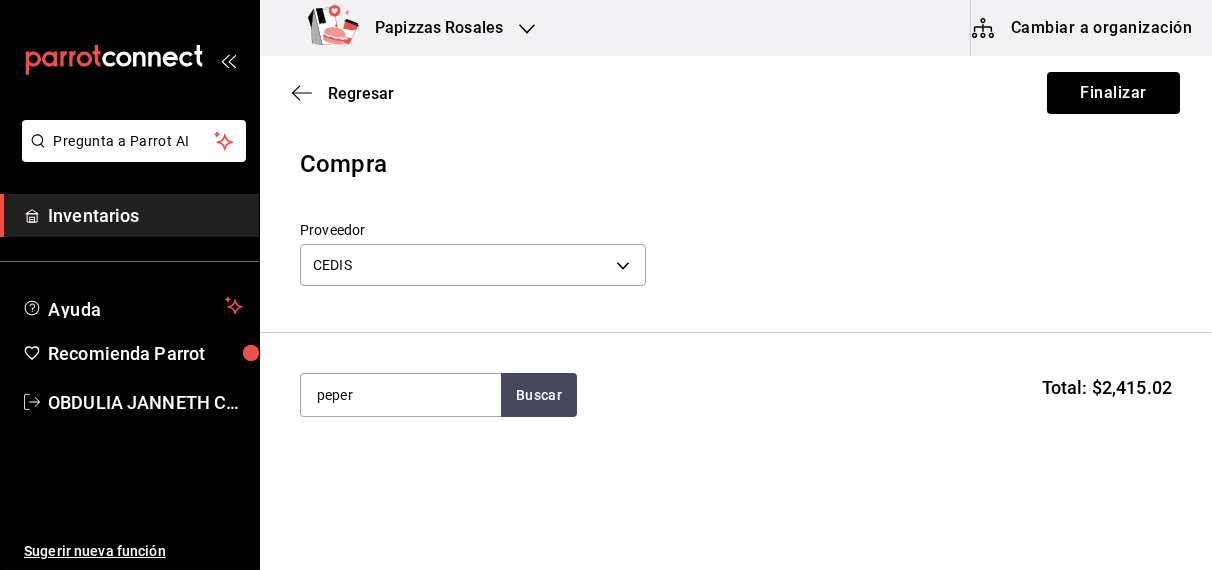 type on "peper" 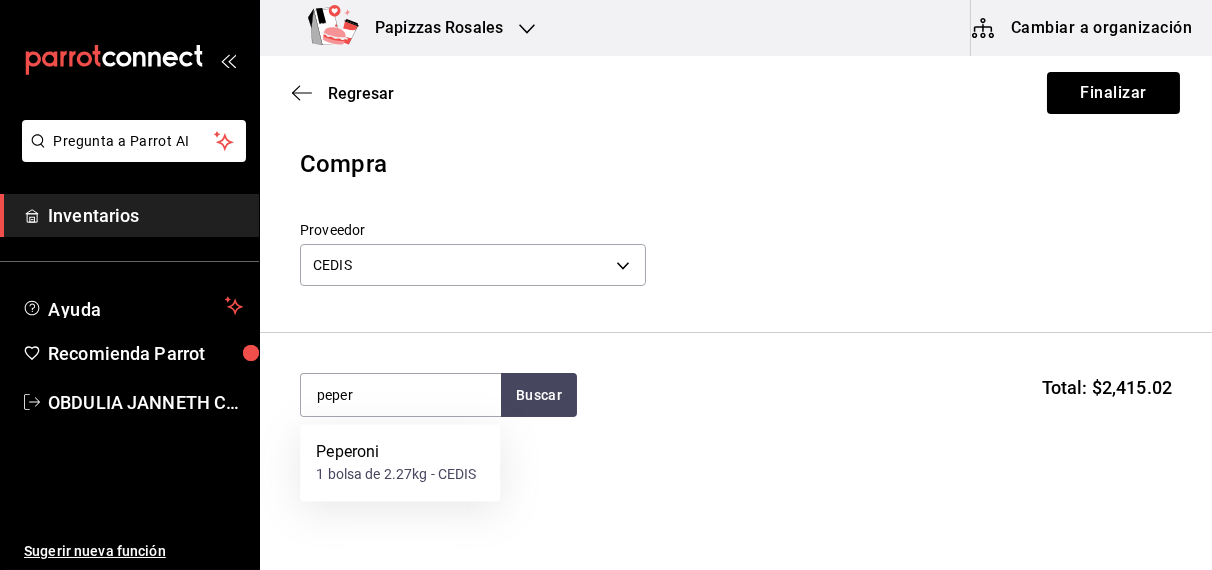 click on "1 bolsa de 2.27kg - CEDIS" at bounding box center [396, 475] 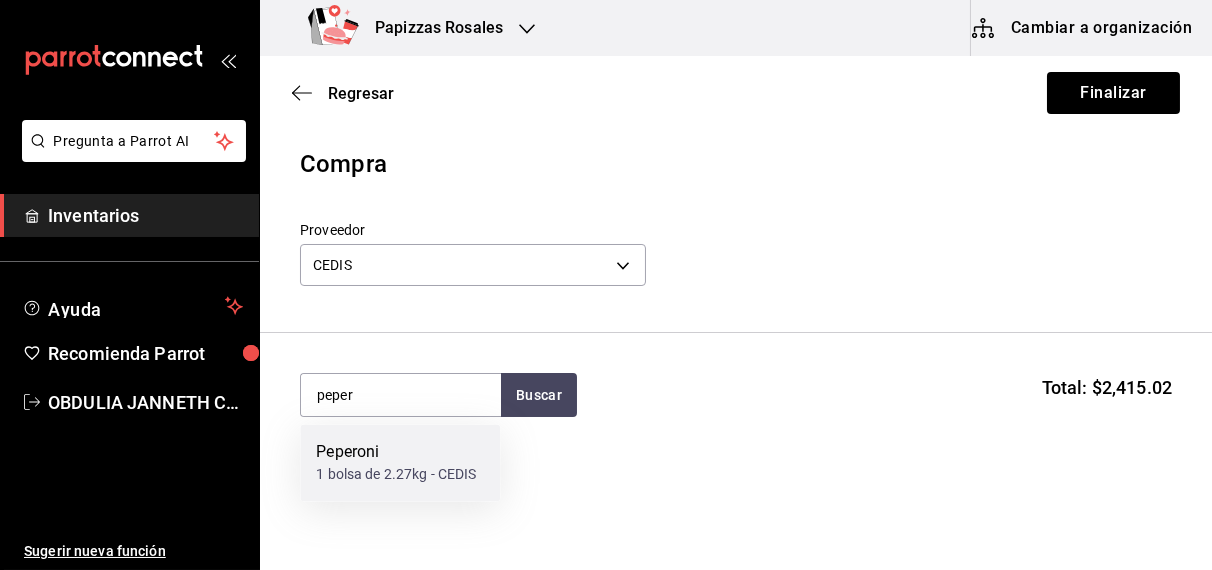 type 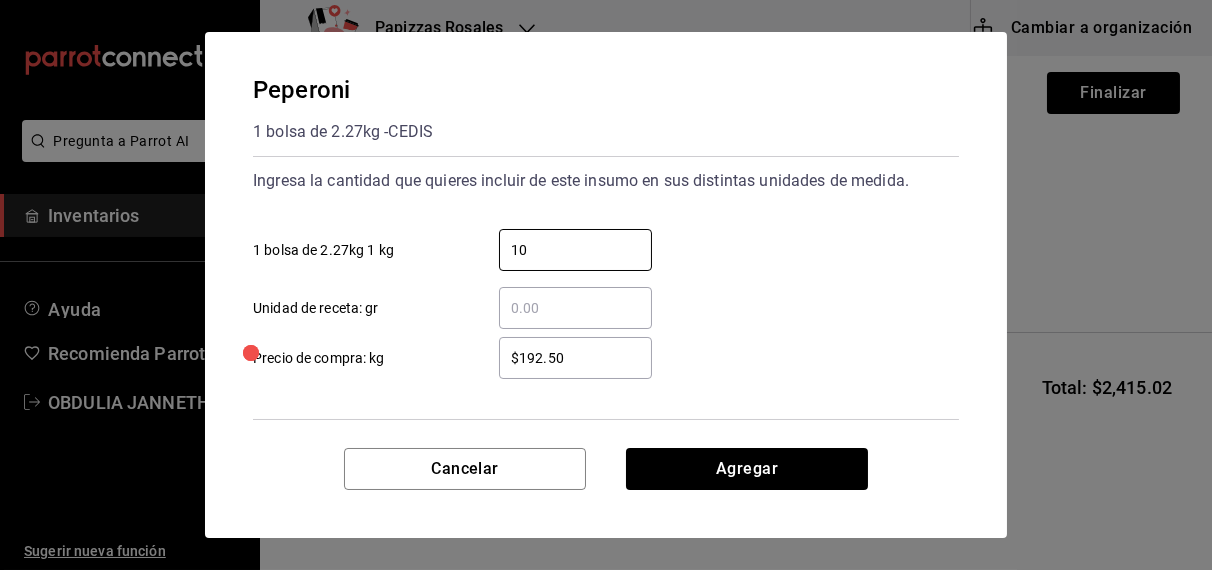 type on "10" 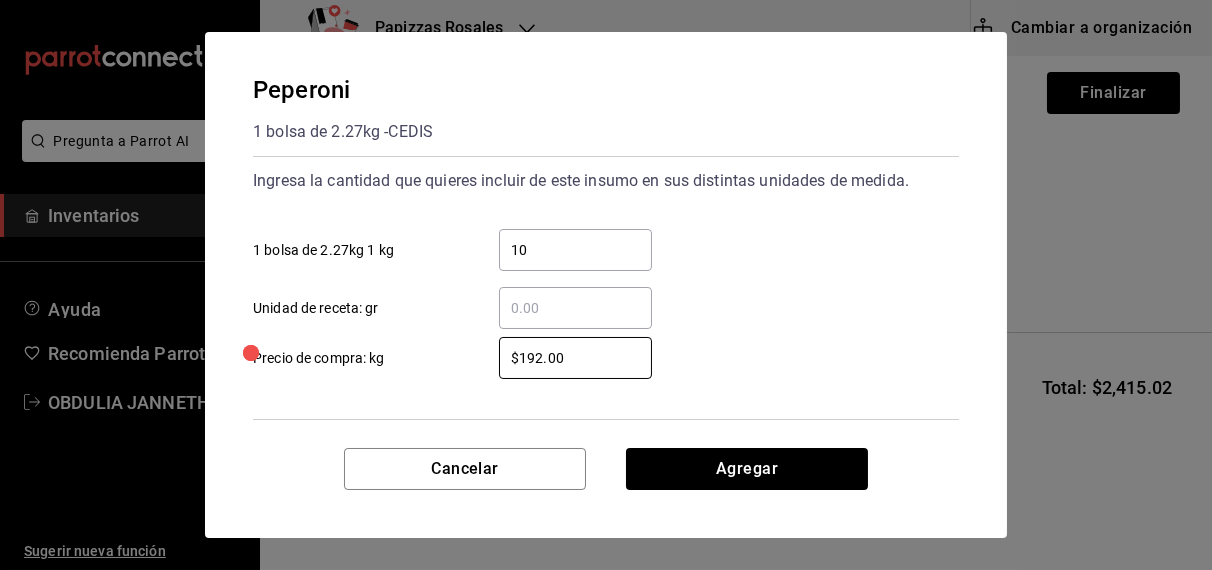 type on "$192.00" 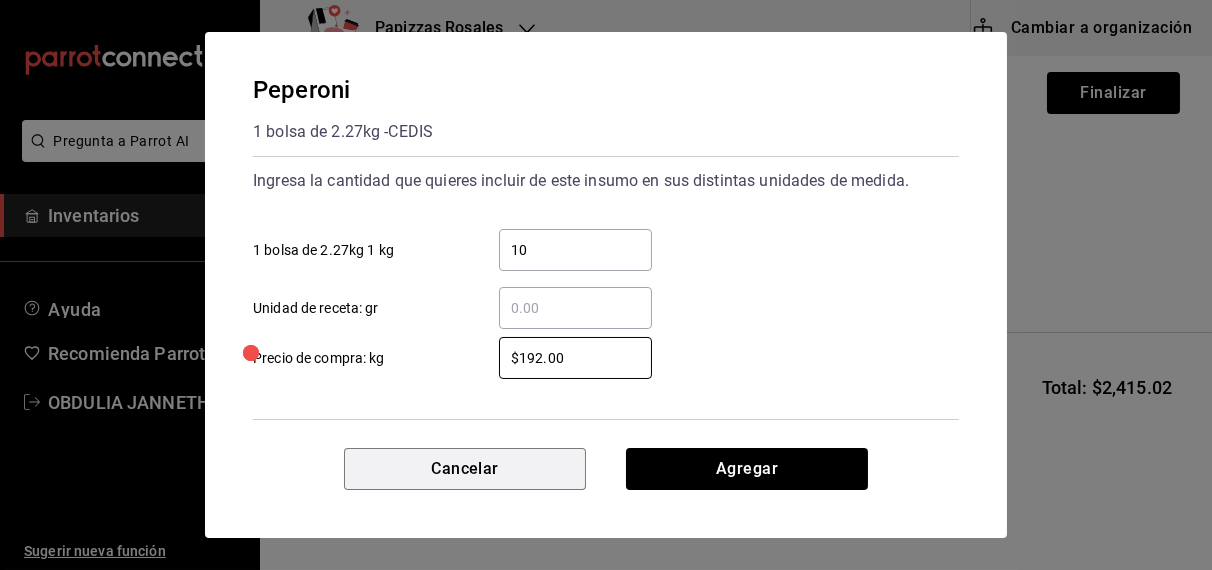 type 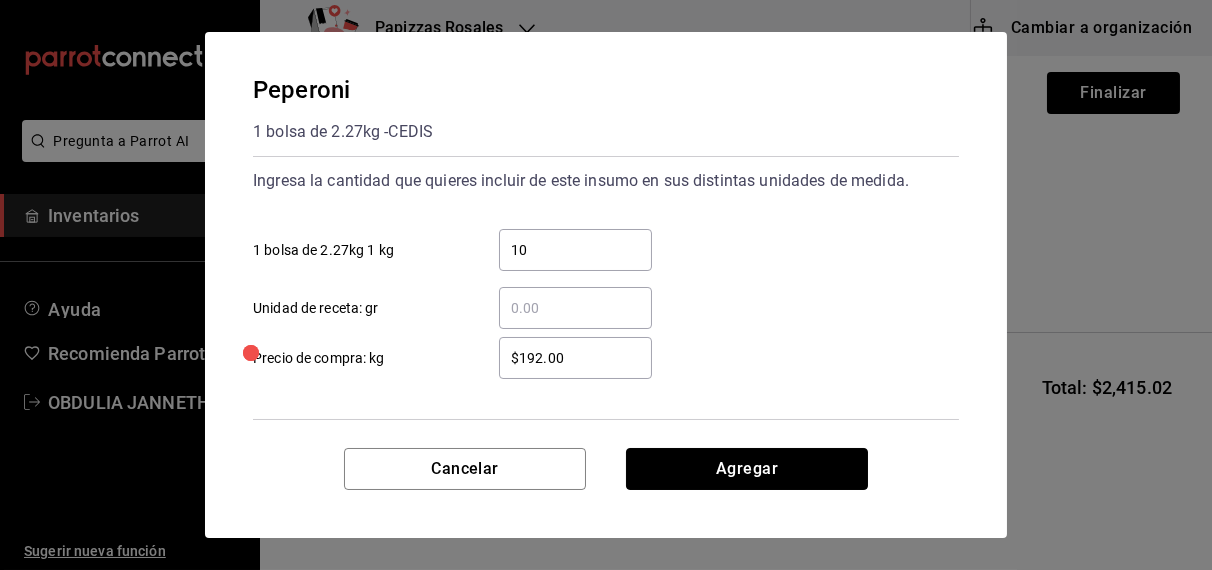 type 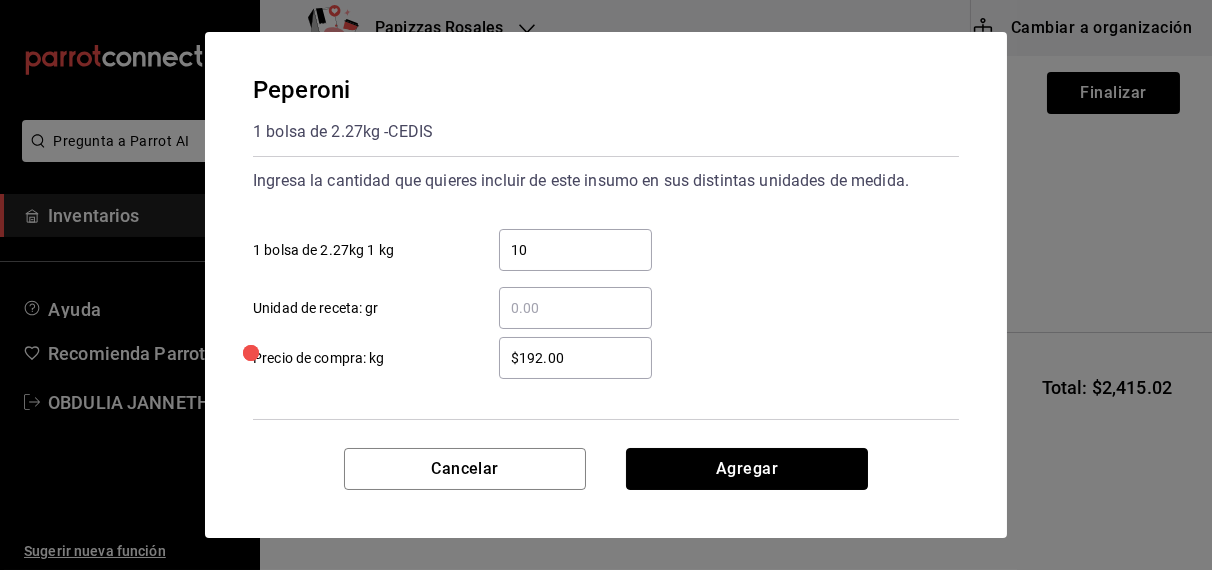 click on "Agregar" at bounding box center [747, 469] 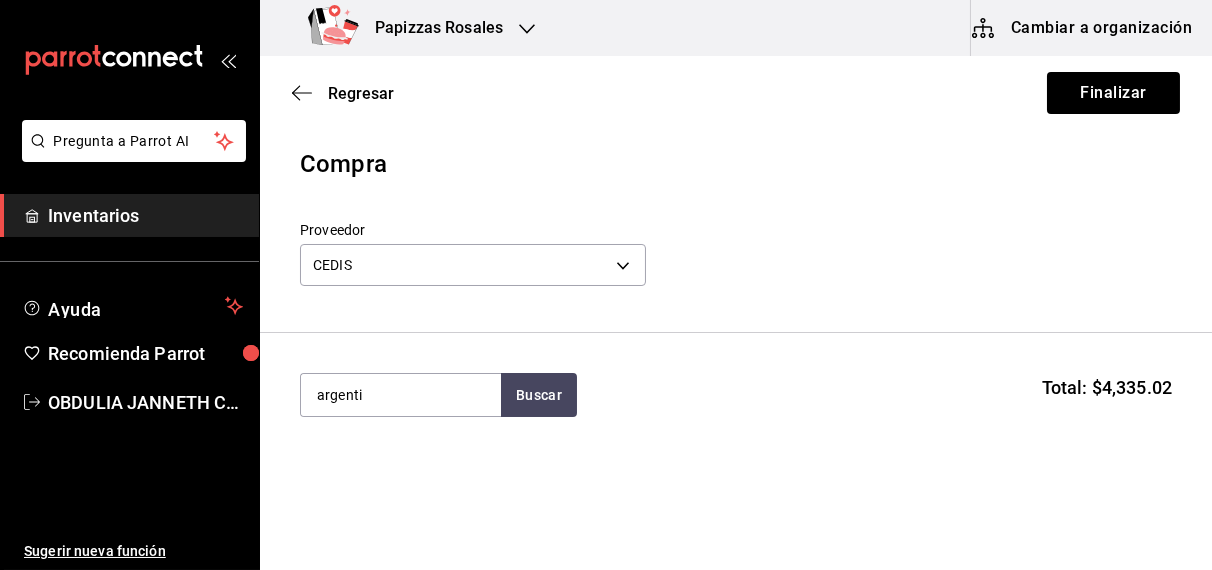 type on "argenti" 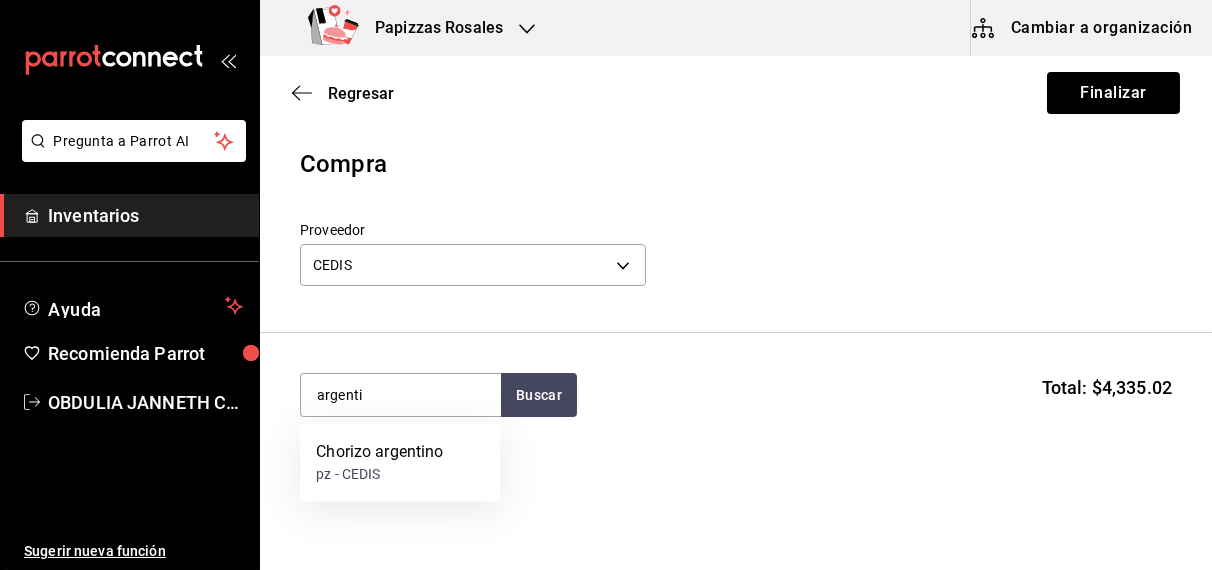 click on "Chorizo argentino" at bounding box center (379, 453) 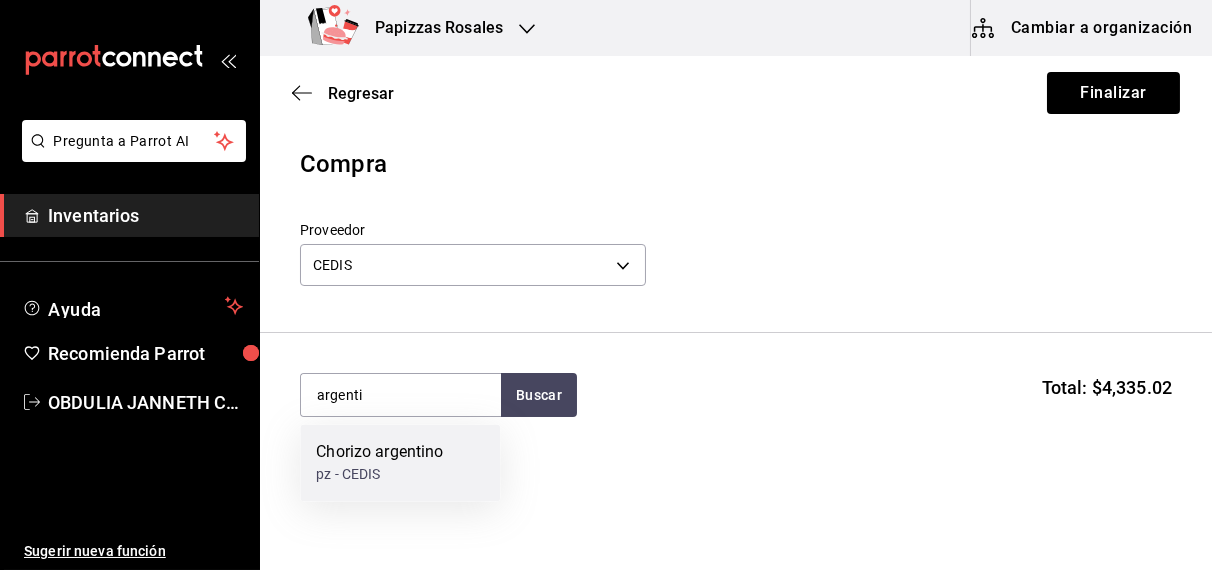 type 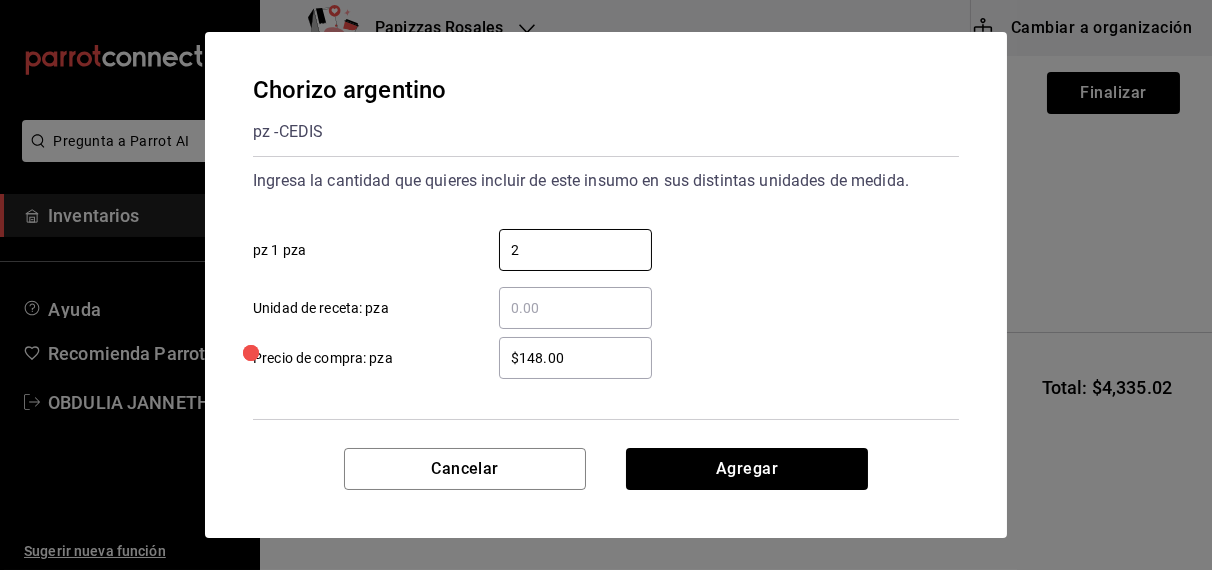 type on "2" 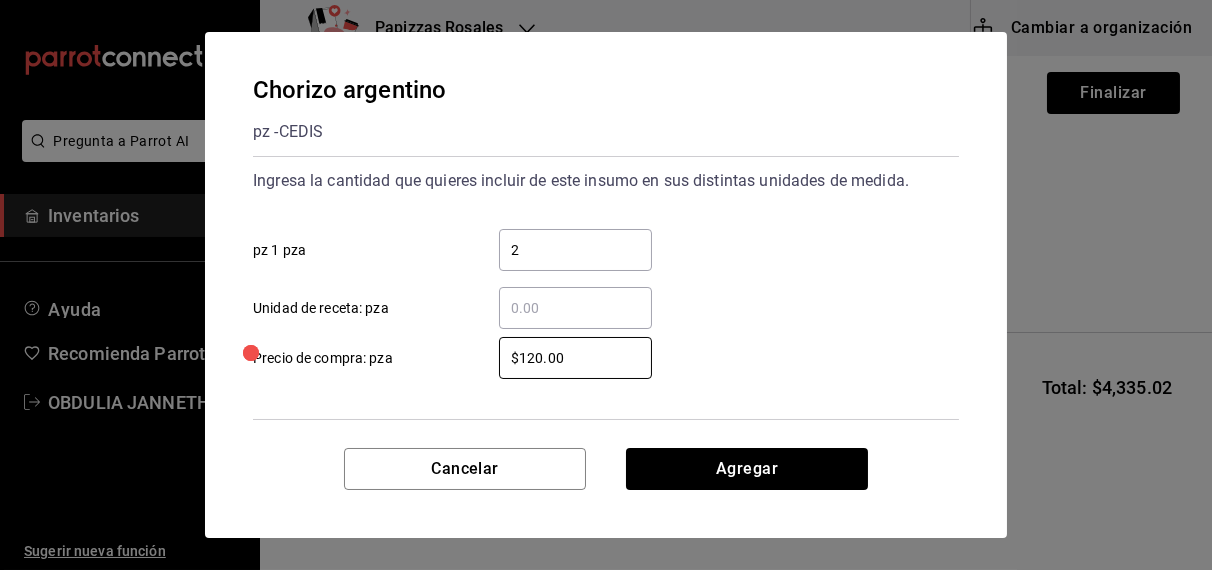 type on "$120.00" 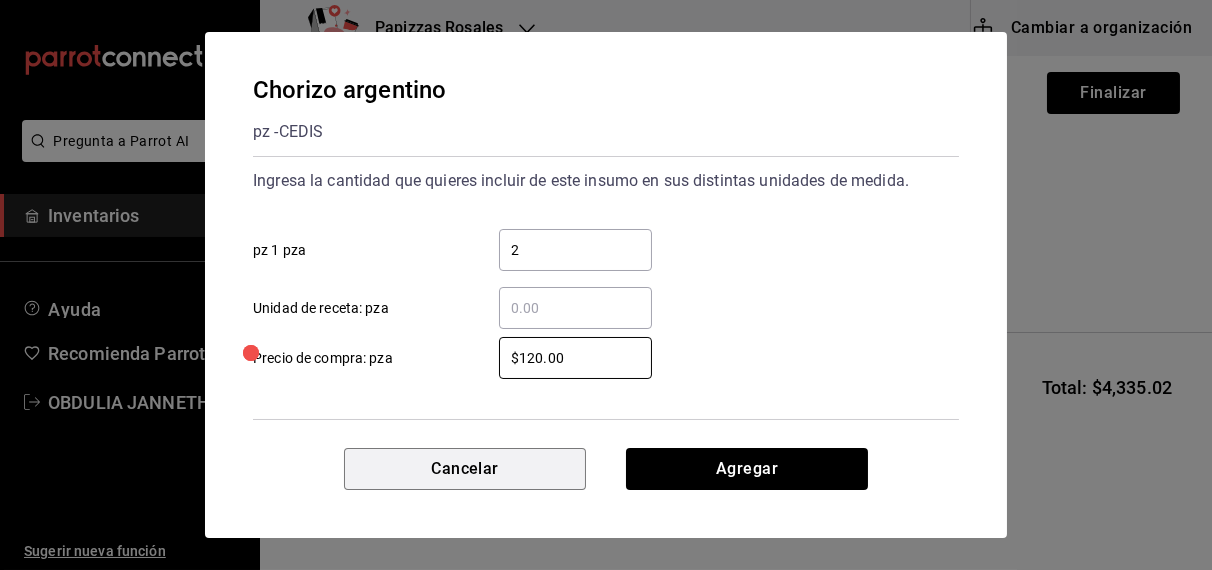 type 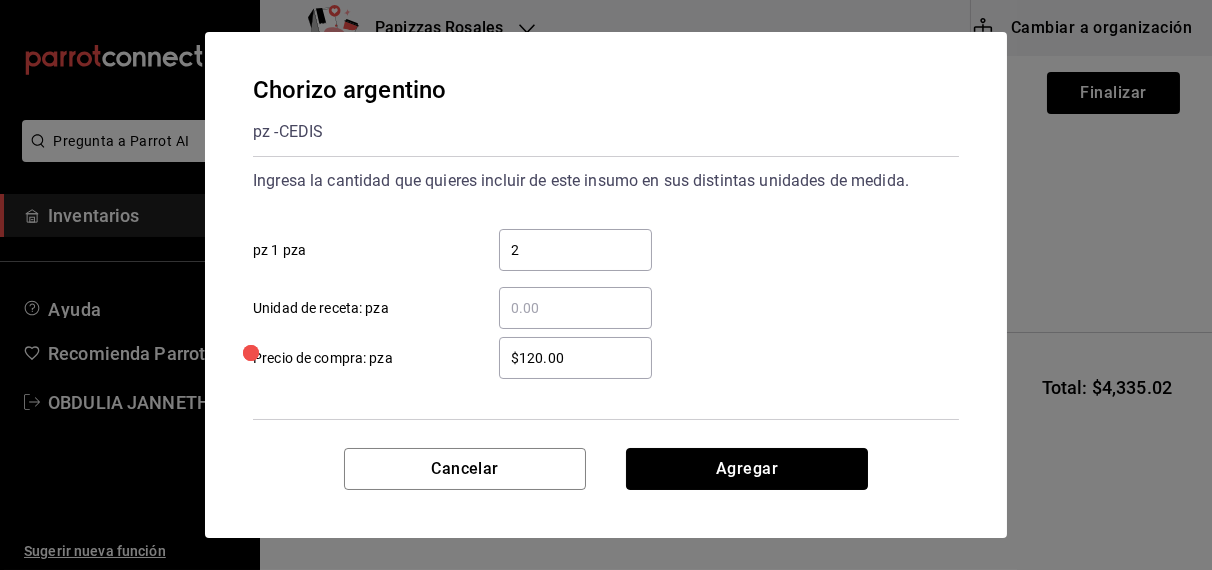 type 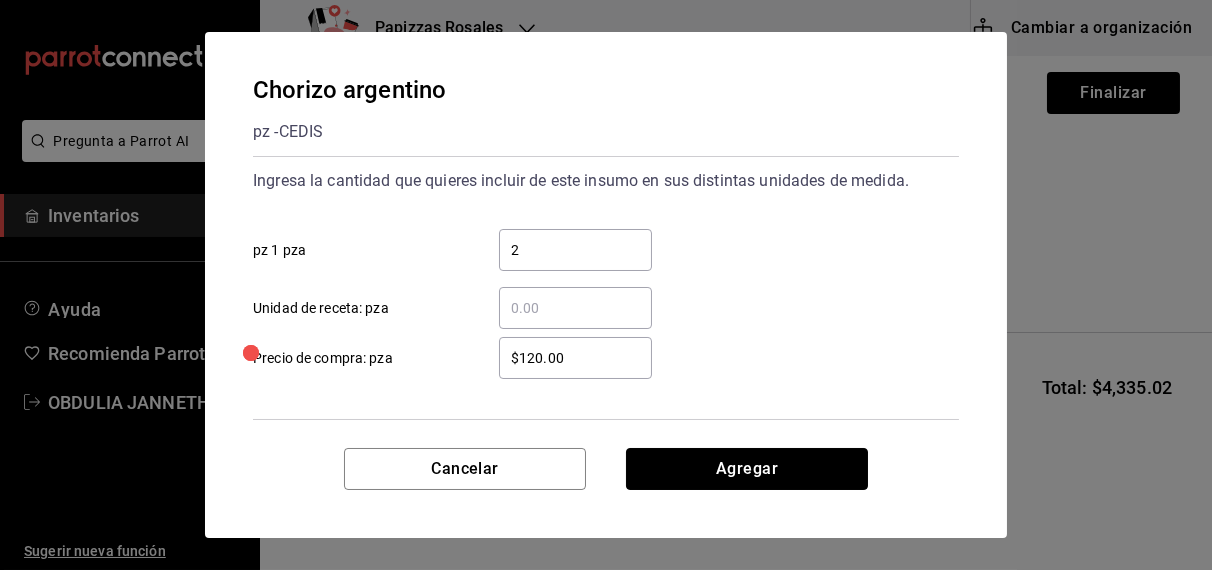 click on "Agregar" at bounding box center (747, 469) 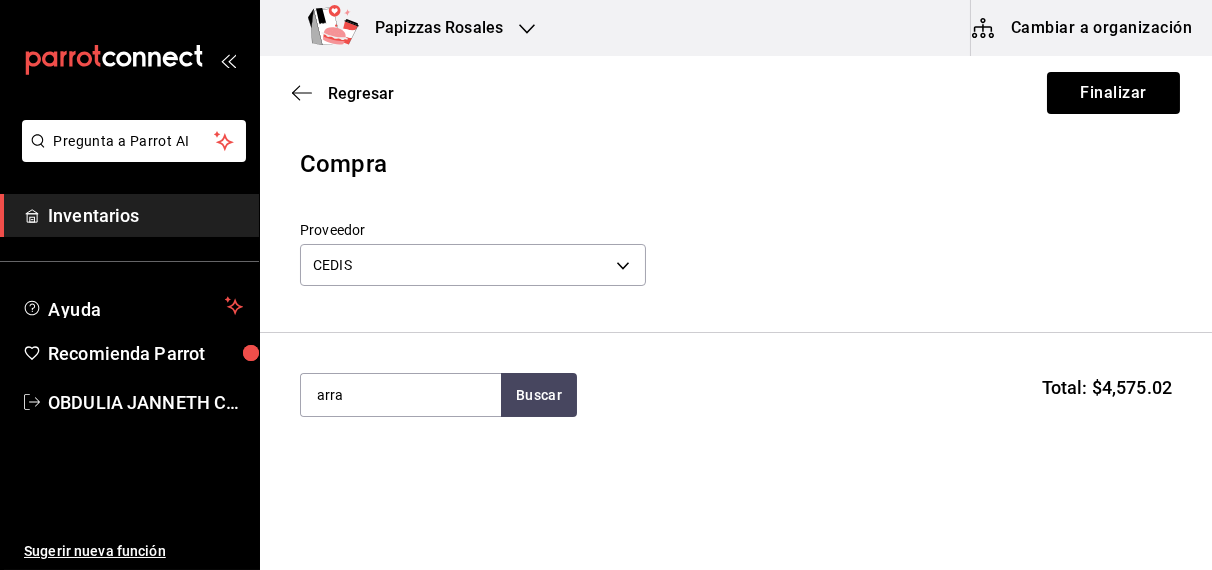 type on "arra" 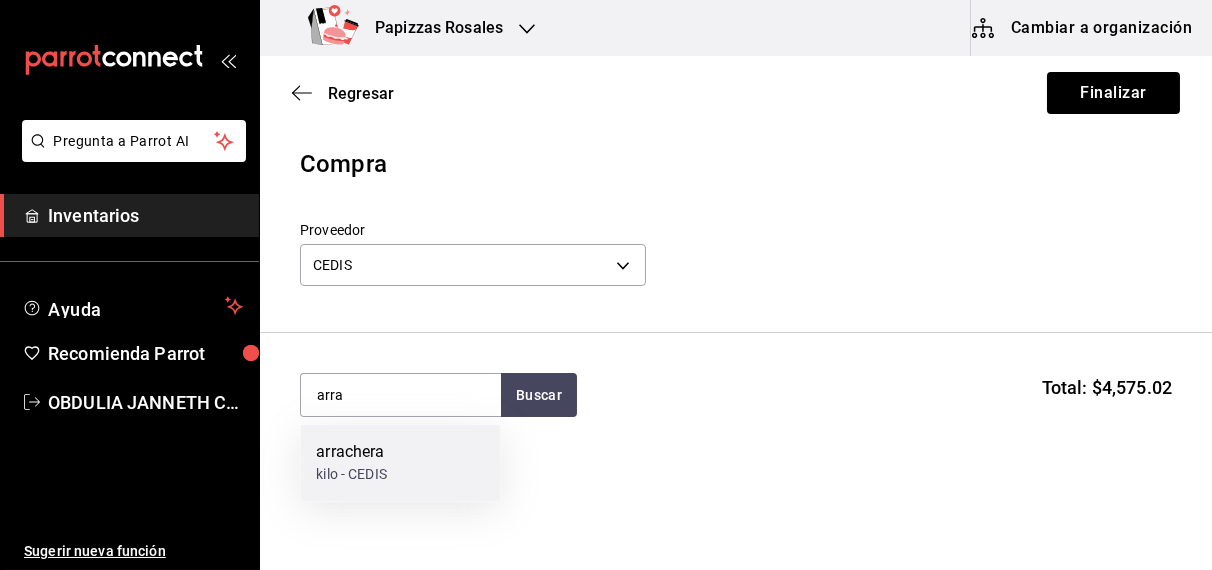 click on "kilo - CEDIS" at bounding box center [351, 475] 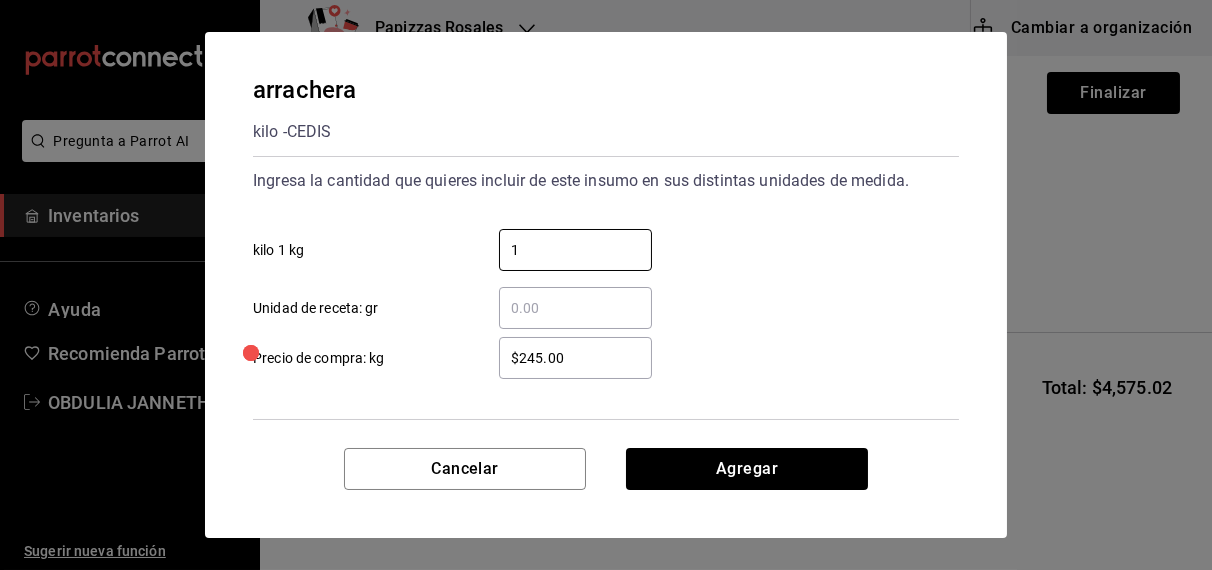 type on "1" 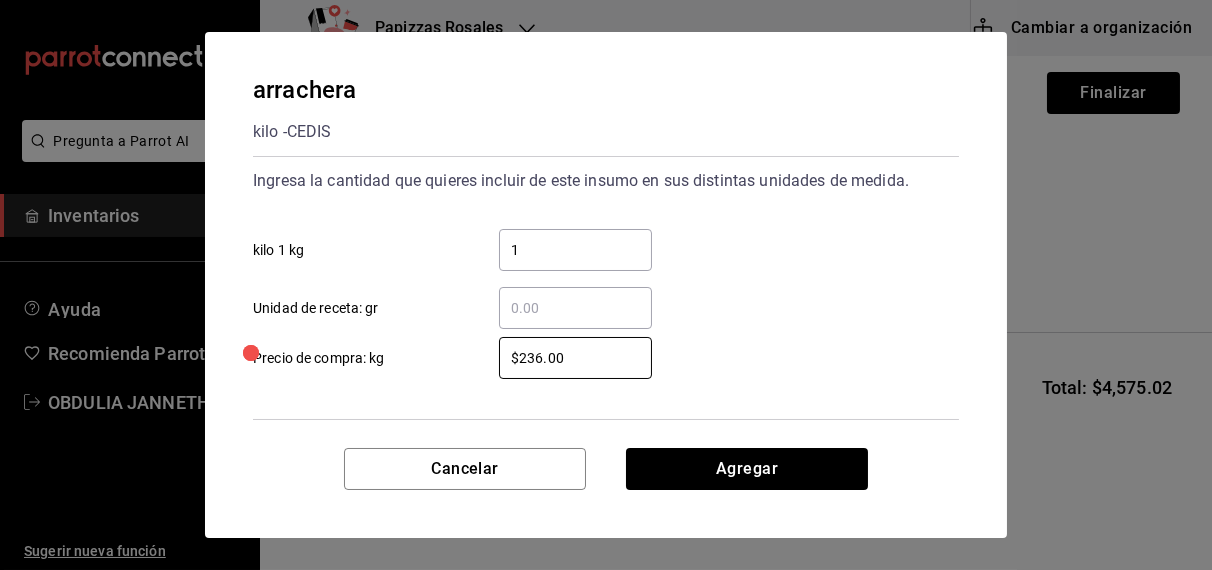 type on "$236.00" 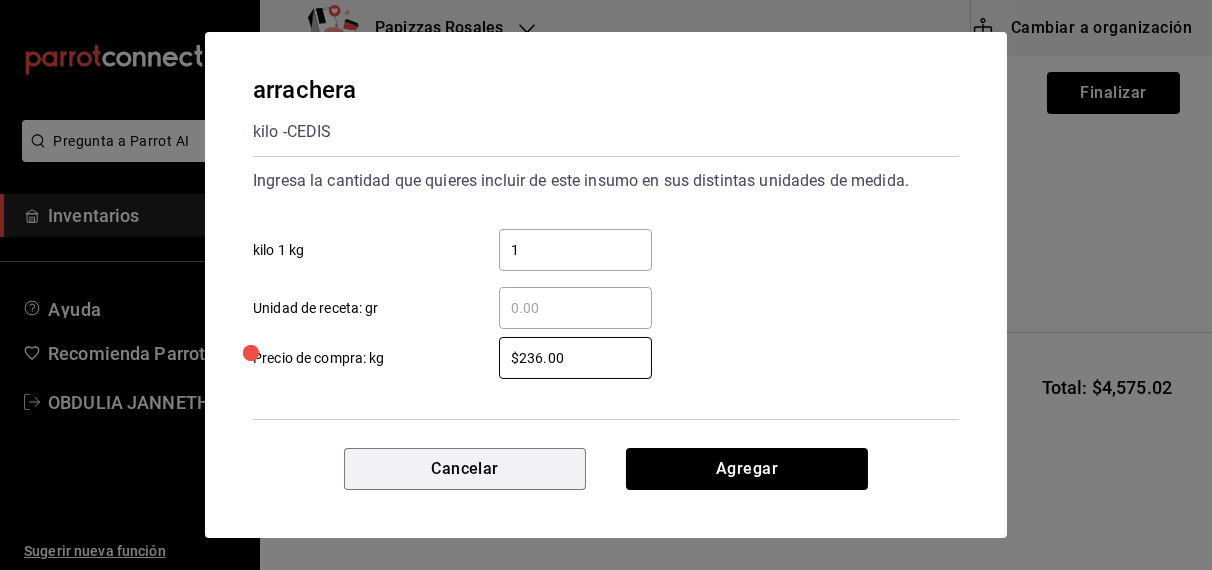 type 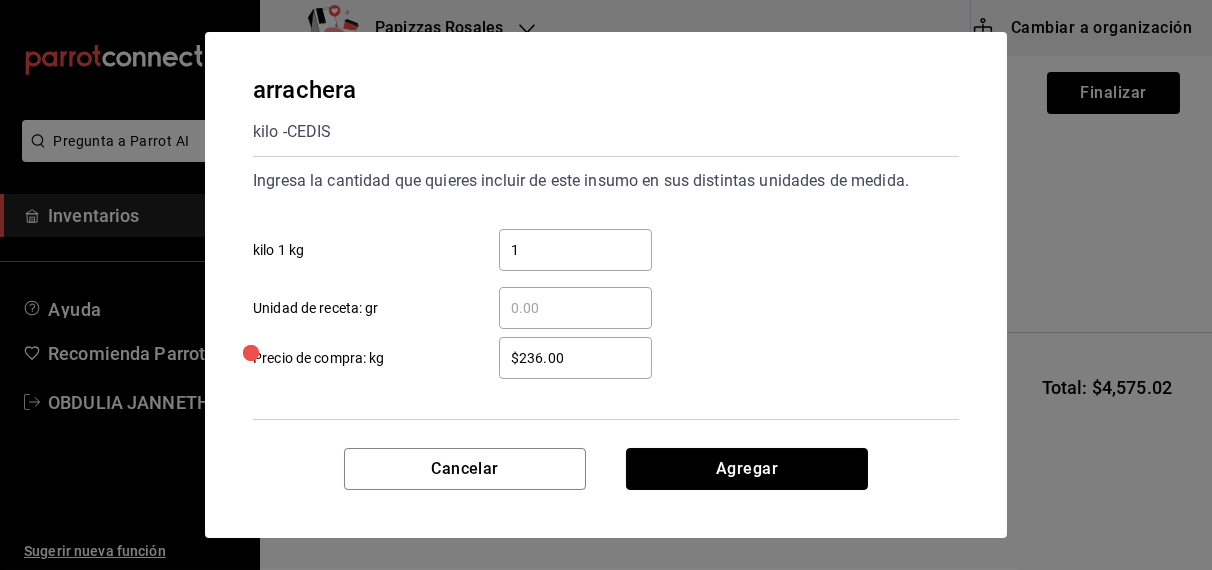type 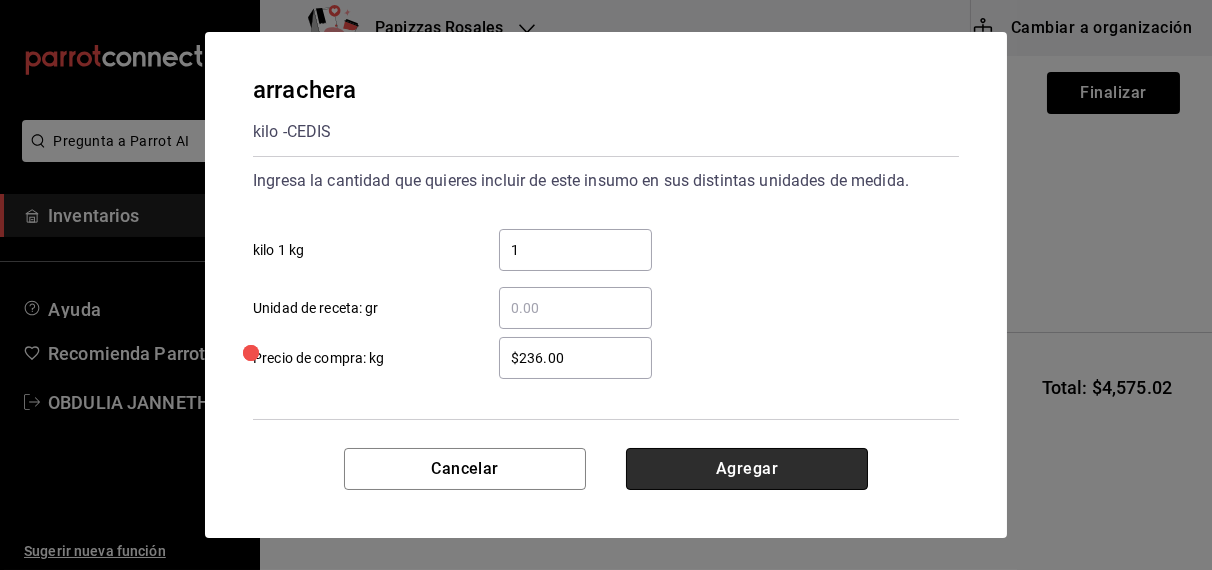 click on "Agregar" at bounding box center [747, 469] 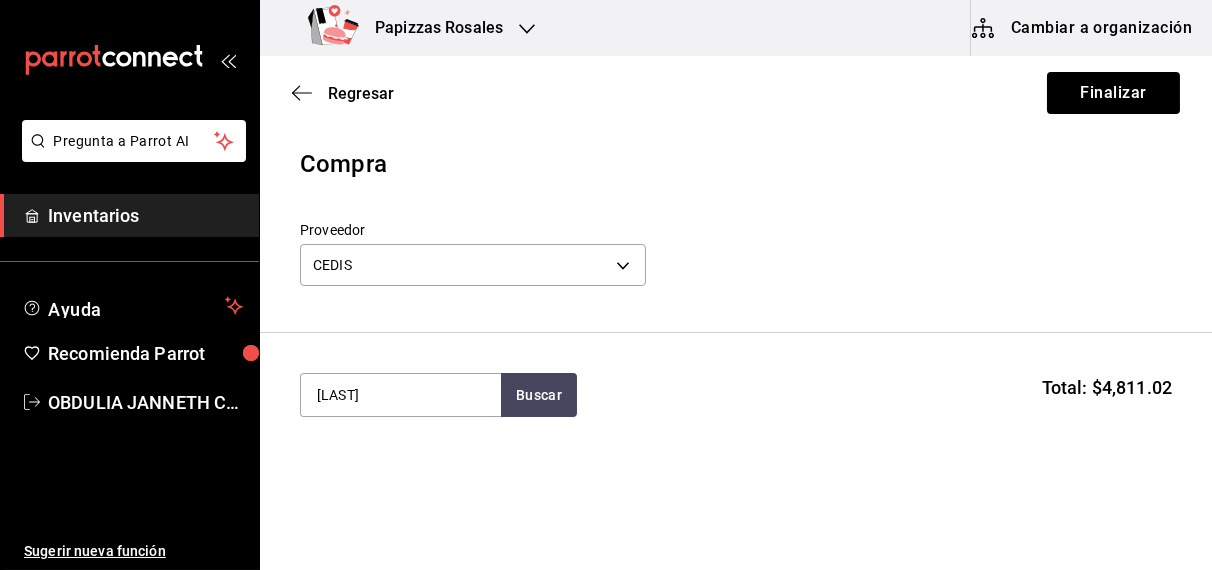 type on "cabra" 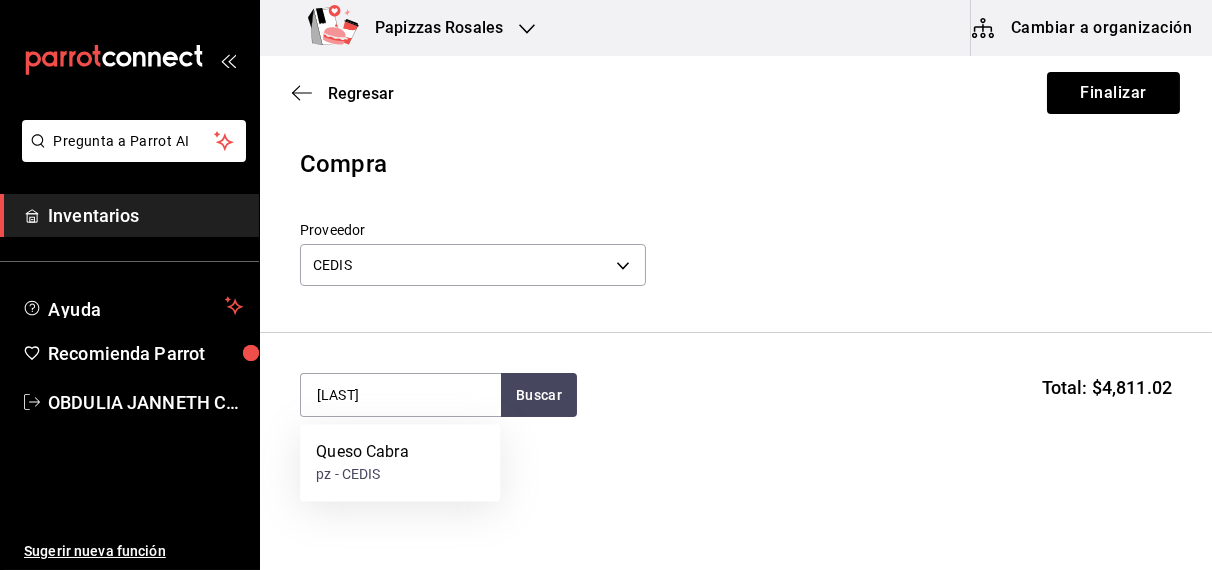 click on "pz - CEDIS" at bounding box center [362, 475] 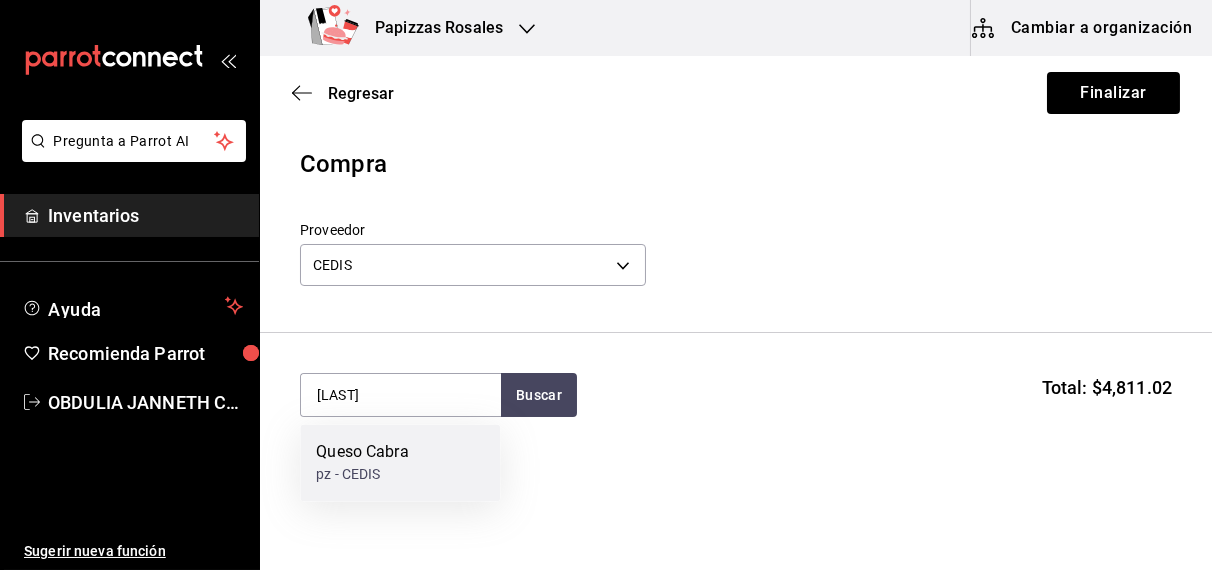 type 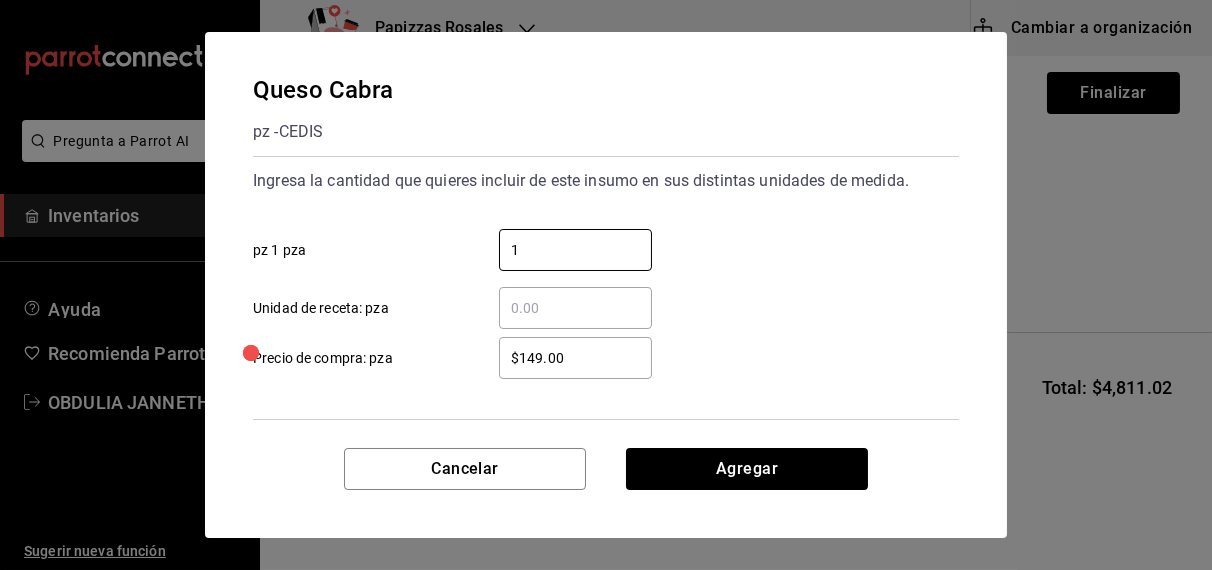 type on "1" 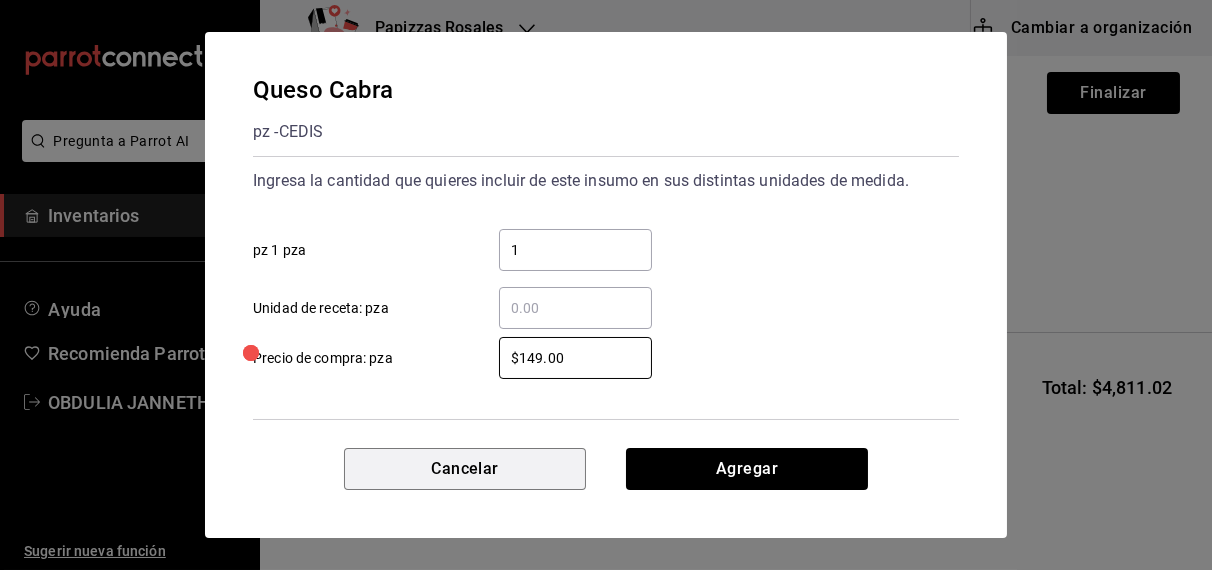 type 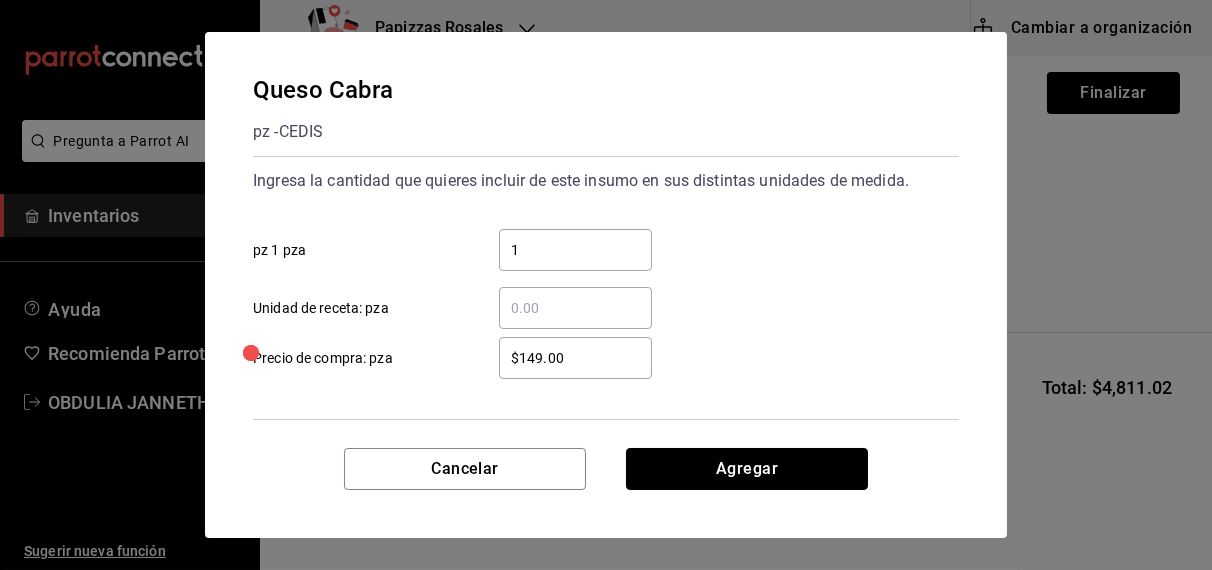 type 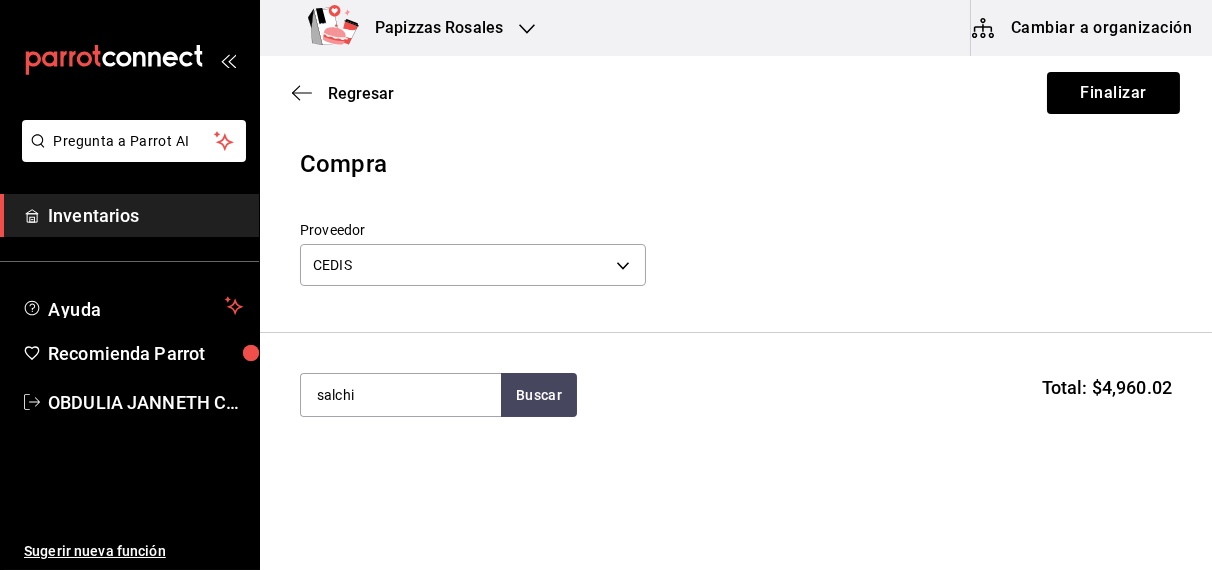type on "salchi" 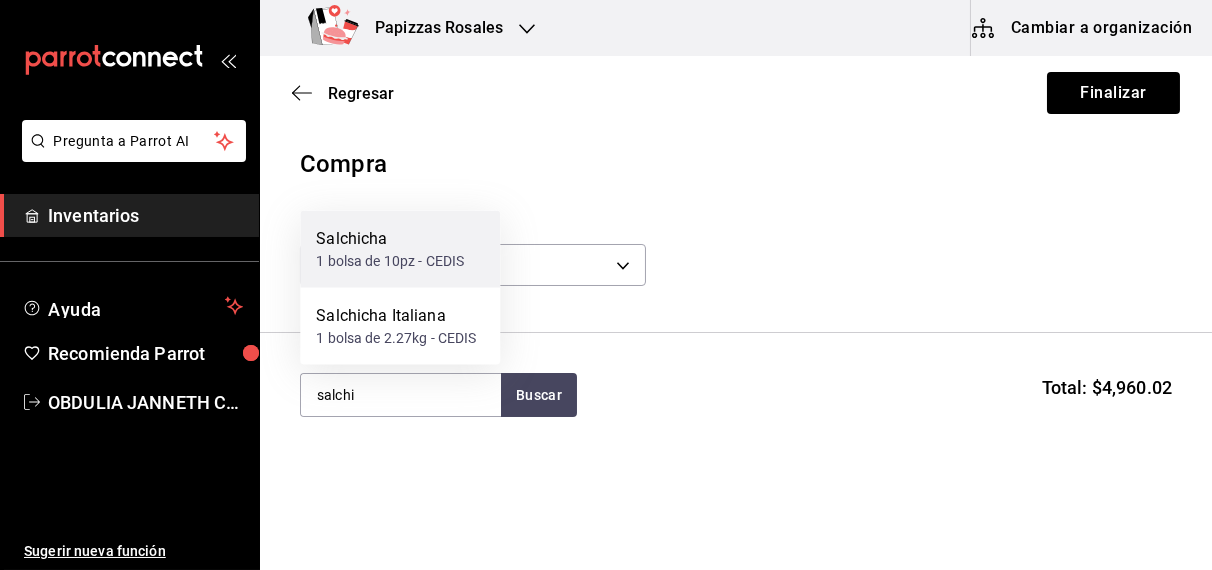 click on "1 bolsa de 10pz - CEDIS" at bounding box center (390, 261) 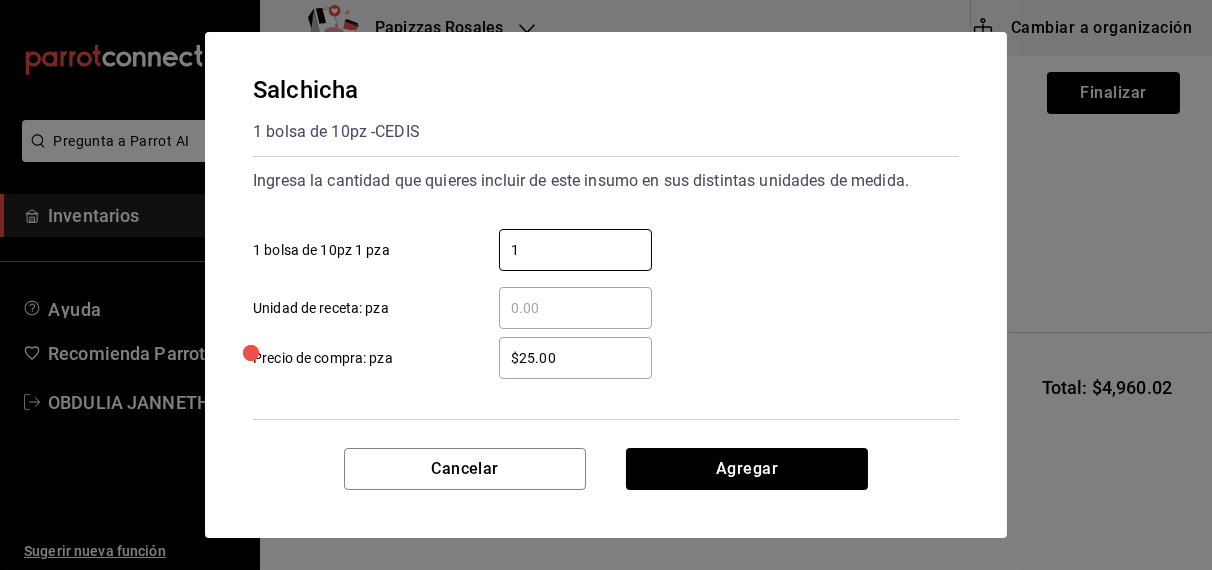 type on "1" 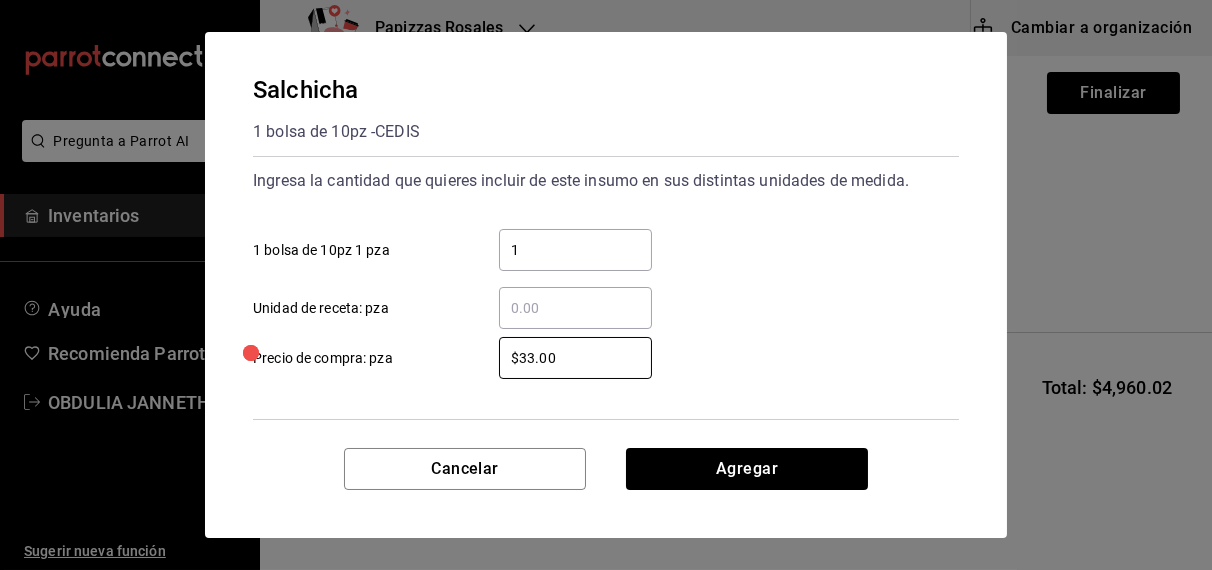 type on "$33.00" 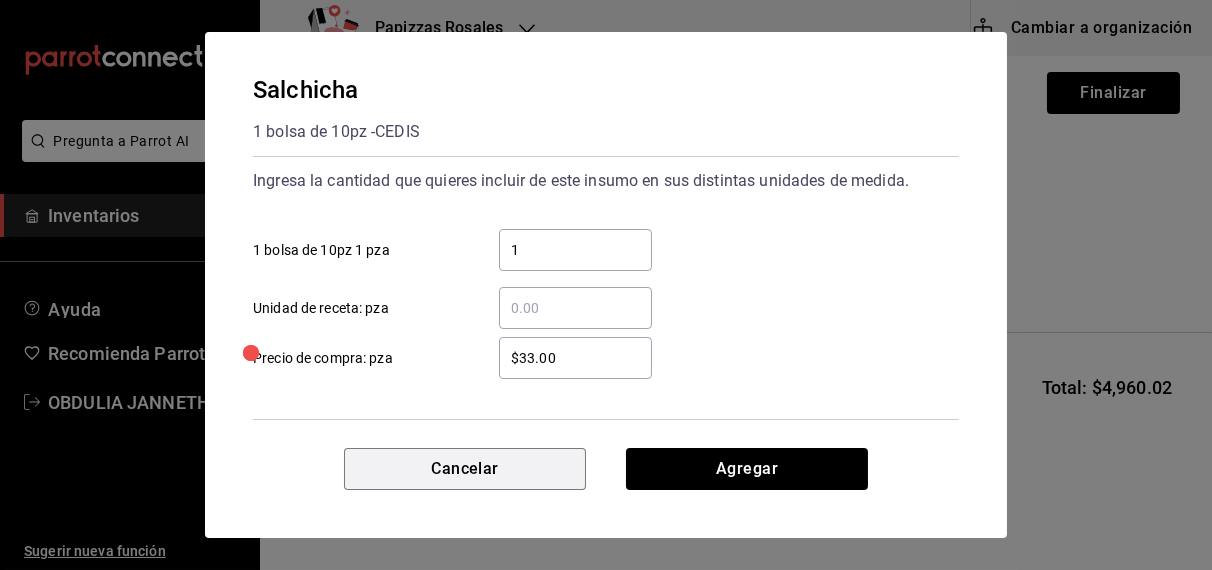 type 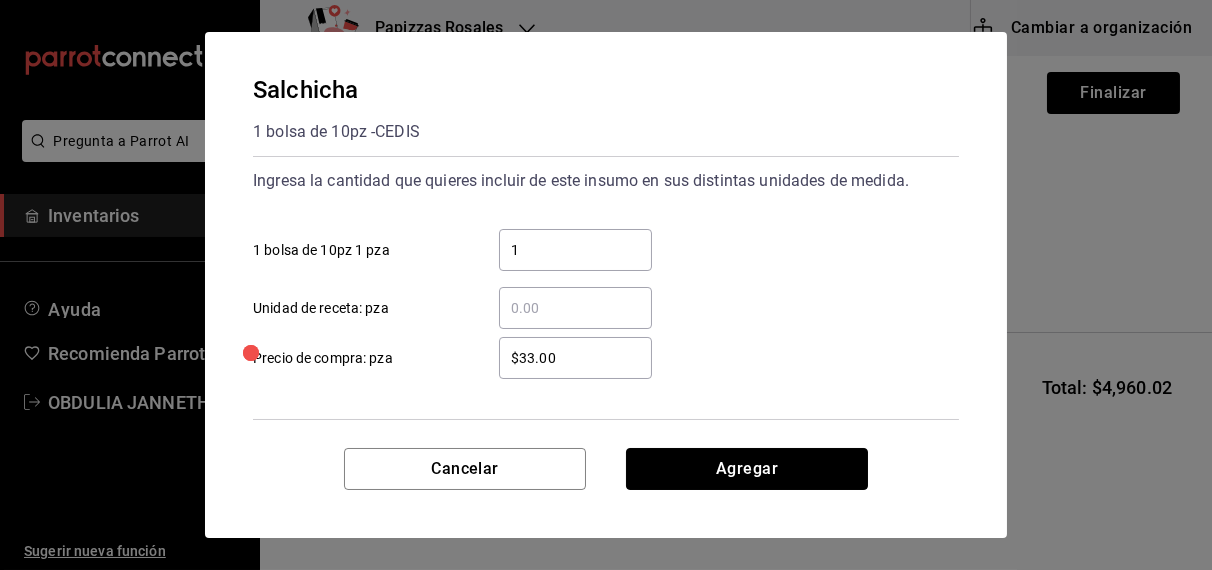 type 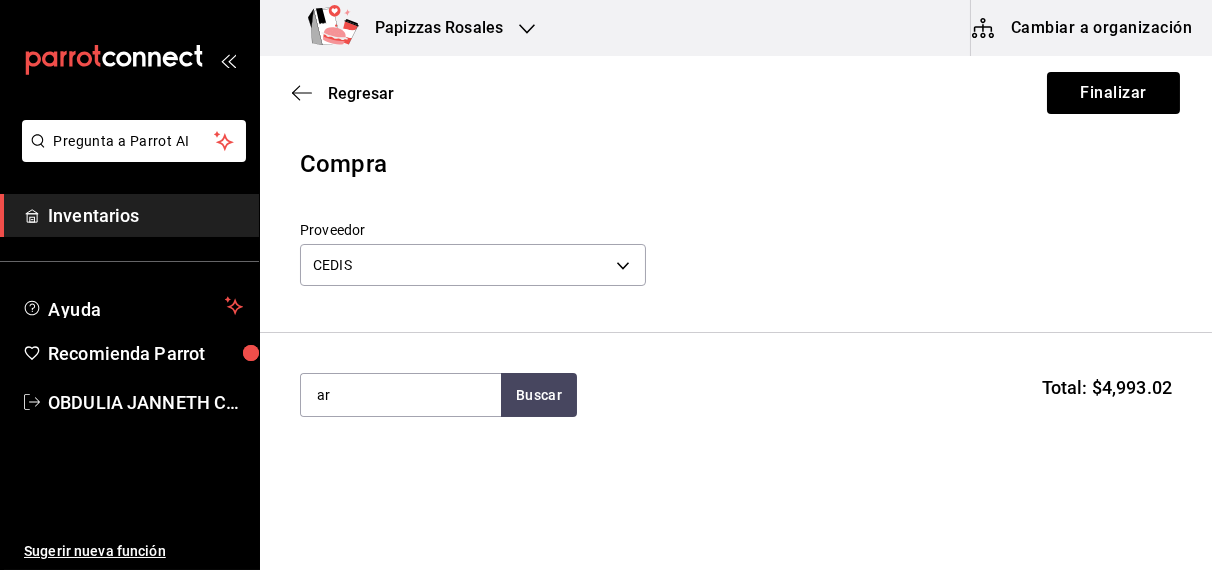 type on "a" 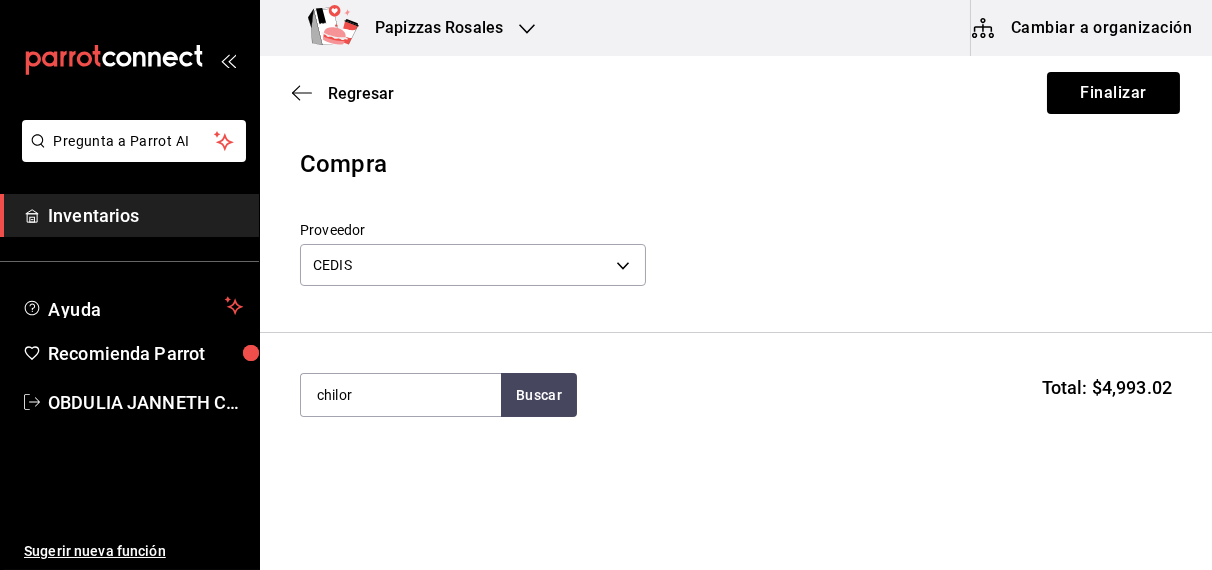 type on "chilor" 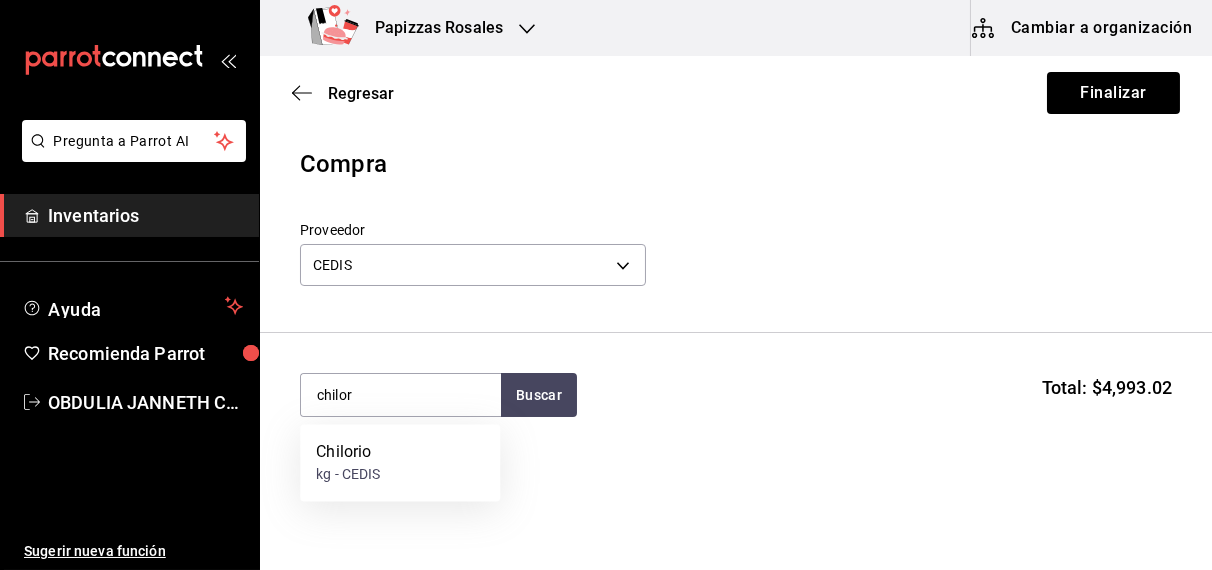 click on "kg - CEDIS" at bounding box center (348, 475) 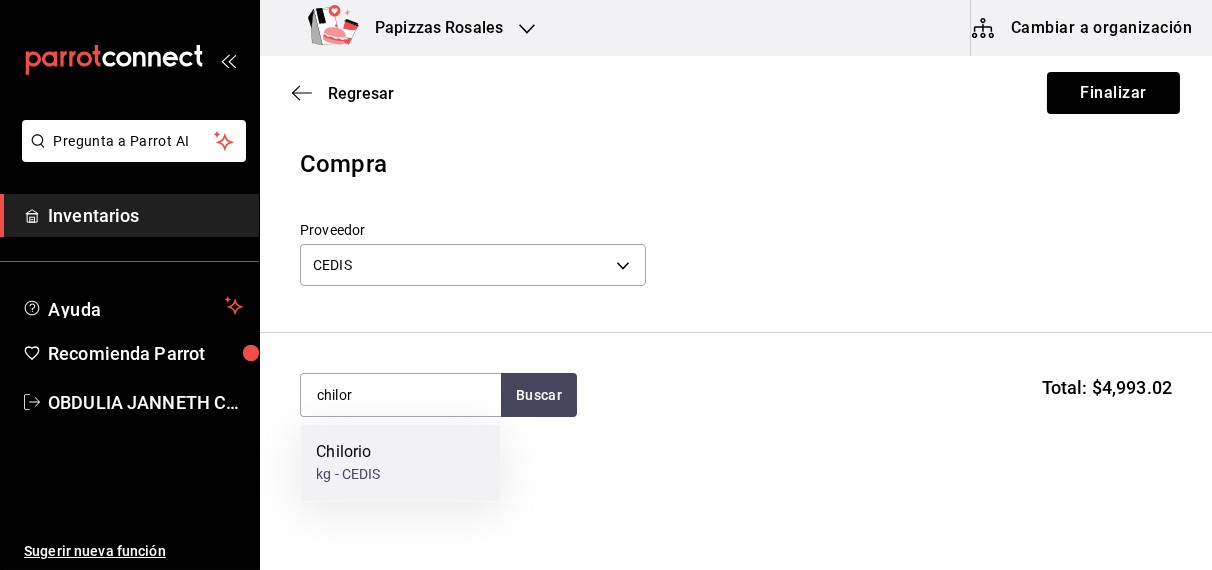 type 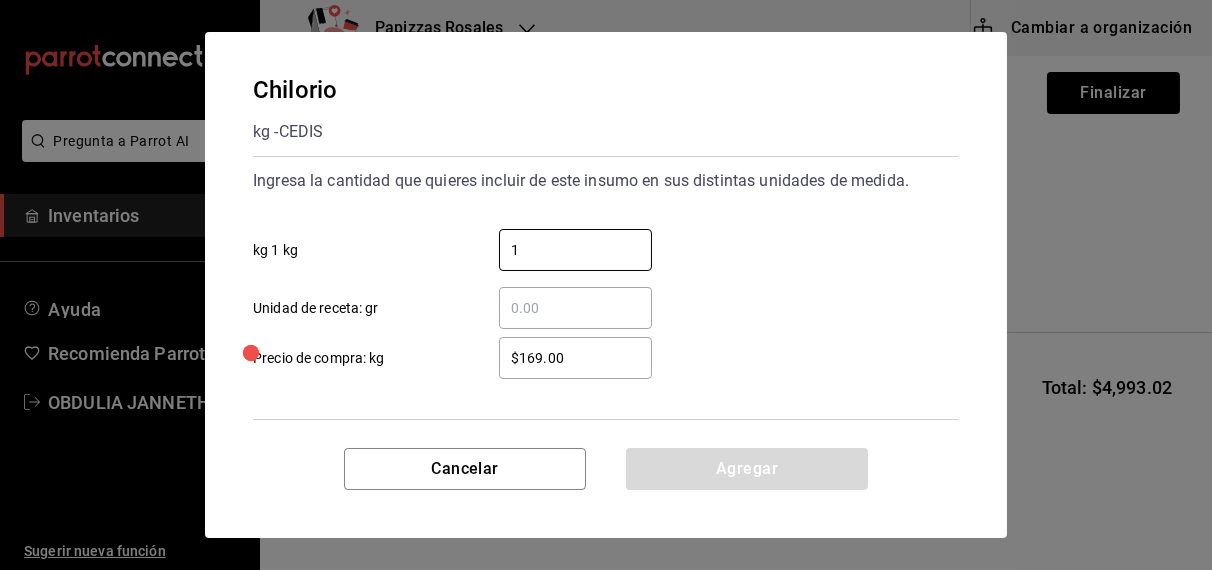 type on "1" 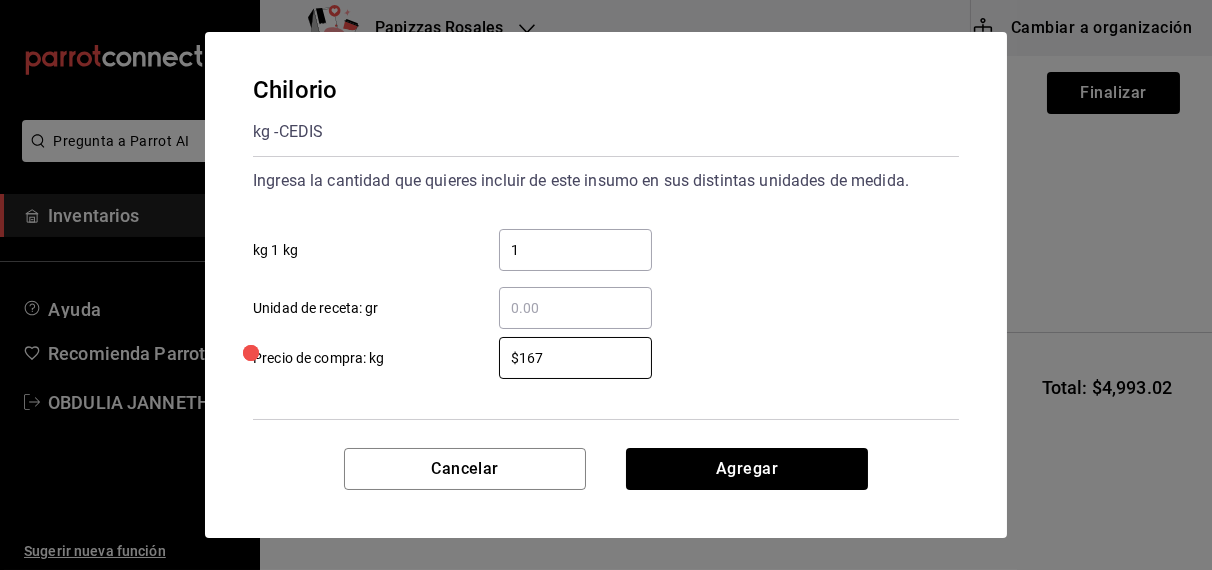type on "$167.00" 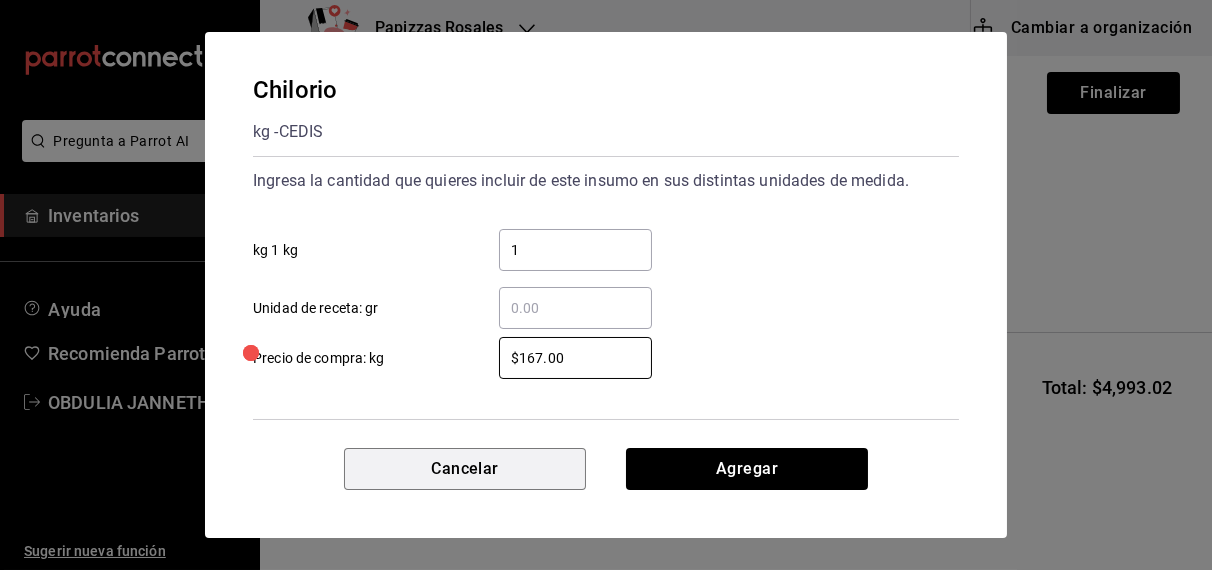 type 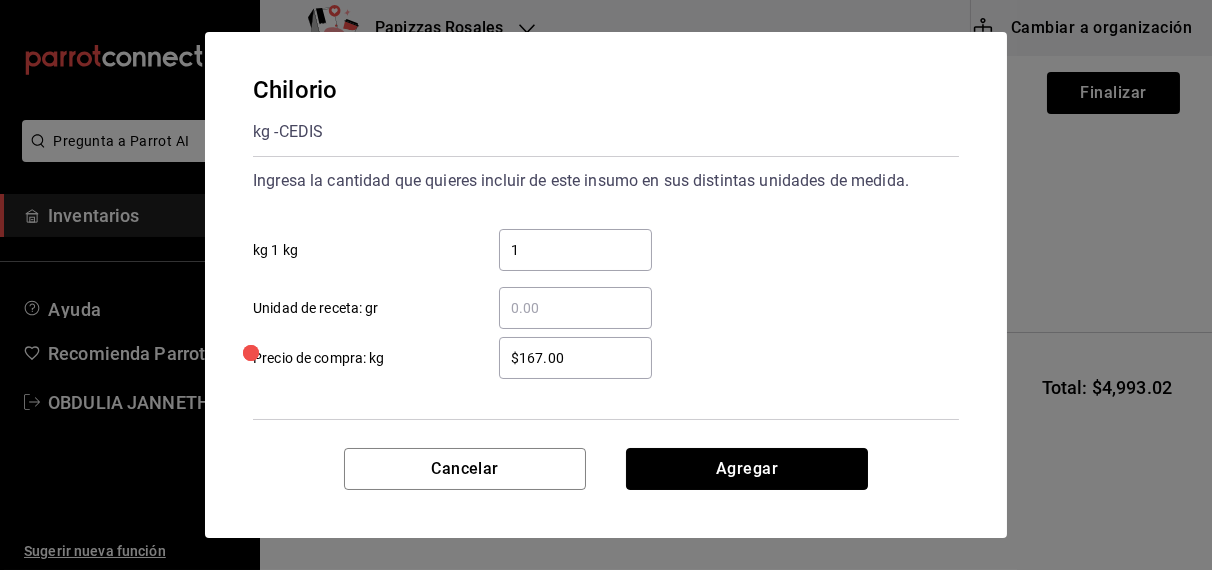 type 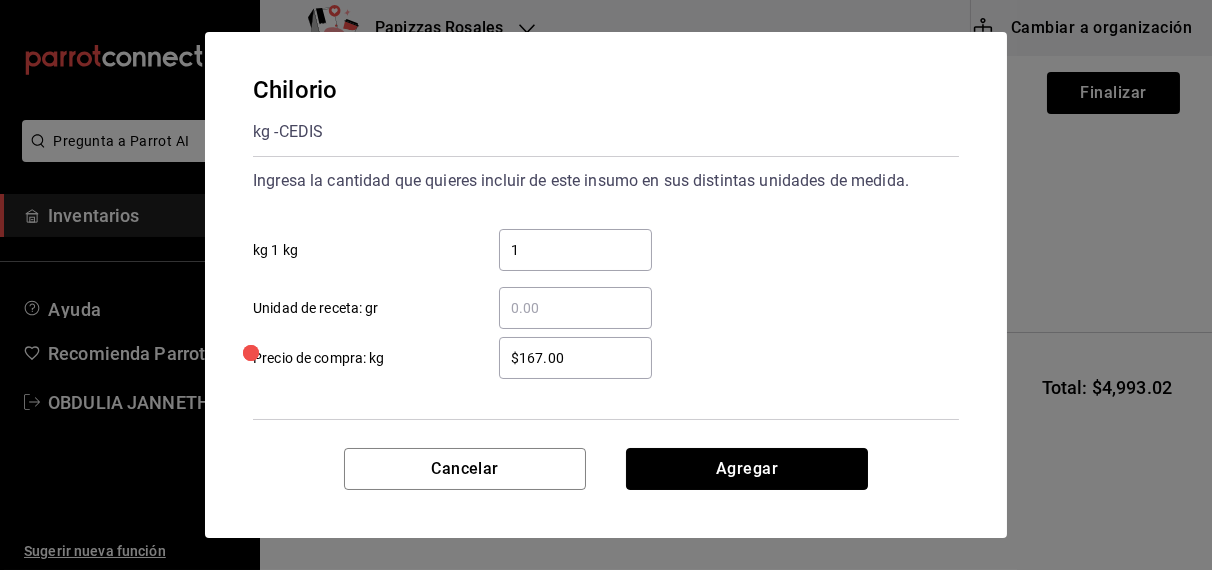 click on "Agregar" at bounding box center [747, 469] 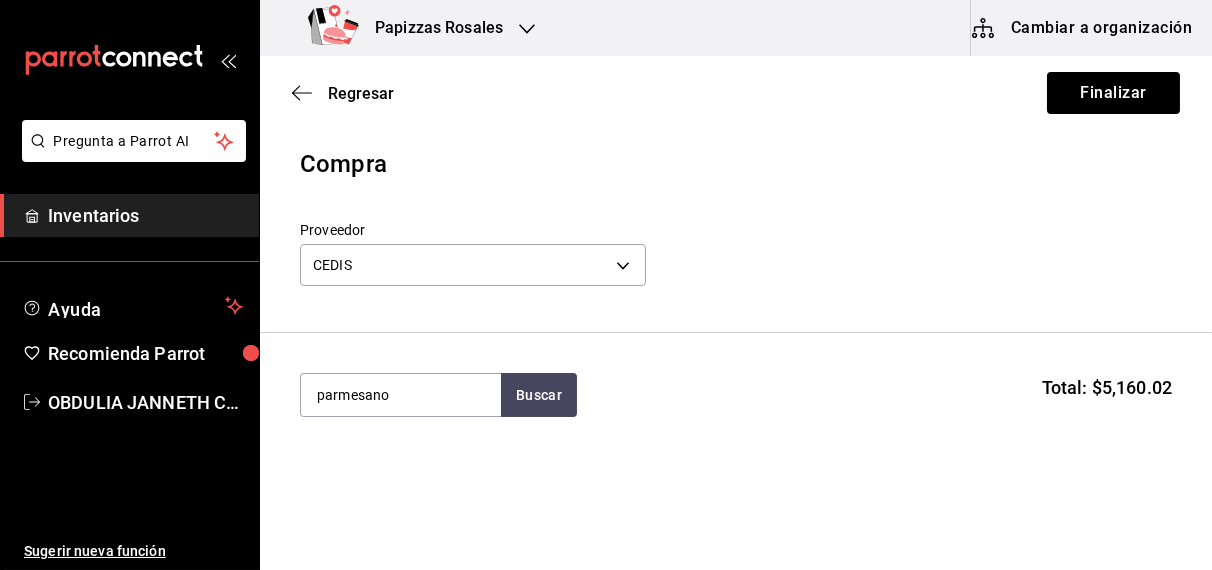 type on "parmesano" 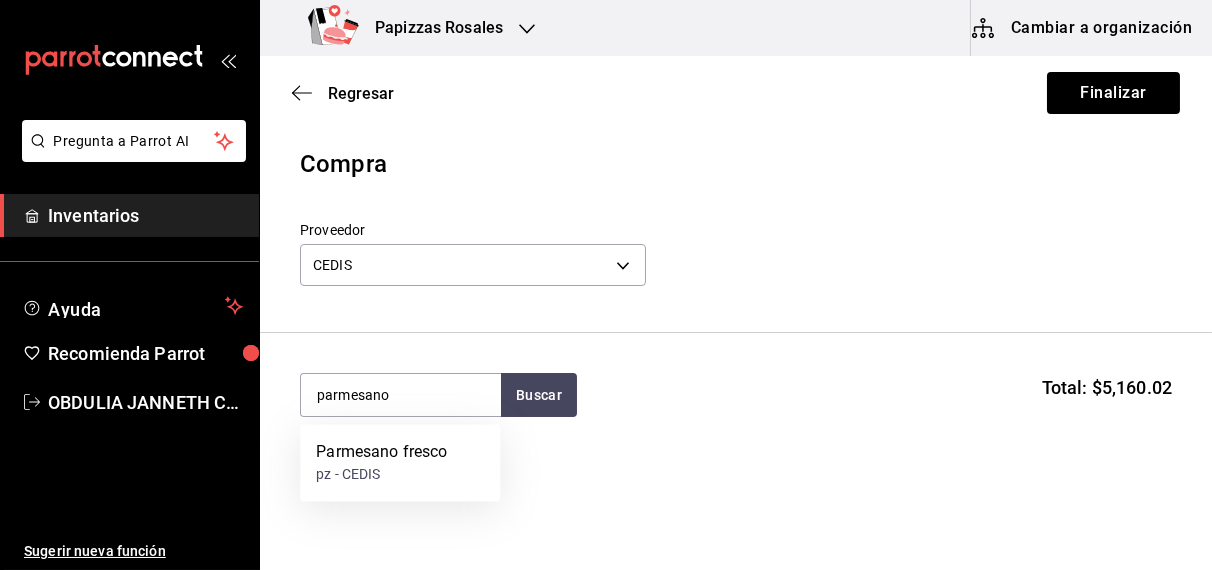 click on "Parmesano fresco" at bounding box center (381, 453) 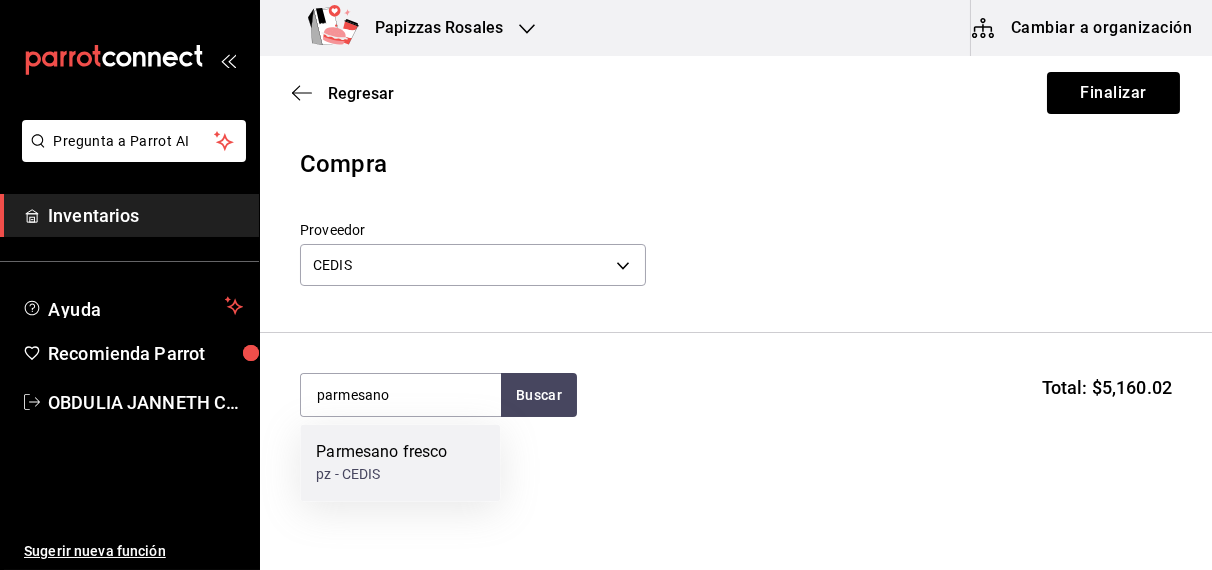 type 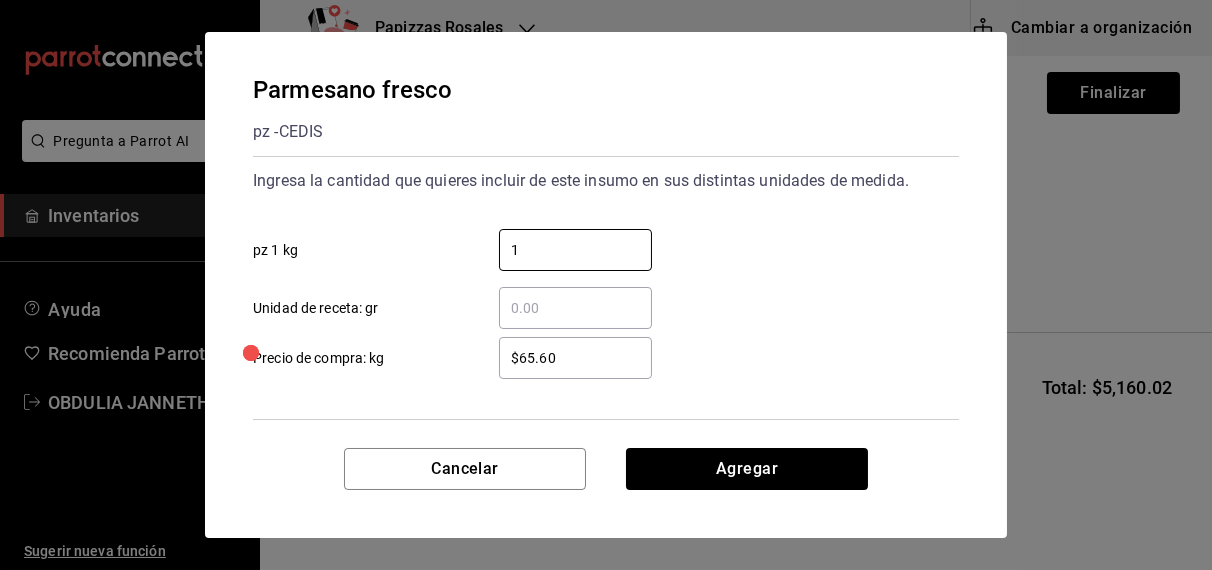 type on "1" 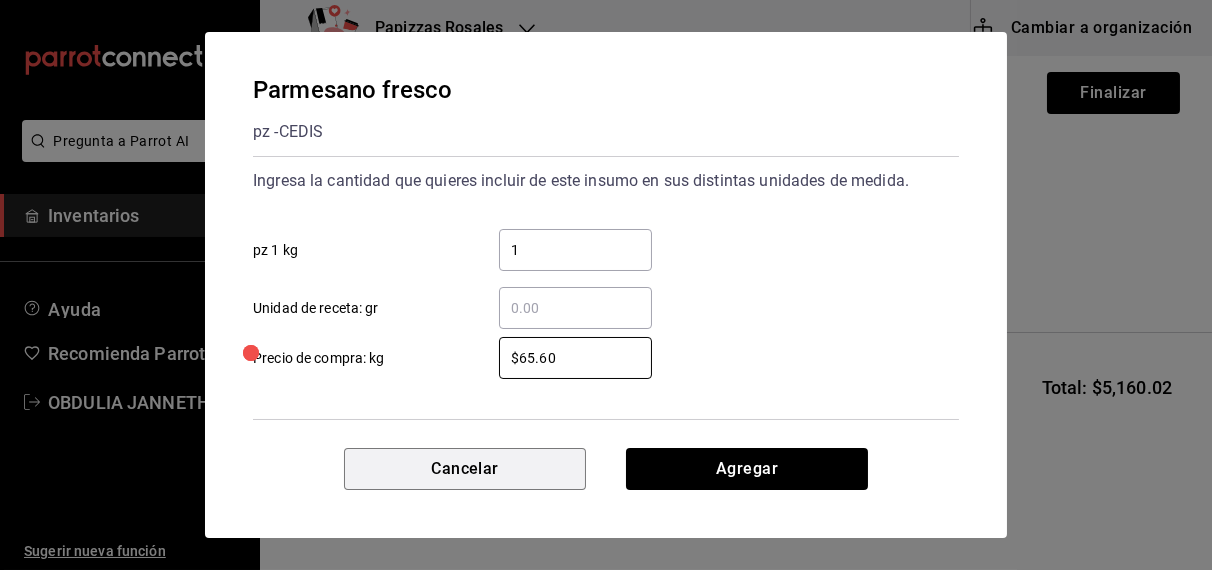 type 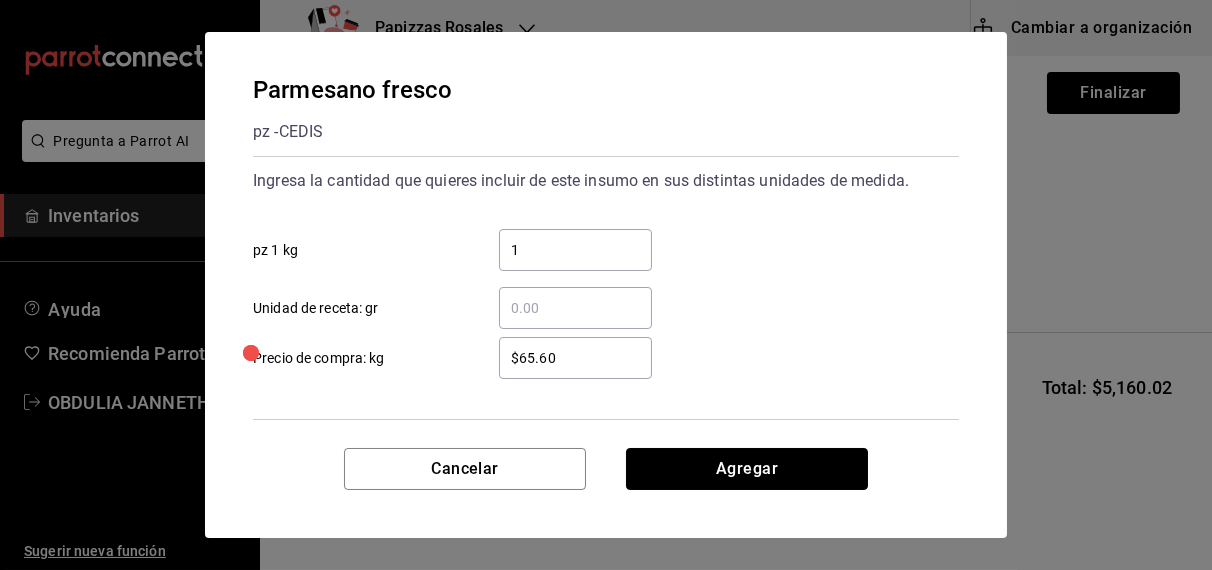 type 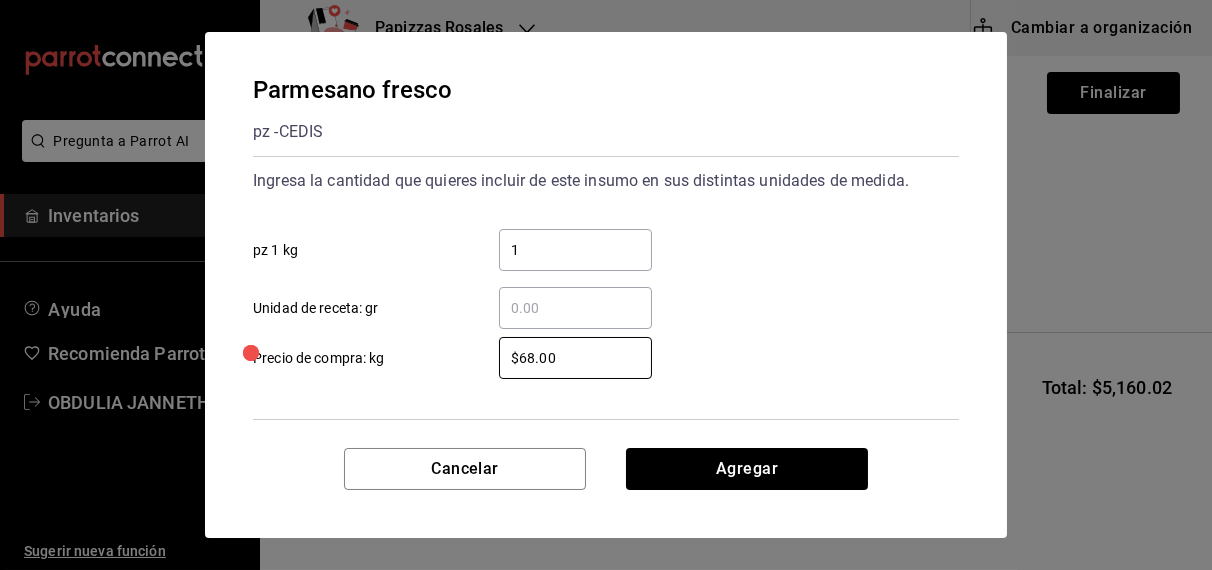 type on "$68.00" 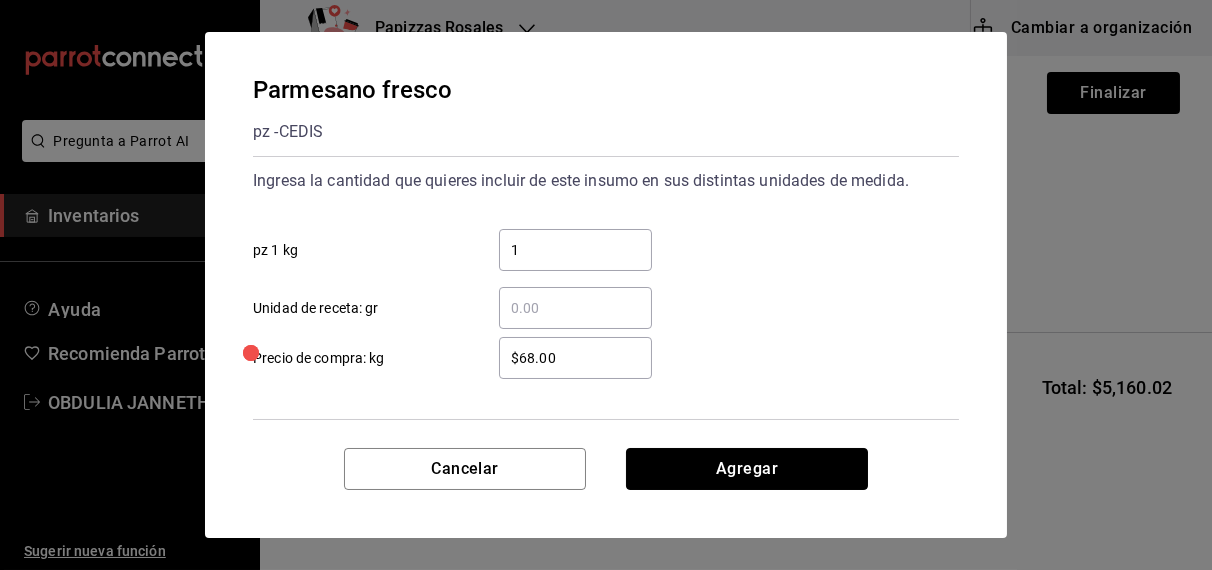 click on "Agregar" at bounding box center [747, 469] 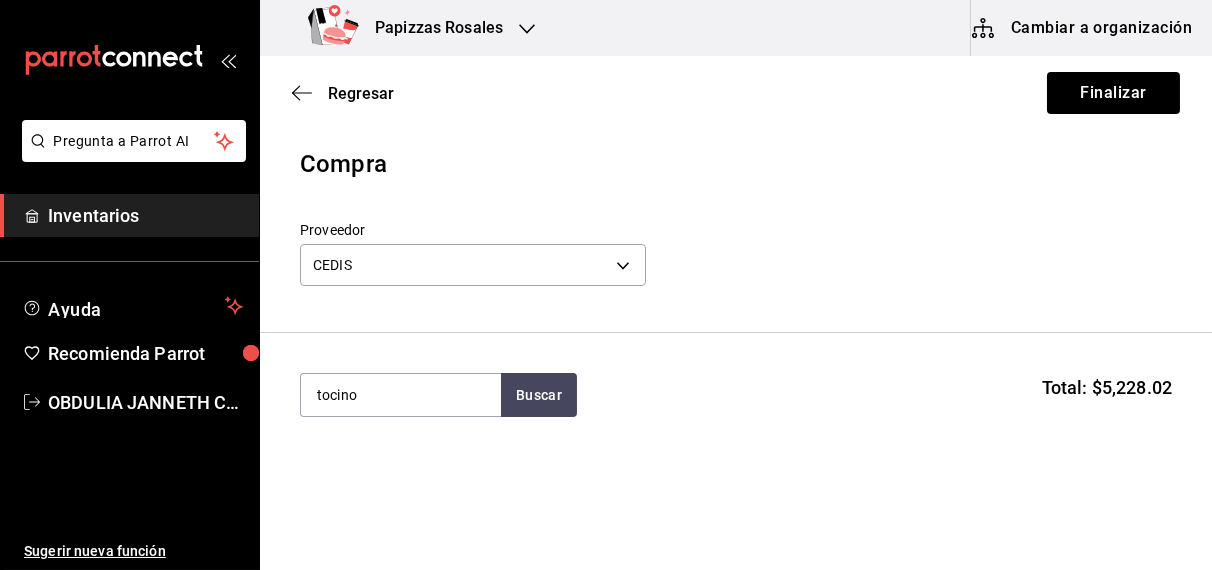 type on "tocino" 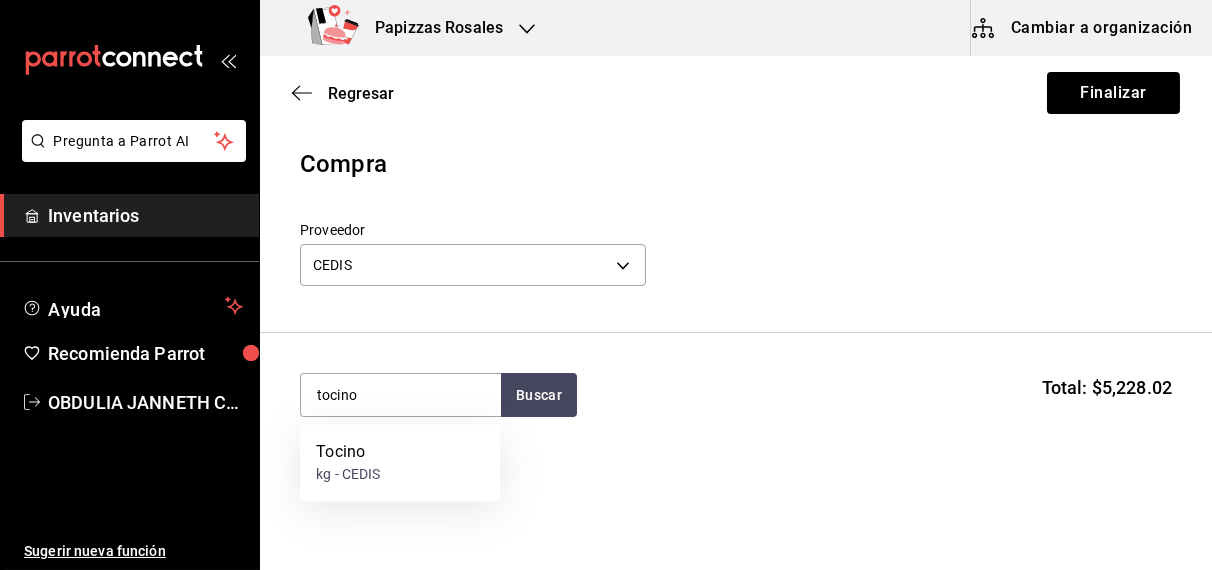 click on "kg - CEDIS" at bounding box center [348, 475] 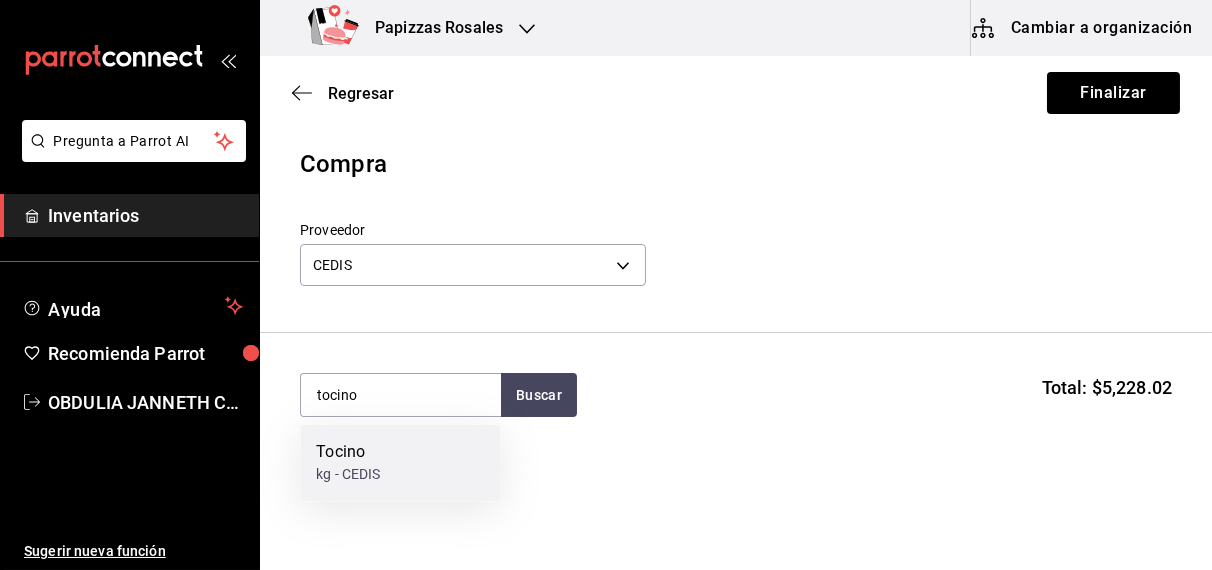 type 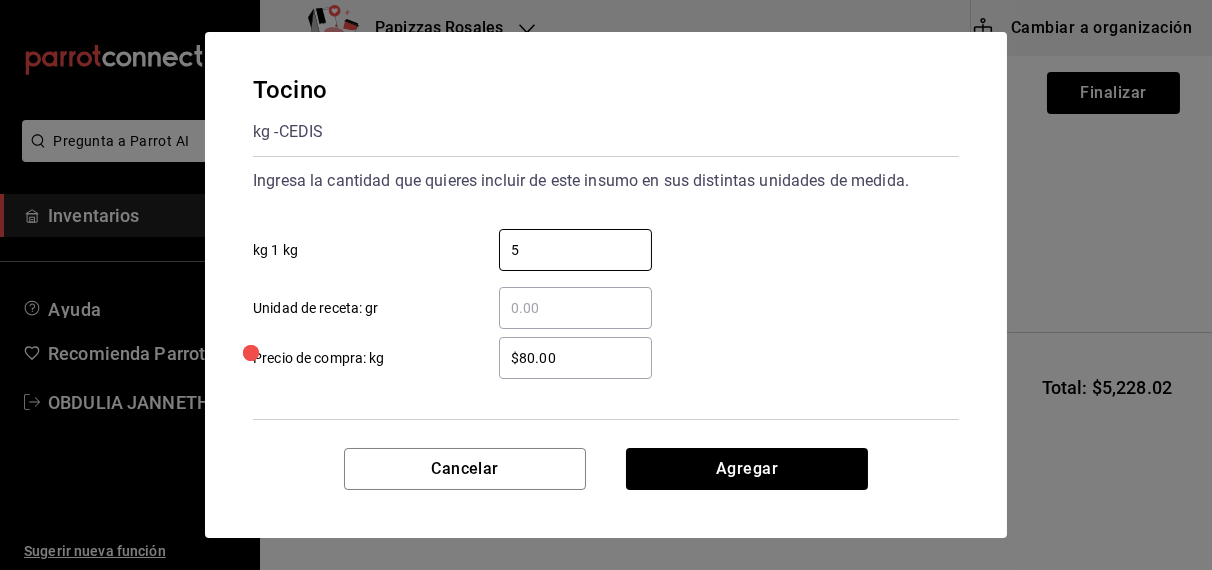 type on "5" 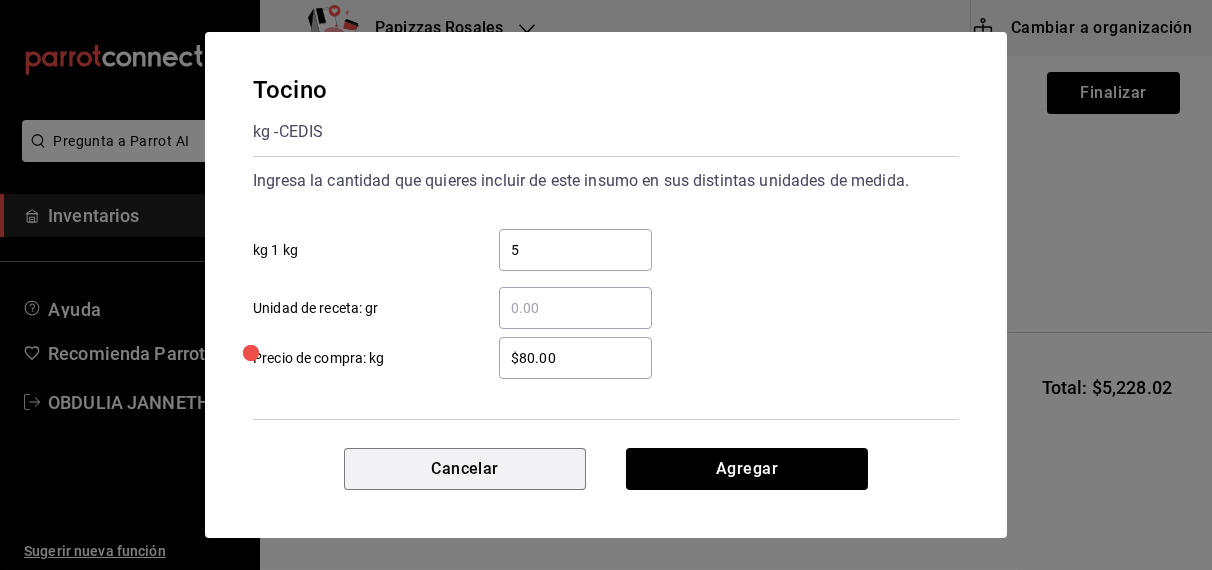 type 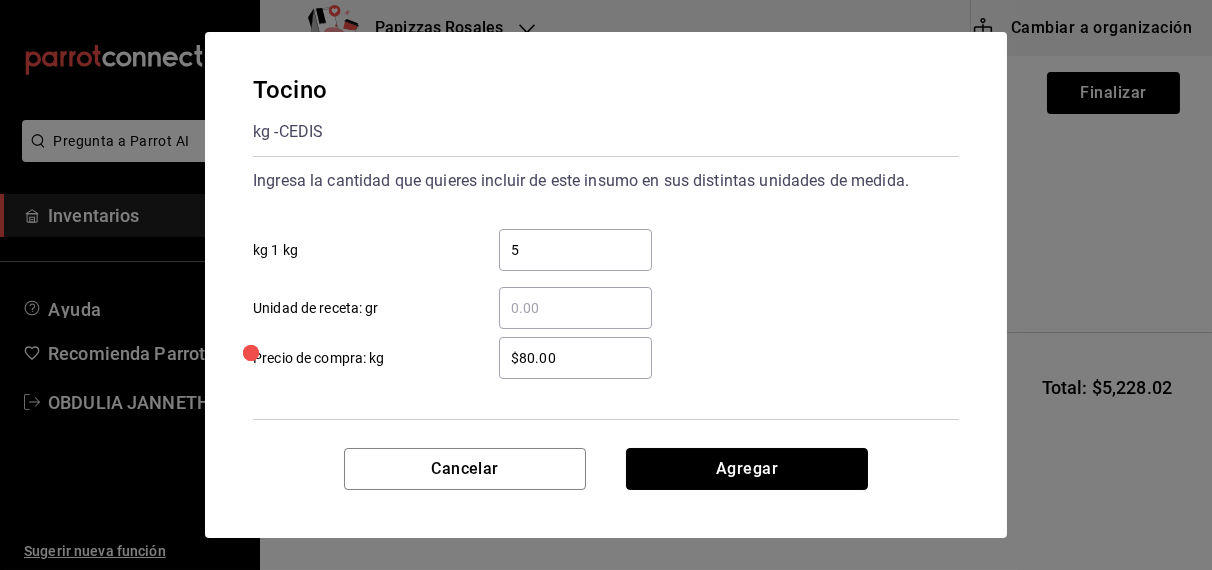type 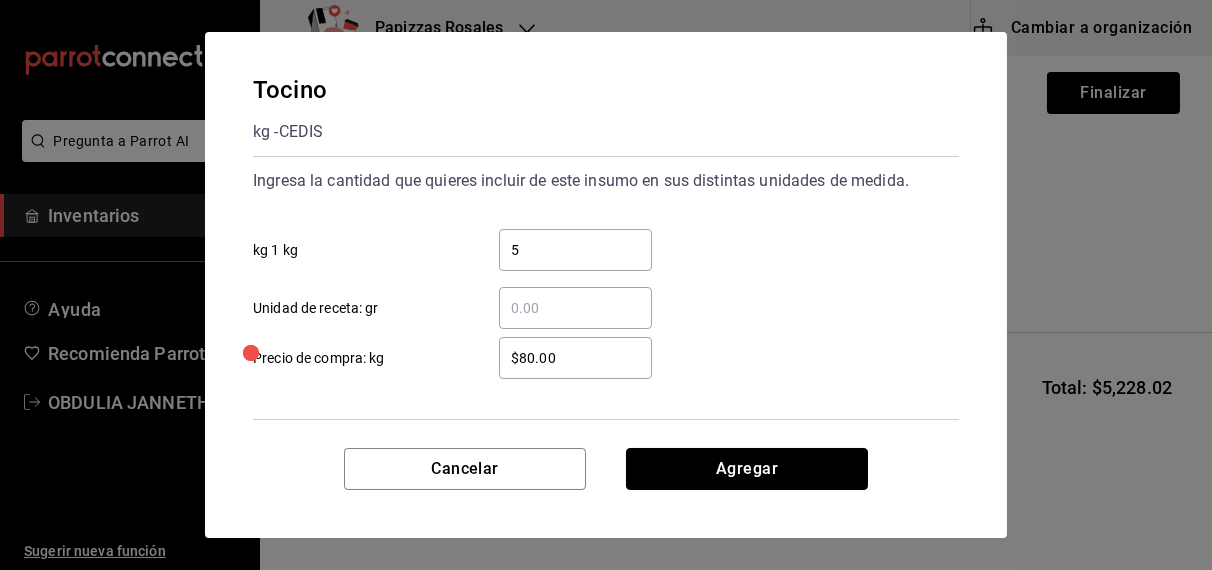 click on "Agregar" at bounding box center (747, 469) 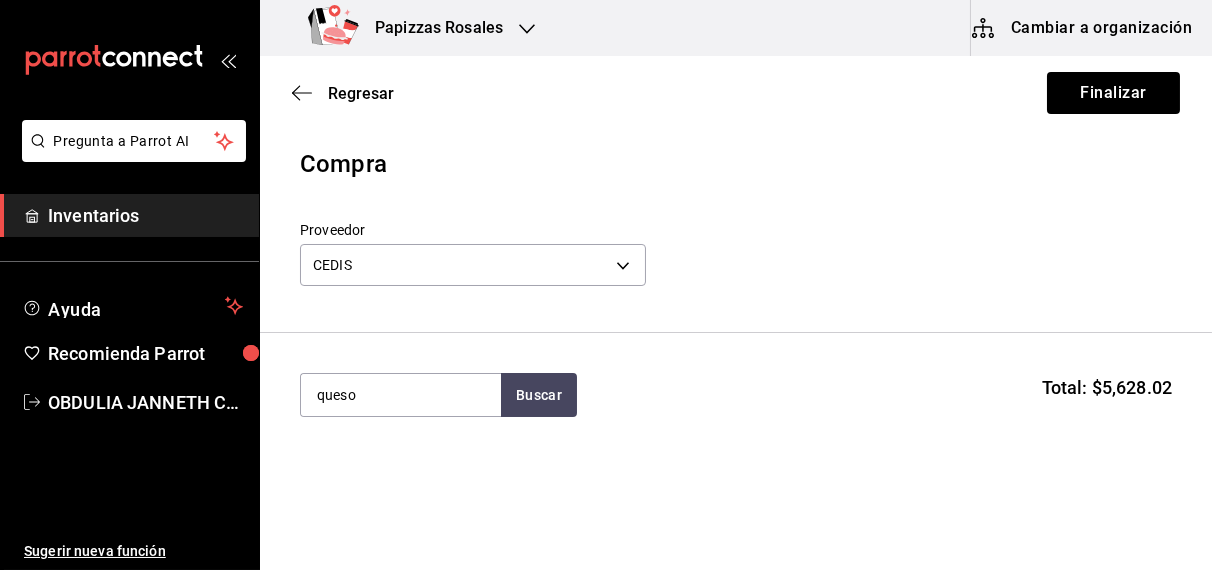 type on "queso" 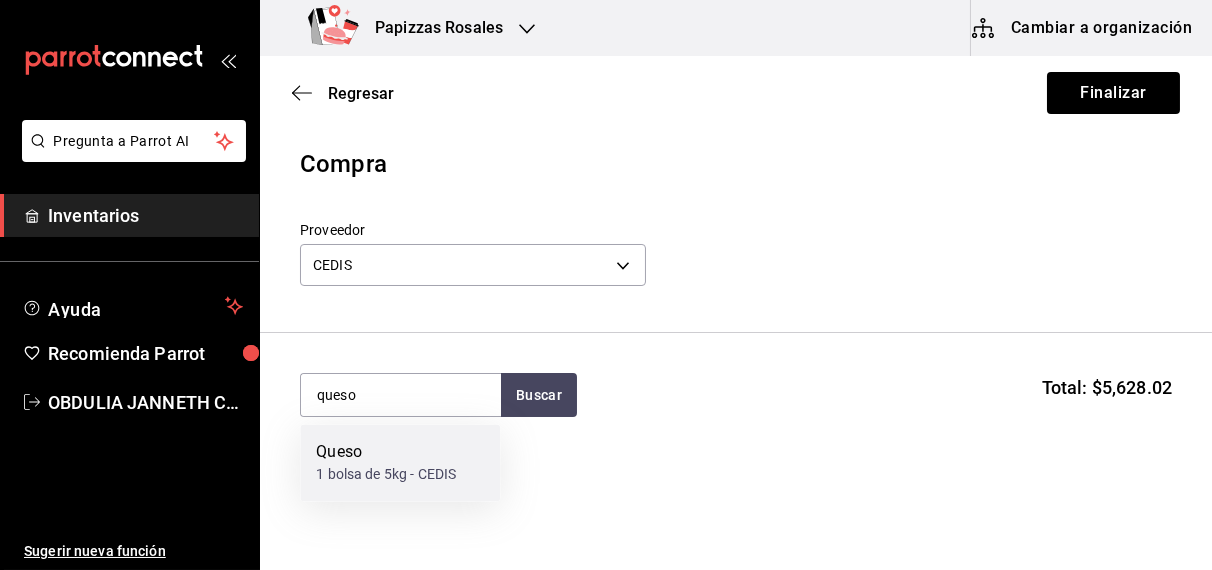 click on "1 bolsa de 5kg - CEDIS" at bounding box center (386, 475) 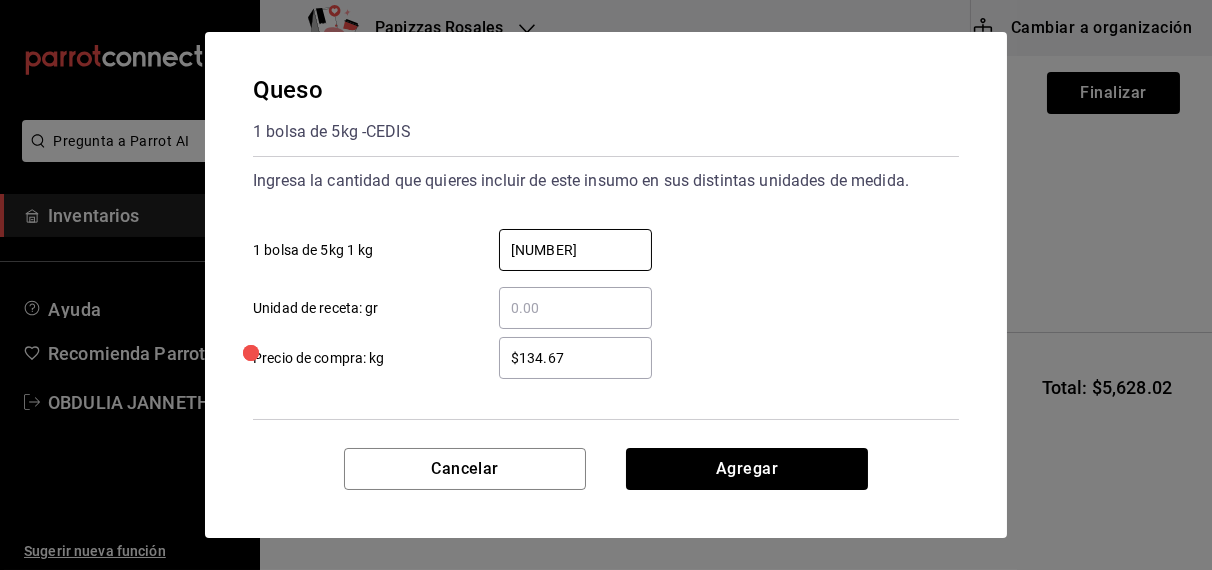 type on "45.40" 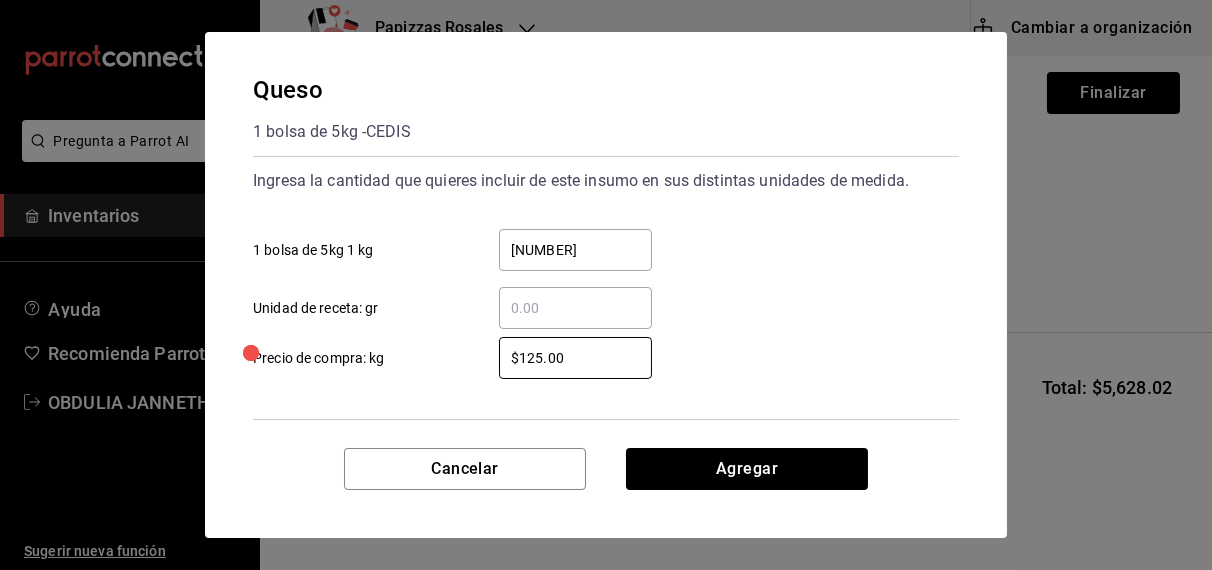 type on "$125.00" 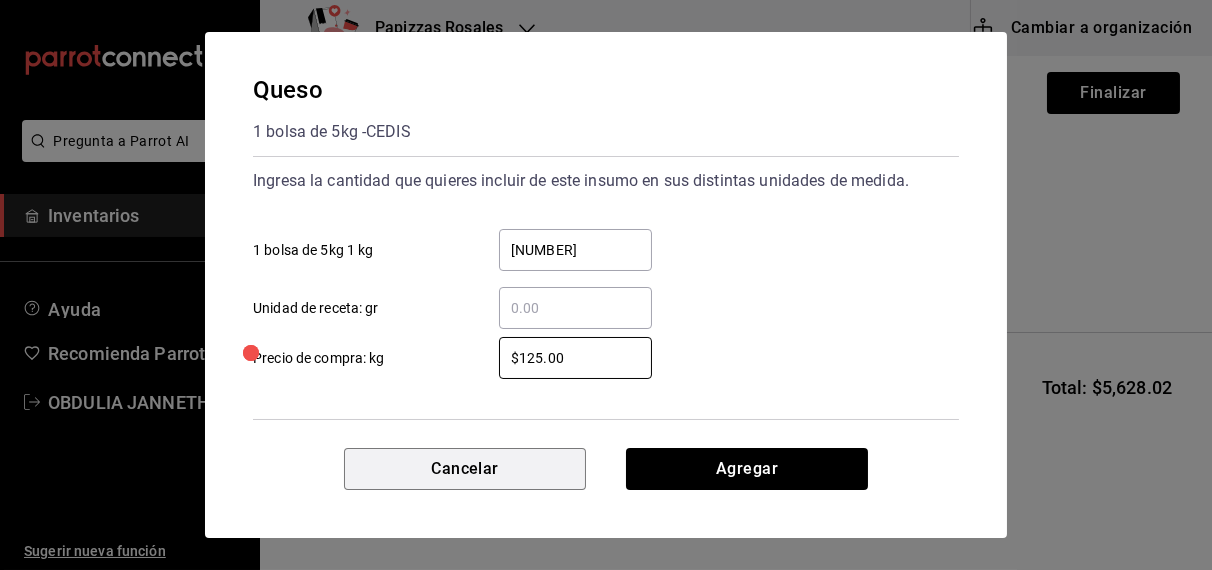 type 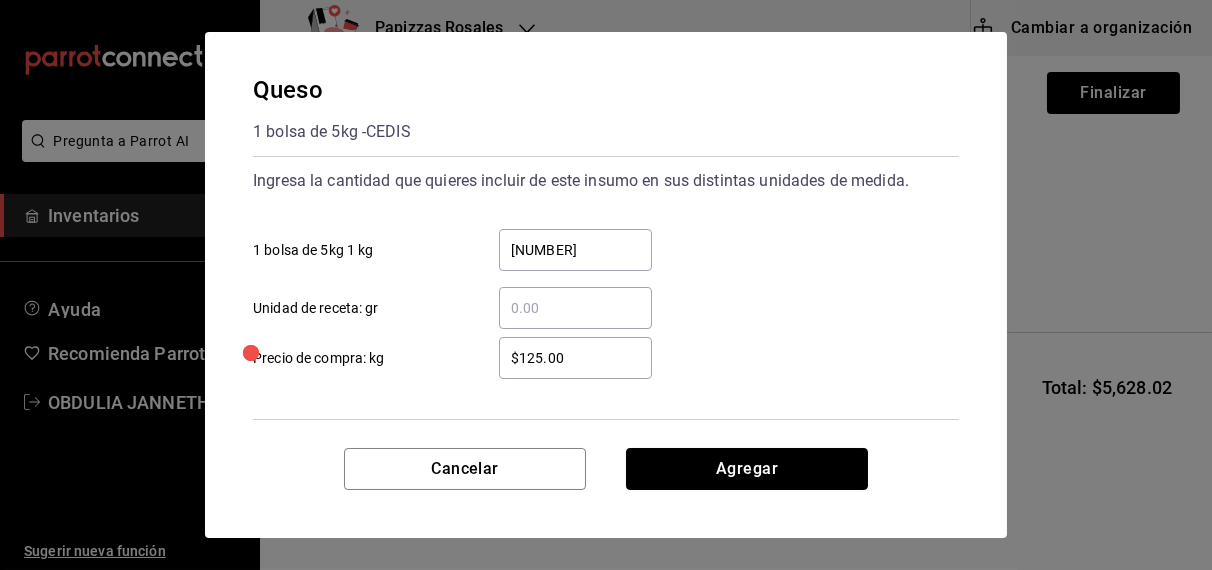 type 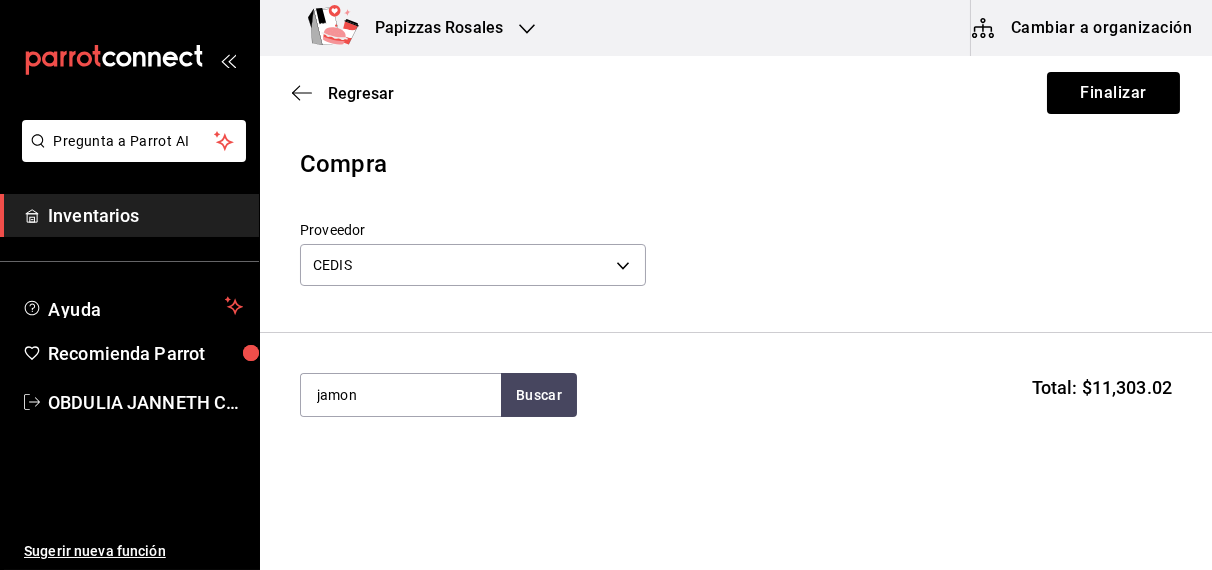type on "jamon" 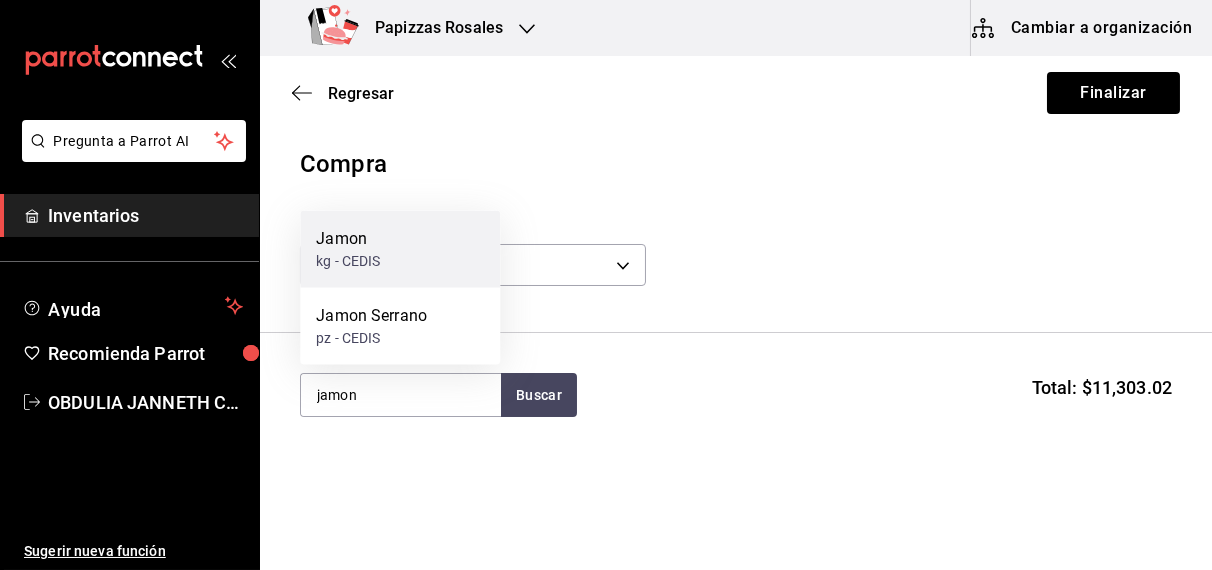click on "kg - CEDIS" at bounding box center (348, 261) 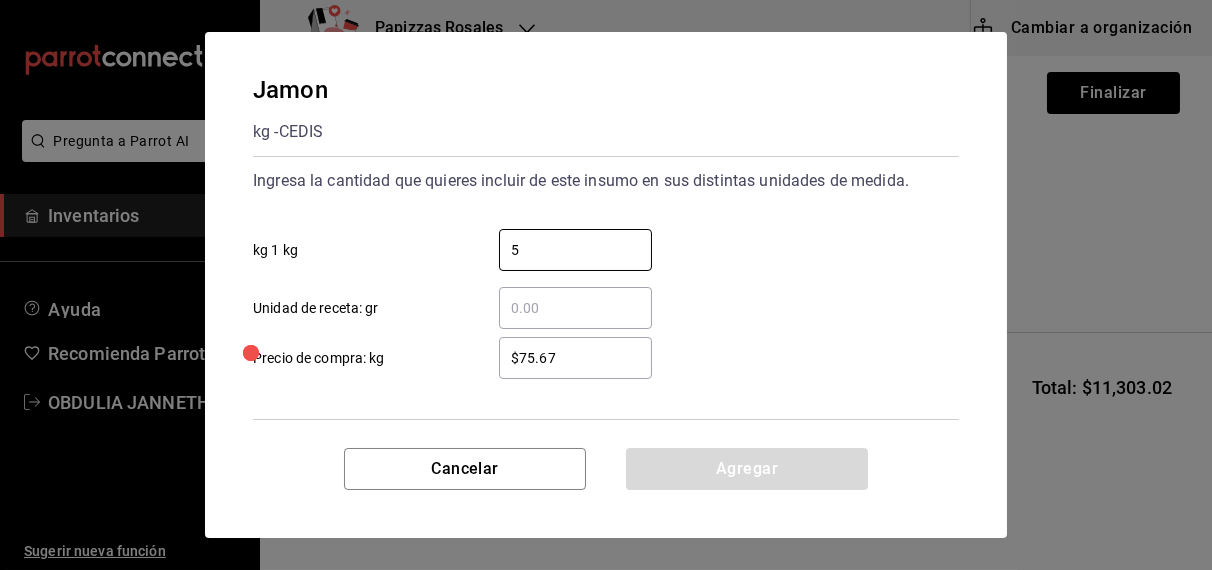 type on "5" 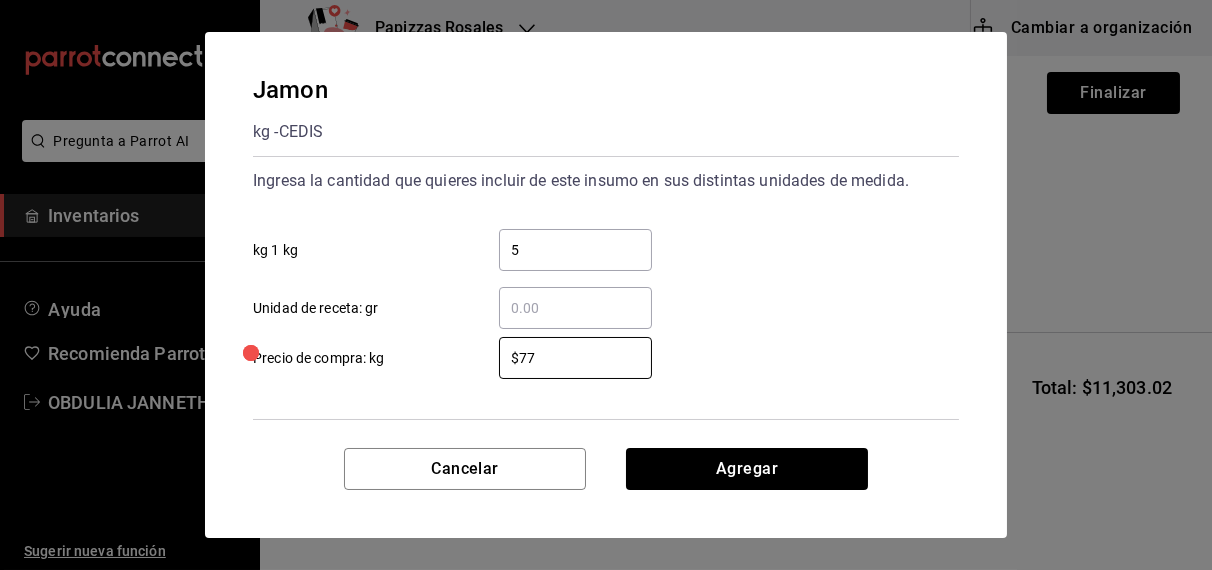 type on "$77.67" 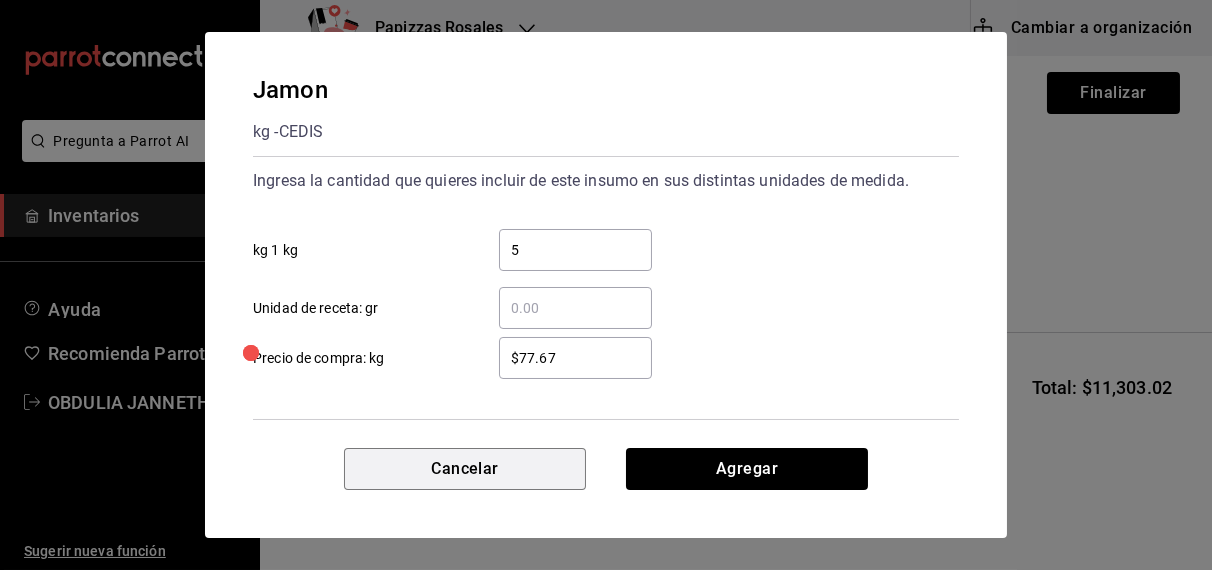 type 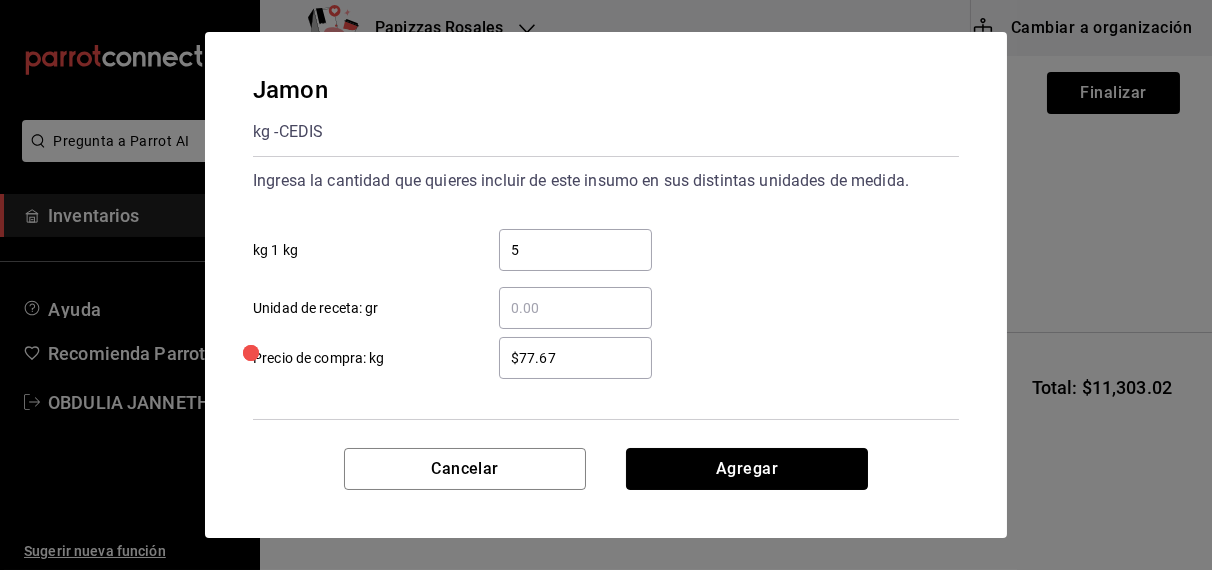 type 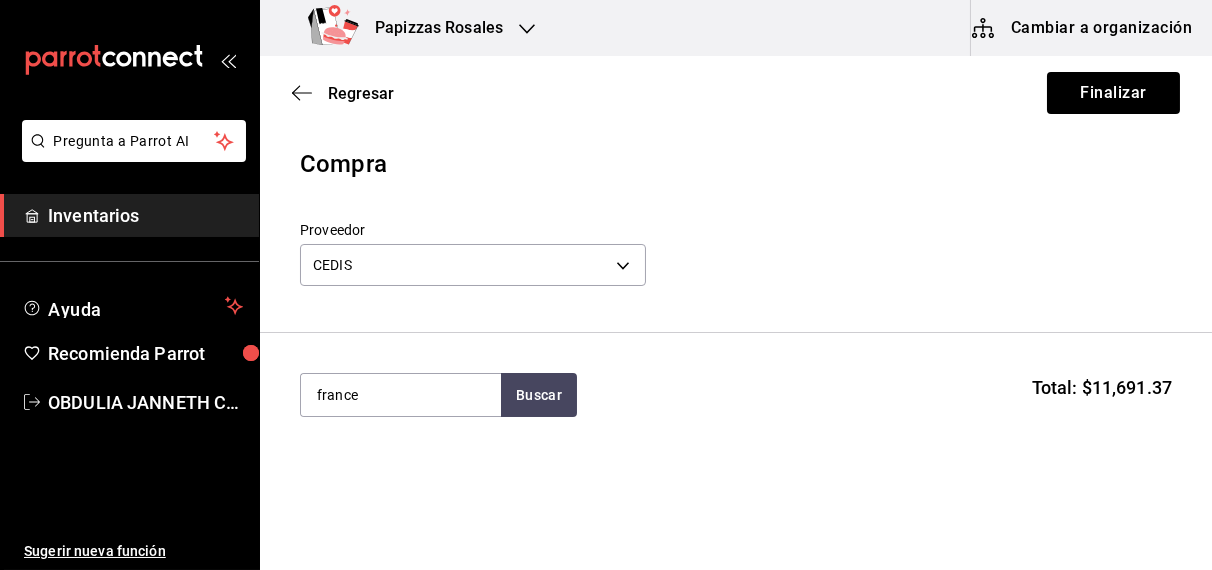 type on "france" 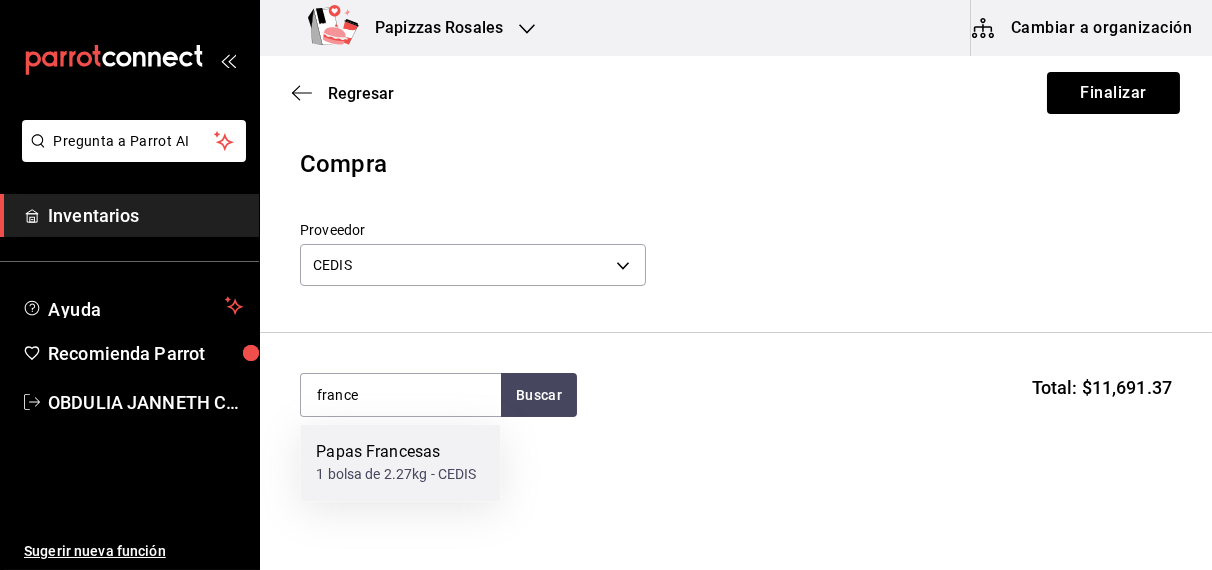 click on "1 bolsa de 2.27kg - CEDIS" at bounding box center [396, 475] 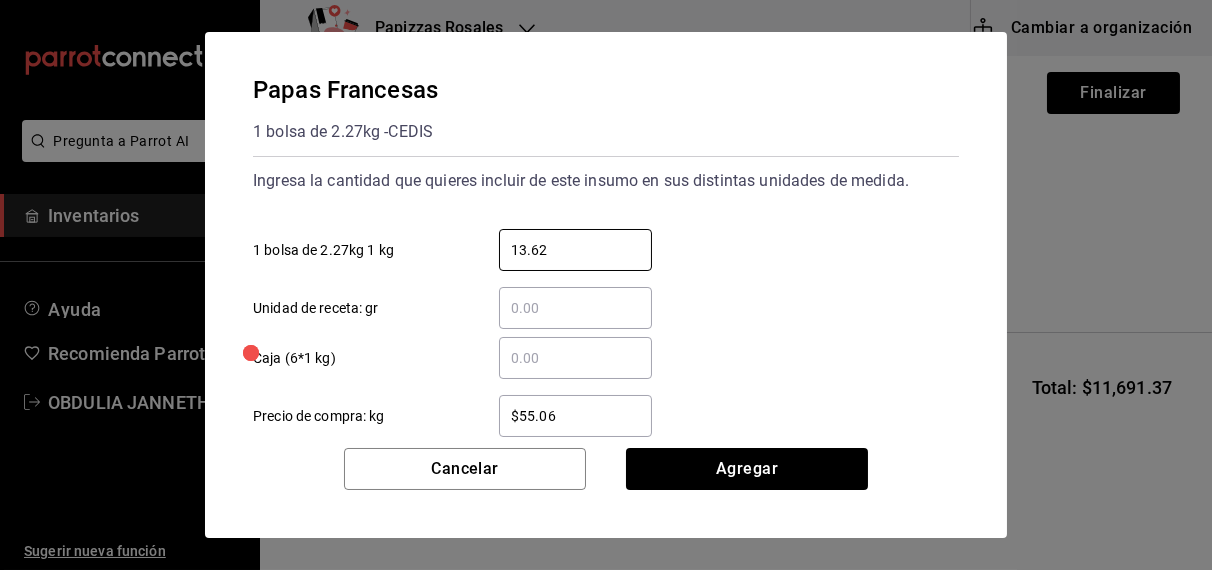type on "13.62" 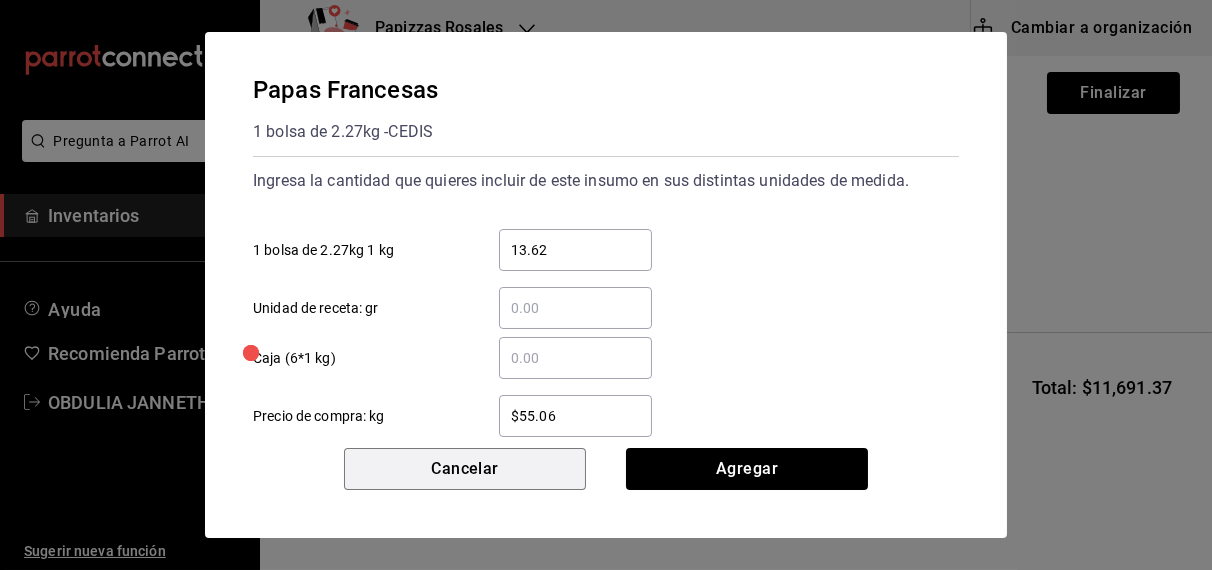 type 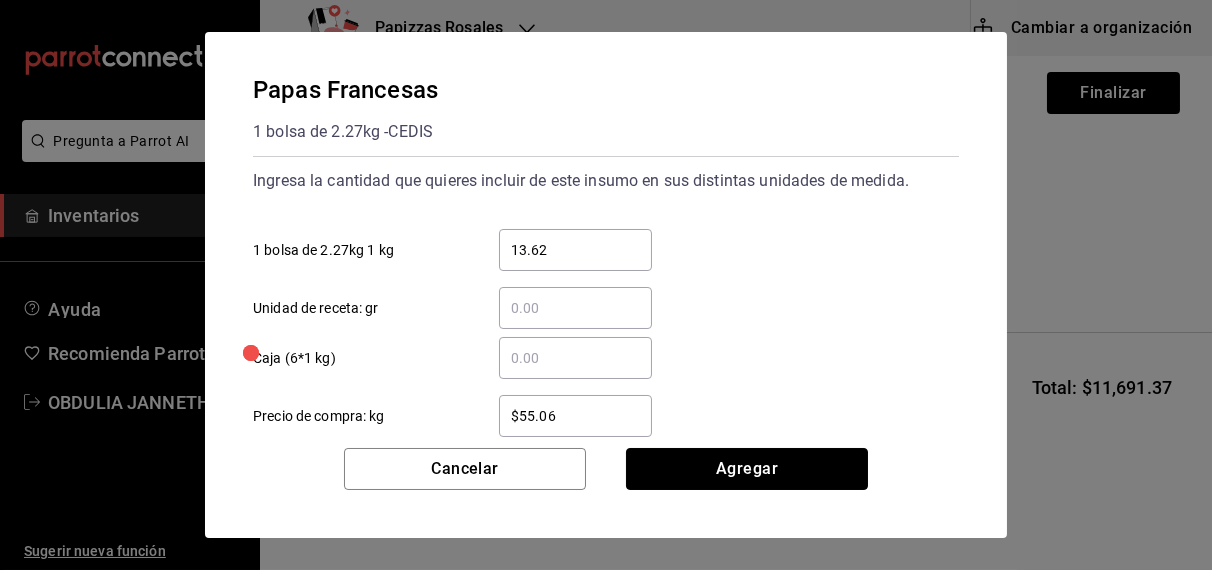 type 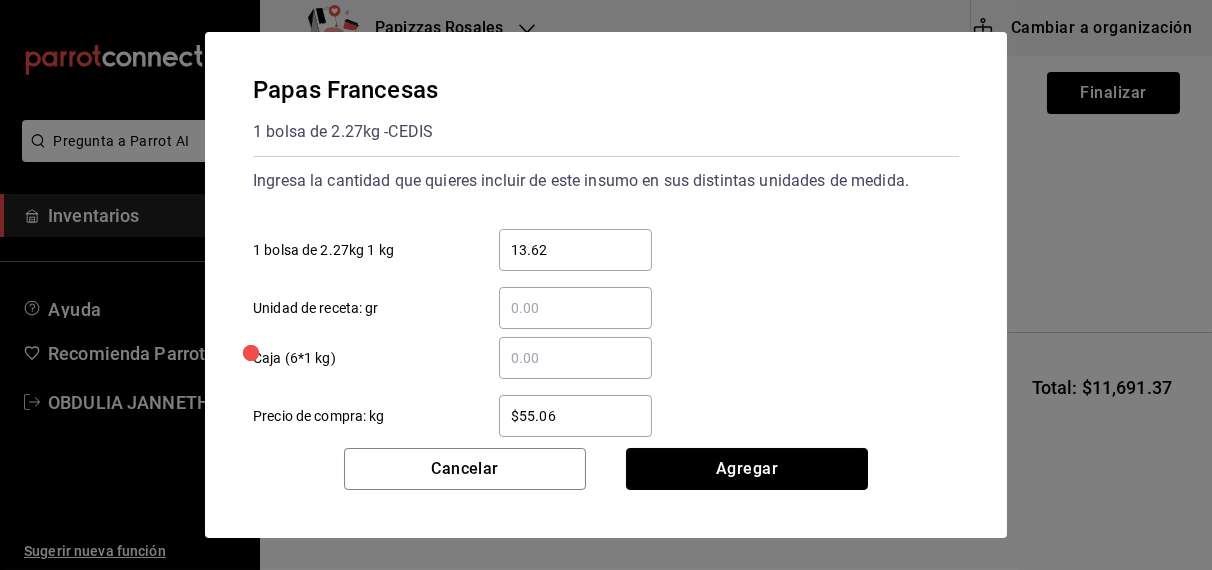 click on "Agregar" at bounding box center (747, 469) 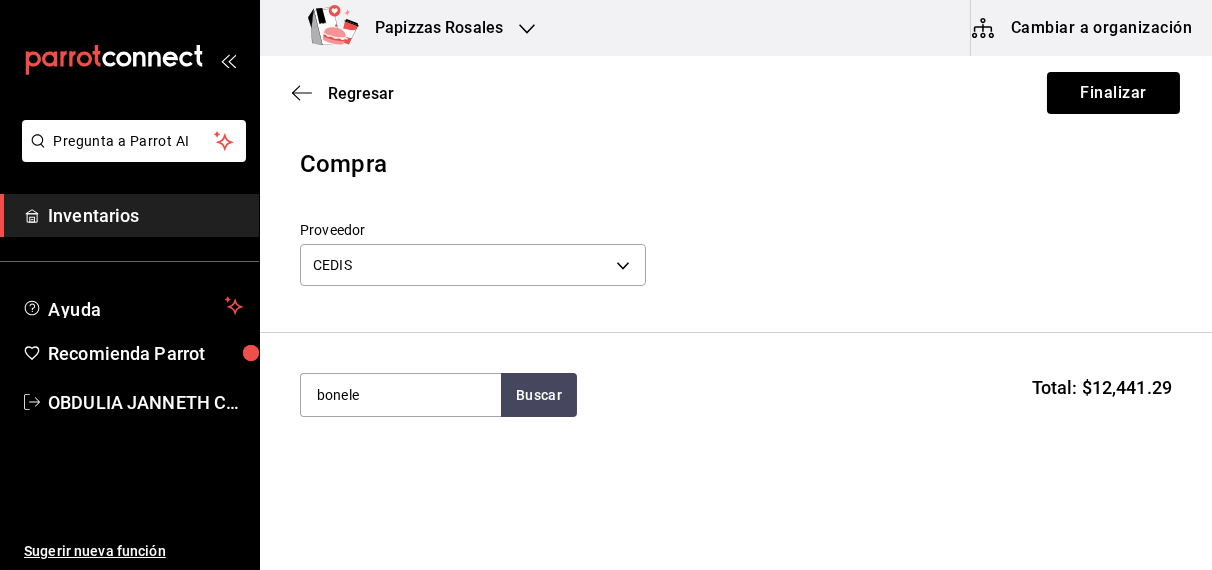 type on "bonele" 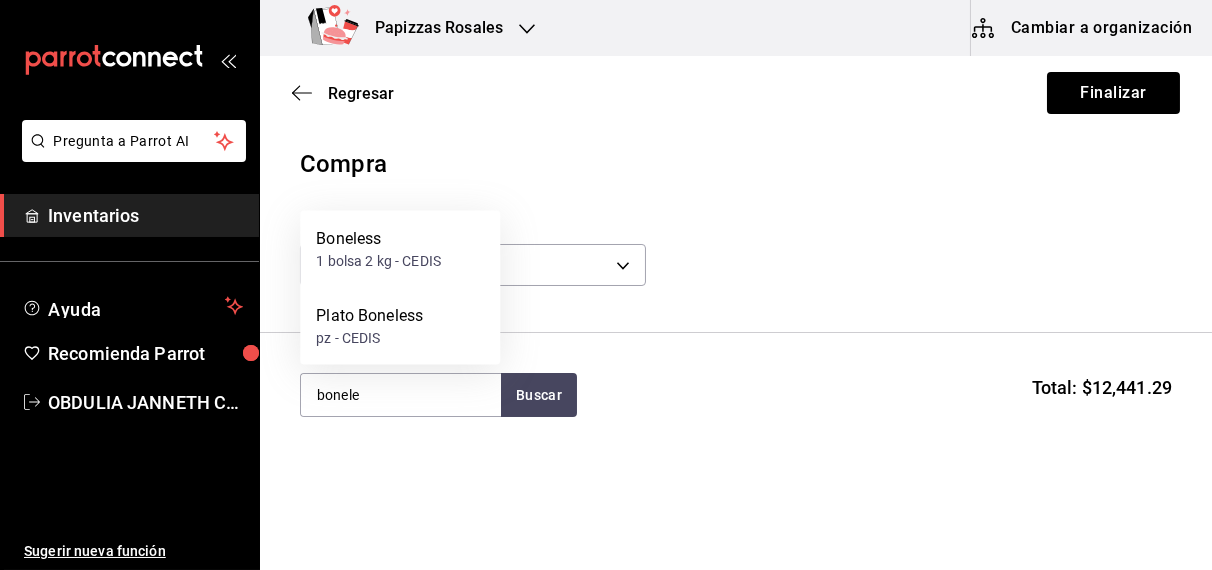 click on "1 bolsa 2 kg - CEDIS" at bounding box center [378, 261] 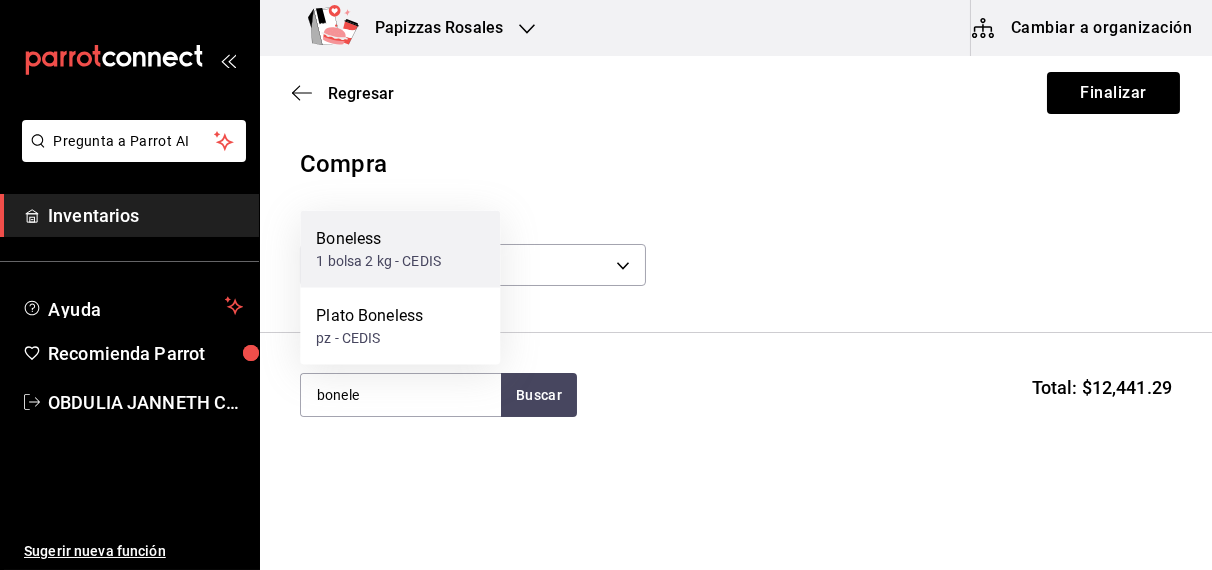 type 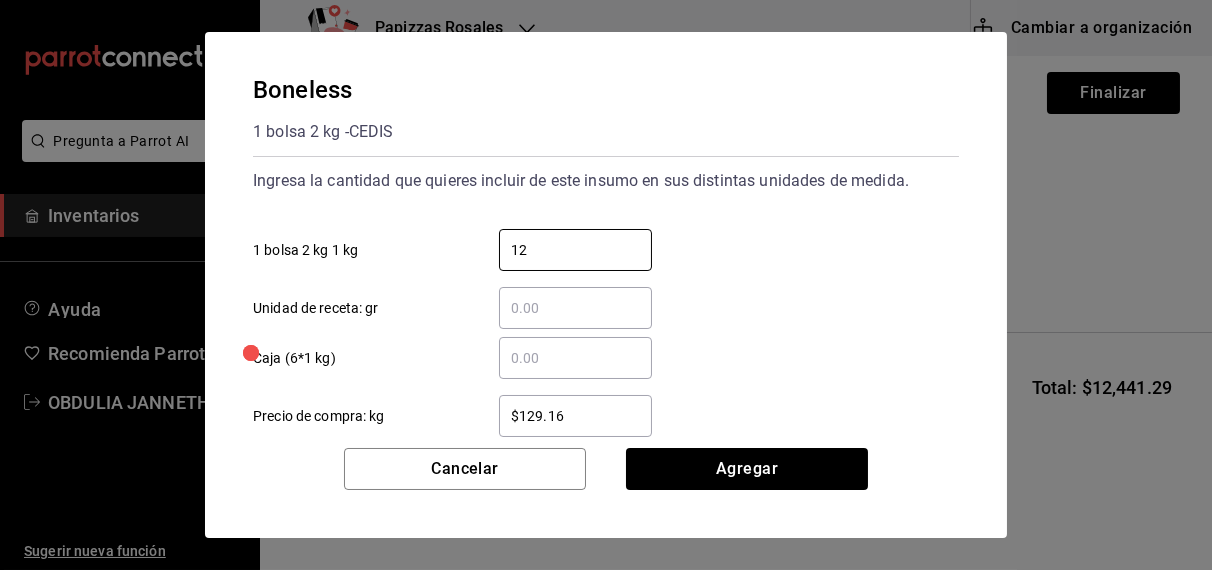 type on "12" 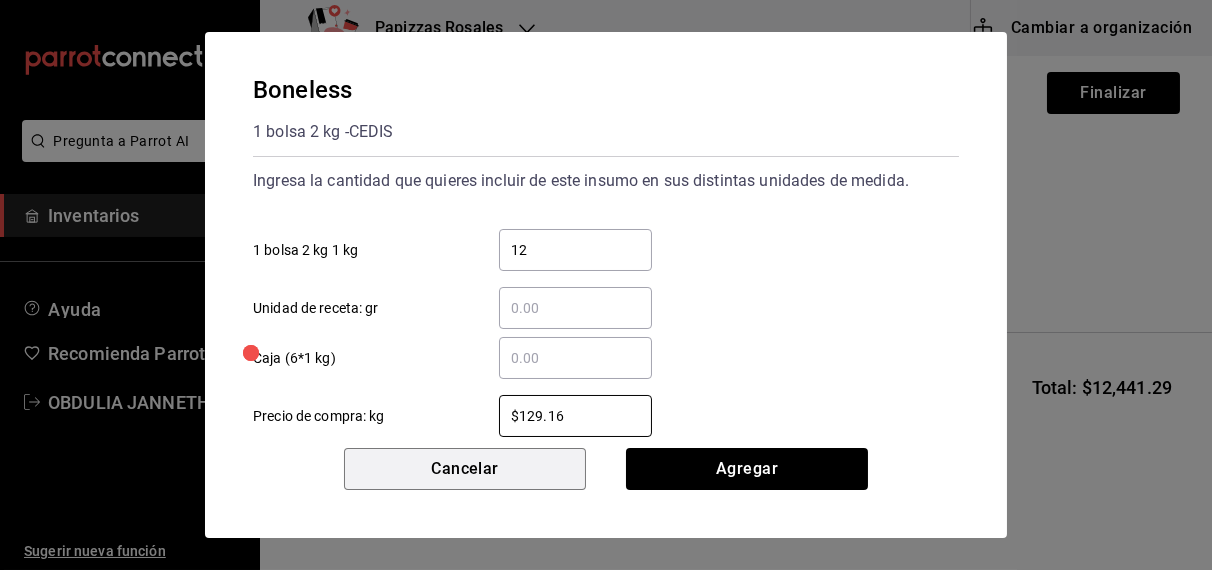 type 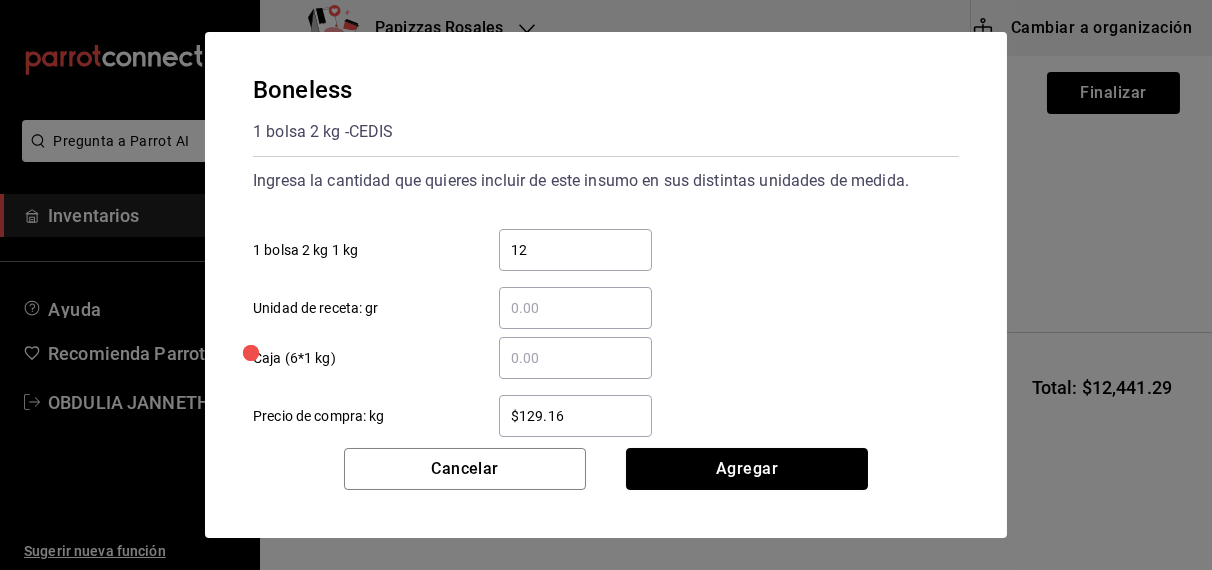 type 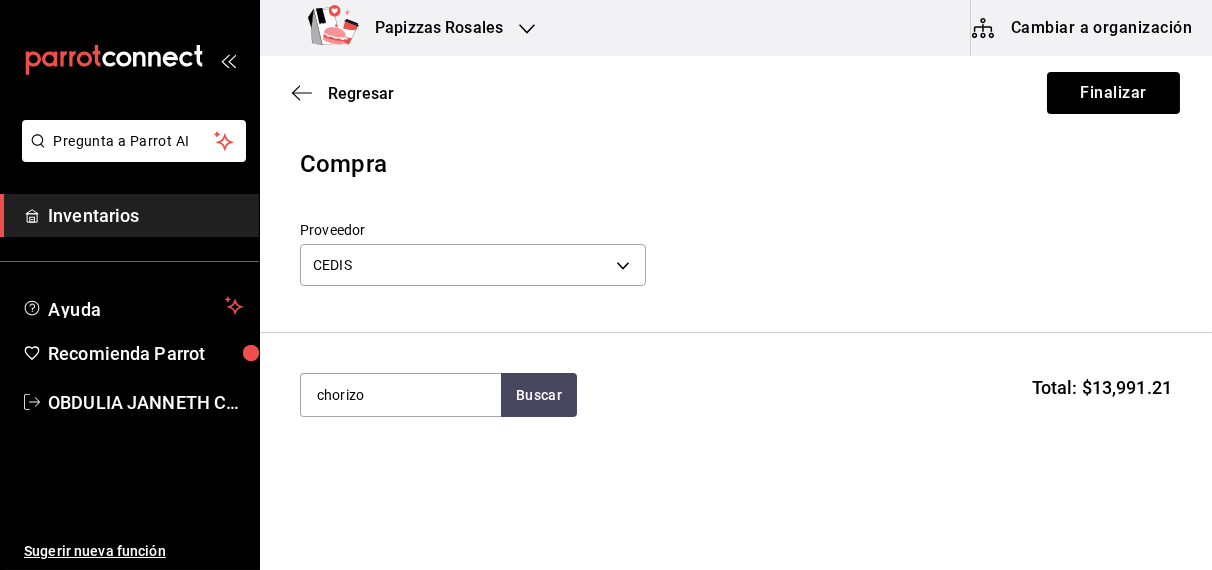type on "chorizo" 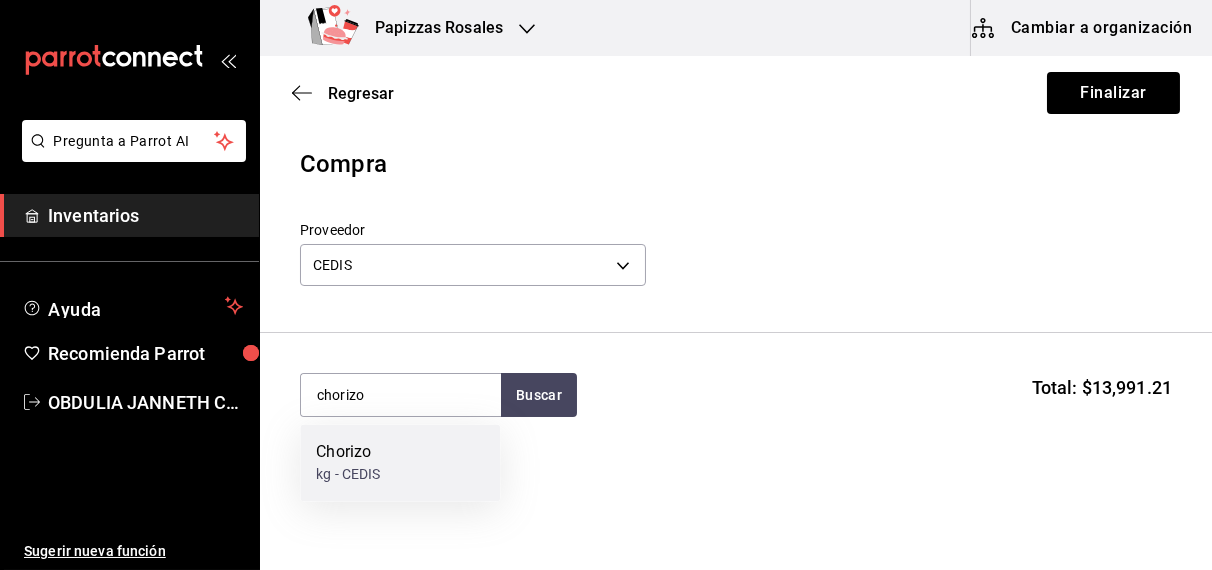 click on "Chorizo kg - CEDIS" at bounding box center (400, 463) 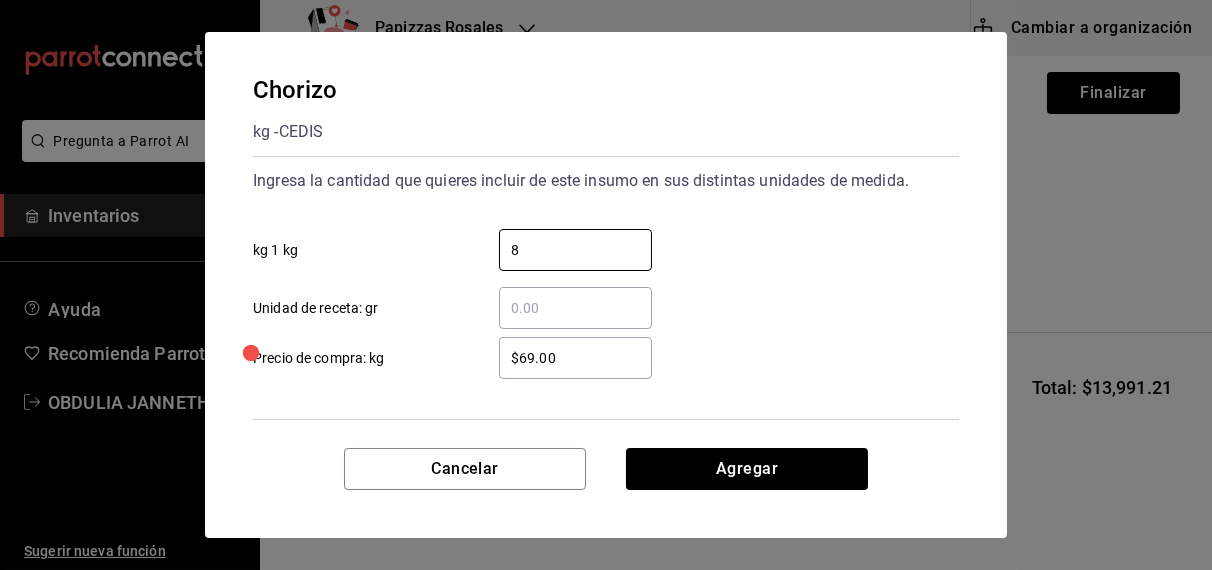 type on "8" 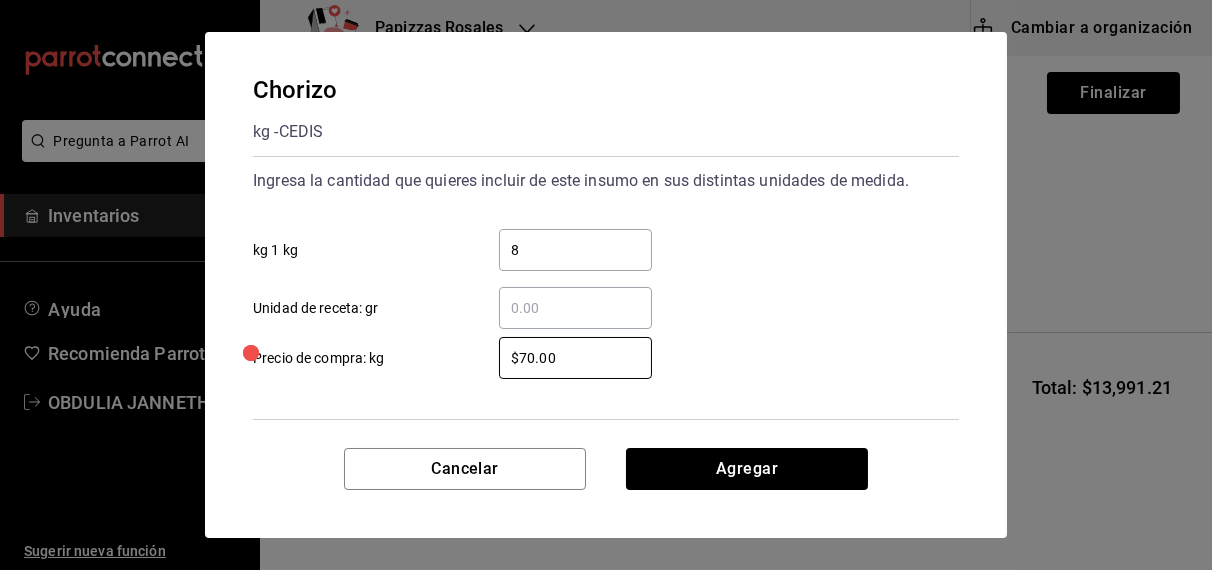 type on "$70.00" 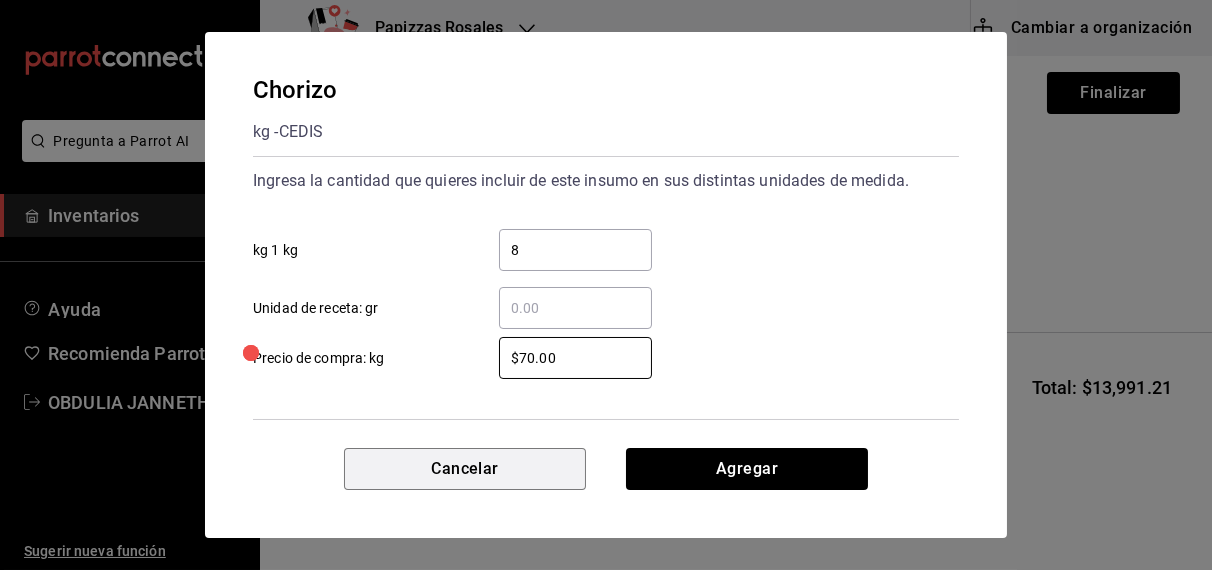 type 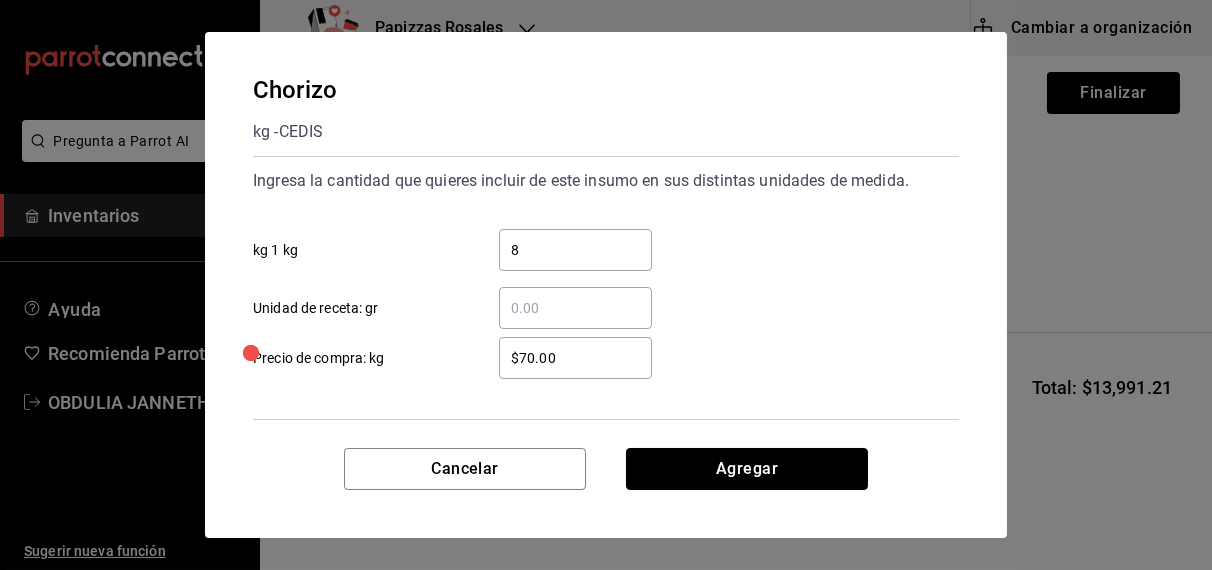 type 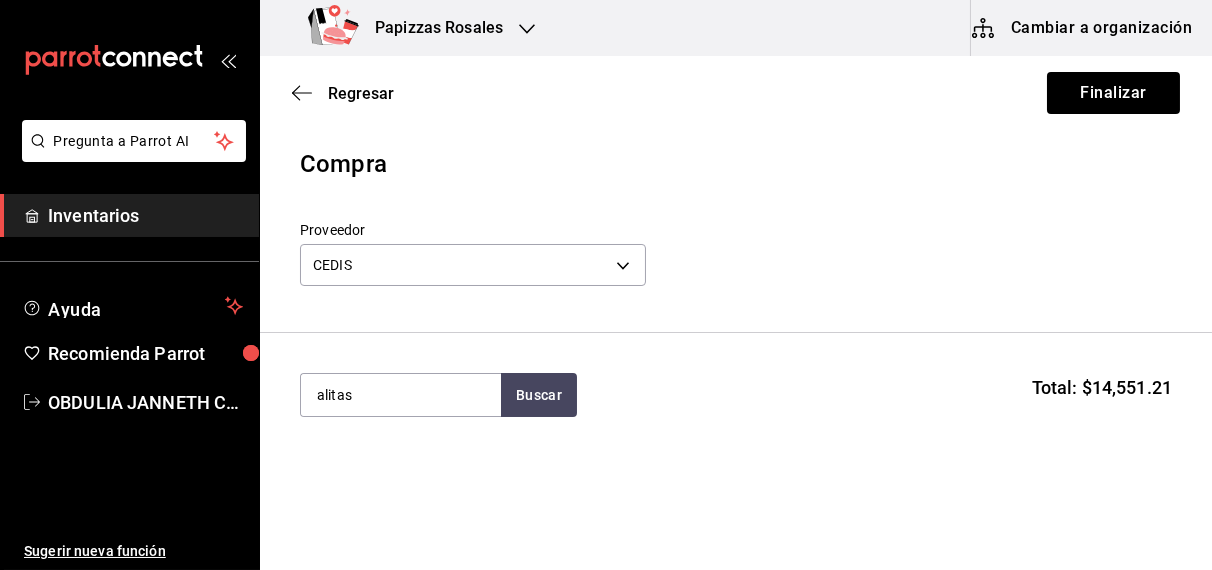 type on "alitas" 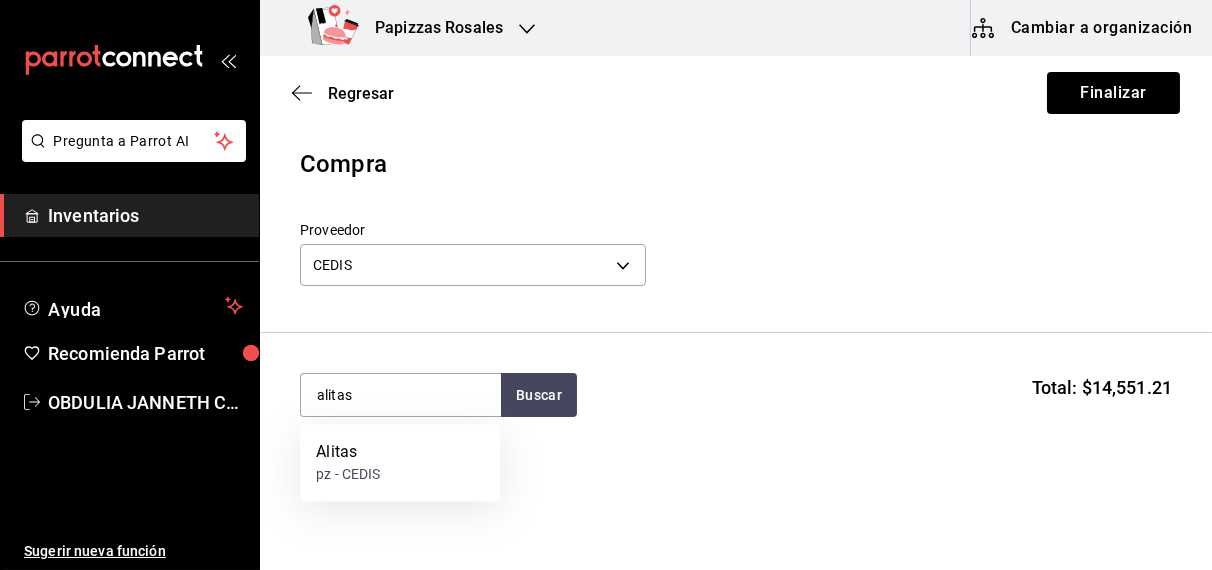click on "Alitas" at bounding box center (348, 453) 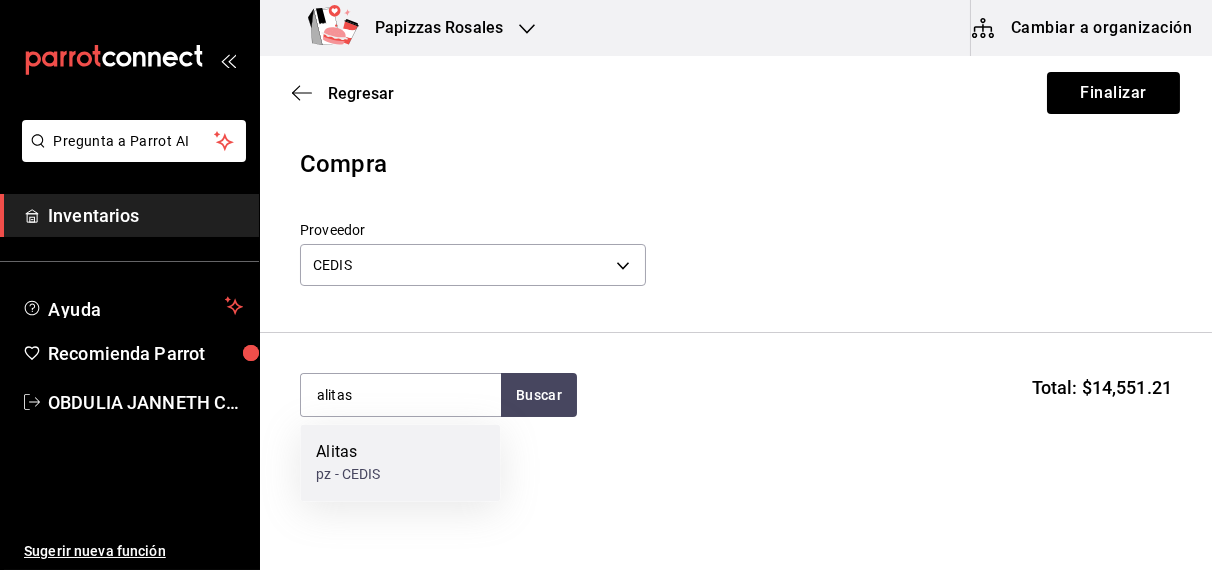 type 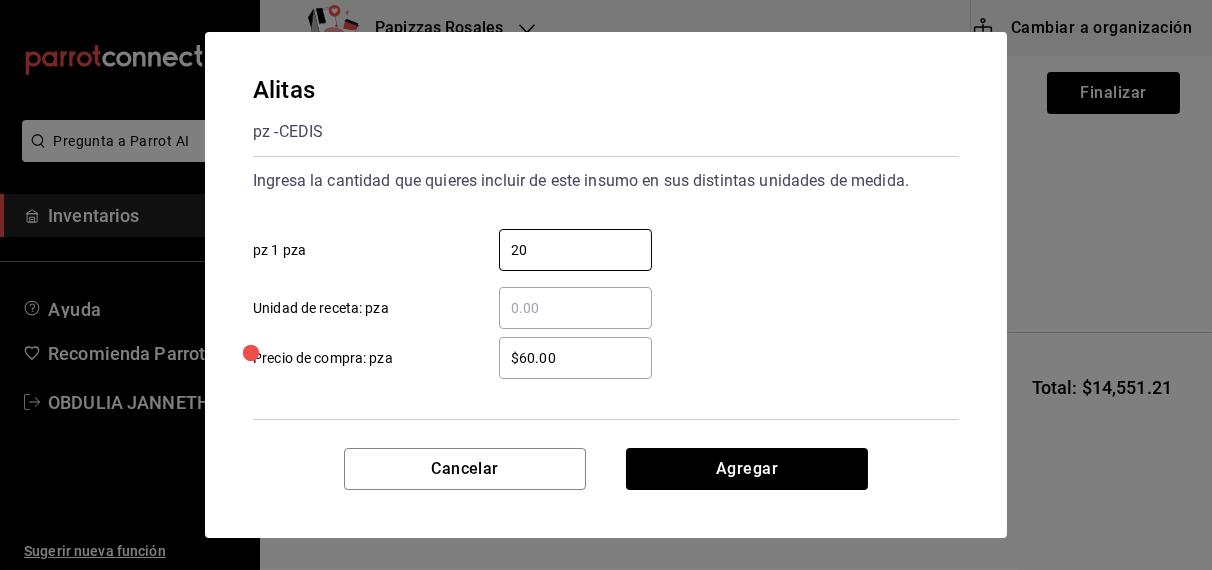type on "20" 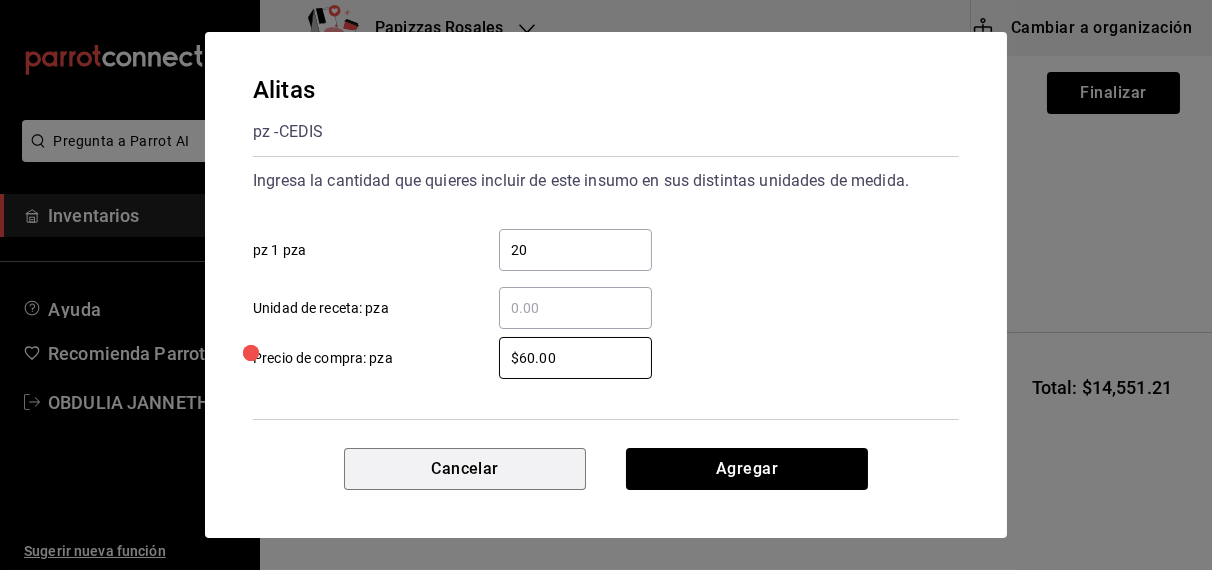 type 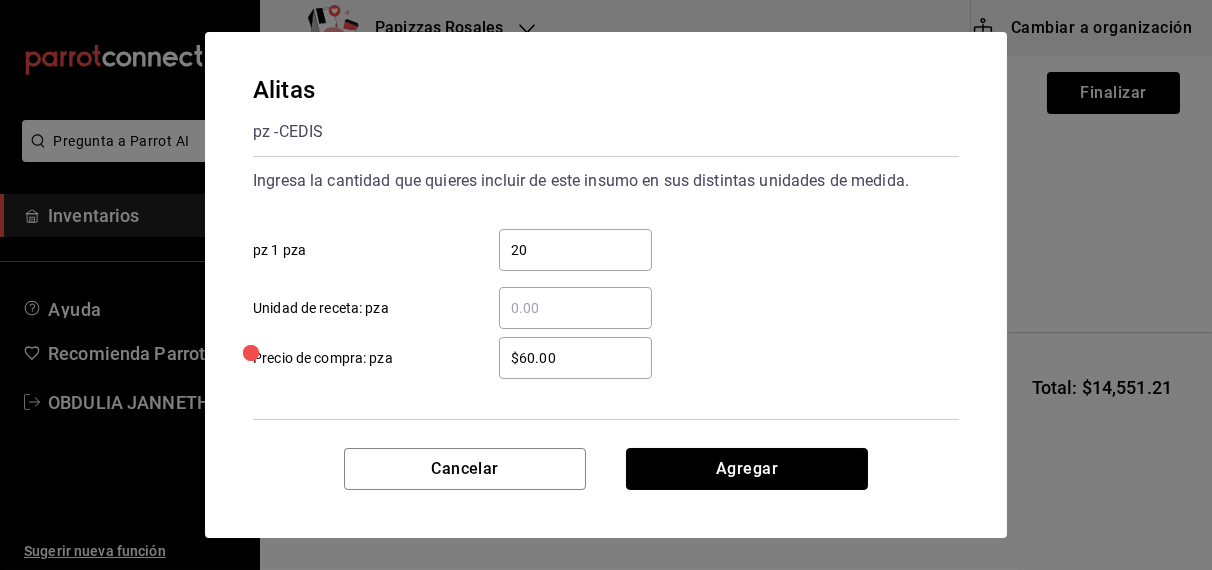 type 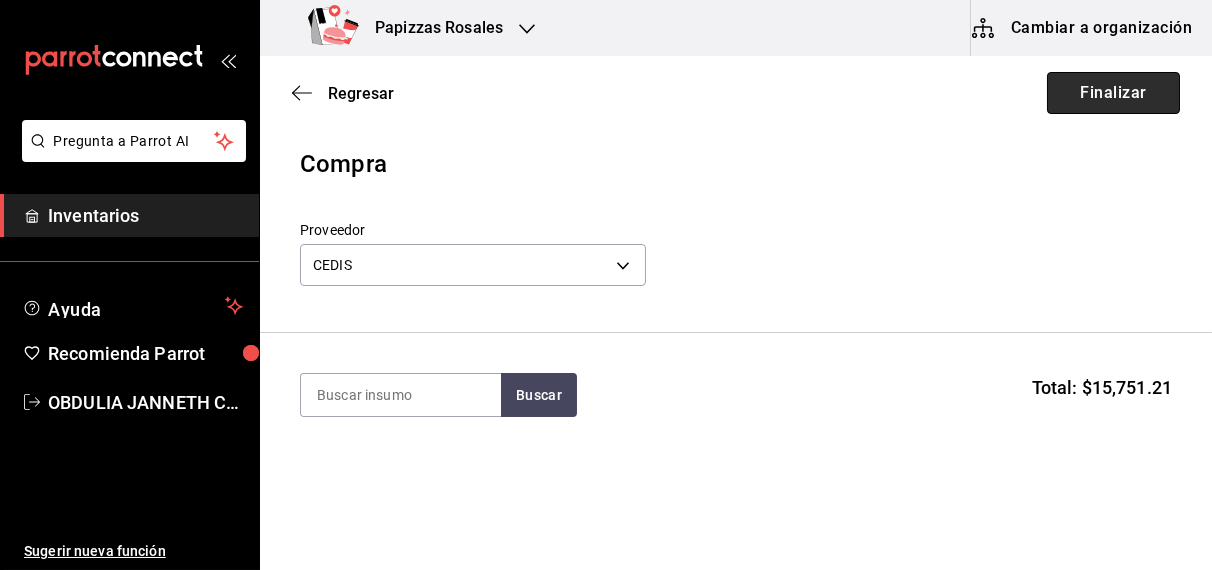 click on "Finalizar" at bounding box center (1113, 93) 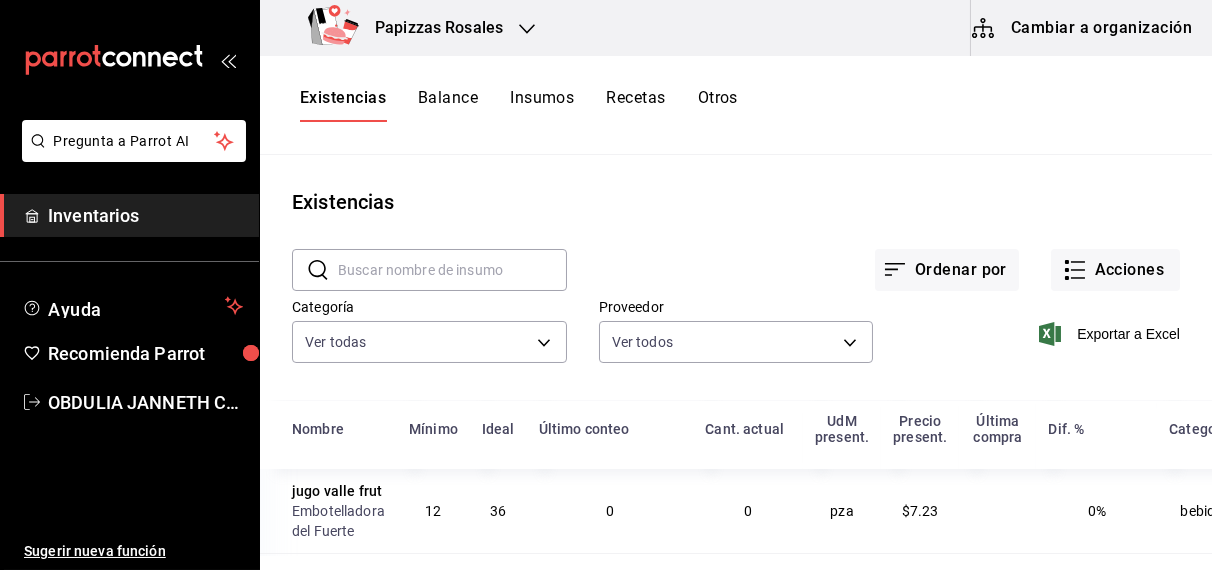 click 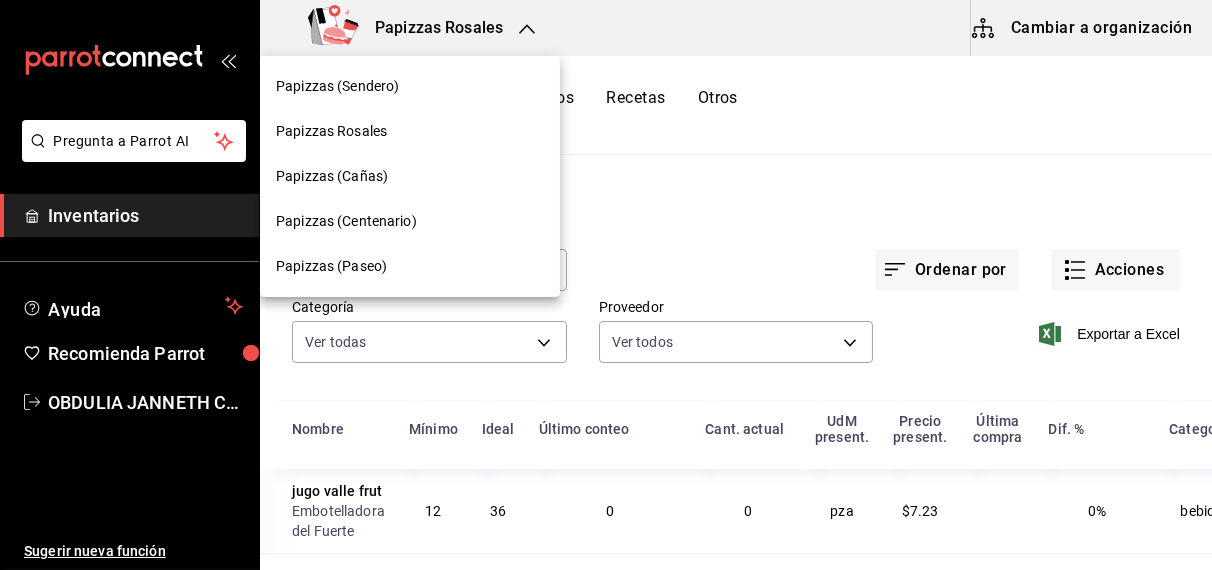 click on "Papizzas (Centenario)" at bounding box center (346, 221) 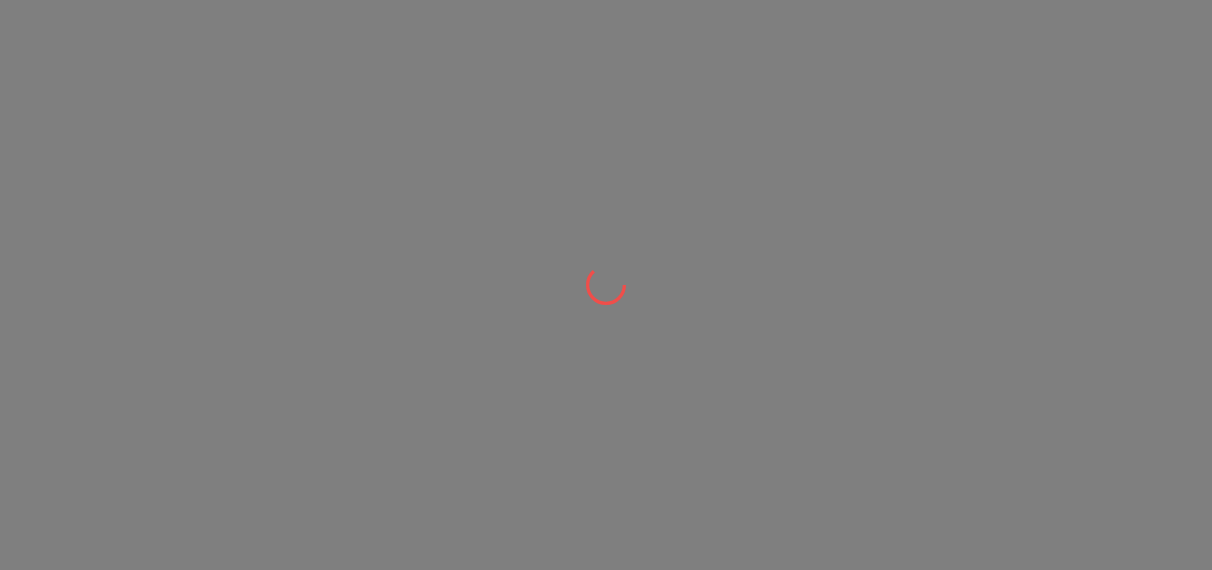 scroll, scrollTop: 0, scrollLeft: 0, axis: both 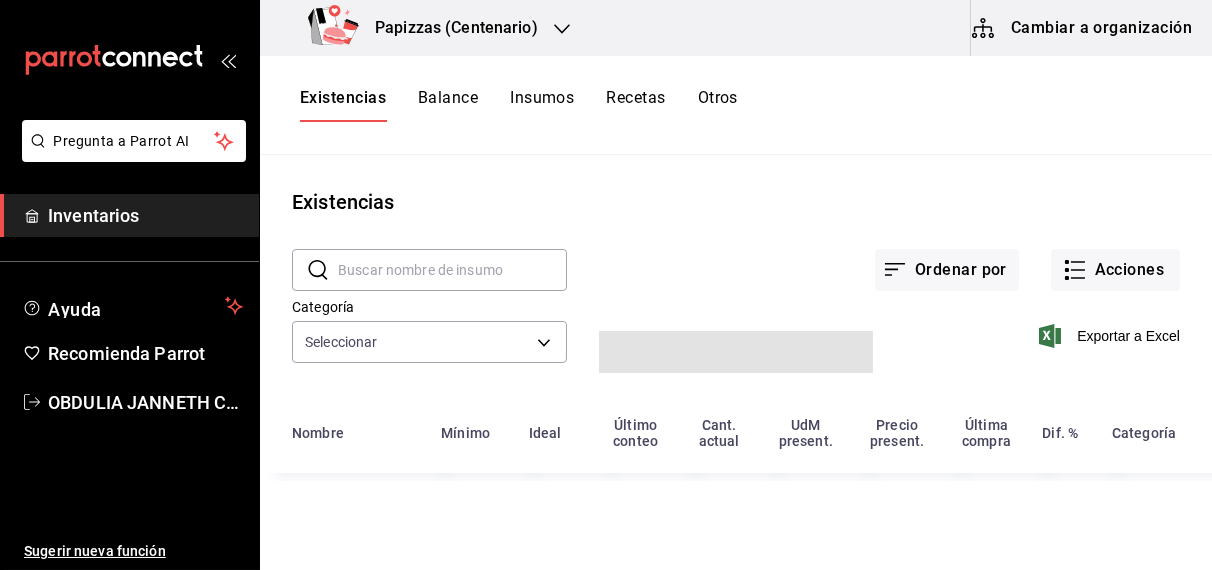 type on "fd04a9cd-a7e0-4706-9ed7-cb901d985c72,959cd0bc-59ff-44a1-961f-f7eedc3cbf2c,4435d9ae-ca47-45b4-9c76-d2c3c7091de6,073cfe97-4e04-4a7d-8549-78f7b06ae19e,28578cae-27ba-4d86-9c93-9621740cdfb2,dcfe6881-9643-4594-b402-72b66dda1fc3" 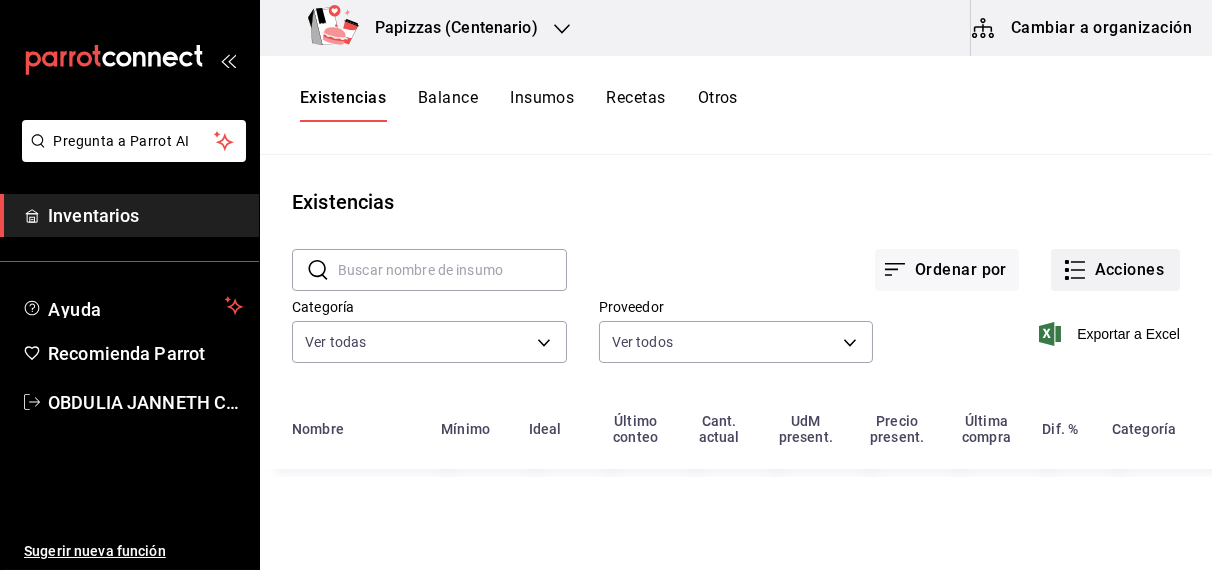 click on "Acciones" at bounding box center [1115, 270] 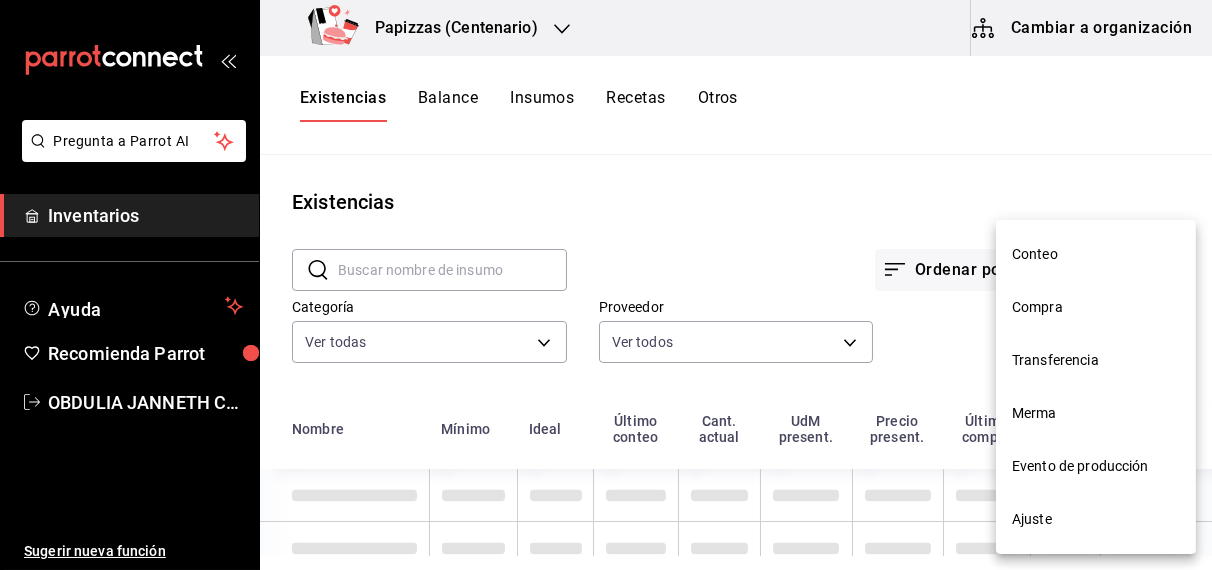 click on "Compra" at bounding box center (1096, 307) 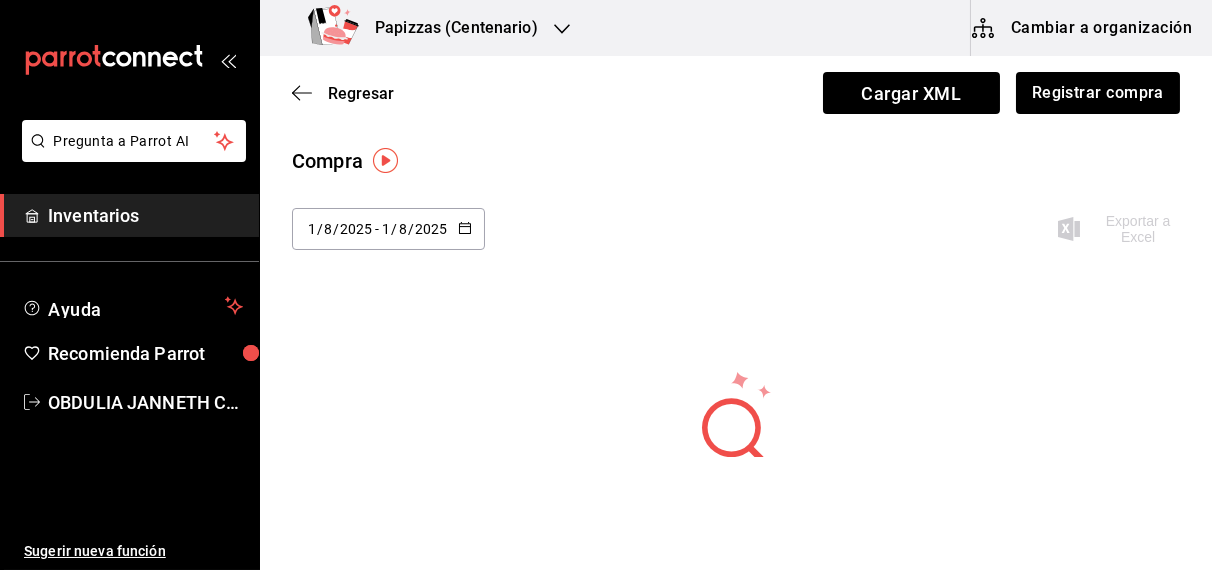 click 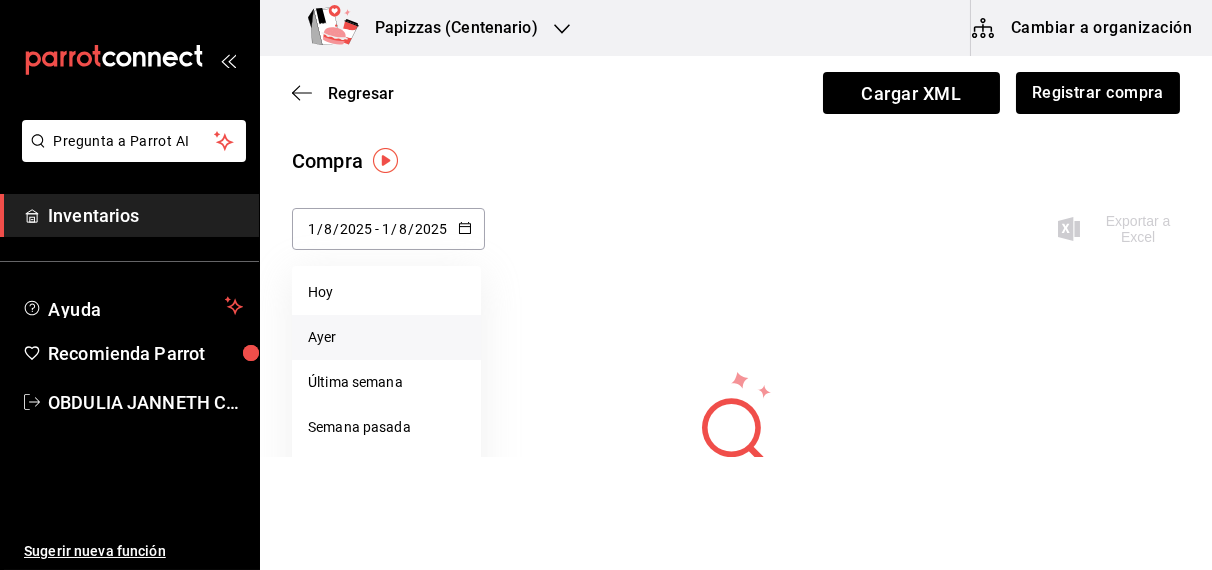 click on "Ayer" at bounding box center [386, 337] 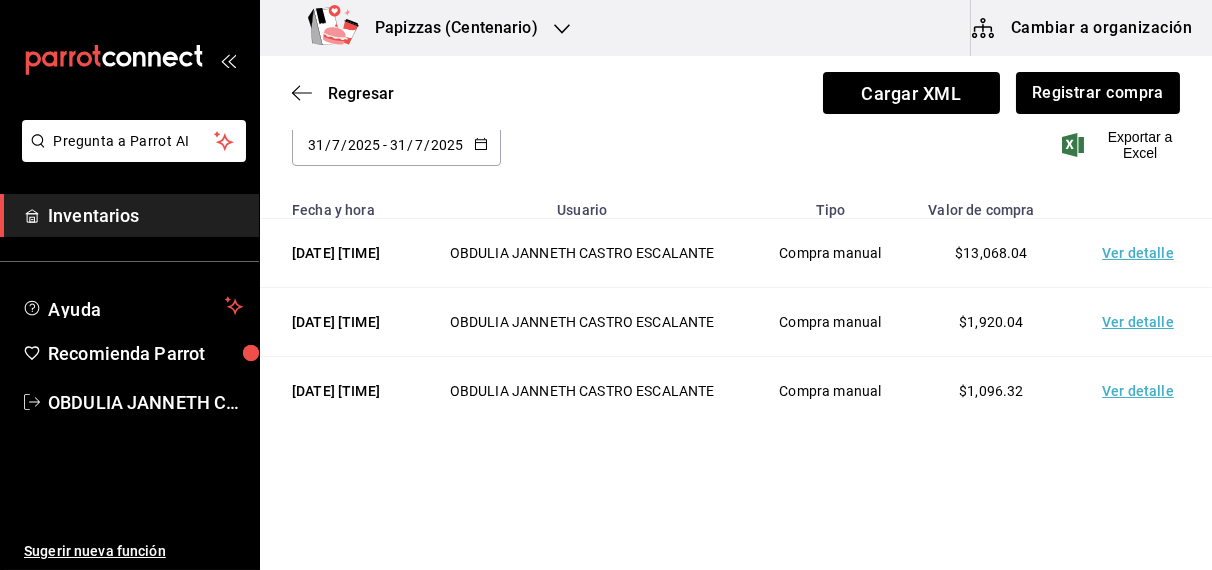 scroll, scrollTop: 160, scrollLeft: 0, axis: vertical 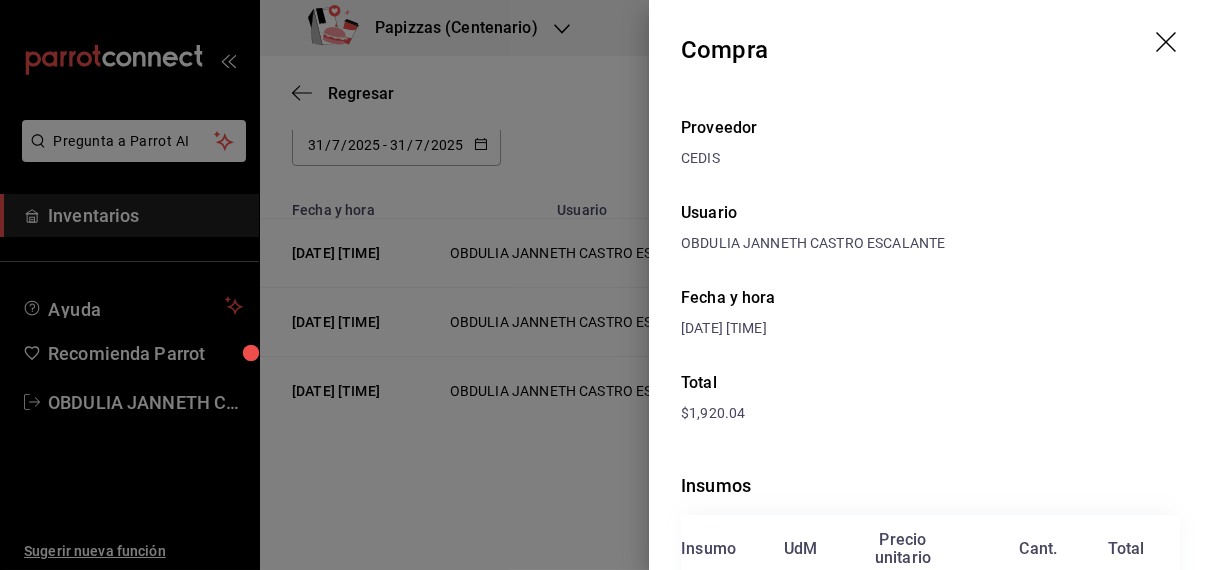 click 